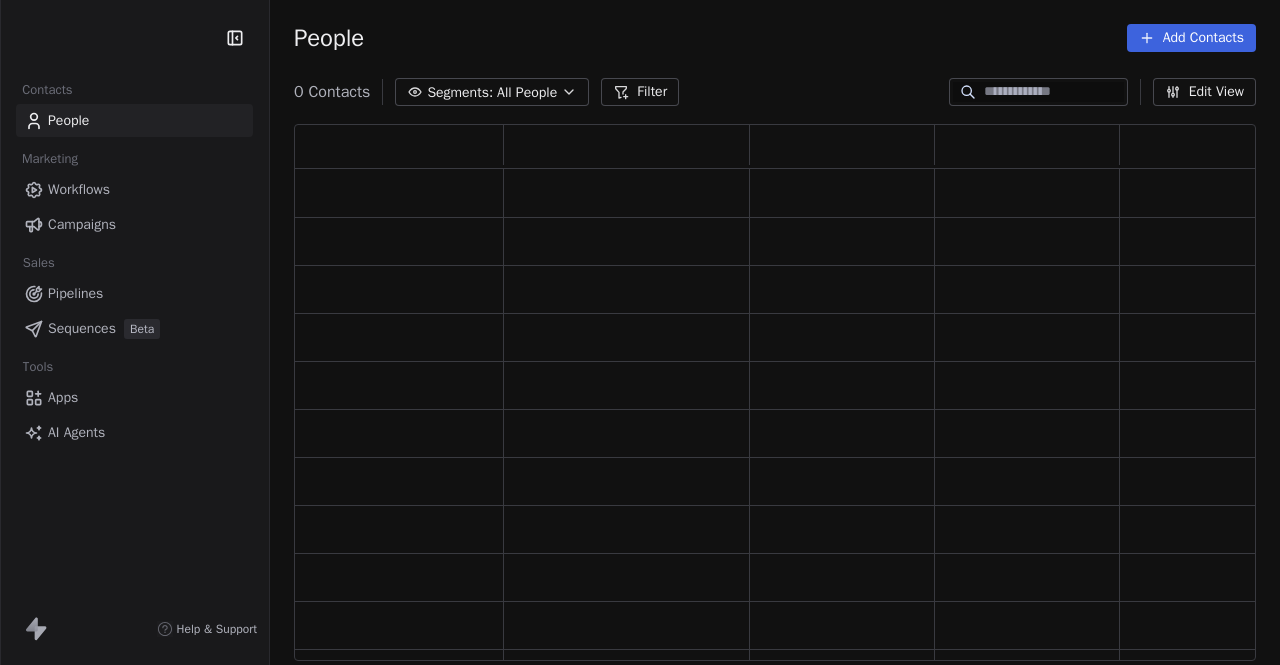 scroll, scrollTop: 0, scrollLeft: 0, axis: both 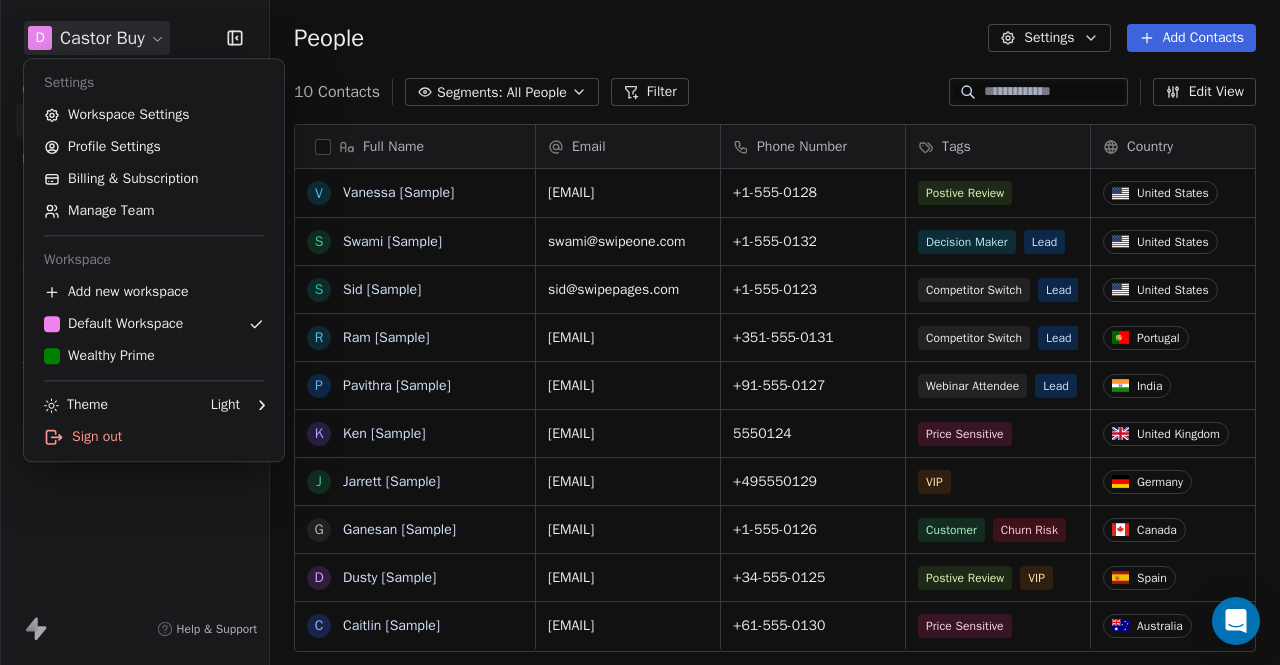 click on "D Castor Buy Contacts People Marketing Workflows Campaigns Sales Pipelines Sequences Beta Tools Apps AI Agents Help & Support People Settings  Add Contacts 10 Contacts Segments: All People Filter  Edit View Tag Add to Sequence Export Full Name V Vanessa [Sample] S Swami [Sample] S Sid [Sample] R Ram [Sample] P Pavithra [Sample] K Ken [Sample] J Jarrett [Sample] G Ganesan [Sample] D Dusty [Sample] C Caitlin [Sample] Email Phone Number Tags Country Website Job Title Status vanessa@appsumo.com +1-555-0128 Postive Review United States fostergroup.com Managing Director Closed Won swami@swipeone.com +1-555-0132 Decision Maker Lead United States millerindustries.com President New Lead sid@swipepages.com +1-555-0123 Competitor Switch Lead United States alliedsolutions.com Director of Operations Qualifying ram@swipeone.com +351-555-0131 Competitor Switch Lead Portugal greensolutions.pt Sustainability Head Closed Won pavithra@swipepages.com +91-555-0127 Webinar Attendee Lead India techinnovators.in CTO Proposal Sent" at bounding box center [640, 332] 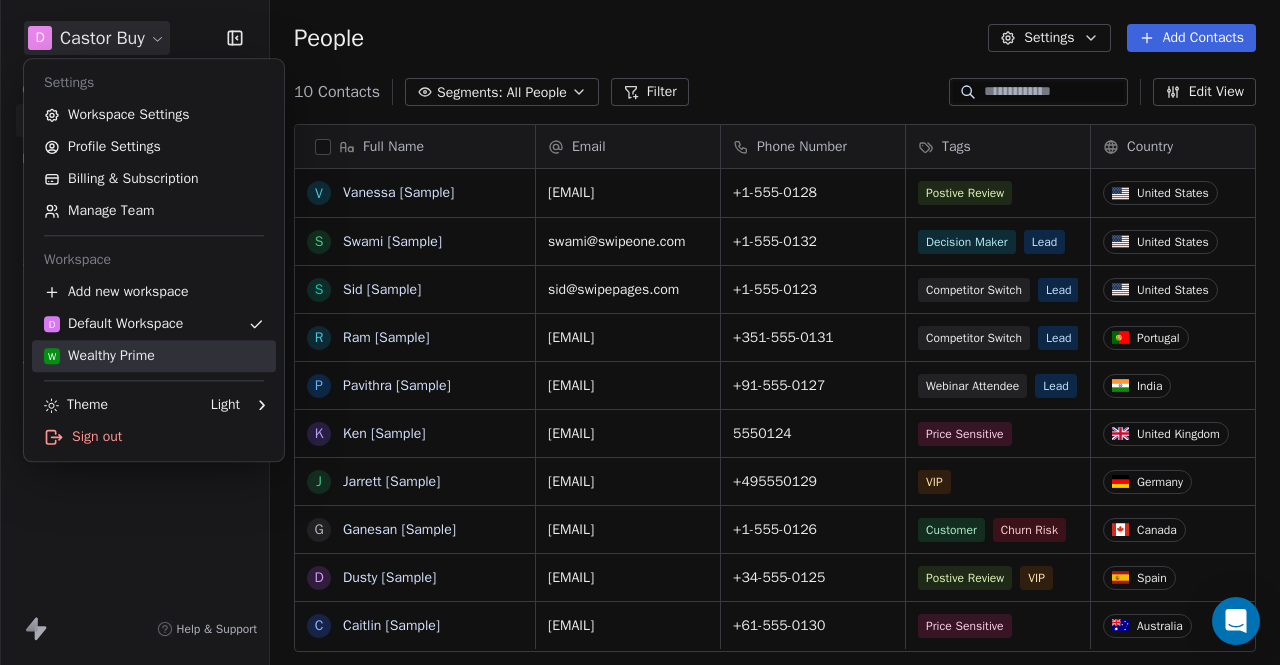 click on "W Wealthy Prime" at bounding box center [154, 356] 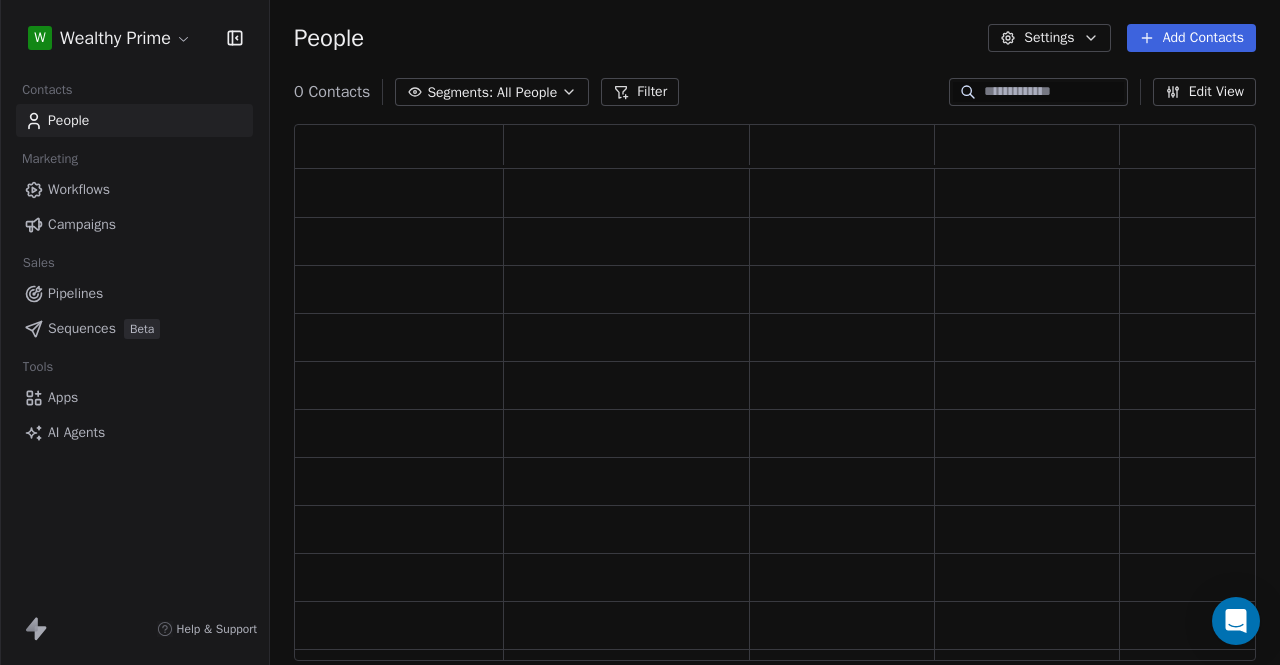 scroll, scrollTop: 16, scrollLeft: 16, axis: both 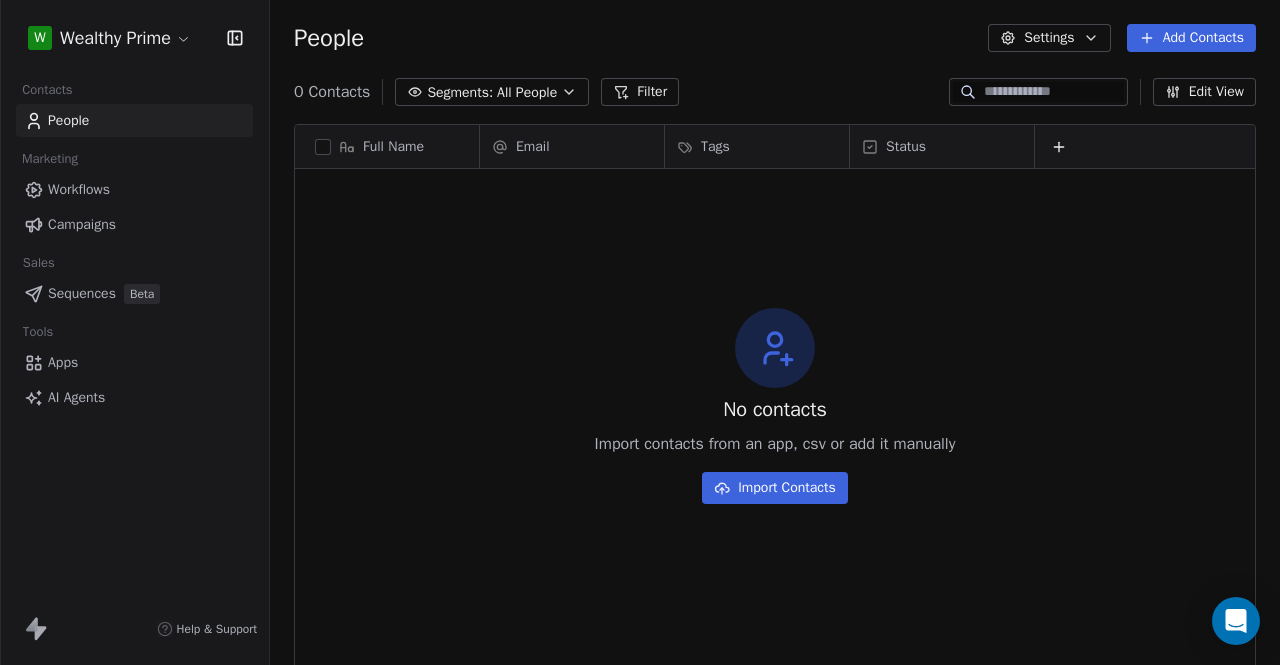 click on "Import Contacts" at bounding box center (775, 488) 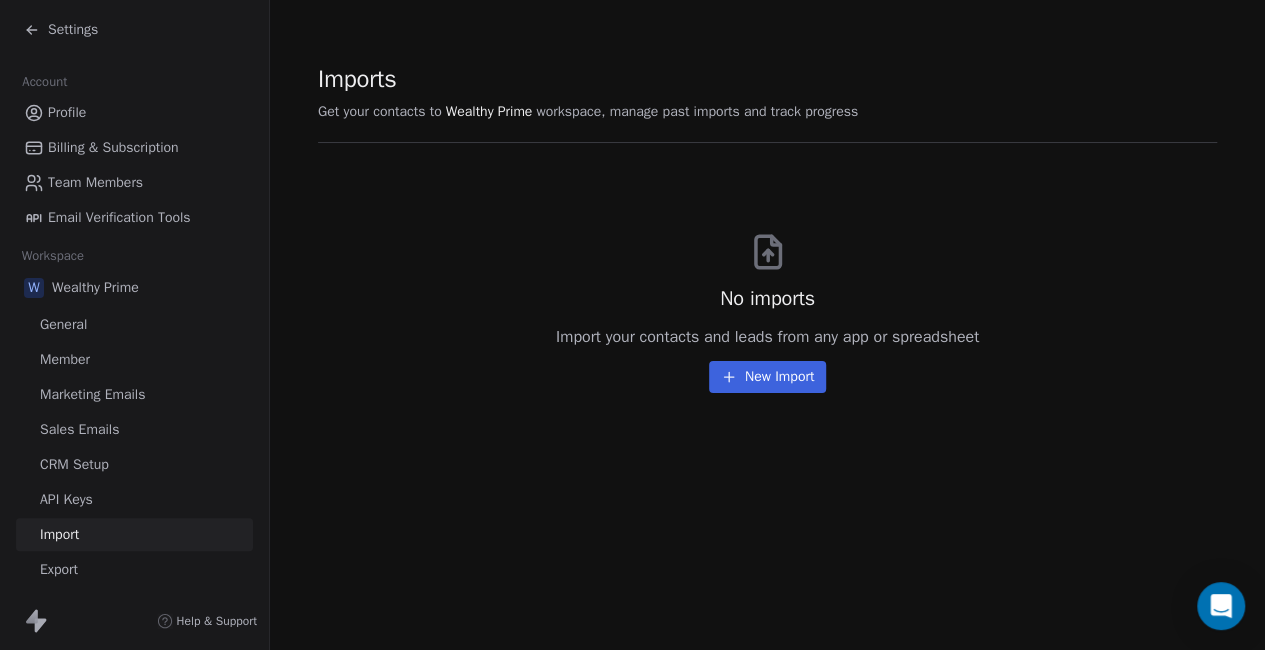 click on "New Import" at bounding box center [767, 377] 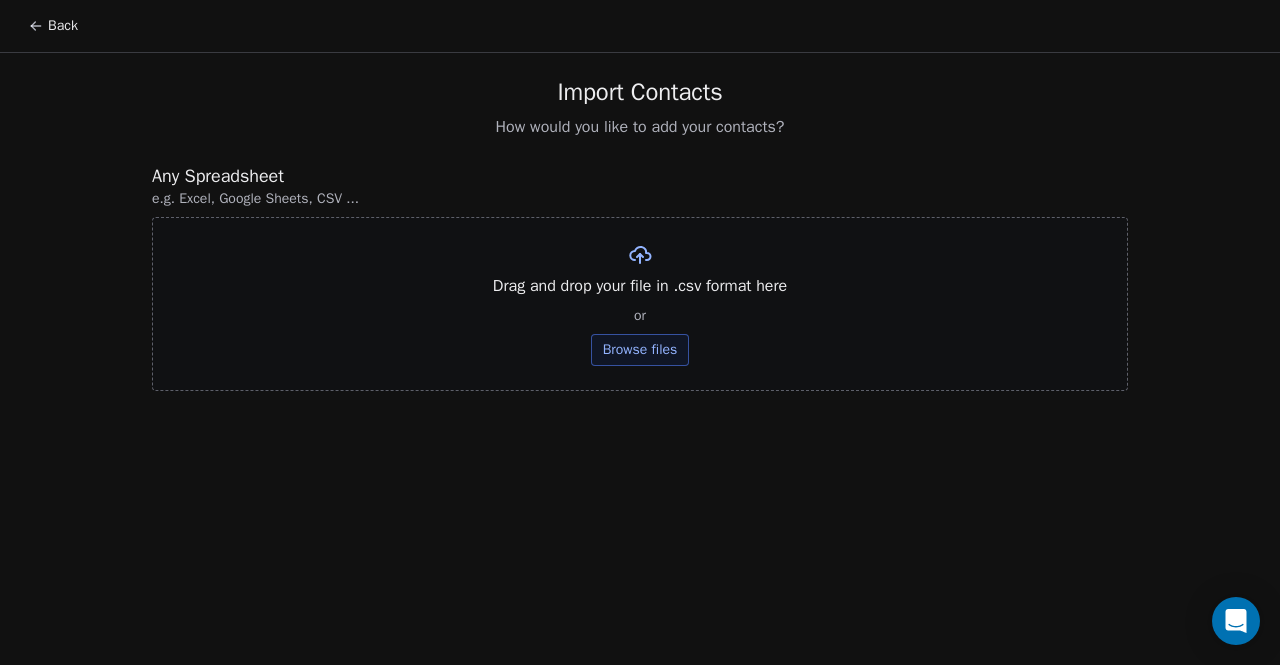 click 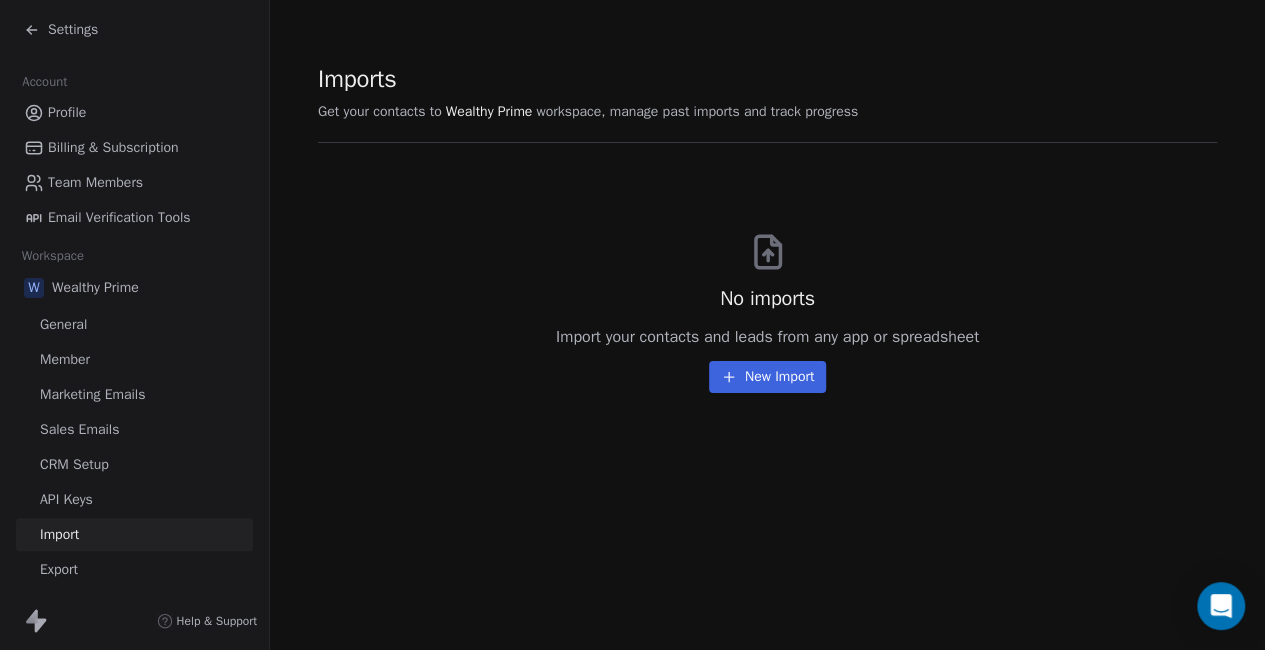click 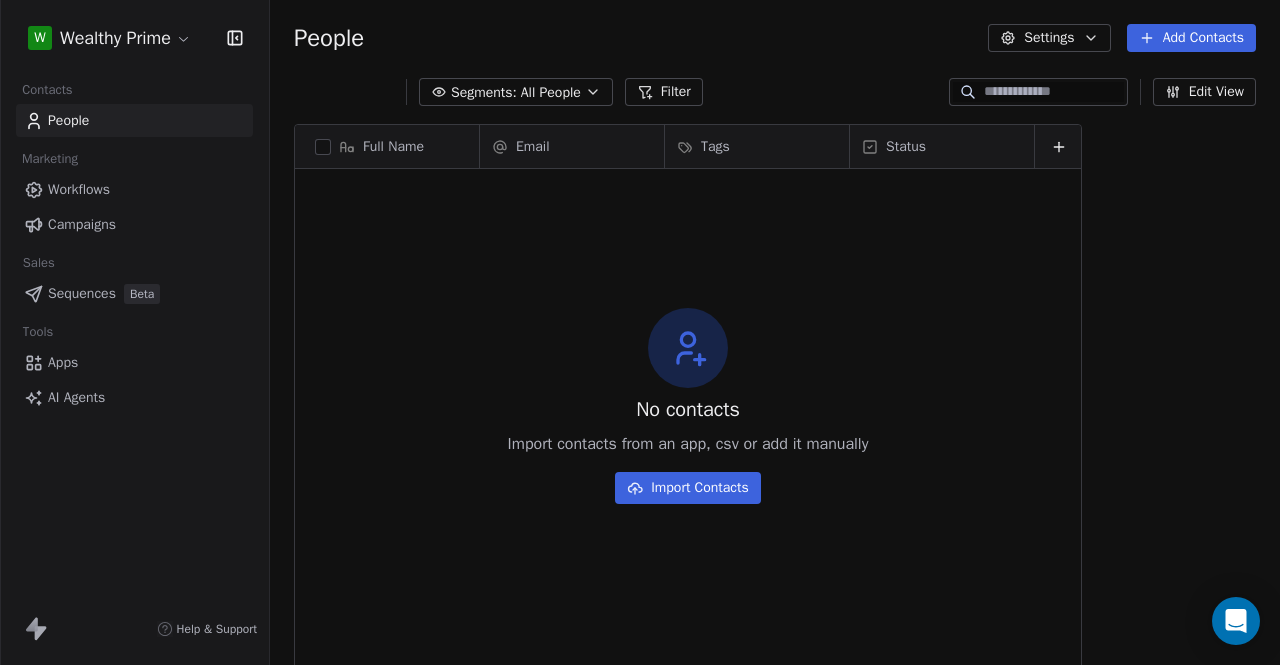 scroll, scrollTop: 16, scrollLeft: 16, axis: both 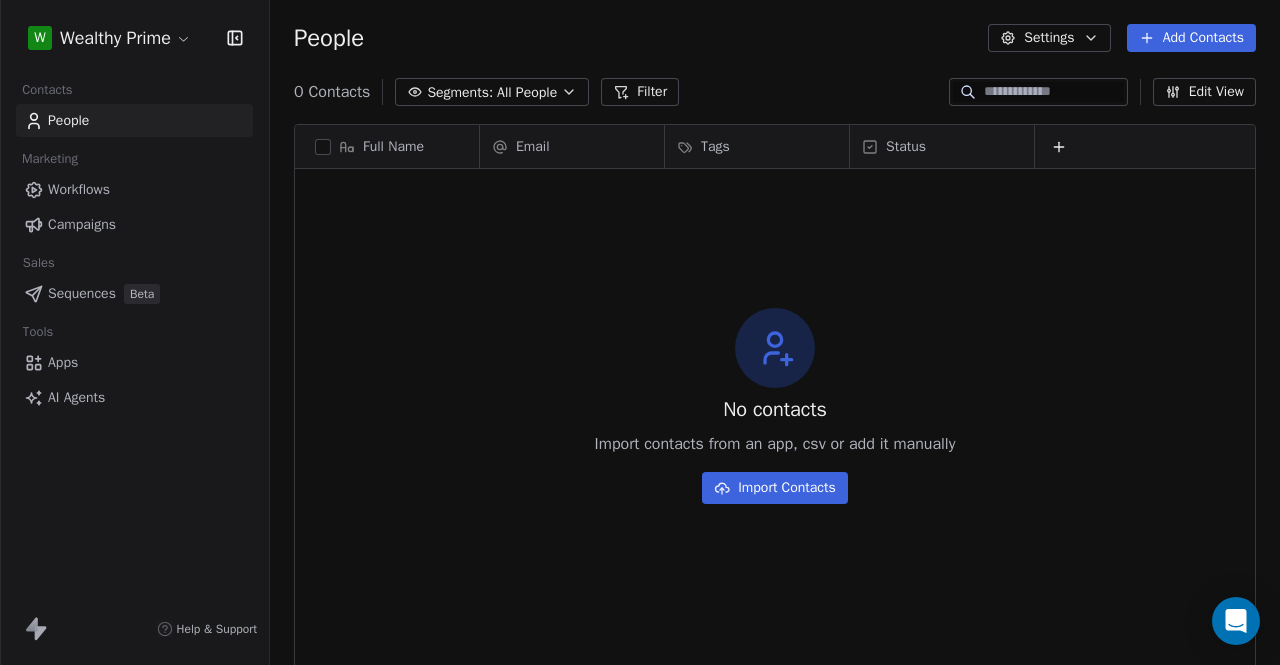 click on "Add Contacts" at bounding box center (1191, 38) 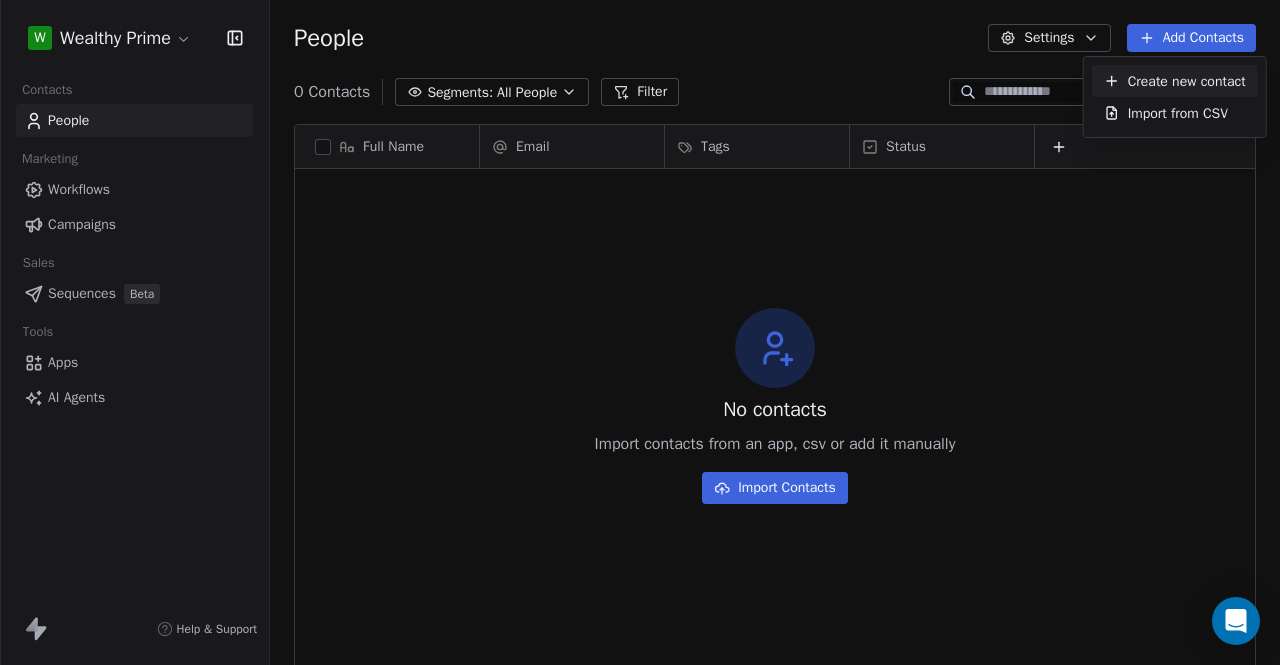 click on "Create new contact" at bounding box center (1187, 81) 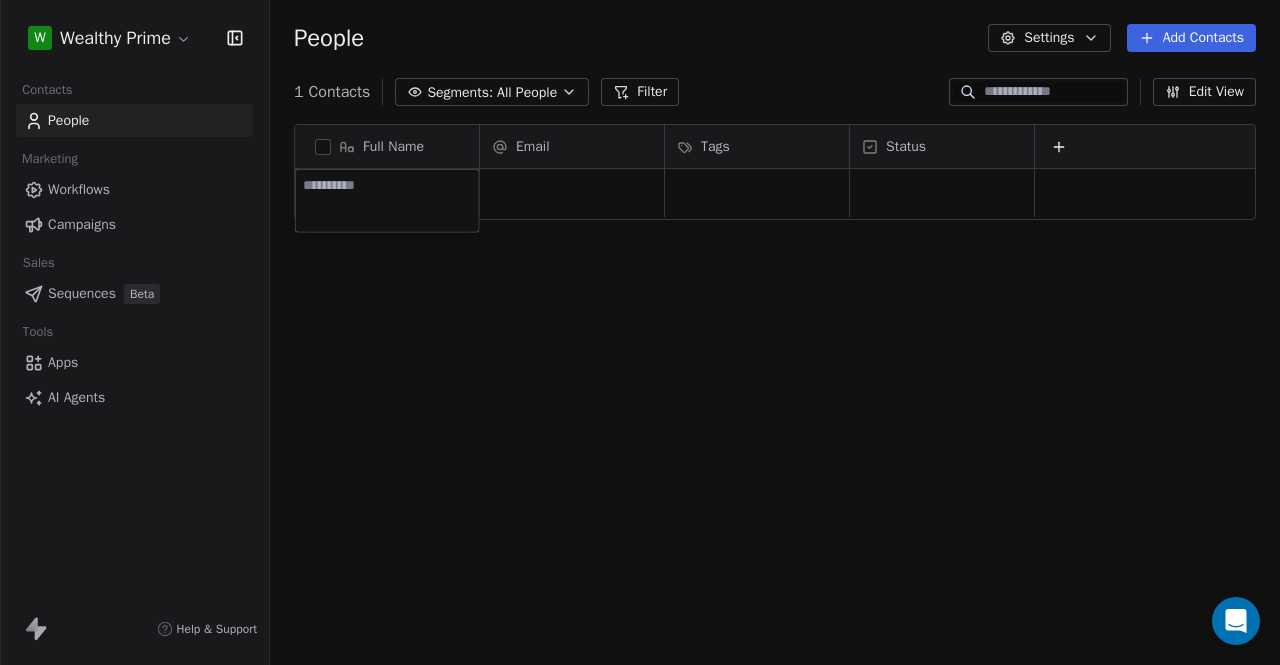 type on "*" 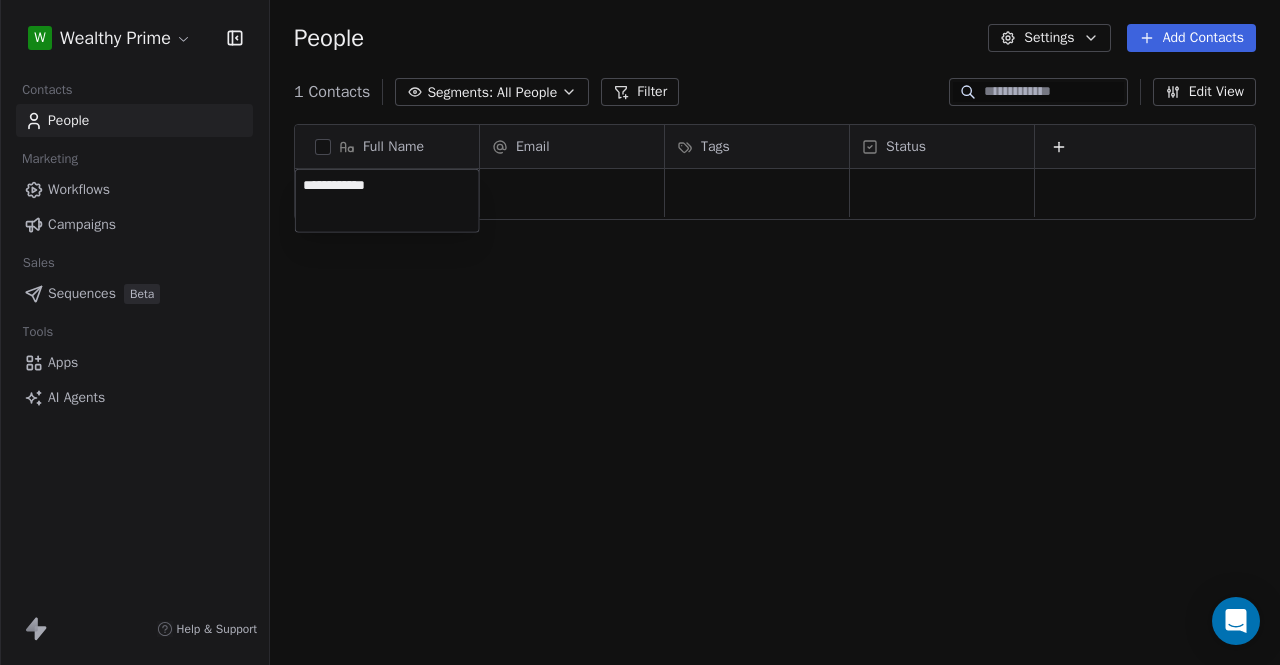 type on "**********" 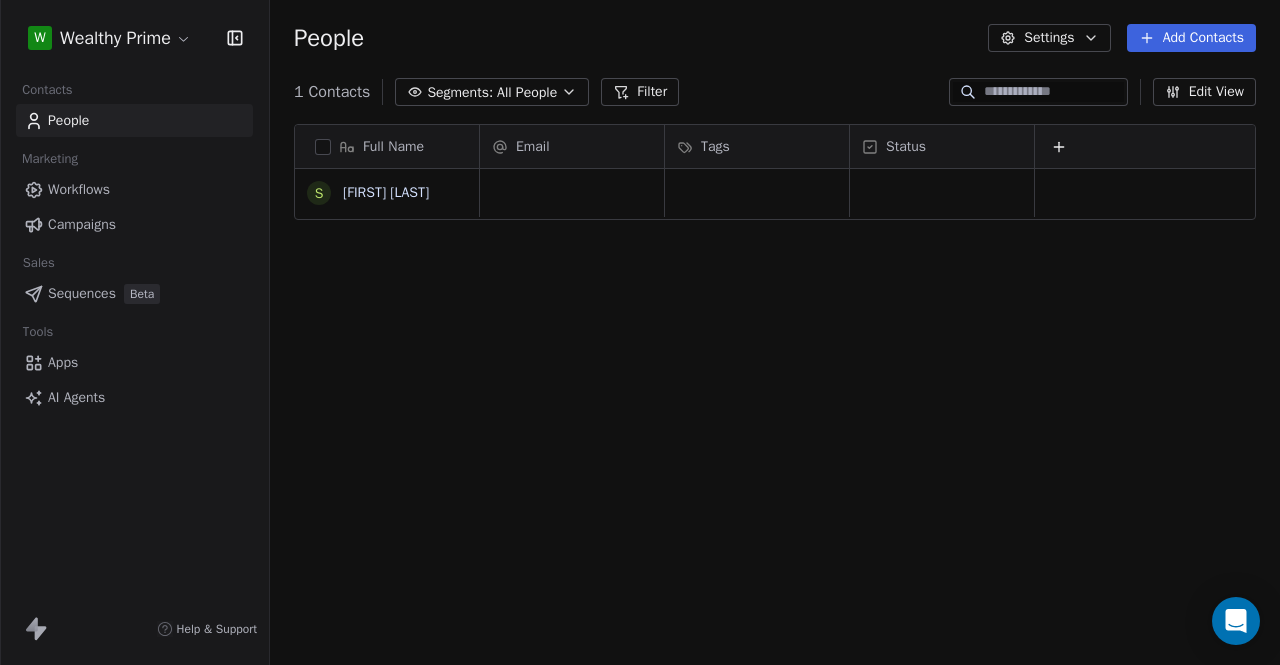 click on "W Wealthy Prime Contacts People Marketing Workflows Campaigns Sales Sequences Beta Tools Apps AI Agents Help & Support People Settings  Add Contacts 1 Contacts Segments: All People Filter  Edit View Tag Add to Sequence Export Full Name S Sokunth Sirei Email Tags Status
To pick up a draggable item, press the space bar.
While dragging, use the arrow keys to move the item.
Press space again to drop the item in its new position, or press escape to cancel." at bounding box center [640, 332] 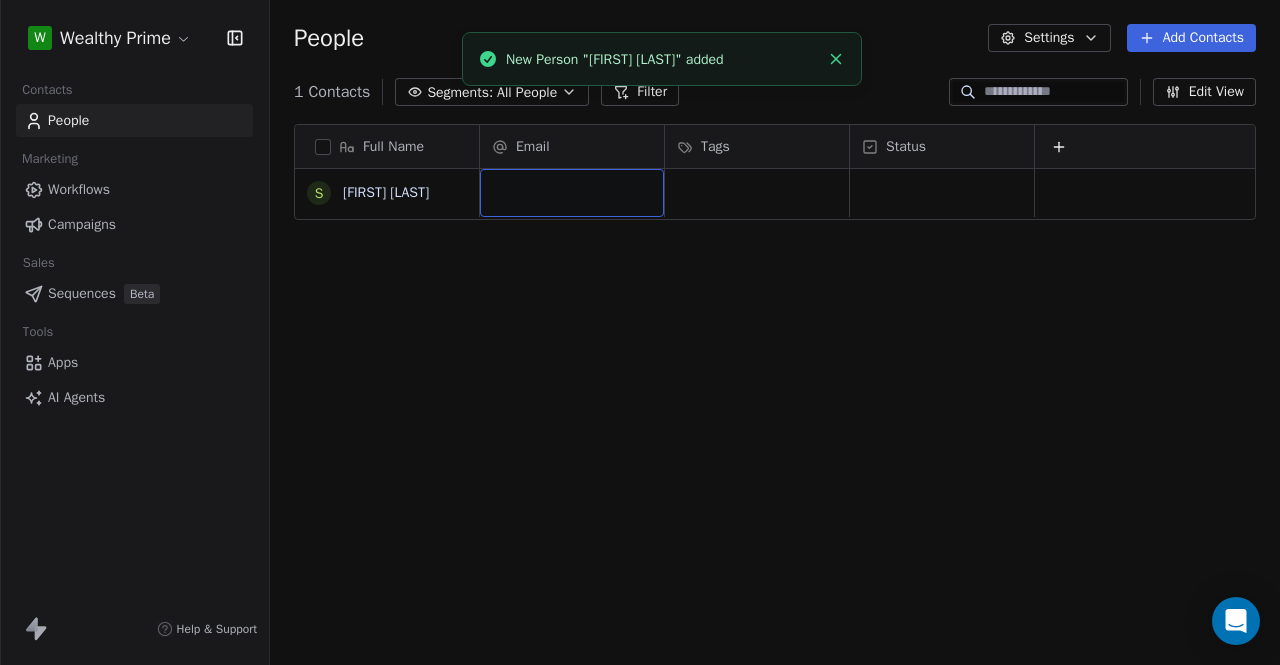 click at bounding box center (572, 193) 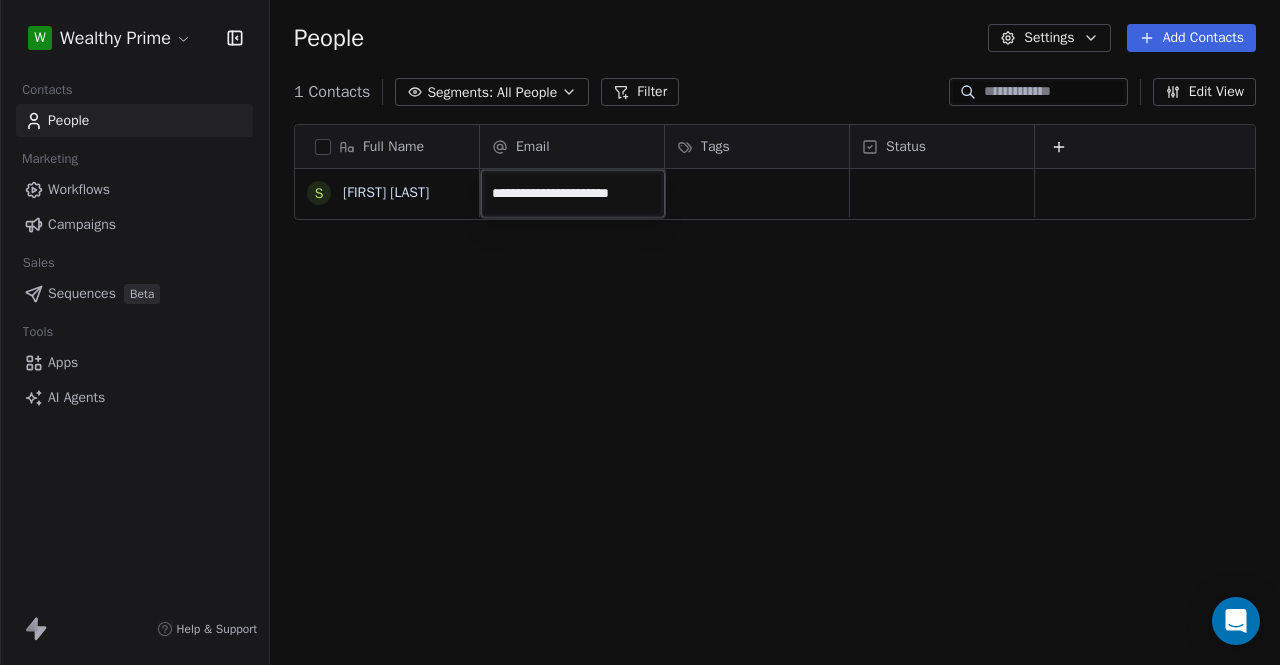 type on "**********" 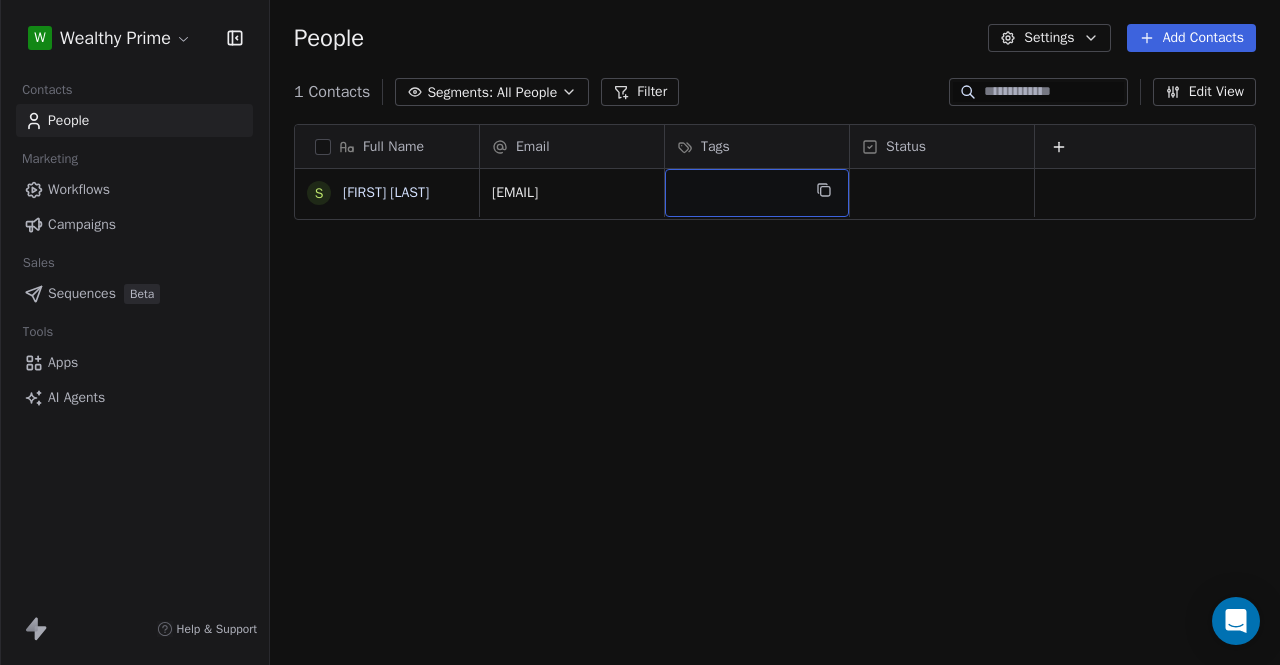 click at bounding box center [757, 193] 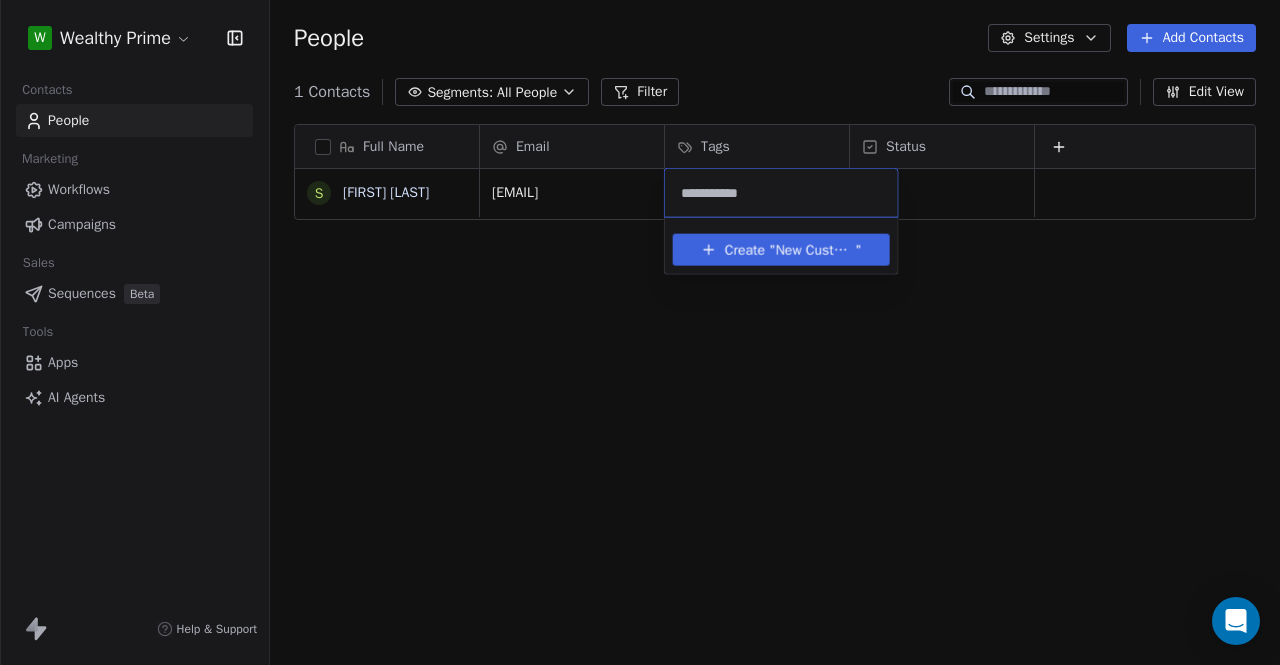 type on "**********" 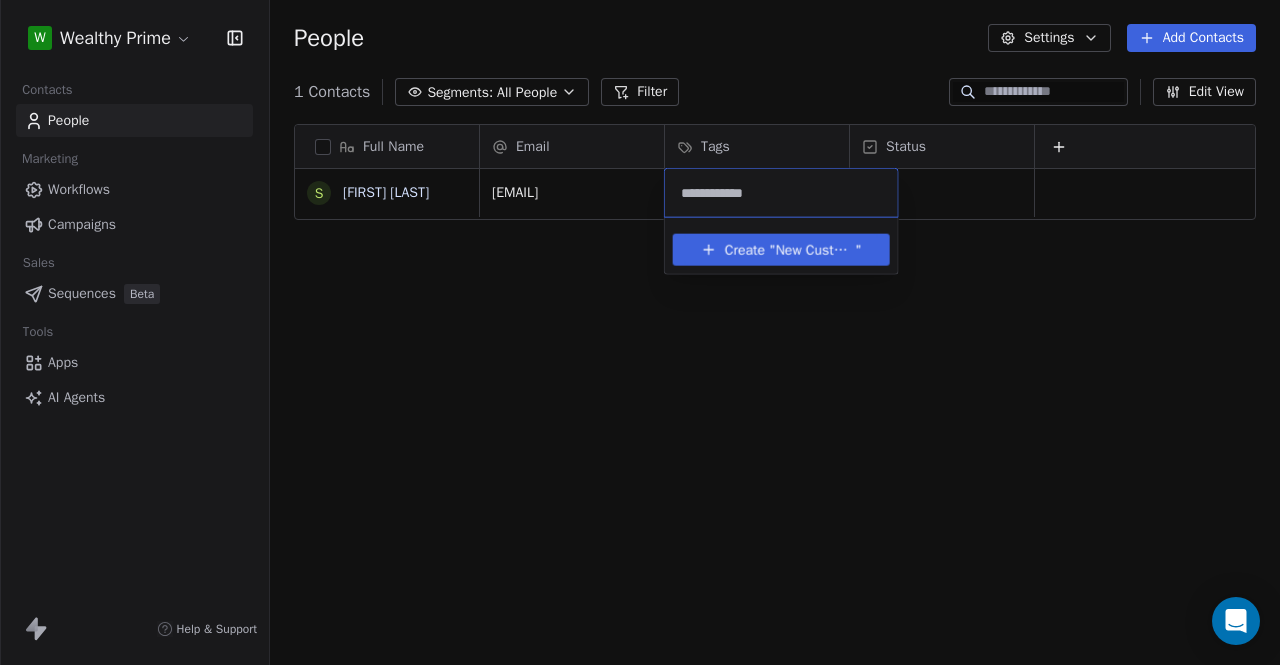type 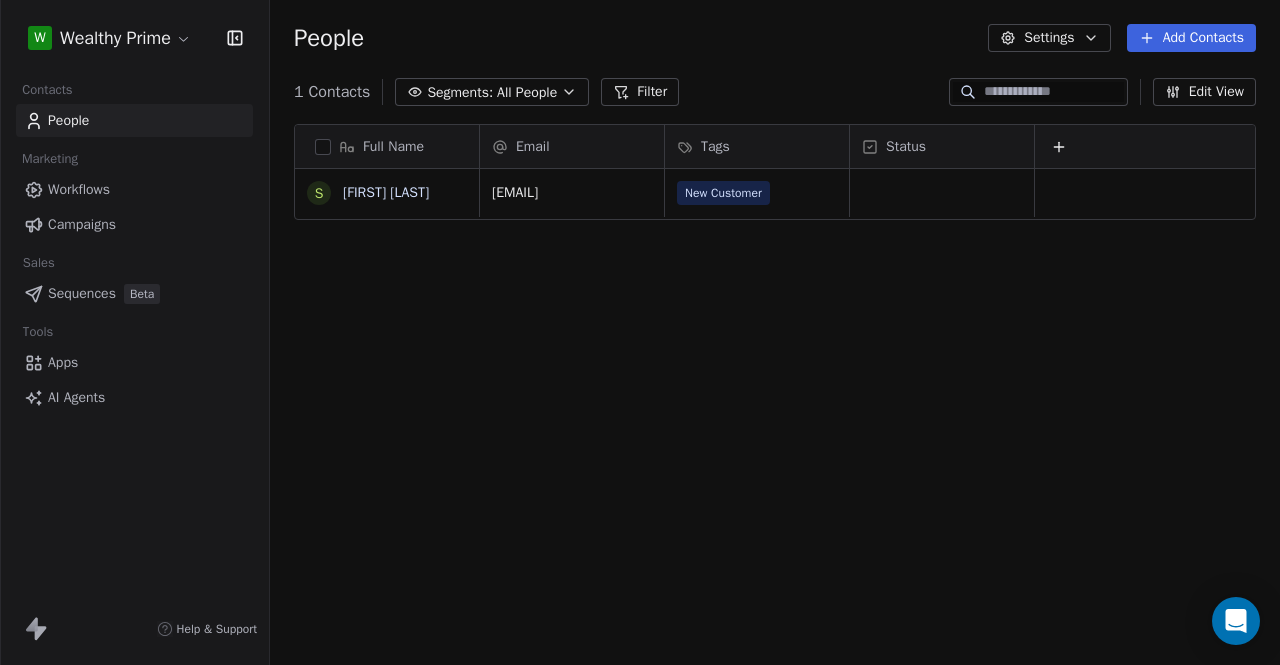 click on "W Wealthy Prime Contacts People Marketing Workflows Campaigns Sales Sequences Beta Tools Apps AI Agents Help & Support People Settings  Add Contacts 1 Contacts Segments: All People Filter  Edit View Tag Add to Sequence Export Full Name S Sokunth Sirei Email Tags Status sokunth.sirei9@gmail.com New Customer
To pick up a draggable item, press the space bar.
While dragging, use the arrow keys to move the item.
Press space again to drop the item in its new position, or press escape to cancel." at bounding box center (640, 332) 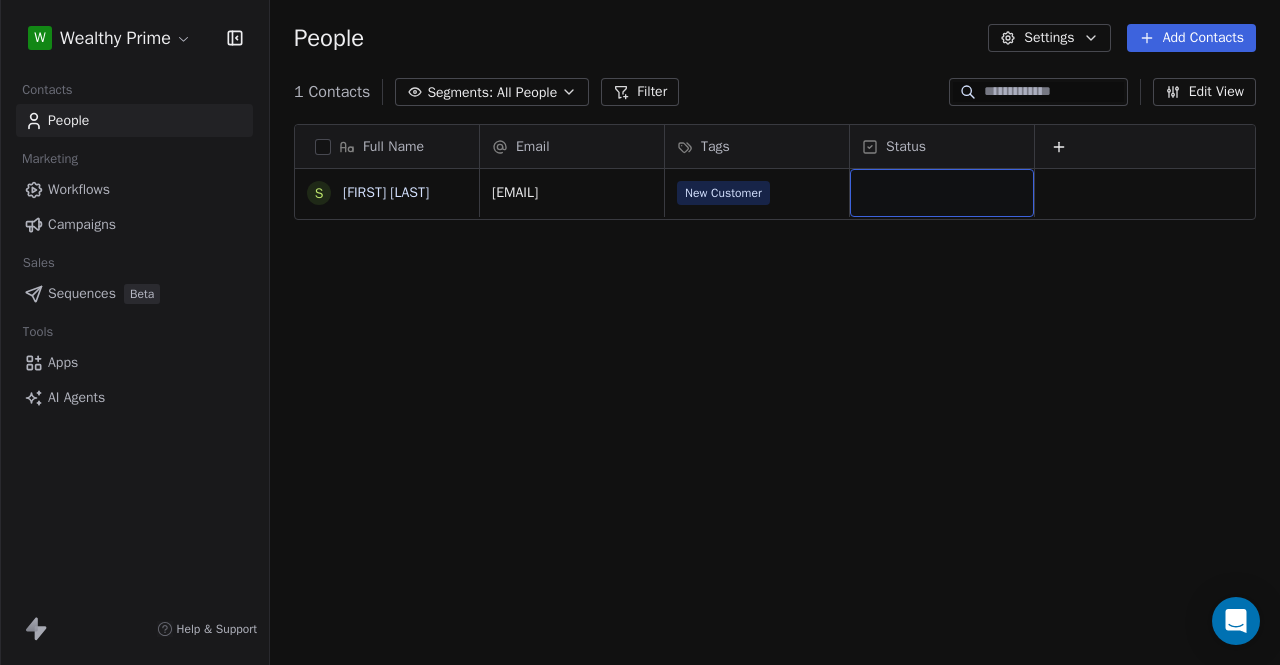 click at bounding box center (942, 193) 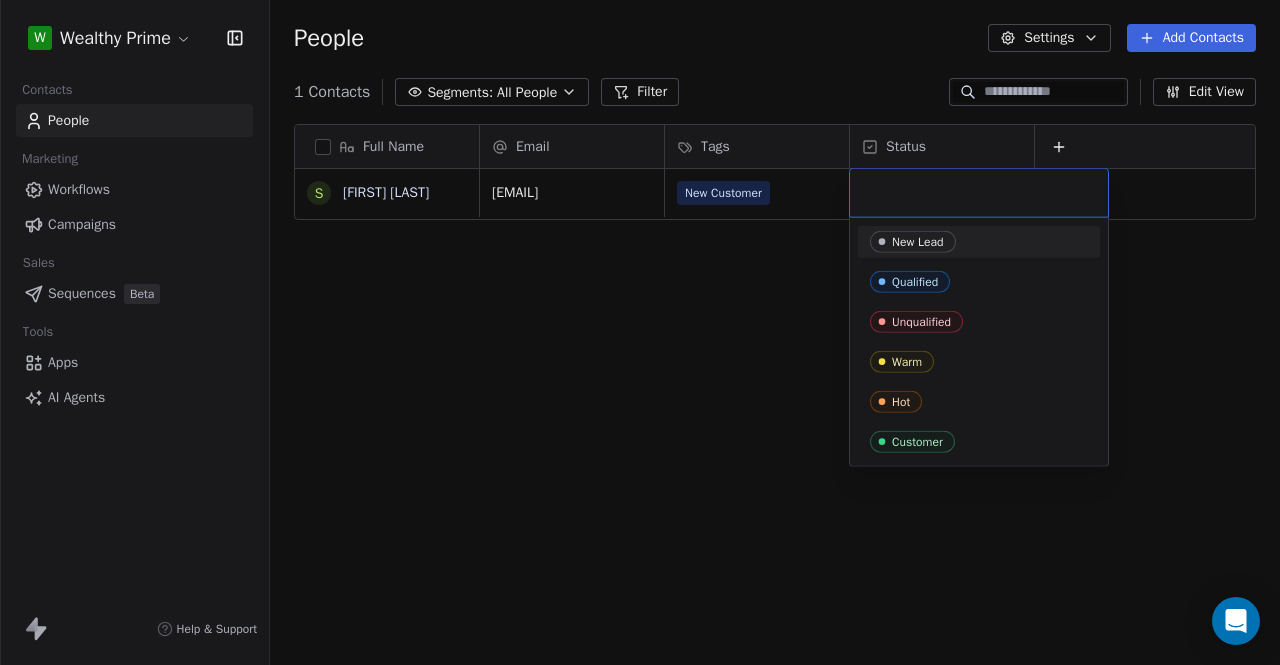 click on "New Lead" at bounding box center (918, 242) 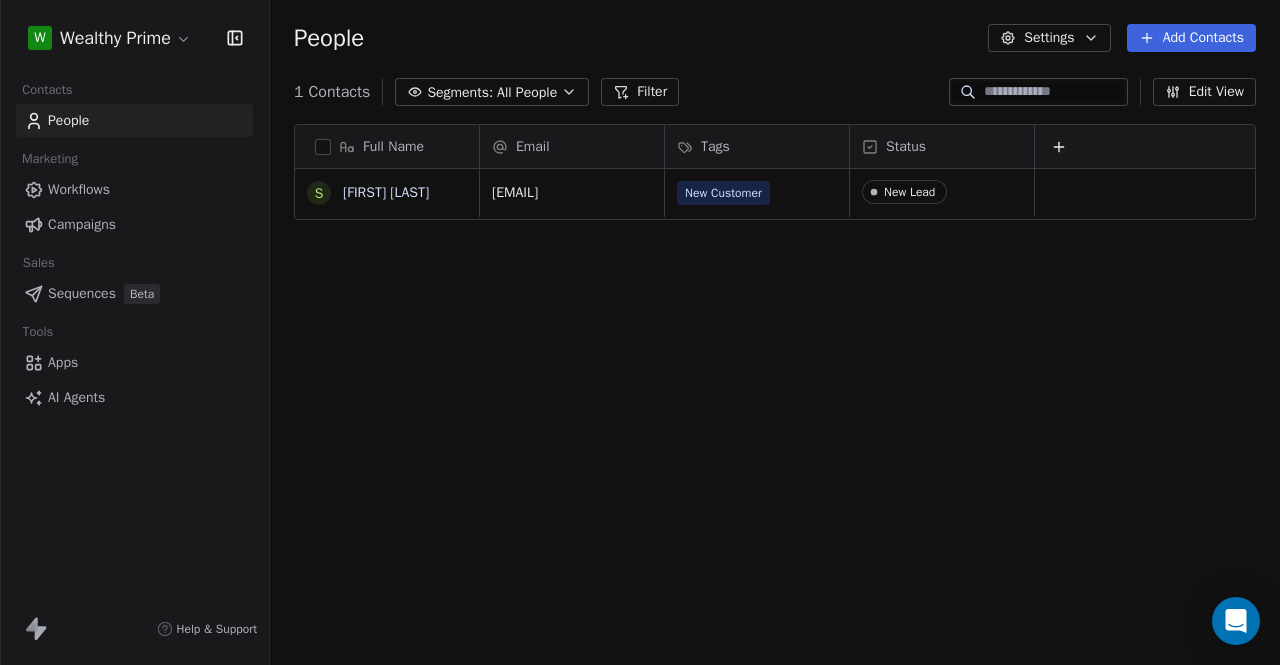 click on "Add Contacts" at bounding box center [1191, 38] 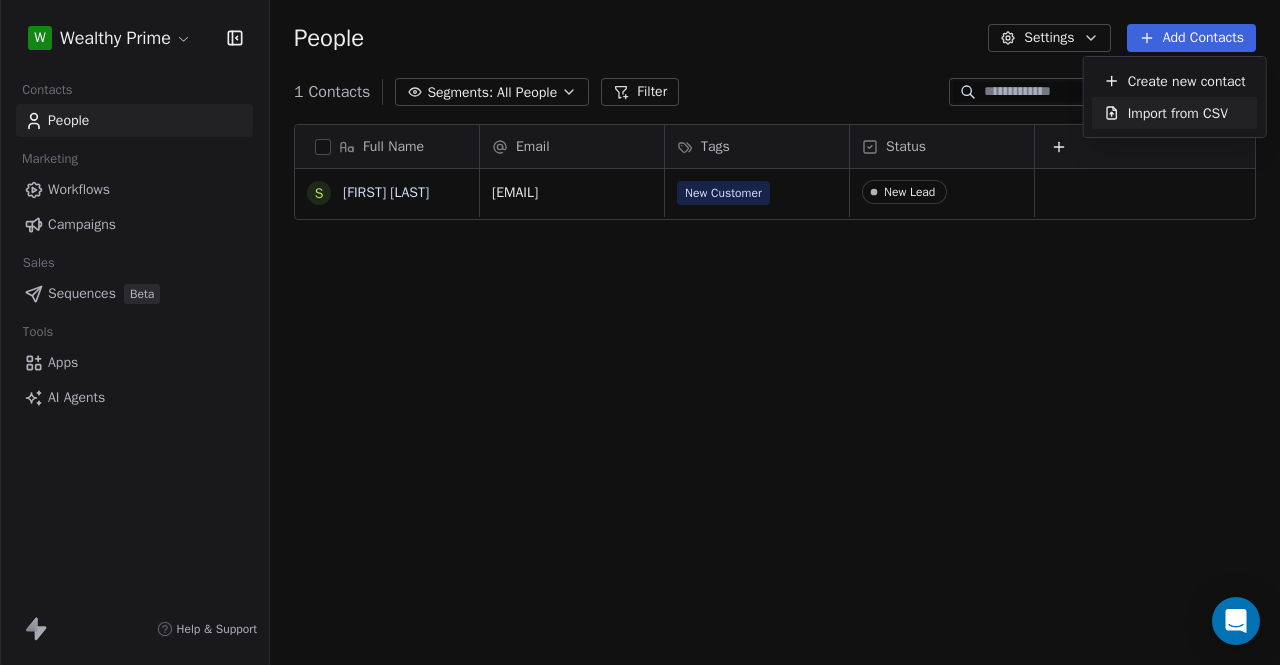 click on "W Wealthy Prime Contacts People Marketing Workflows Campaigns Sales Sequences Beta Tools Apps AI Agents Help & Support People Settings  Add Contacts 1 Contacts Segments: All People Filter  Edit View Tag Add to Sequence Export Full Name S Sokunth Sirei Email Tags Status sokunth.sirei9@gmail.com New Customer New Lead
To pick up a draggable item, press the space bar.
While dragging, use the arrow keys to move the item.
Press space again to drop the item in its new position, or press escape to cancel.
Create new contact Import from CSV" at bounding box center (640, 332) 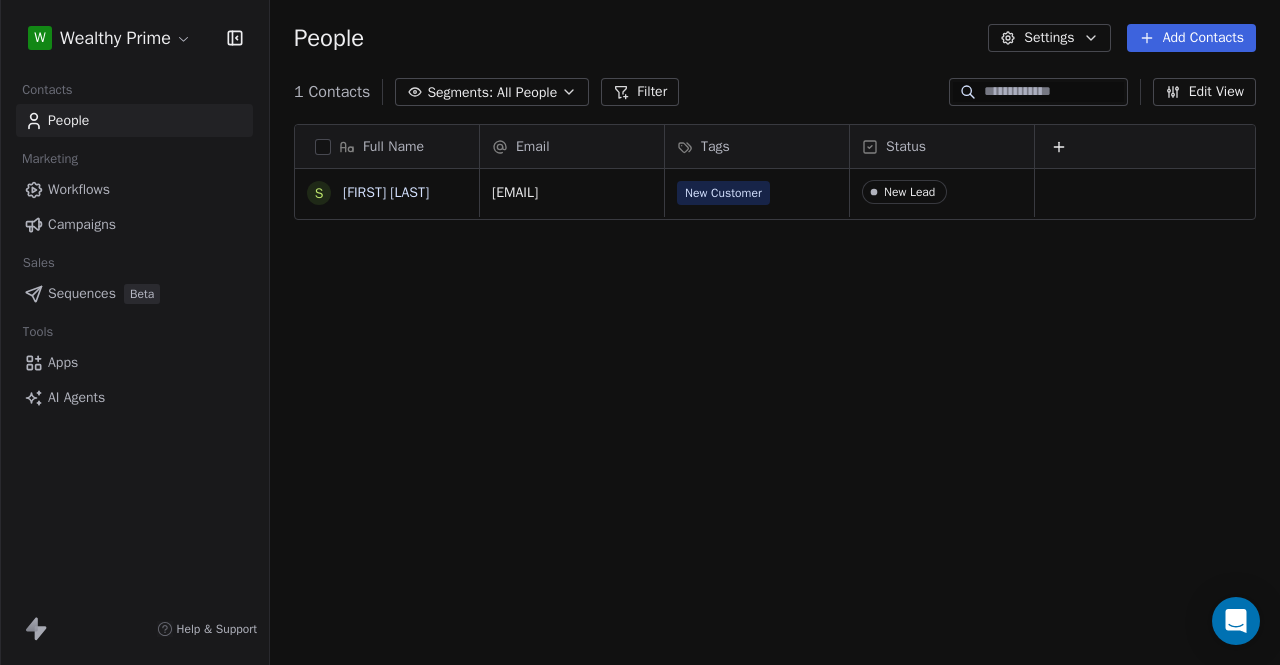 click on "Full Name S Sokunth Sirei Email Tags Status sokunth.sirei9@gmail.com New Customer New Lead
To pick up a draggable item, press the space bar.
While dragging, use the arrow keys to move the item.
Press space again to drop the item in its new position, or press escape to cancel." at bounding box center (775, 400) 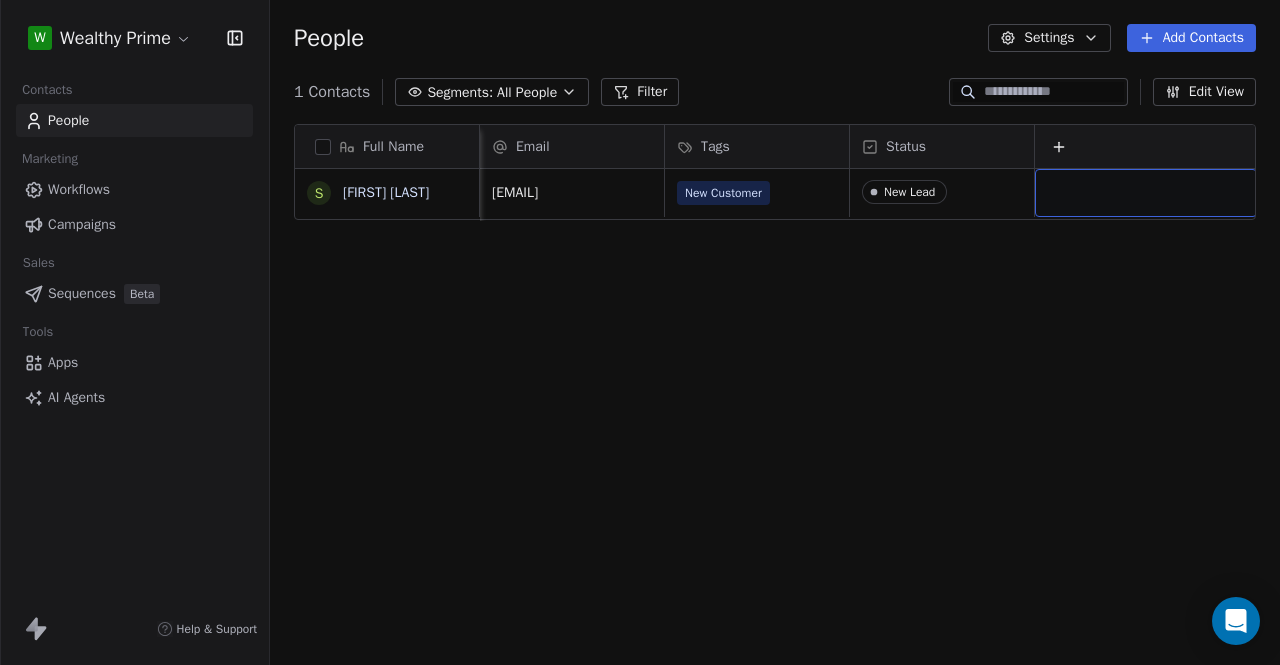 scroll, scrollTop: 0, scrollLeft: 16, axis: horizontal 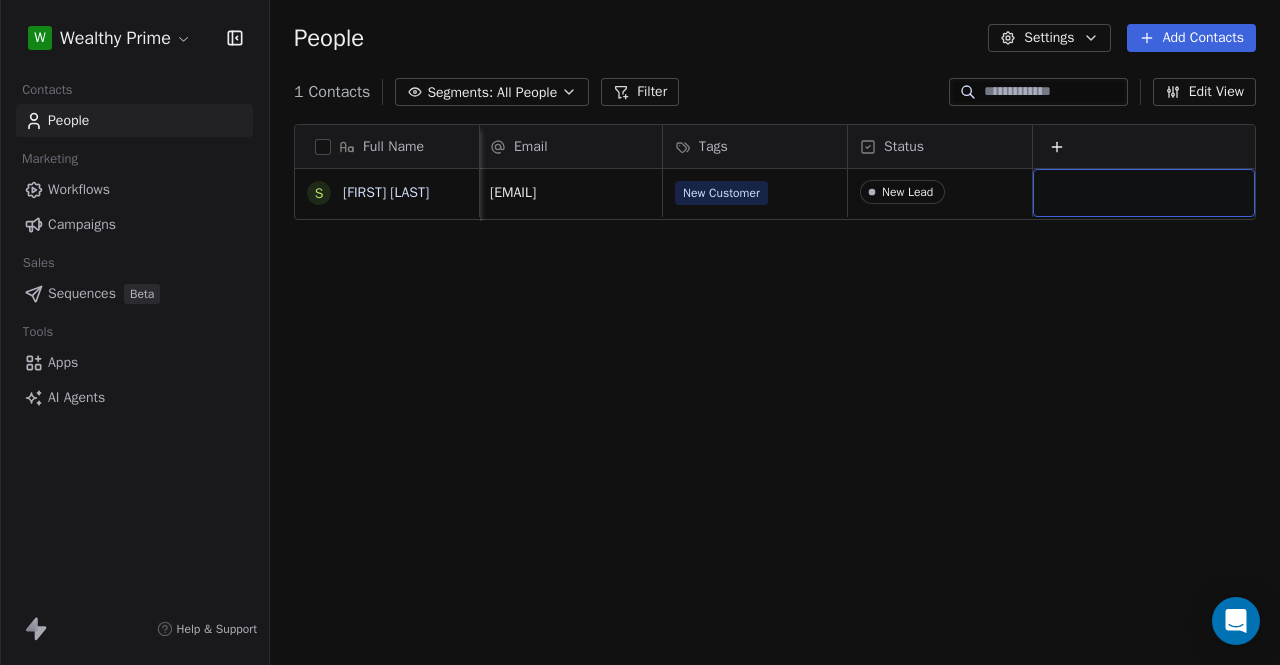 click at bounding box center (1144, 193) 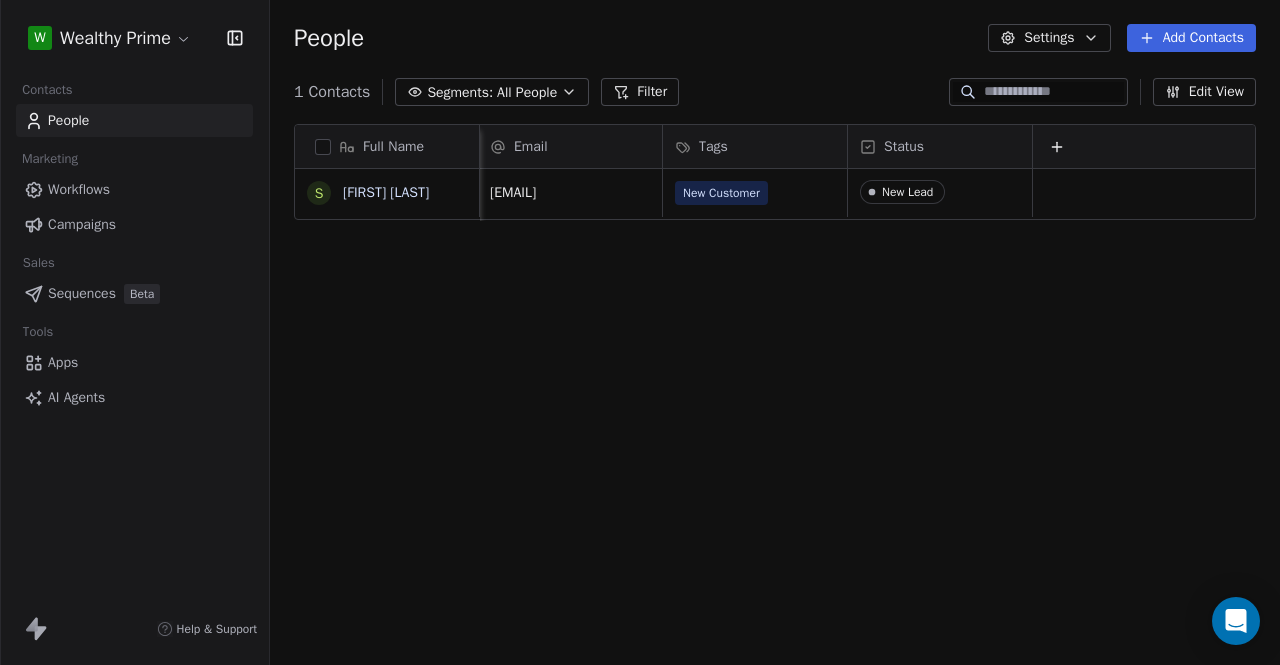 click on "W Wealthy Prime Contacts People Marketing Workflows Campaigns Sales Sequences Beta Tools Apps AI Agents Help & Support People Settings  Add Contacts 1 Contacts Segments: All People Filter  Edit View Tag Add to Sequence Export Full Name S Sokunth Sirei Email Tags Status sokunth.sirei9@gmail.com New Customer New Lead
To pick up a draggable item, press the space bar.
While dragging, use the arrow keys to move the item.
Press space again to drop the item in its new position, or press escape to cancel." at bounding box center (640, 332) 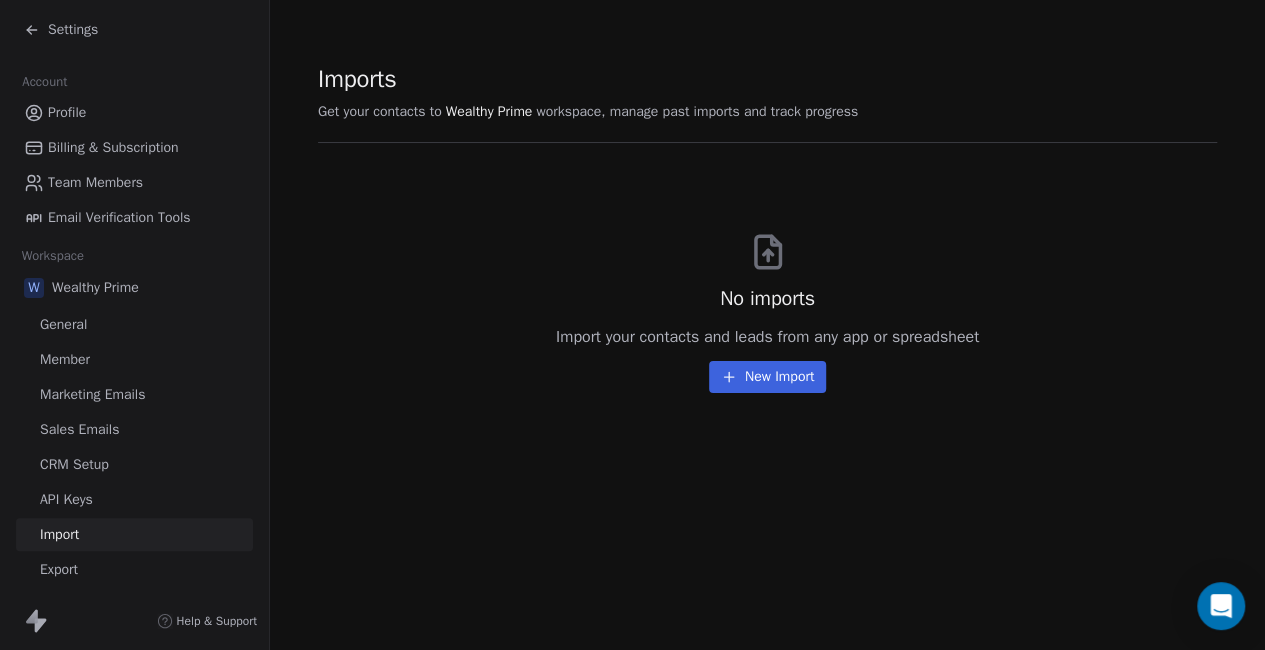 click on "Settings" at bounding box center [73, 30] 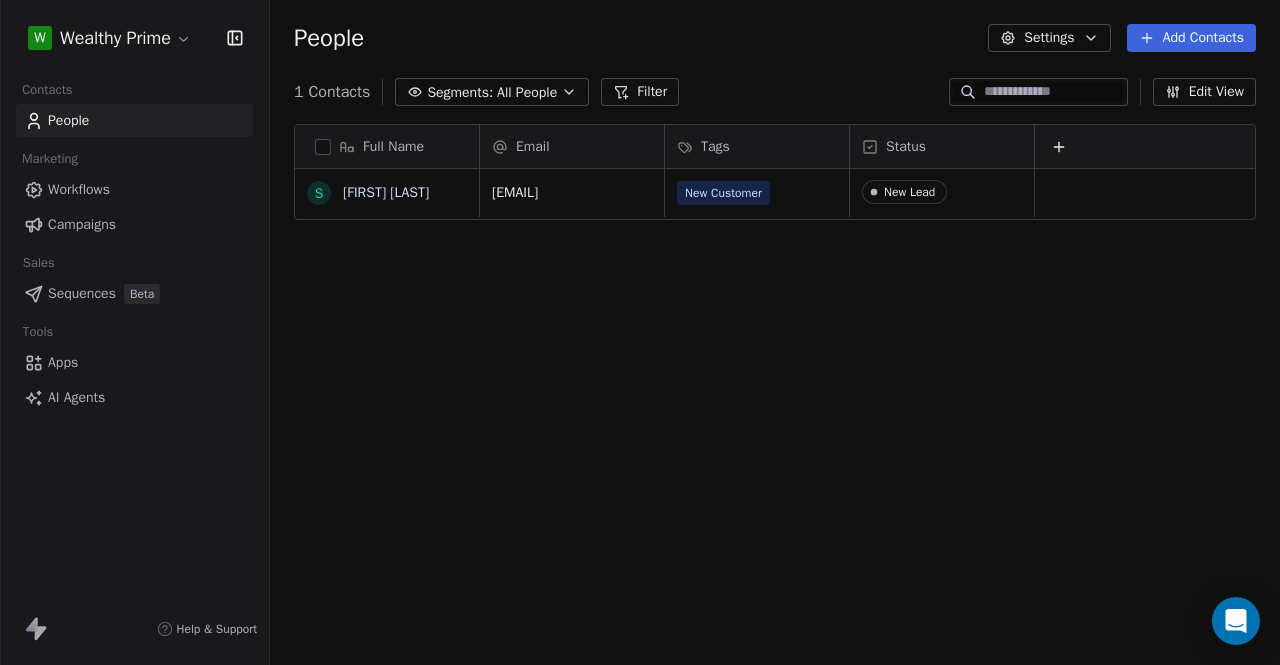 scroll, scrollTop: 16, scrollLeft: 16, axis: both 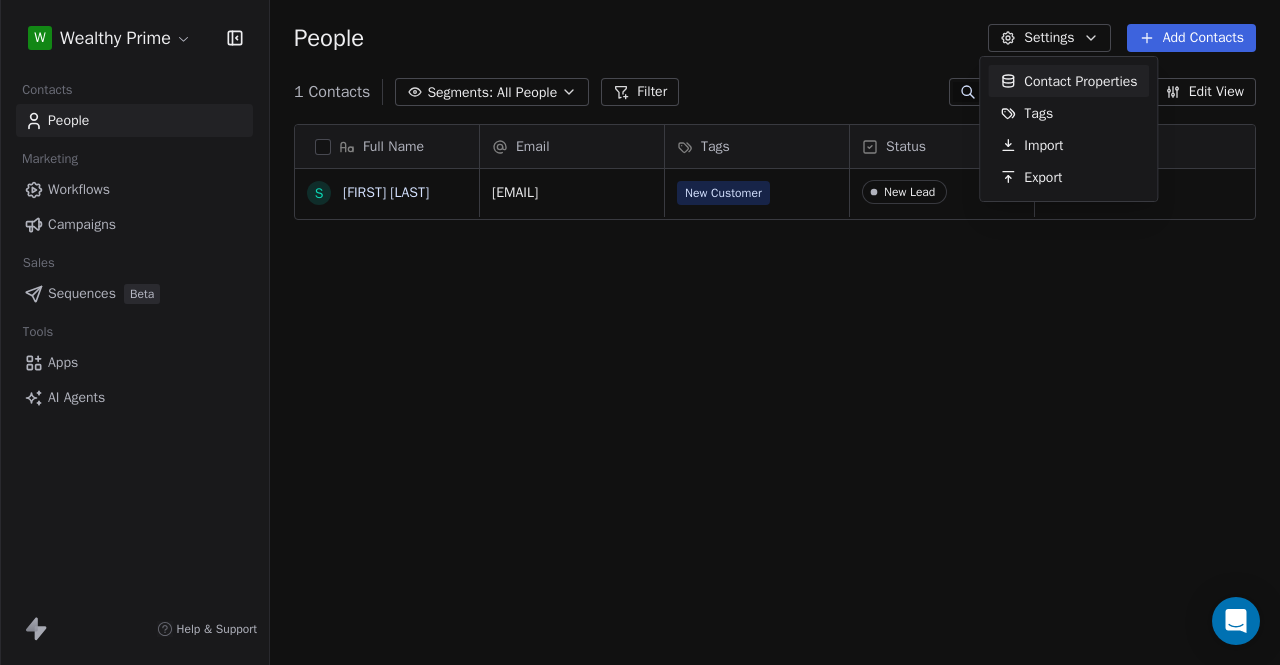 click on "W Wealthy Prime Contacts People Marketing Workflows Campaigns Sales Sequences Beta Tools Apps AI Agents Help & Support People Settings  Add Contacts 1 Contacts Segments: All People Filter  Edit View Tag Add to Sequence Export Full Name S Sokunth Sirei Email Tags Status sokunth.sirei9@gmail.com New Customer New Lead
To pick up a draggable item, press the space bar.
While dragging, use the arrow keys to move the item.
Press space again to drop the item in its new position, or press escape to cancel.
Contact Properties Tags Import Export" at bounding box center [640, 332] 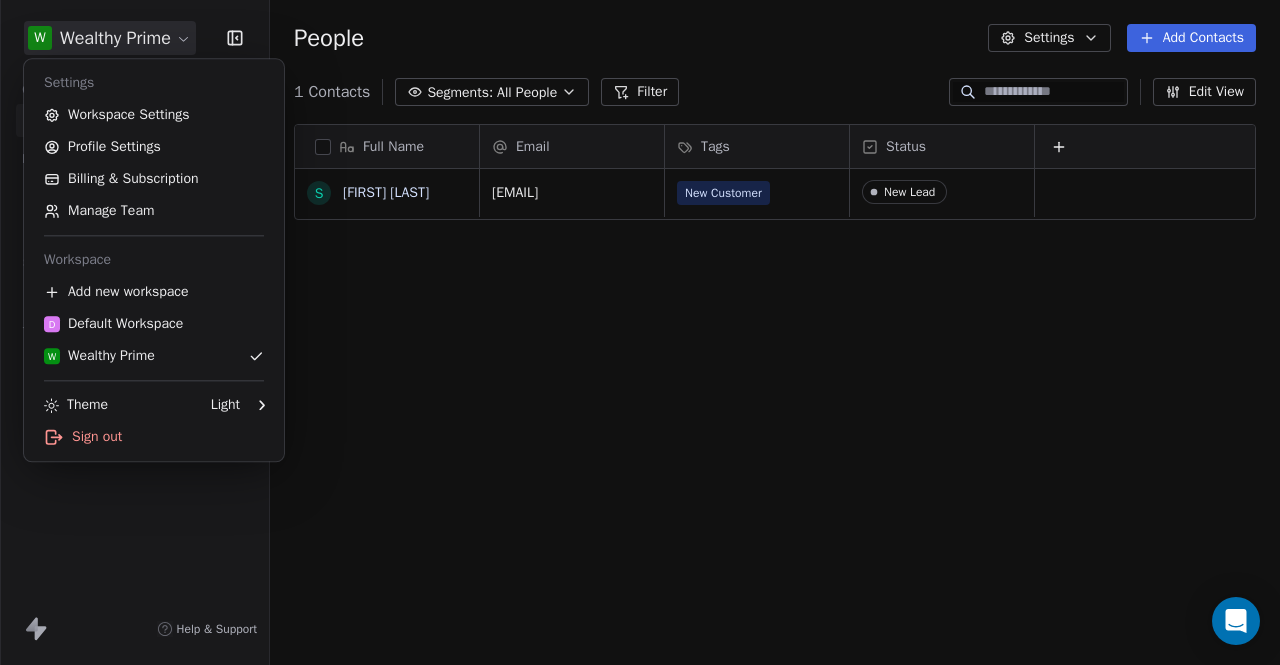 click on "W Wealthy Prime Contacts People Marketing Workflows Campaigns Sales Sequences Beta Tools Apps AI Agents Help & Support People Settings  Add Contacts 1 Contacts Segments: All People Filter  Edit View Tag Add to Sequence Export Full Name S Sokunth Sirei Email Tags Status sokunth.sirei9@gmail.com New Customer New Lead
To pick up a draggable item, press the space bar.
While dragging, use the arrow keys to move the item.
Press space again to drop the item in its new position, or press escape to cancel.
Settings Workspace Settings Profile Settings Billing & Subscription Manage Team   Workspace Add new workspace D Default Workspace W Wealthy Prime Theme Light Sign out" at bounding box center (640, 332) 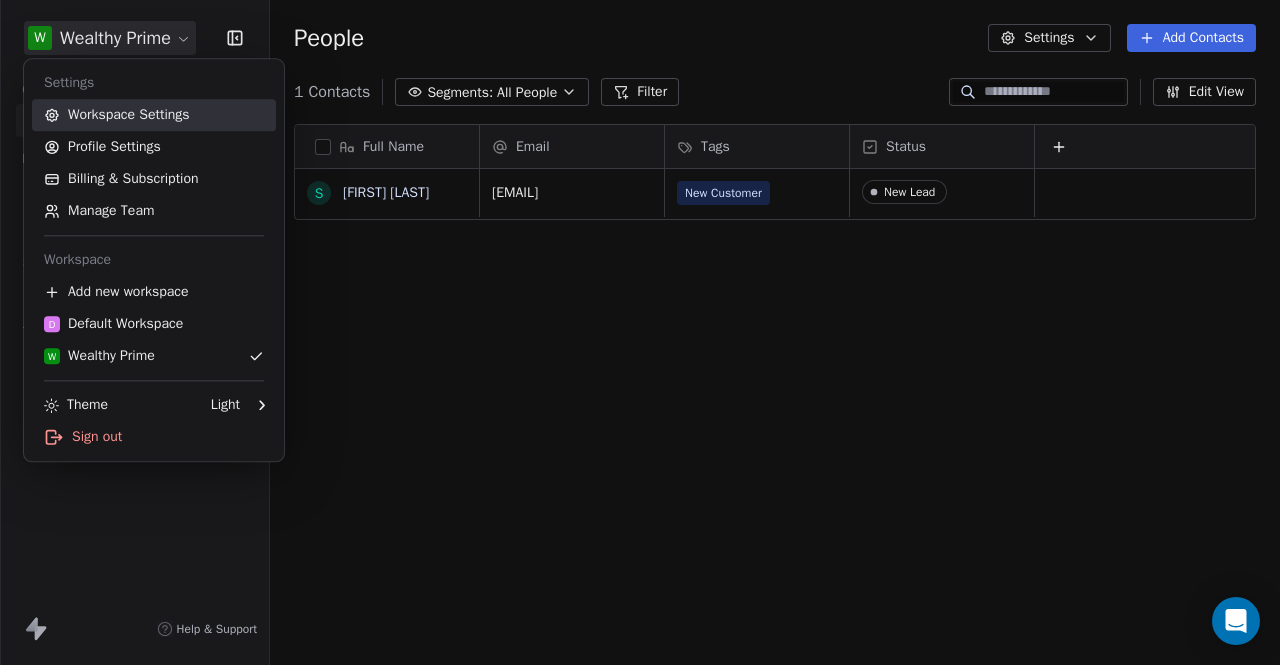 click on "Workspace Settings" at bounding box center [154, 115] 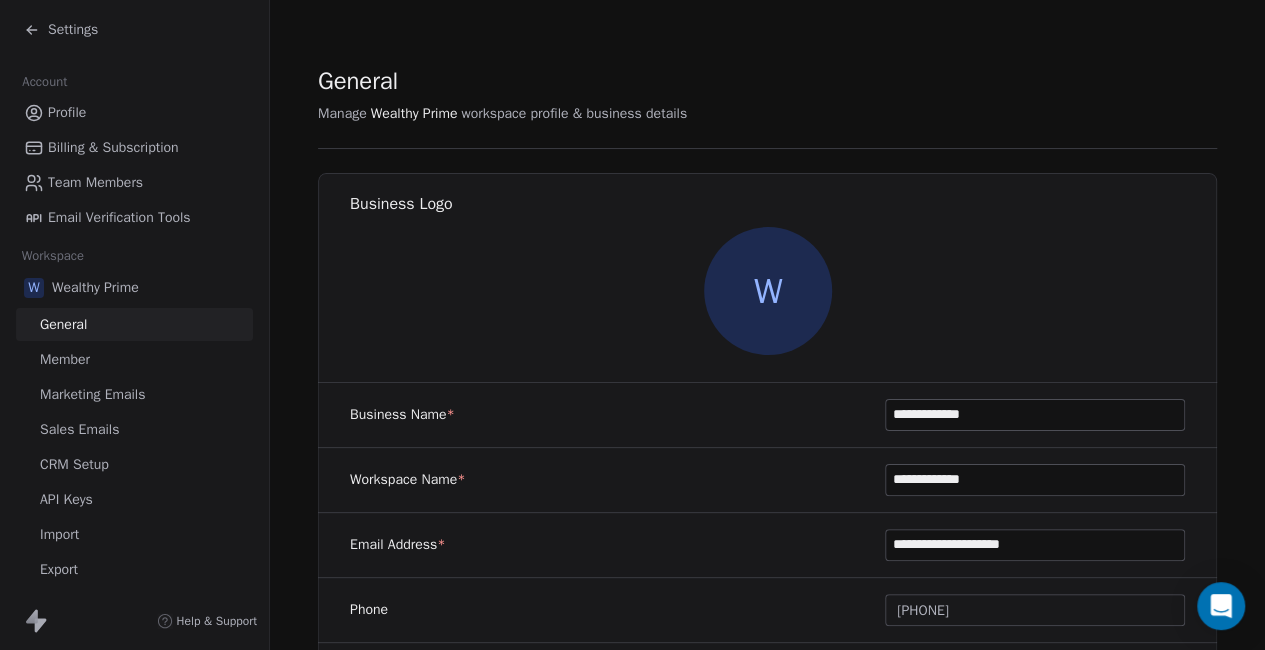 click on "API Keys" at bounding box center (66, 499) 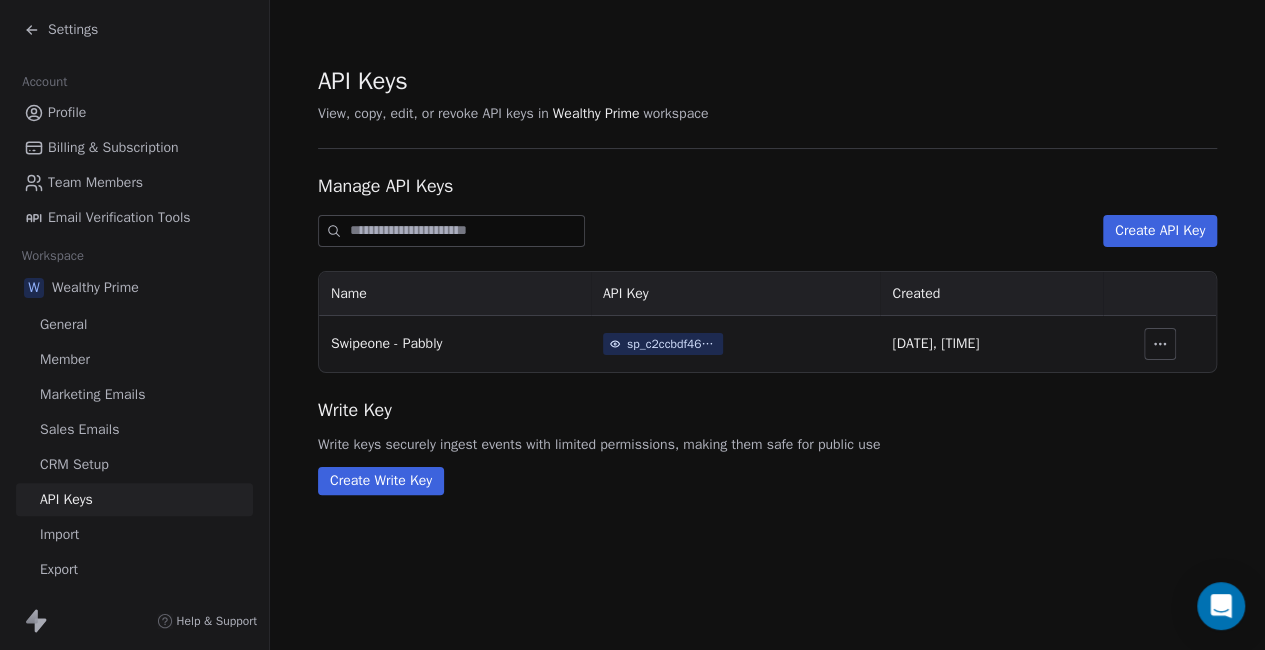 click at bounding box center (1160, 344) 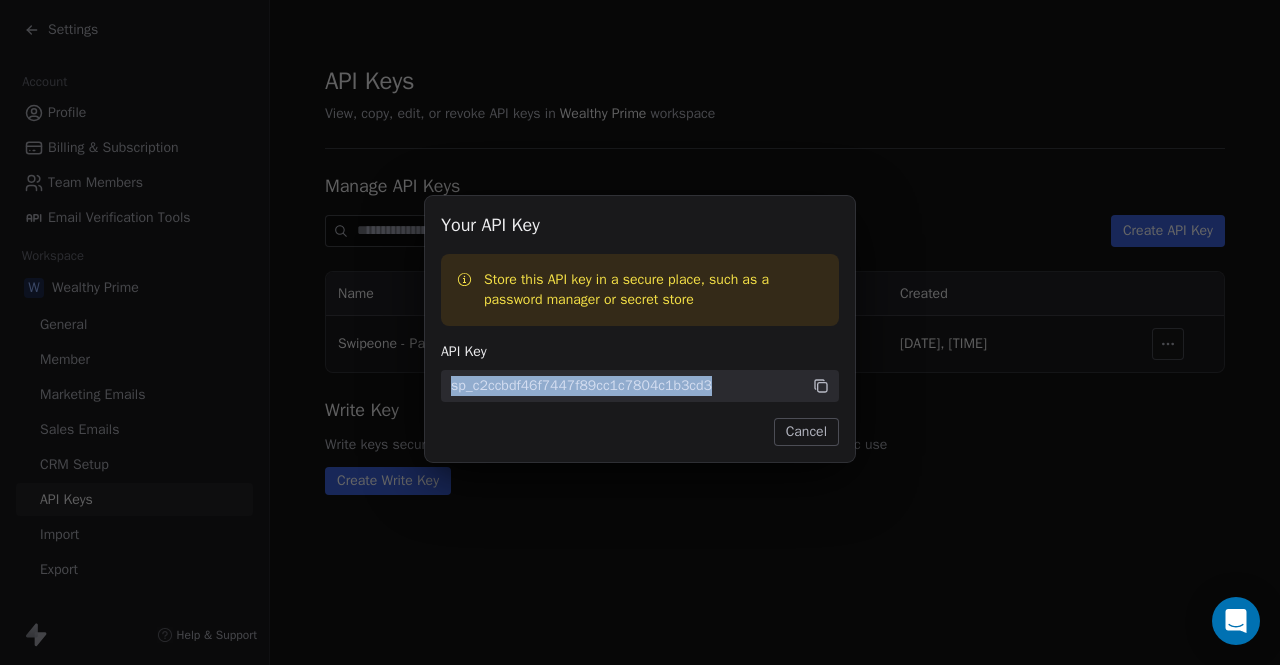 drag, startPoint x: 721, startPoint y: 389, endPoint x: 380, endPoint y: 403, distance: 341.28726 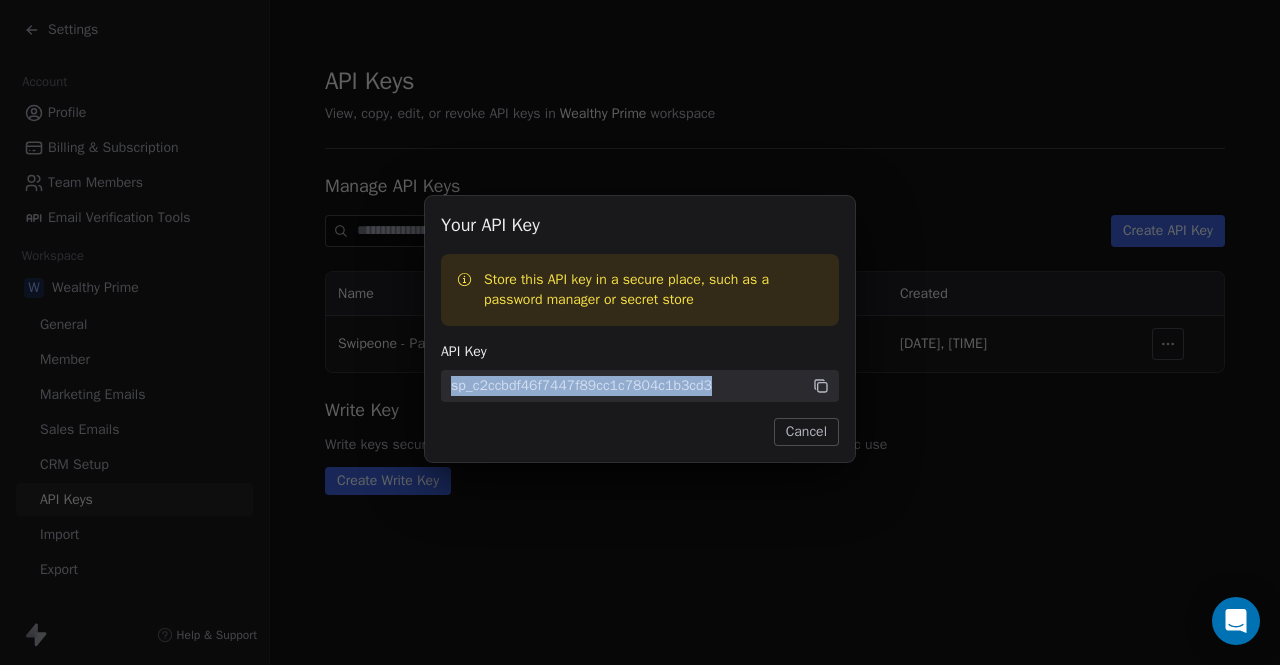 copy on "sp_c2ccbdf46f7447f89cc1c7804c1b3cd3" 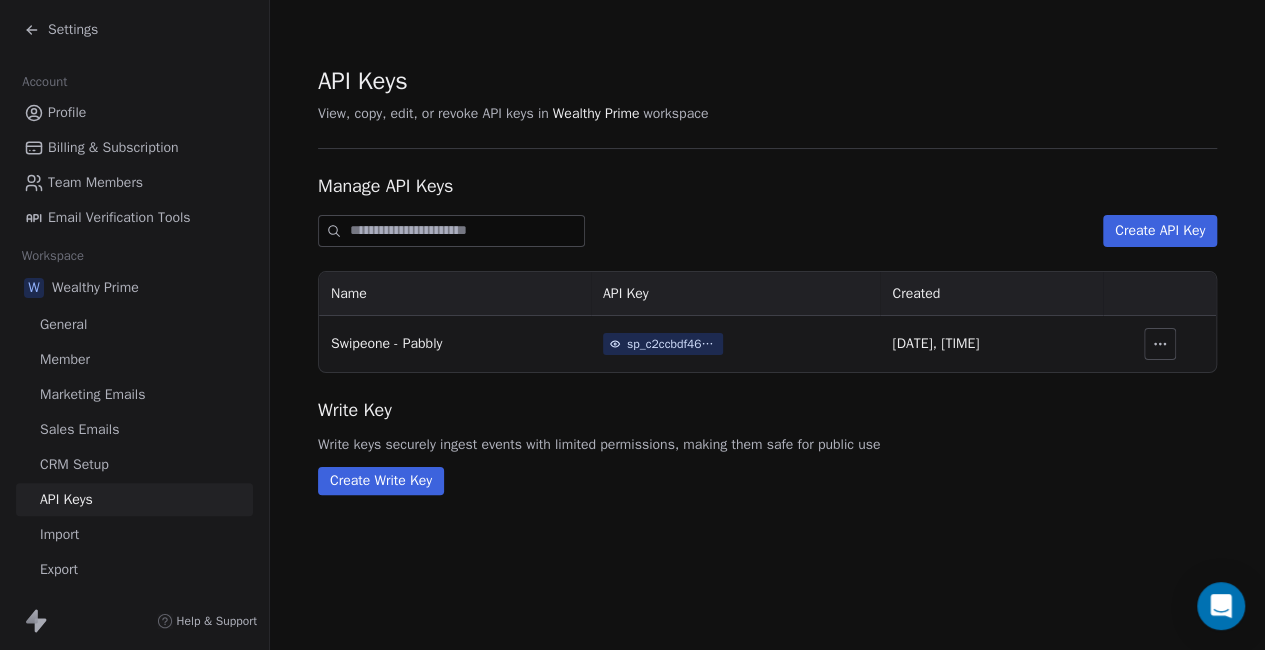 click on "Wealthy Prime" at bounding box center (95, 288) 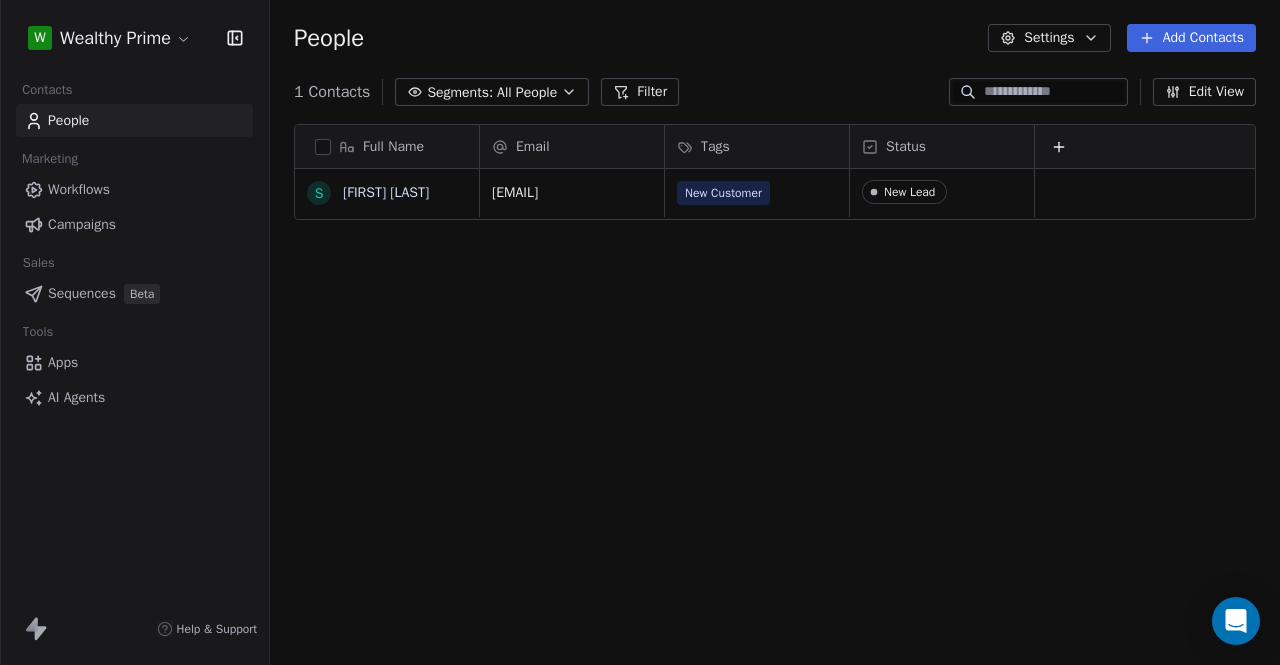 scroll, scrollTop: 16, scrollLeft: 16, axis: both 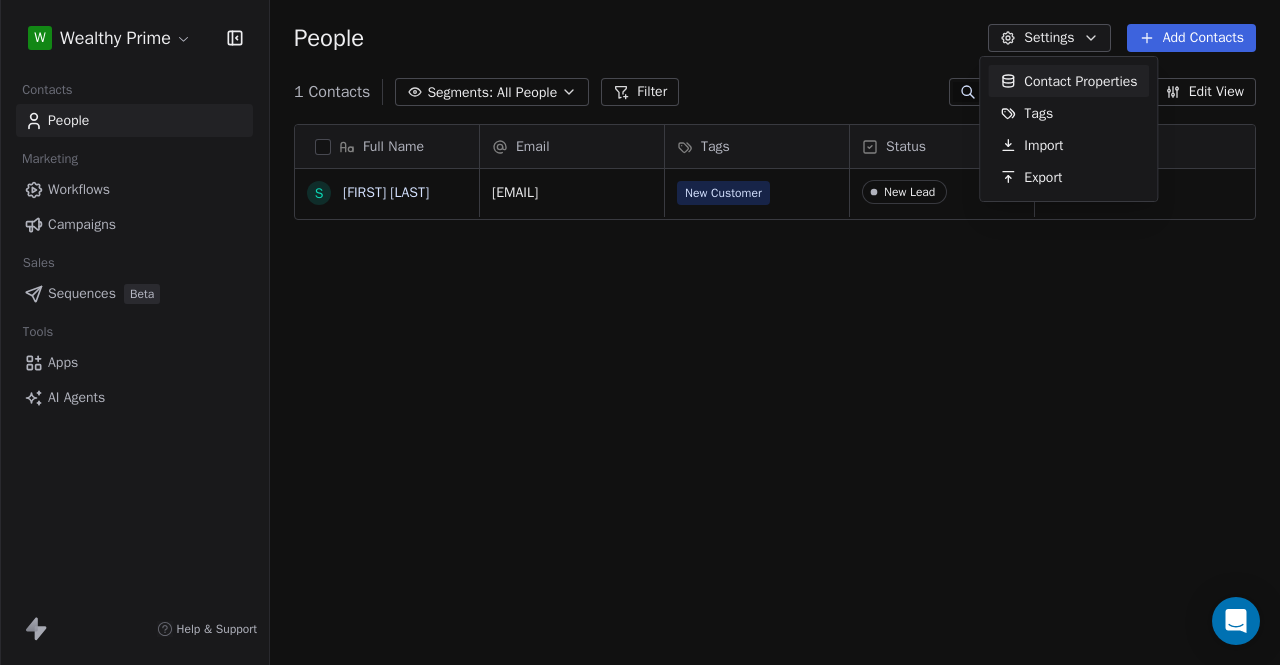 click on "Contact Properties" at bounding box center (1080, 81) 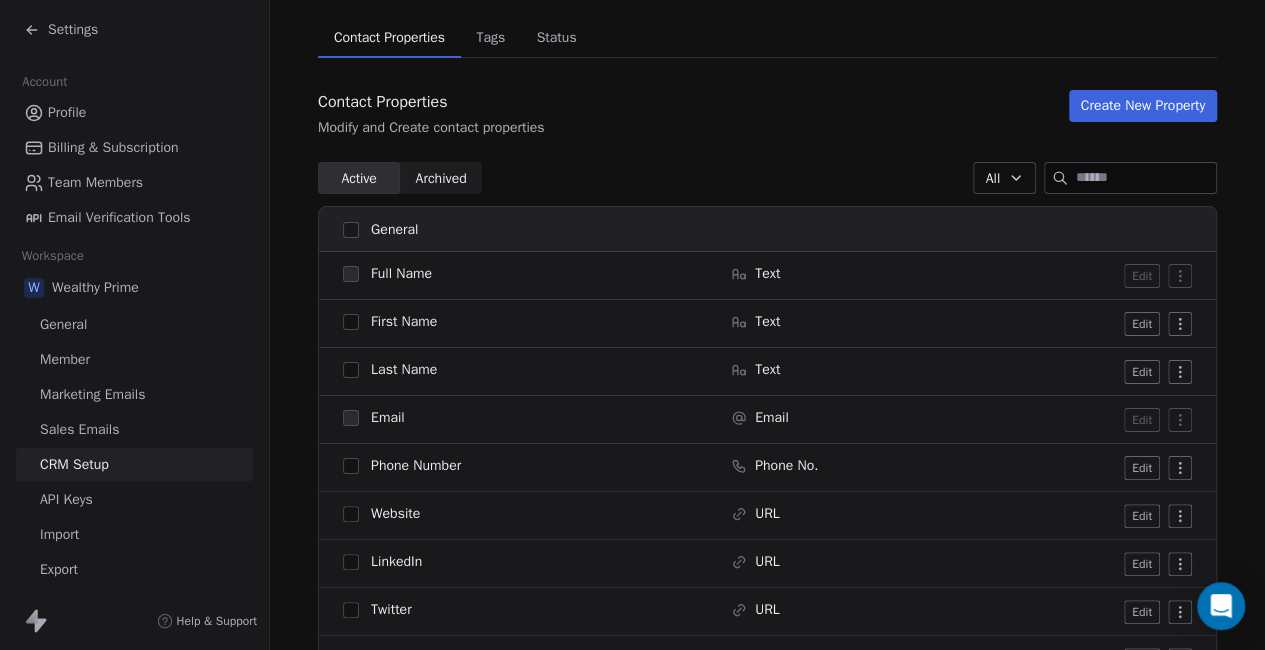 scroll, scrollTop: 143, scrollLeft: 0, axis: vertical 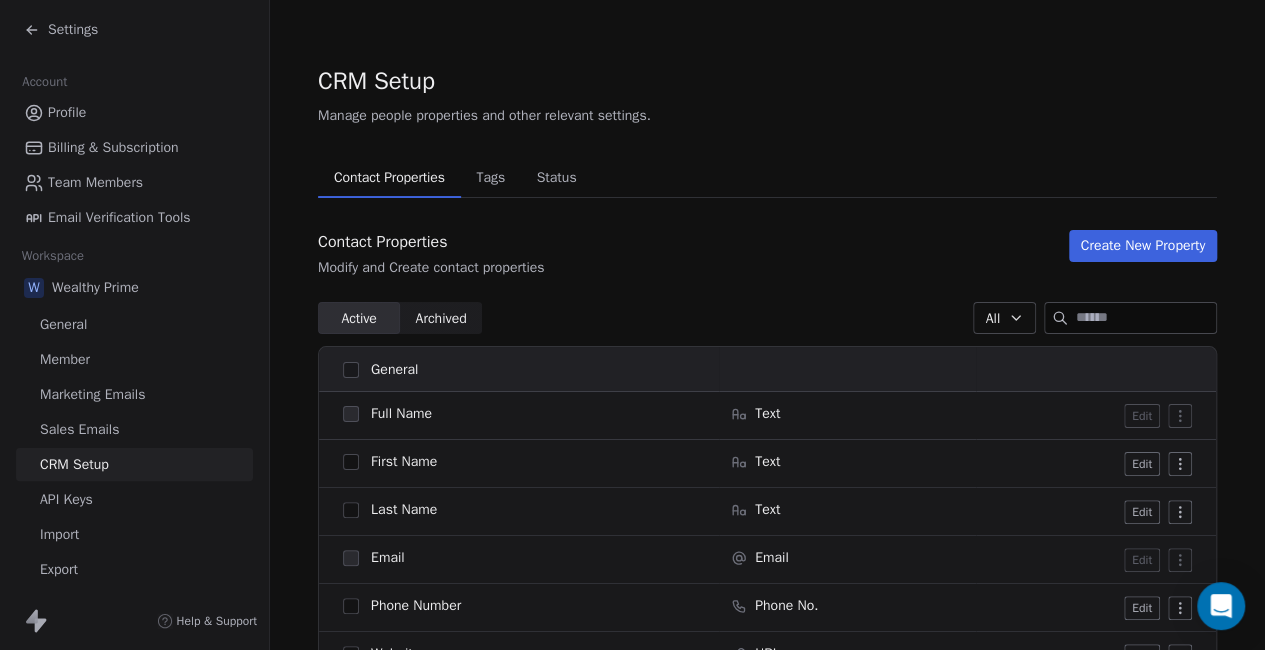 click on "General" at bounding box center [63, 324] 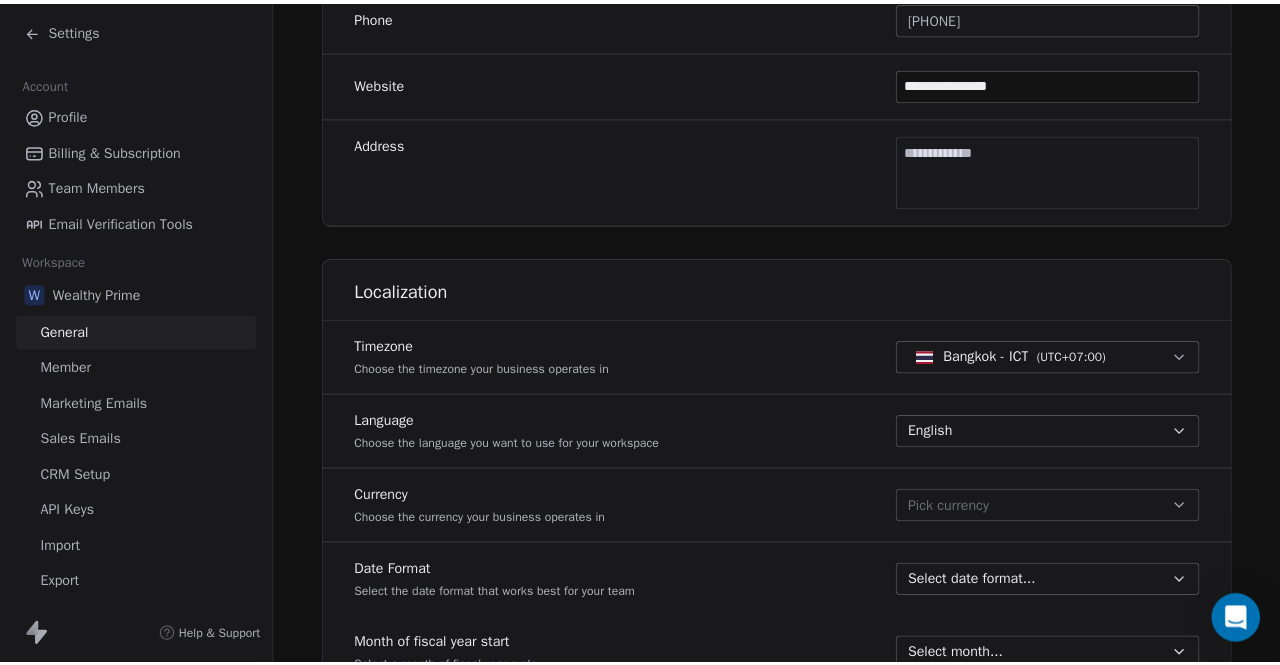 scroll, scrollTop: 594, scrollLeft: 0, axis: vertical 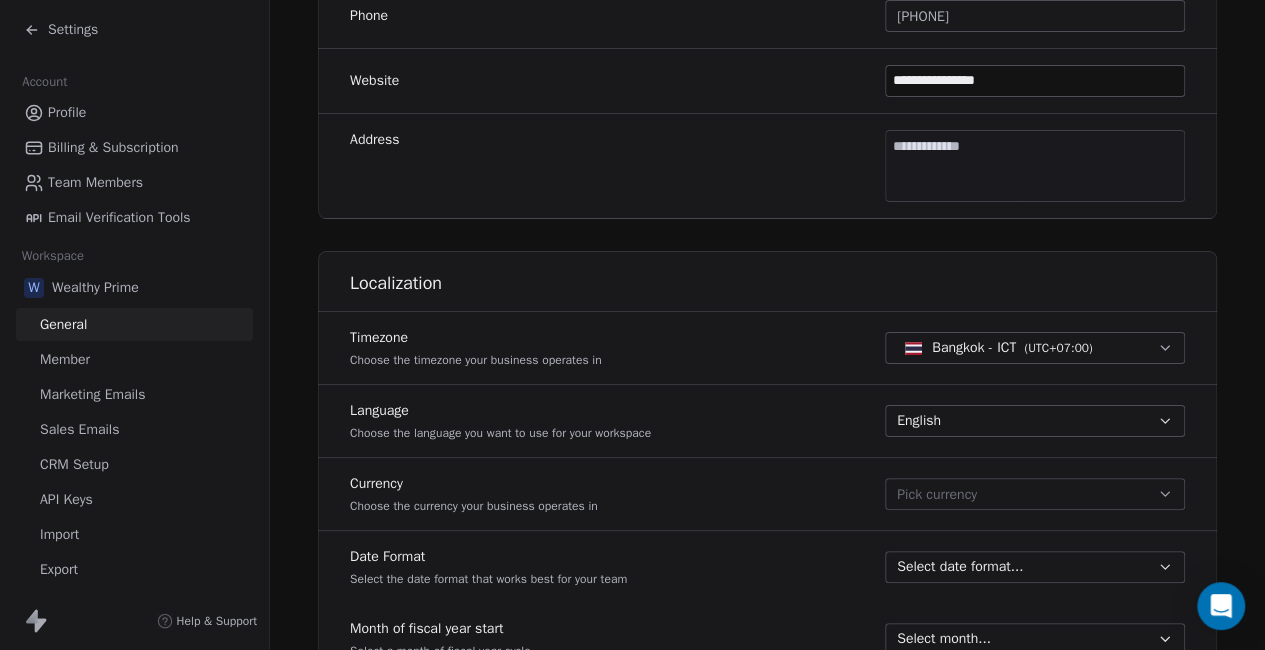 click on "Wealthy Prime" at bounding box center [95, 288] 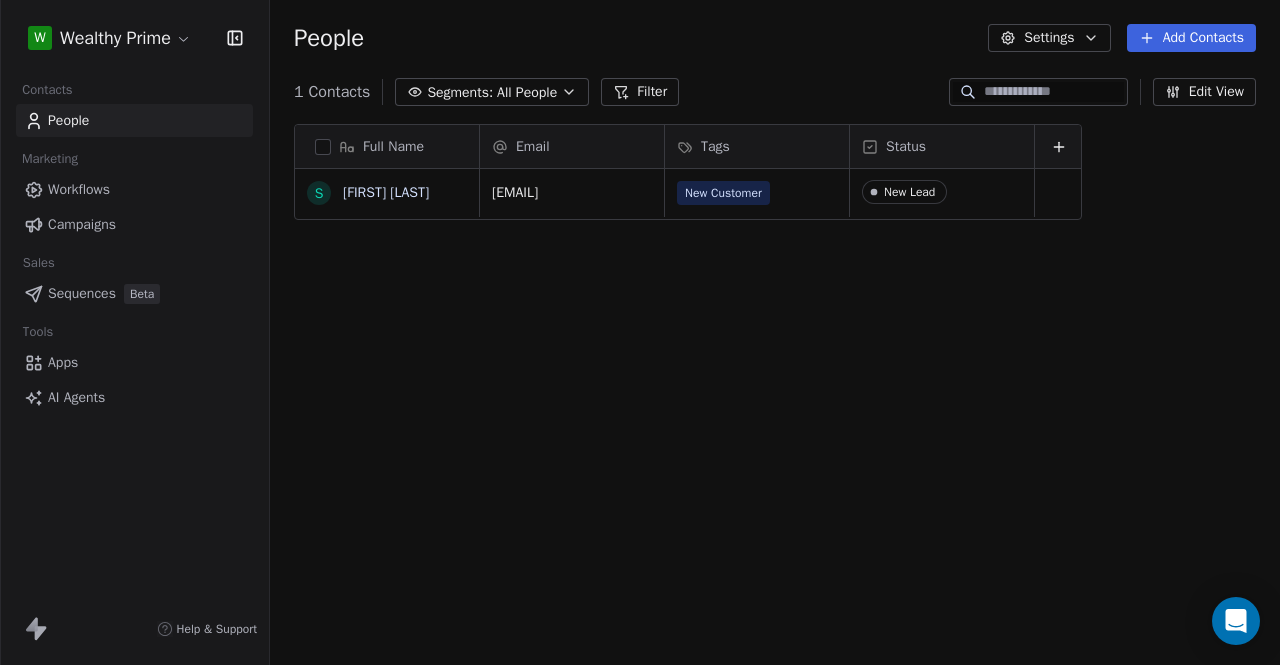 scroll, scrollTop: 16, scrollLeft: 16, axis: both 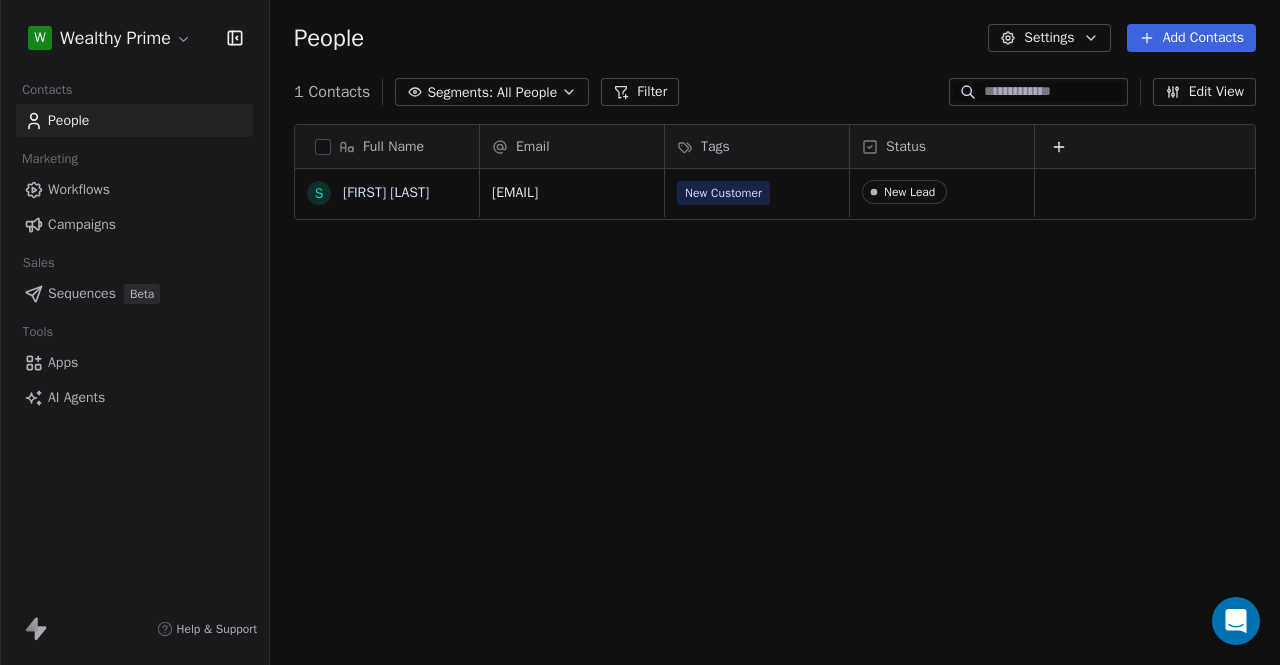 click on "Full Name S Sokunth Sirei Email Tags Status sokunth.sirei9@gmail.com New Customer New Lead
To pick up a draggable item, press the space bar.
While dragging, use the arrow keys to move the item.
Press space again to drop the item in its new position, or press escape to cancel." at bounding box center [775, 400] 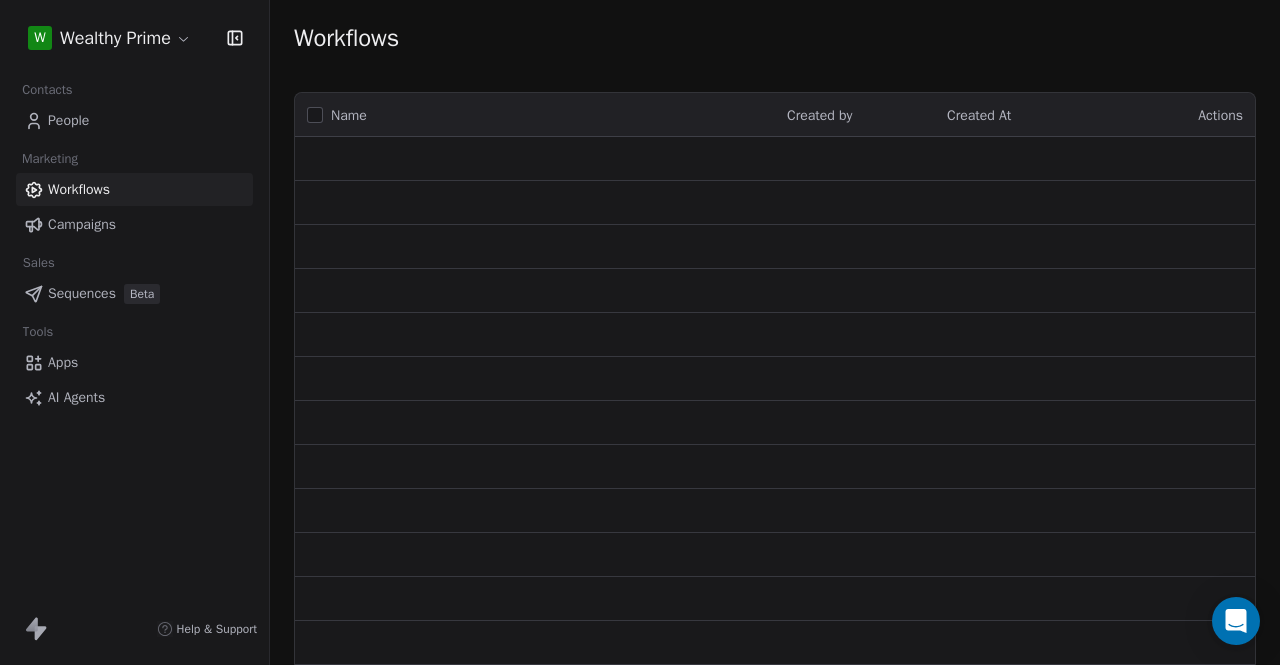 click on "Workflows" at bounding box center (79, 189) 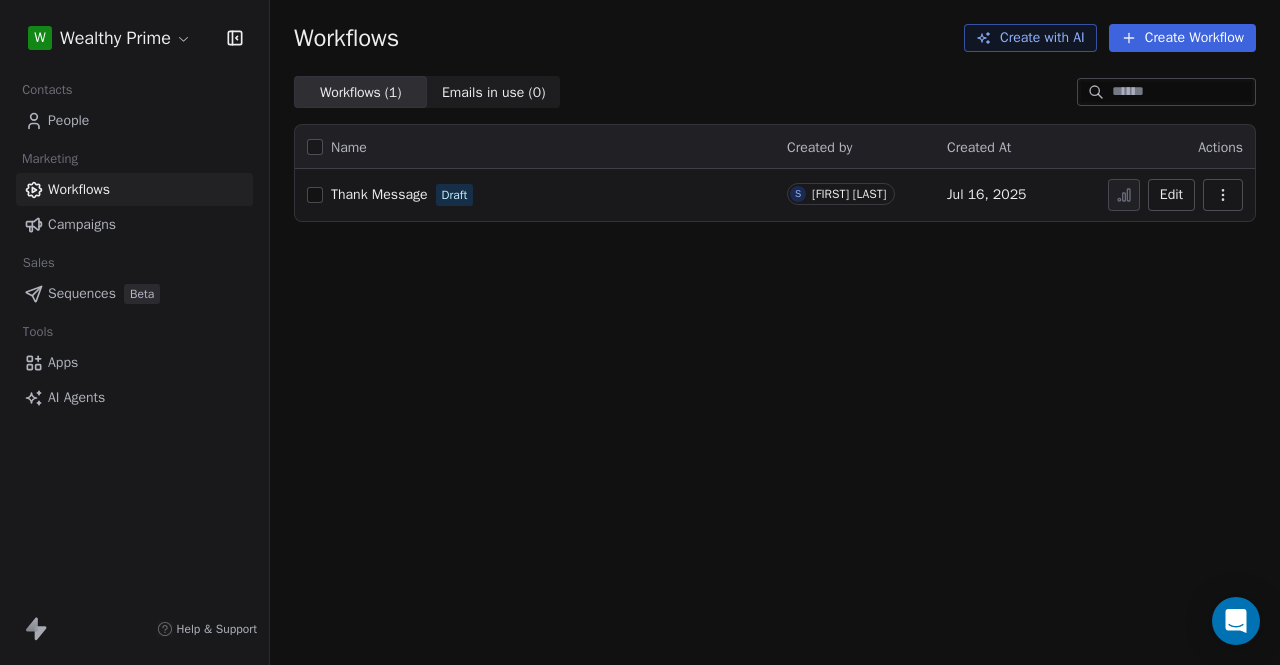 click on "Thank Message" at bounding box center (379, 194) 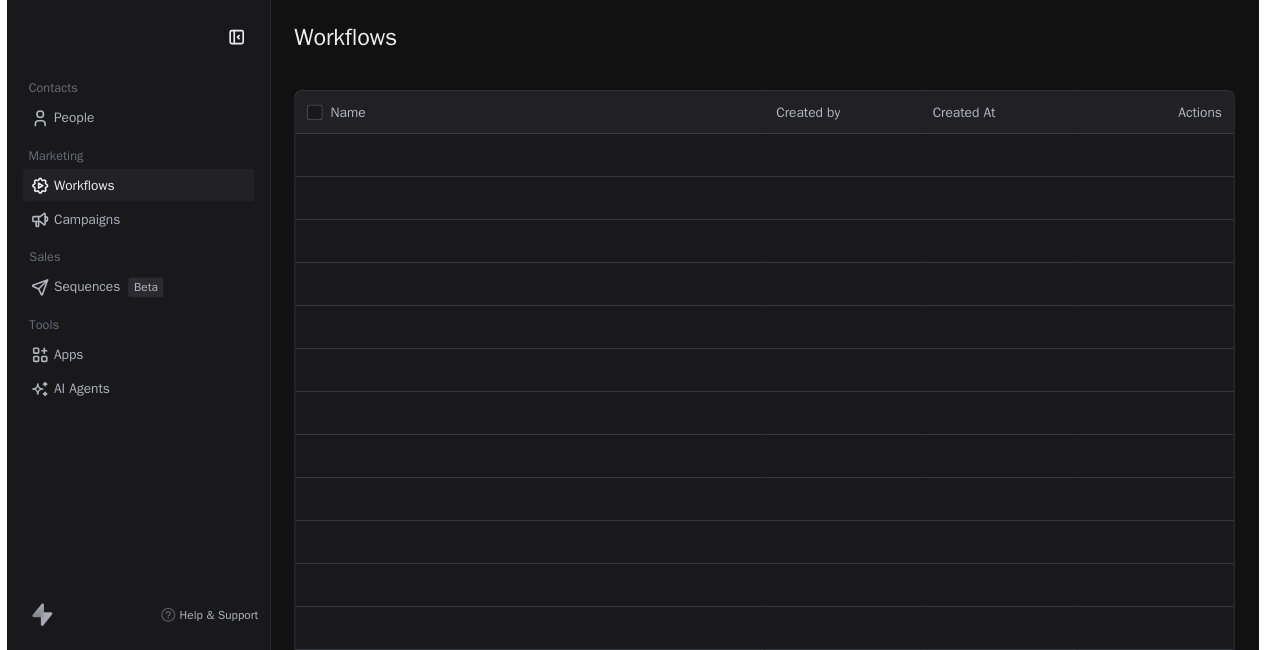 scroll, scrollTop: 0, scrollLeft: 0, axis: both 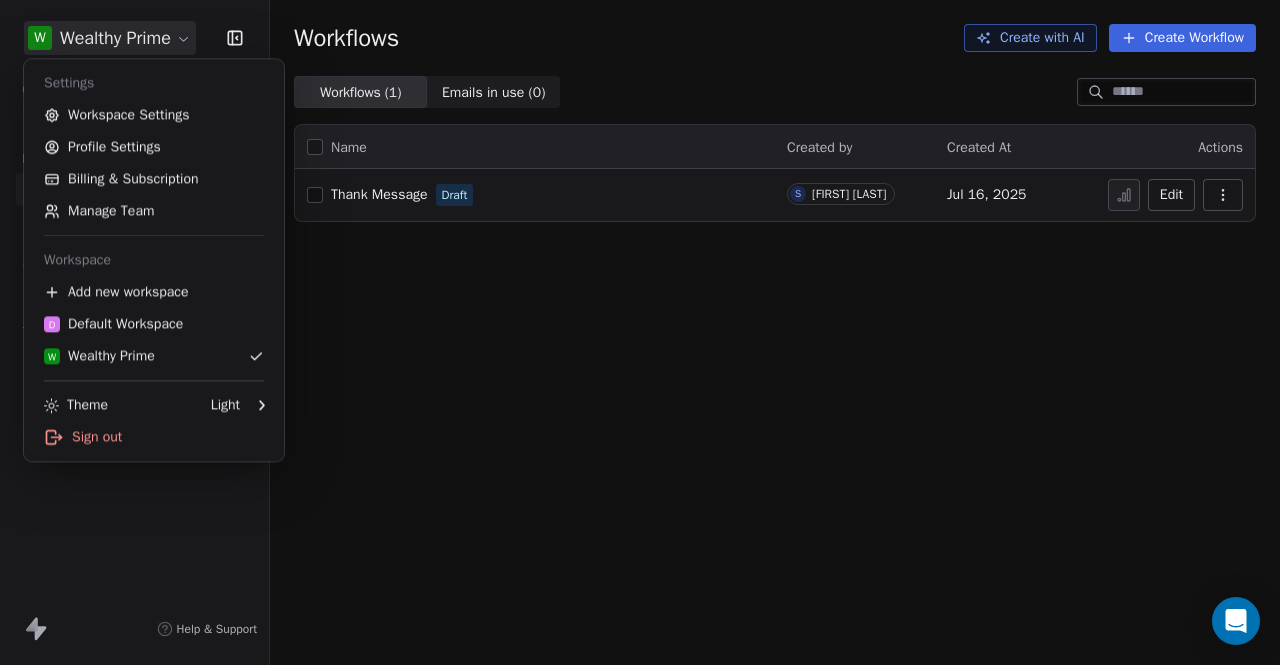 click on "W Wealthy Prime Contacts People Marketing Workflows Campaigns Sales Sequences Beta Tools Apps AI Agents Help & Support Workflows Create with AI Create Workflow Workflows ( 1 ) Workflows ( 1 ) Emails in use ( 0 ) Emails in use ( 0 ) Name Created by Created At Actions Thank Message Draft S [LAST] [LAST] [MONTH] [DAY], [YEAR] Edit
Settings Workspace Settings Profile Settings Billing & Subscription Manage Team Workspace Add new workspace D Default Workspace W Wealthy Prime Theme Light Sign out" at bounding box center [640, 332] 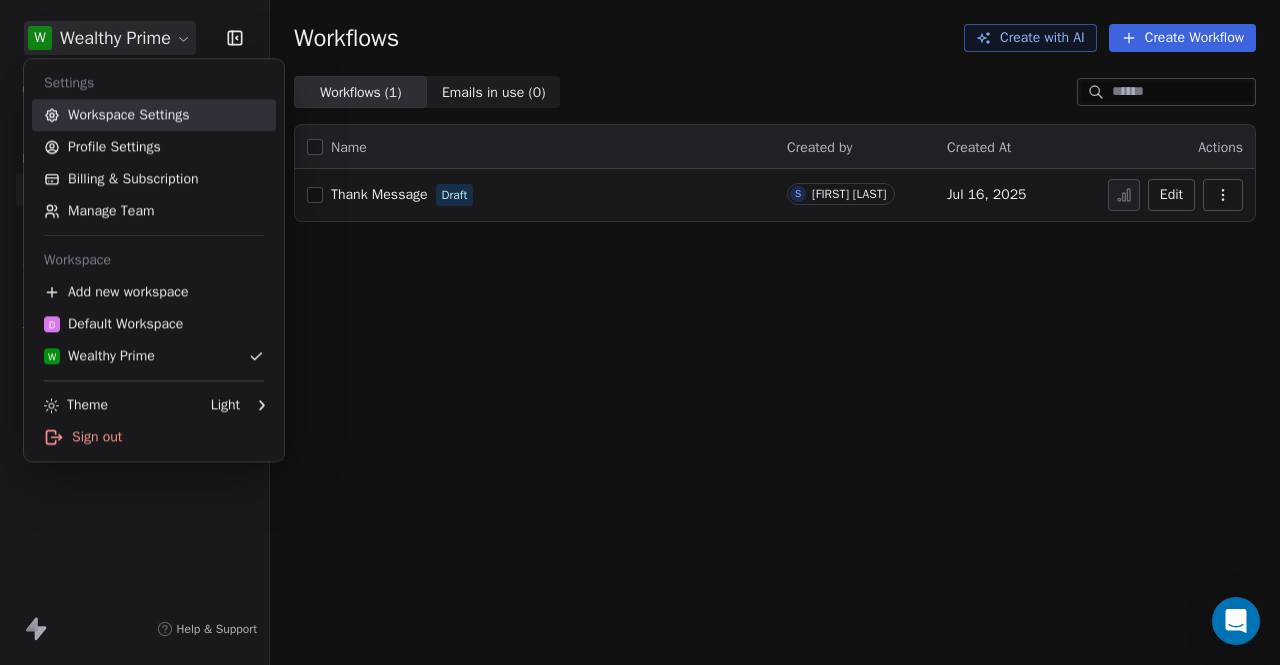 click on "Workspace Settings" at bounding box center (154, 115) 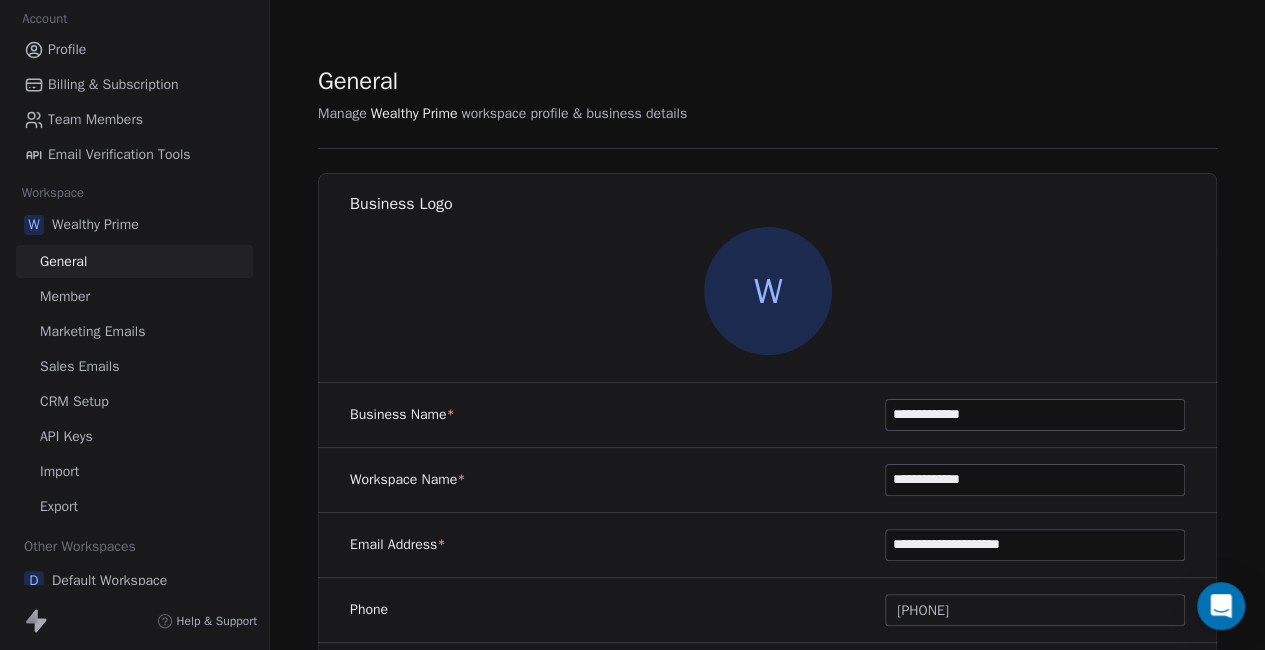 scroll, scrollTop: 63, scrollLeft: 0, axis: vertical 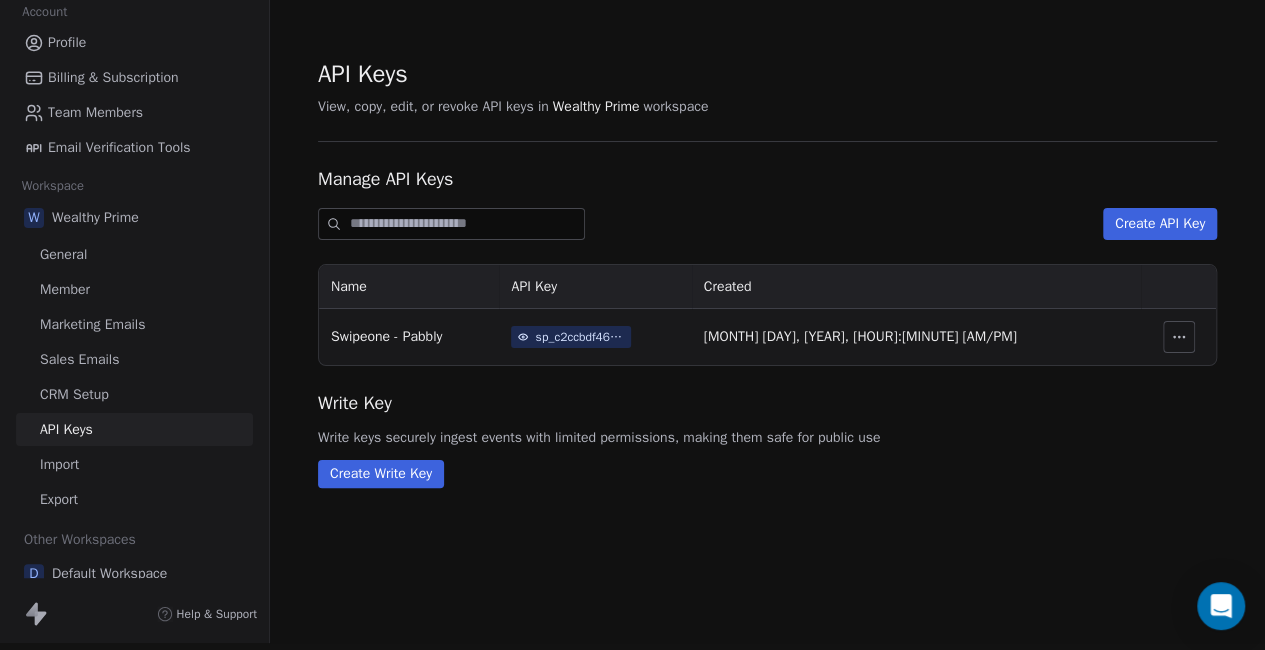 click on "Create Write Key" at bounding box center [381, 474] 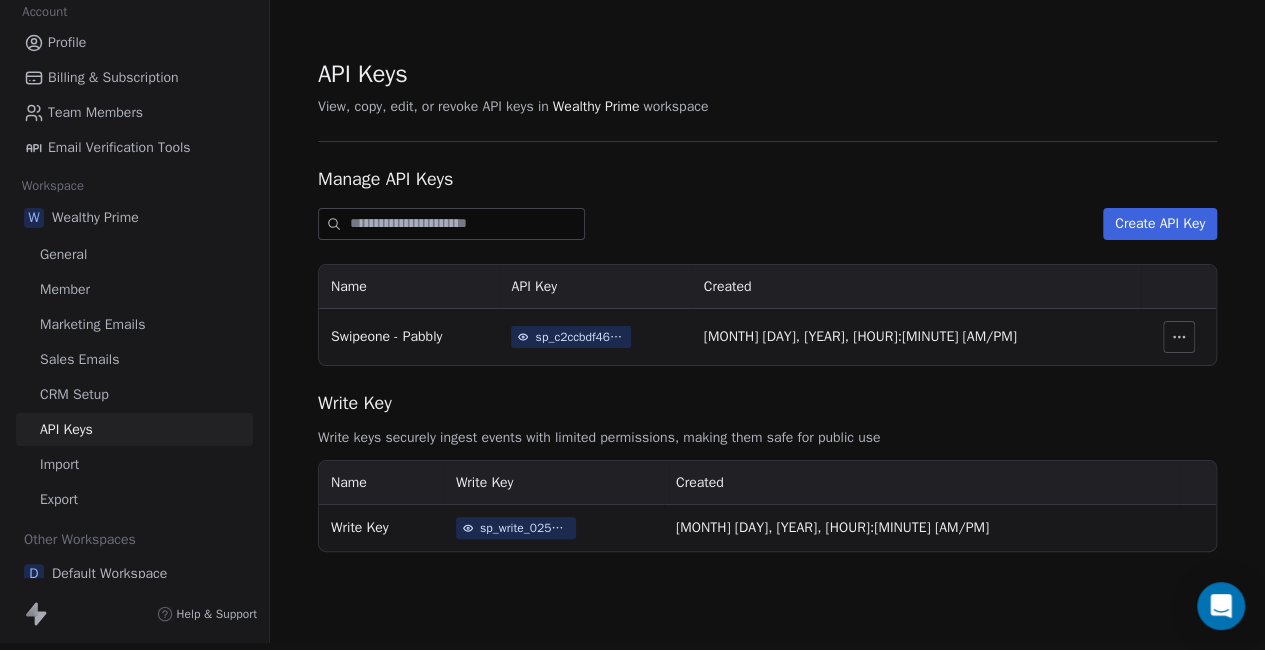 click 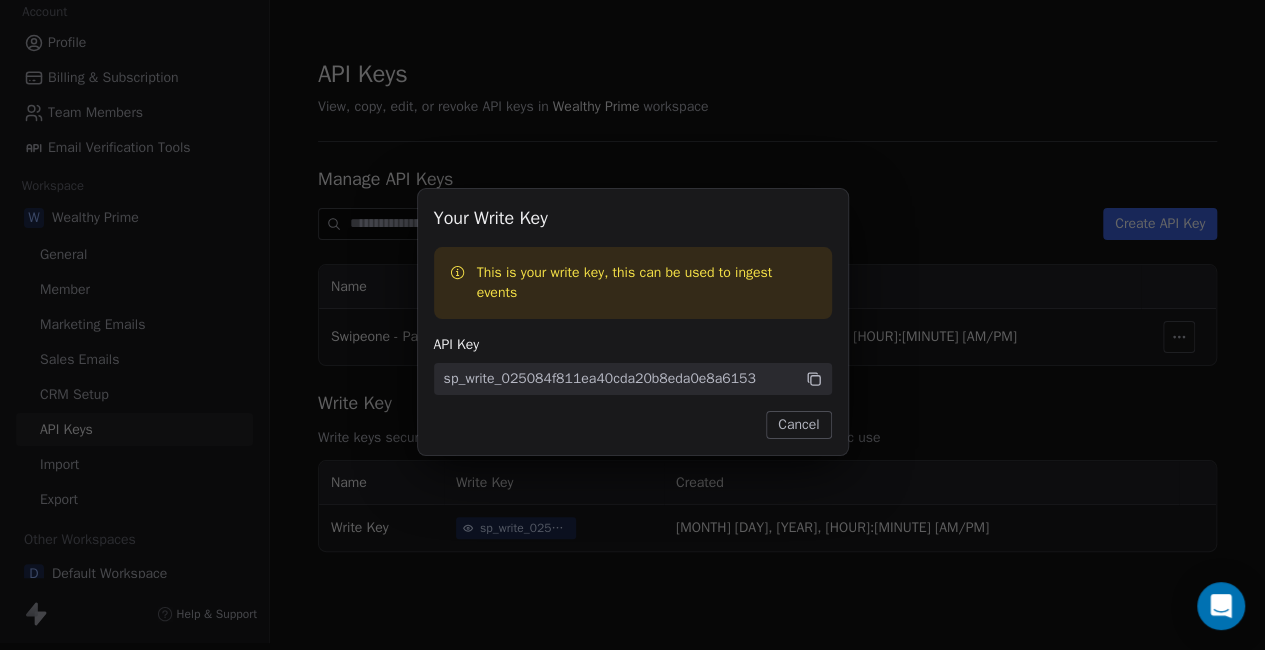 scroll, scrollTop: 5, scrollLeft: 0, axis: vertical 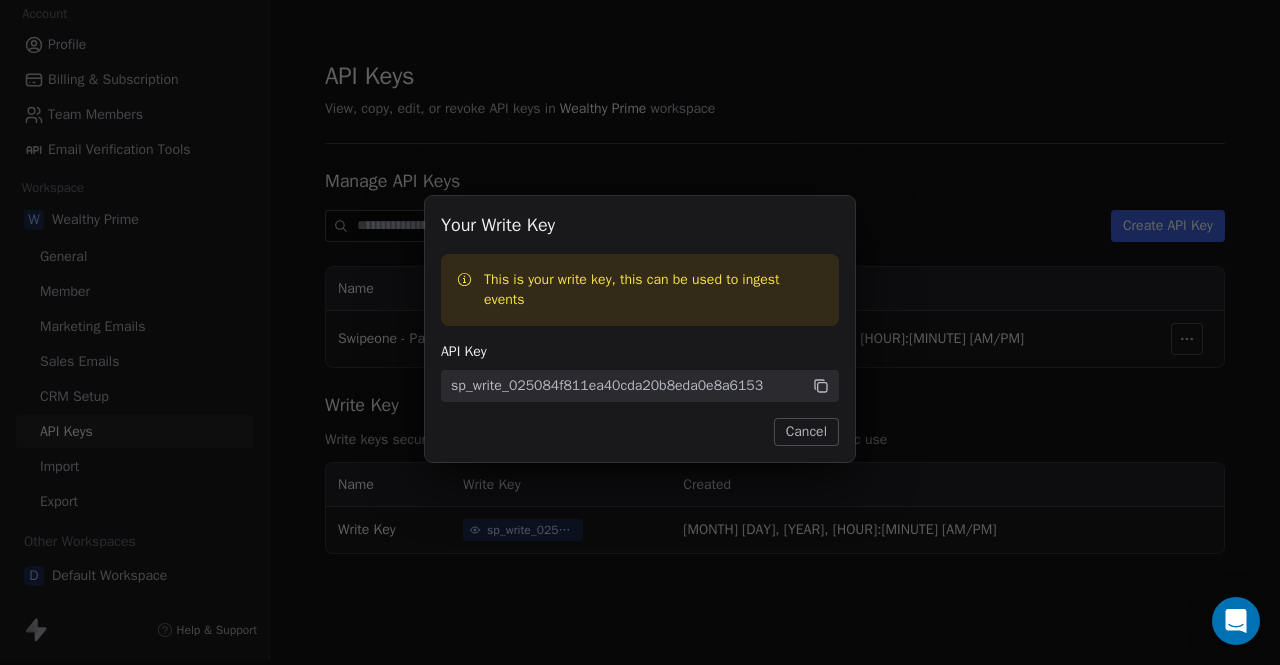 click on "Cancel" at bounding box center (806, 432) 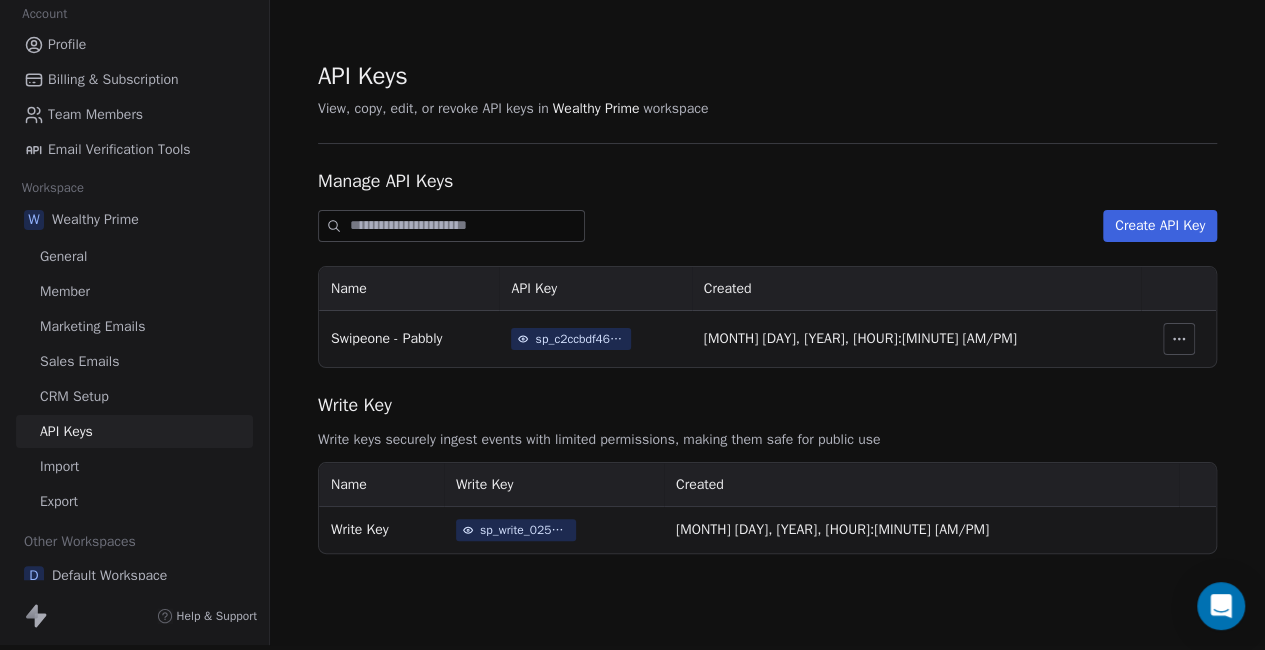 scroll, scrollTop: 20, scrollLeft: 0, axis: vertical 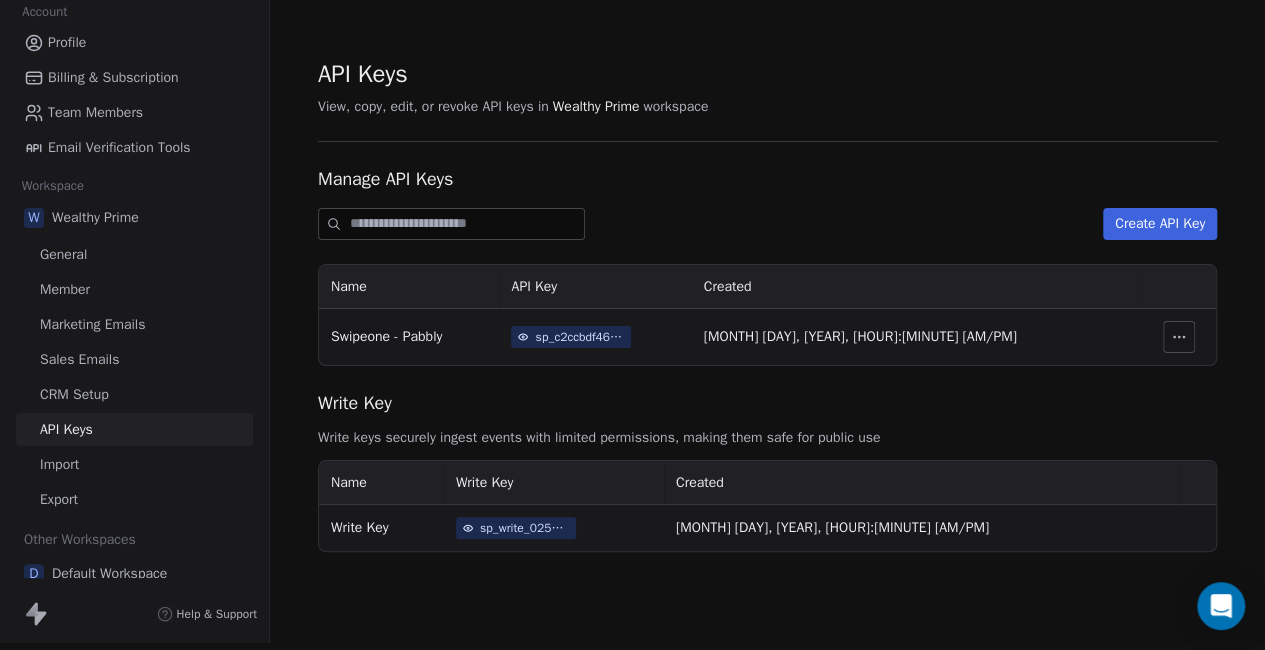 click on "Write Key" at bounding box center [360, 527] 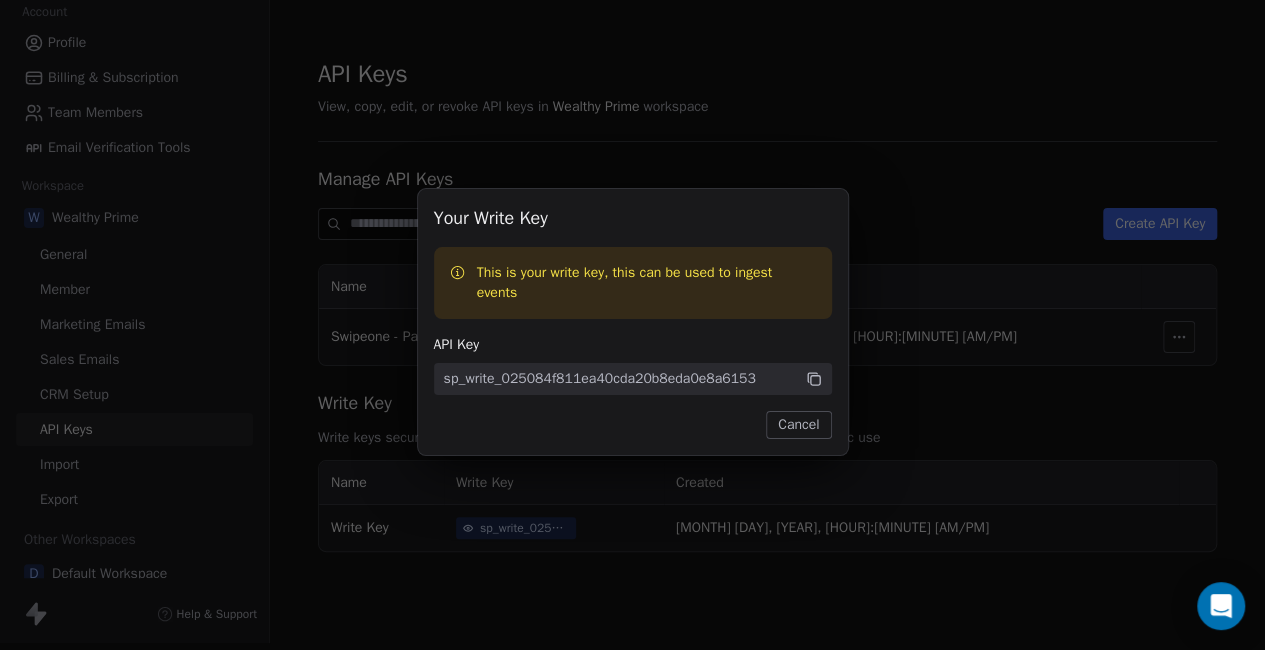 scroll, scrollTop: 5, scrollLeft: 0, axis: vertical 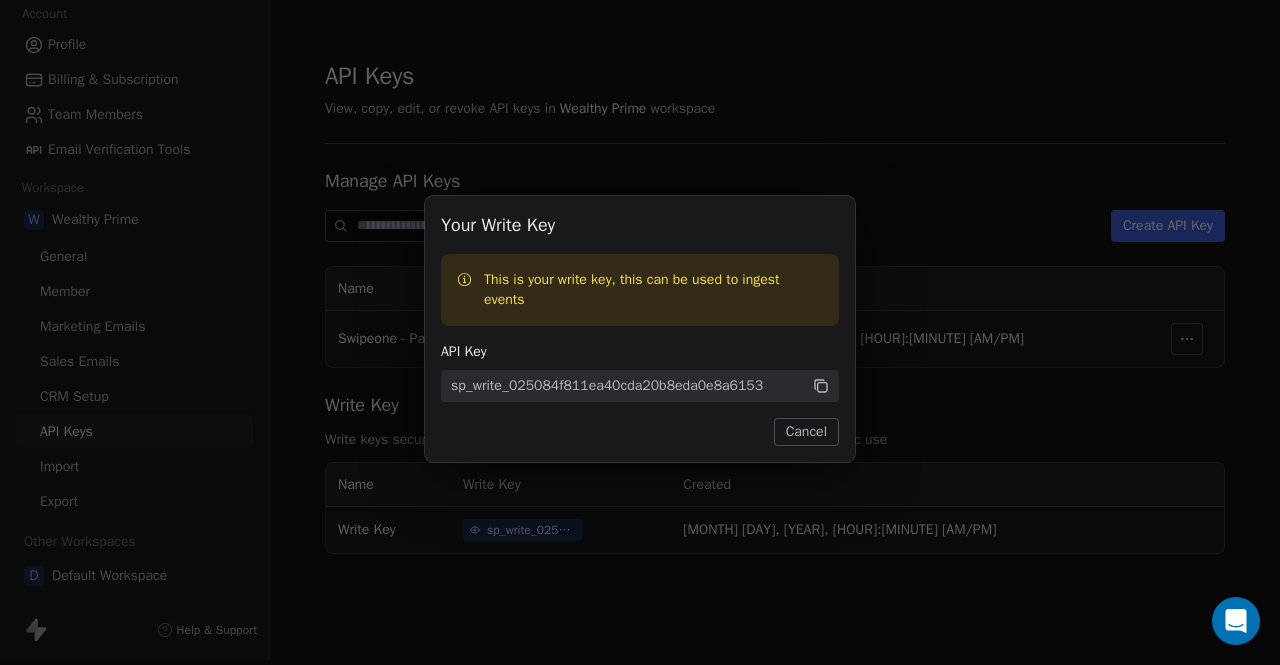 click on "Cancel" at bounding box center [806, 432] 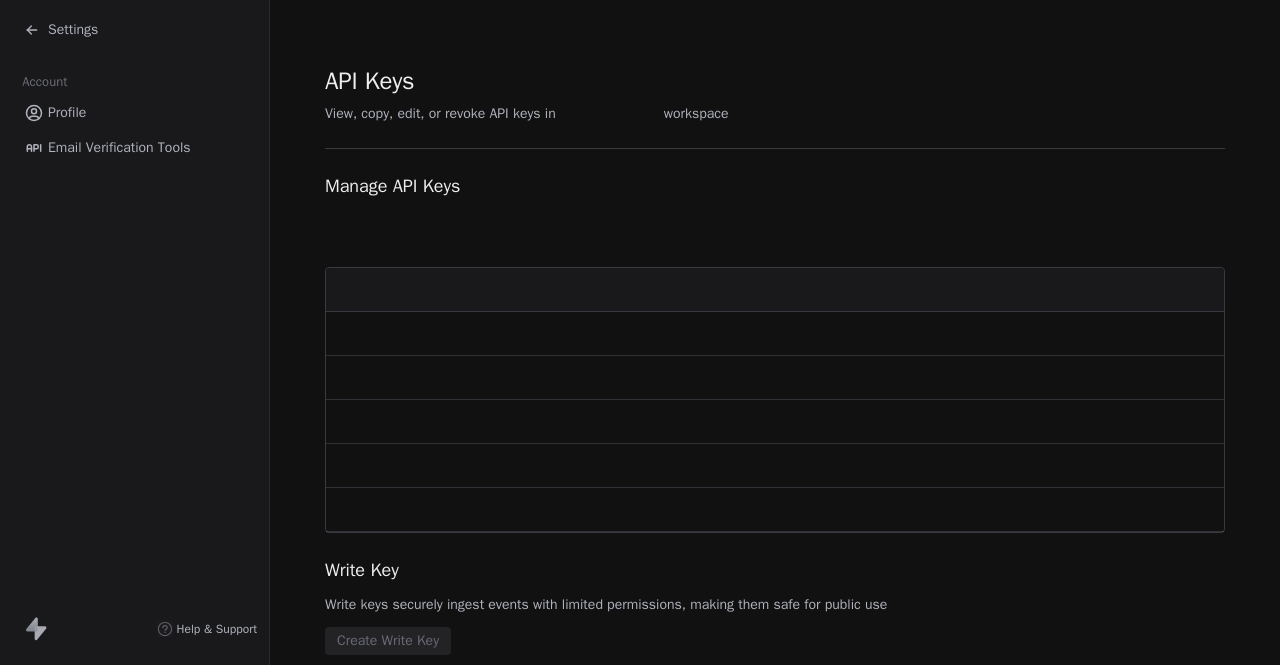 scroll, scrollTop: 0, scrollLeft: 0, axis: both 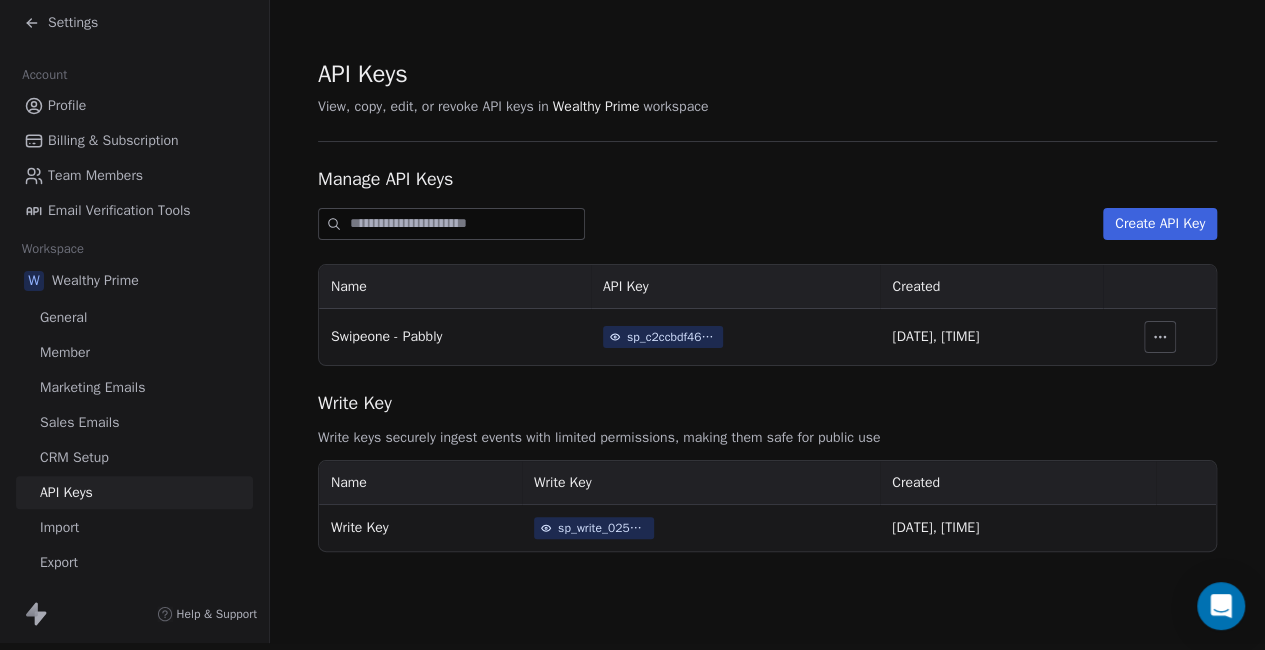 drag, startPoint x: 1051, startPoint y: 521, endPoint x: 1168, endPoint y: 521, distance: 117 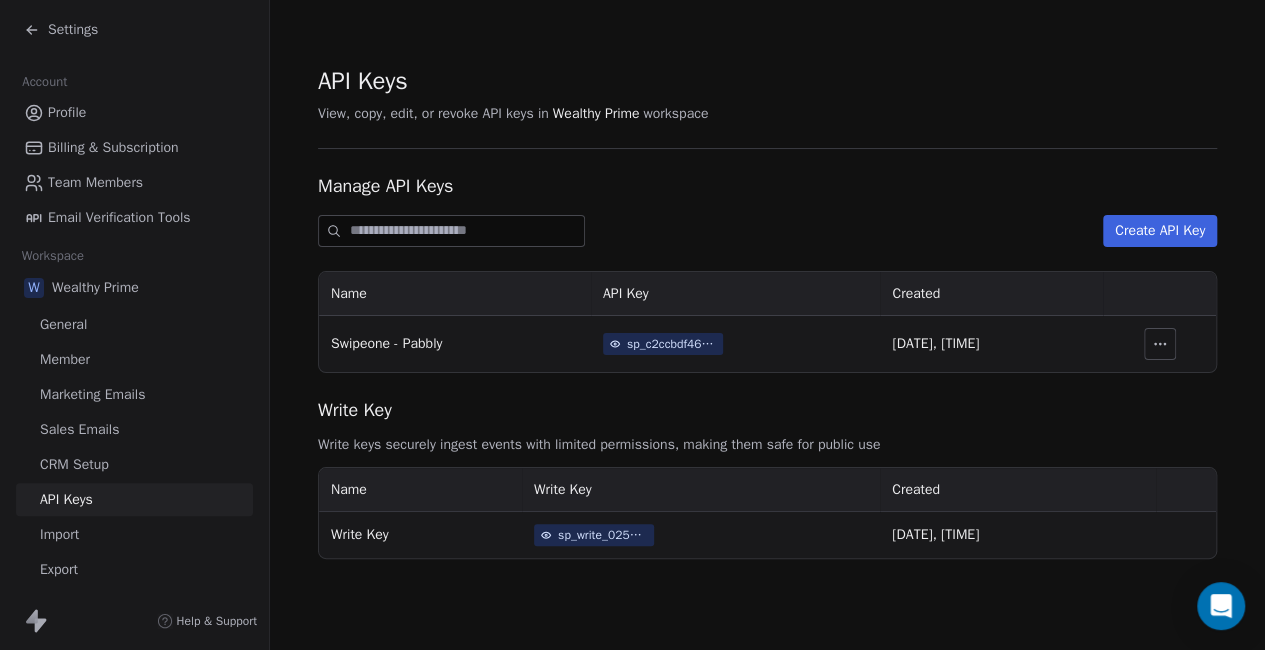 scroll, scrollTop: 20, scrollLeft: 0, axis: vertical 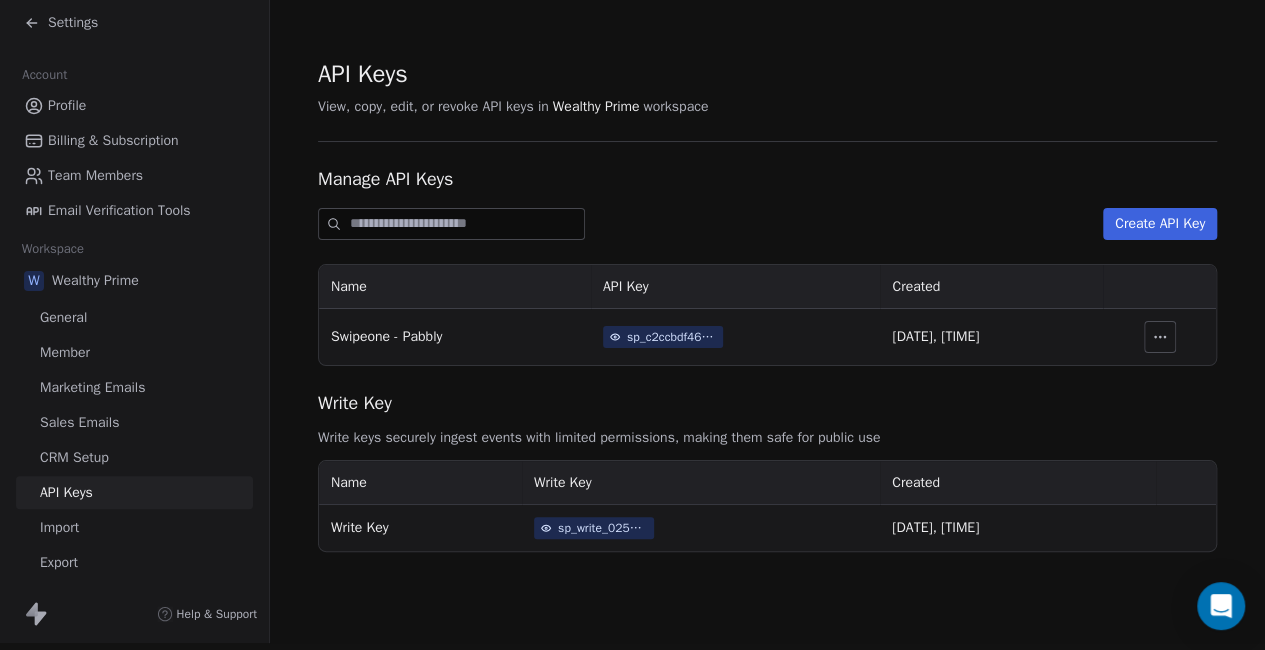 click on "sp_write_025084f811ea40cda20b8eda0e8a6153" at bounding box center (603, 528) 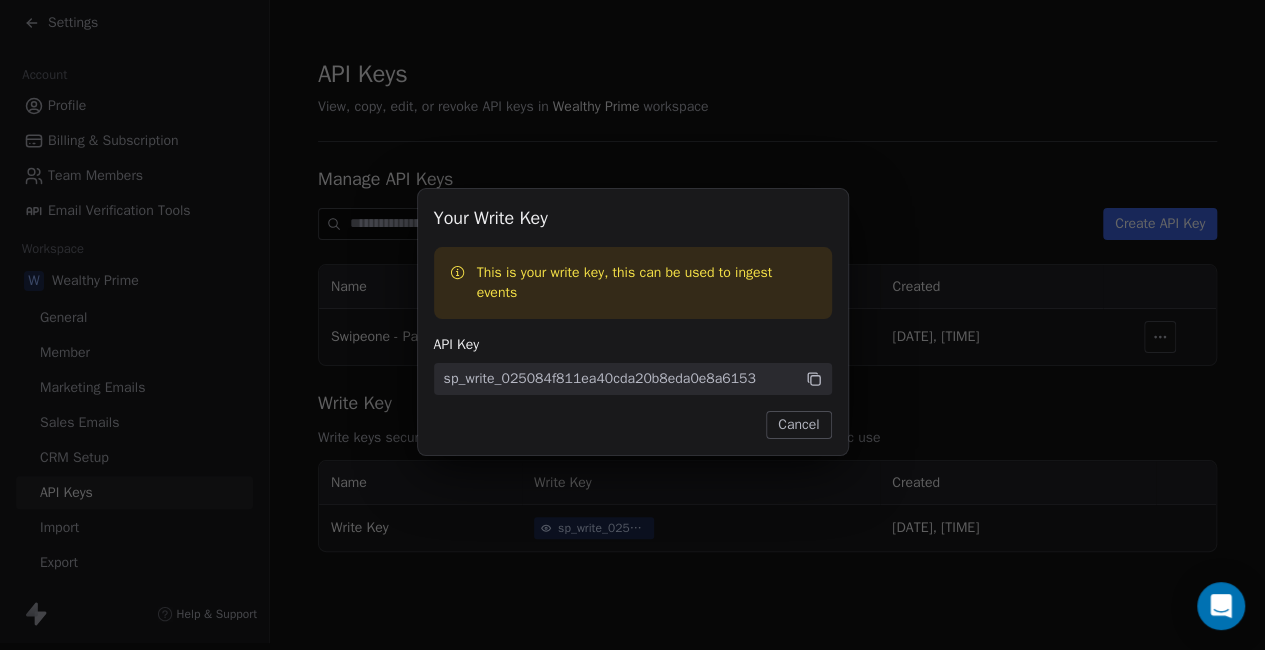 scroll, scrollTop: 5, scrollLeft: 0, axis: vertical 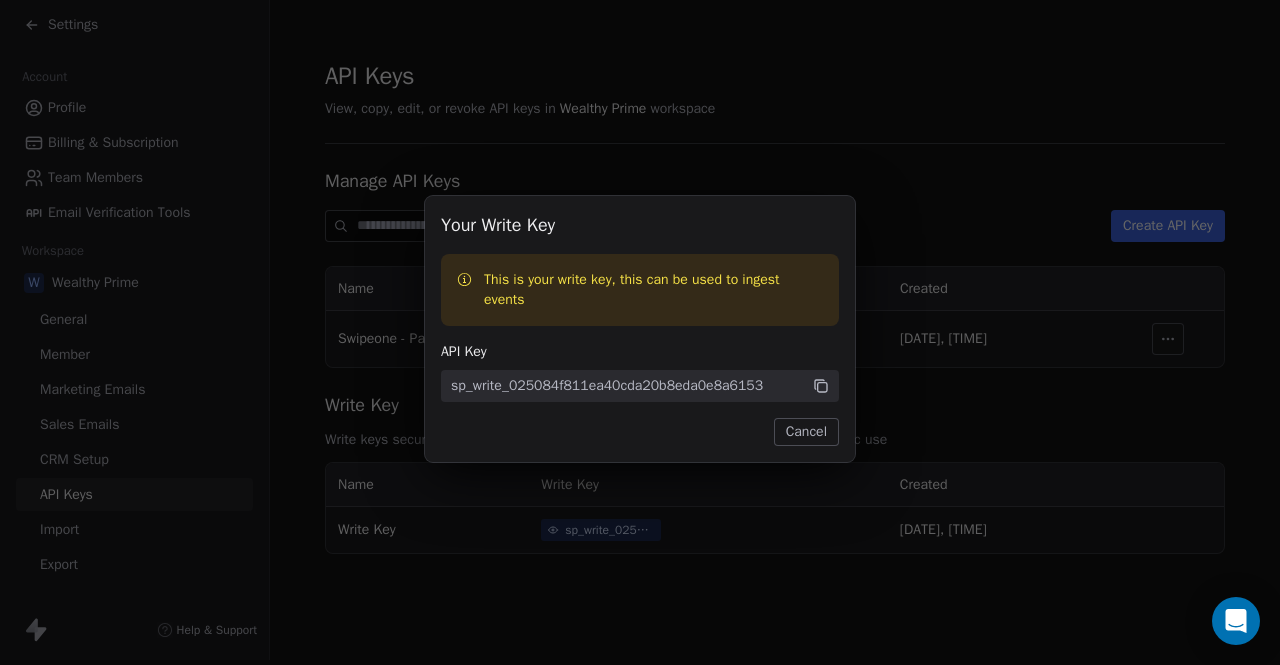 click on "Cancel" at bounding box center [806, 432] 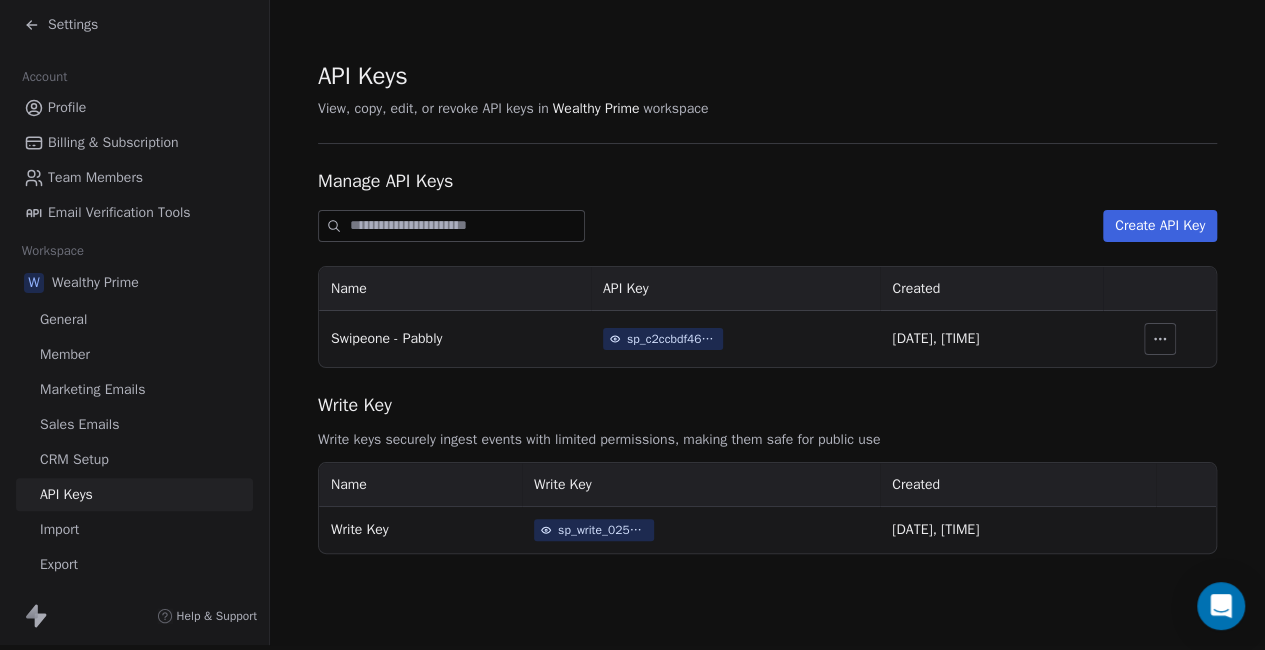 click on "Import" at bounding box center (59, 529) 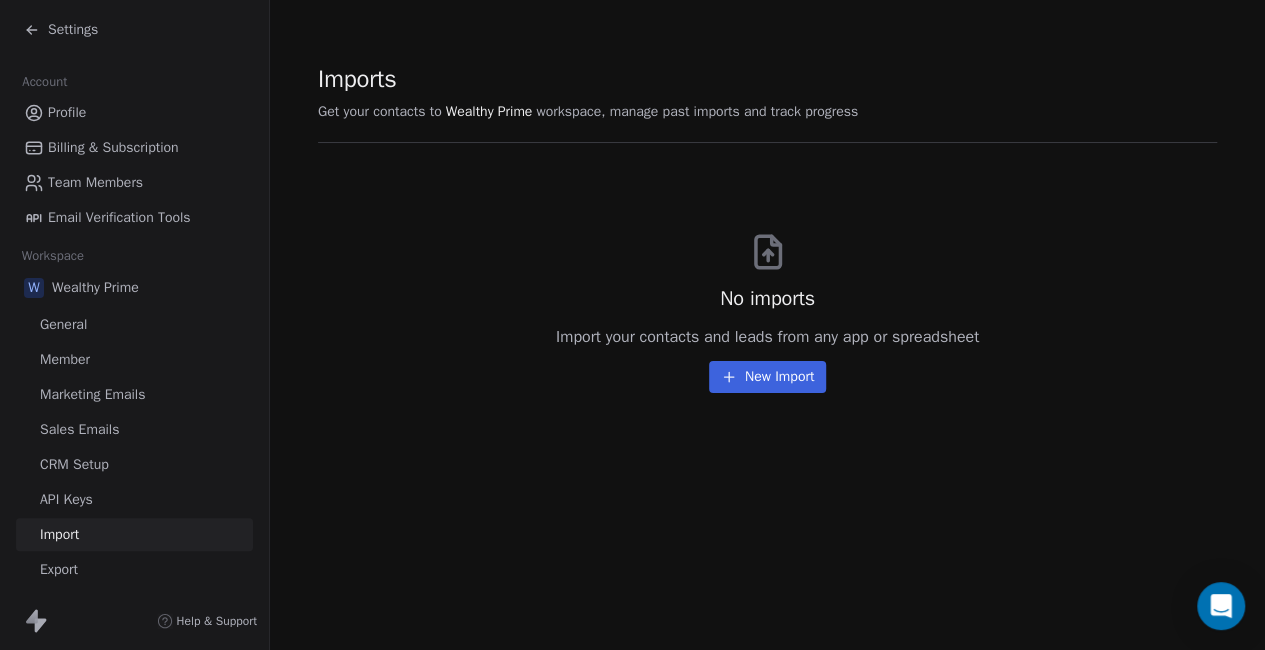 click on "API Keys" at bounding box center (66, 499) 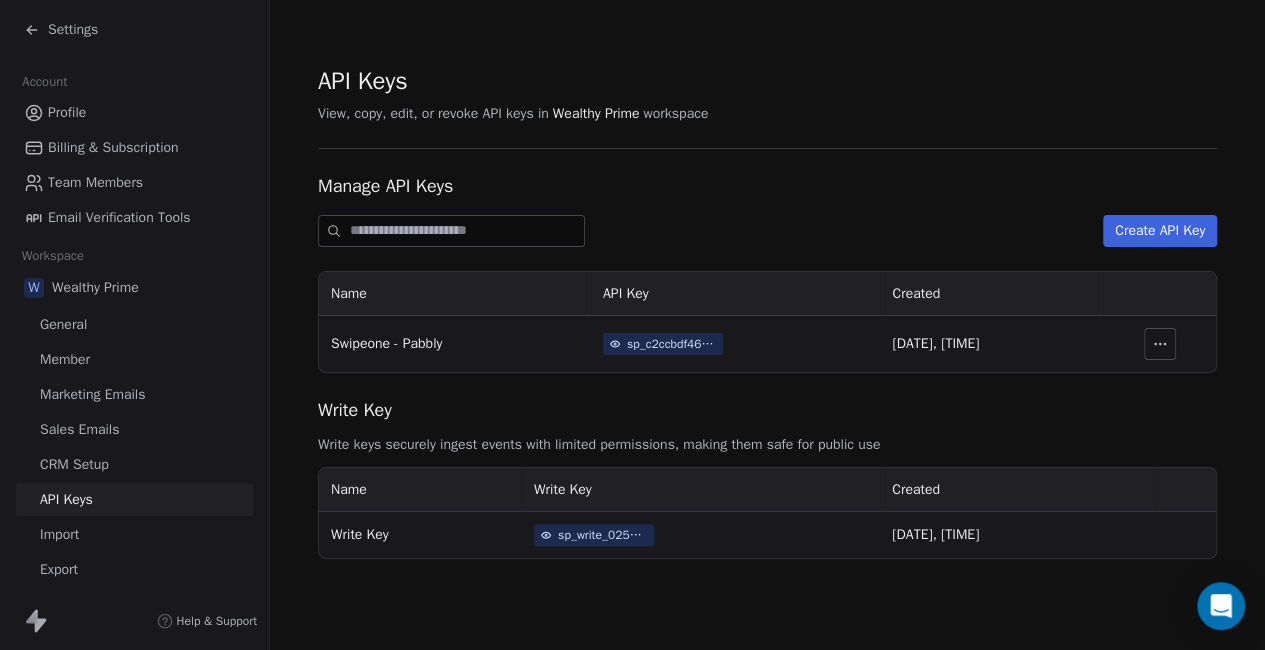 click on "sp_c2ccbdf46f7447f89cc1c7804c1b3cd3" at bounding box center (672, 344) 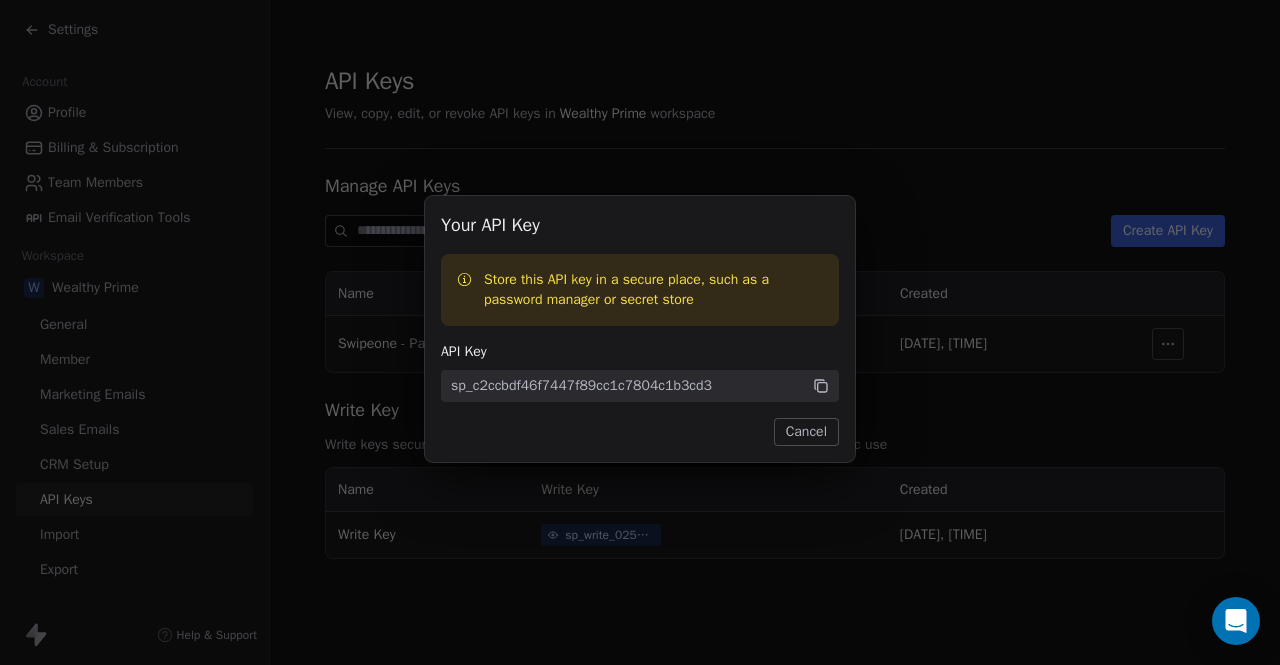 click on "Cancel" at bounding box center [806, 432] 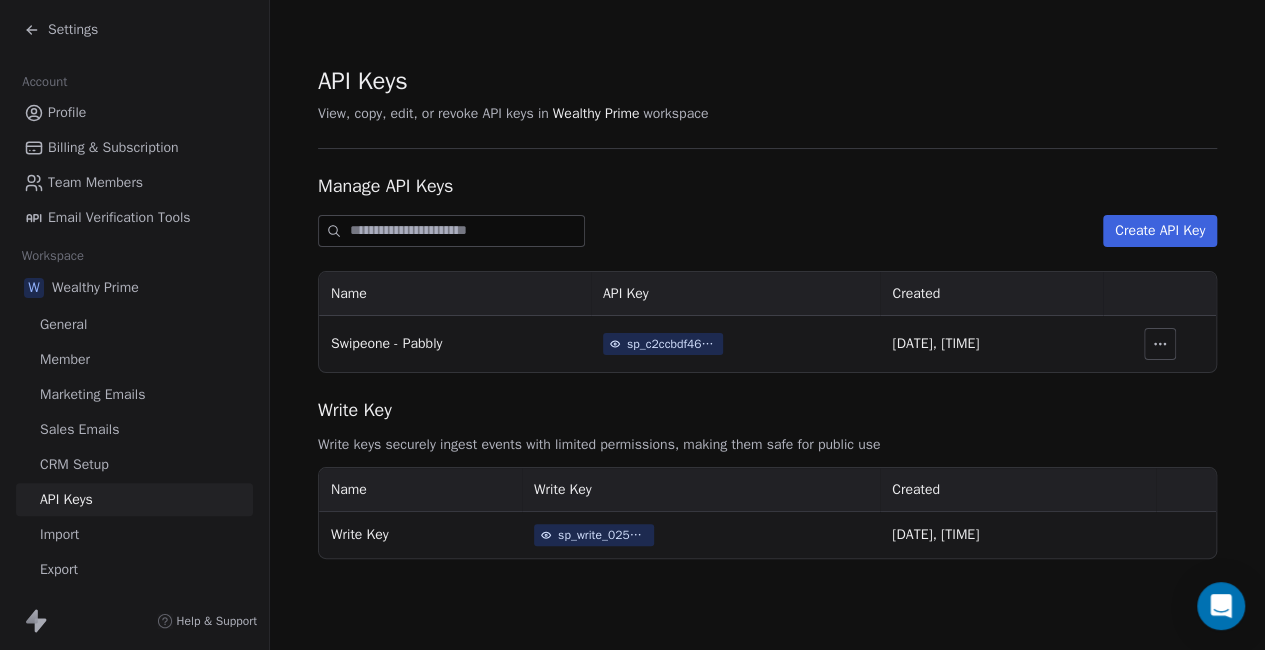 click 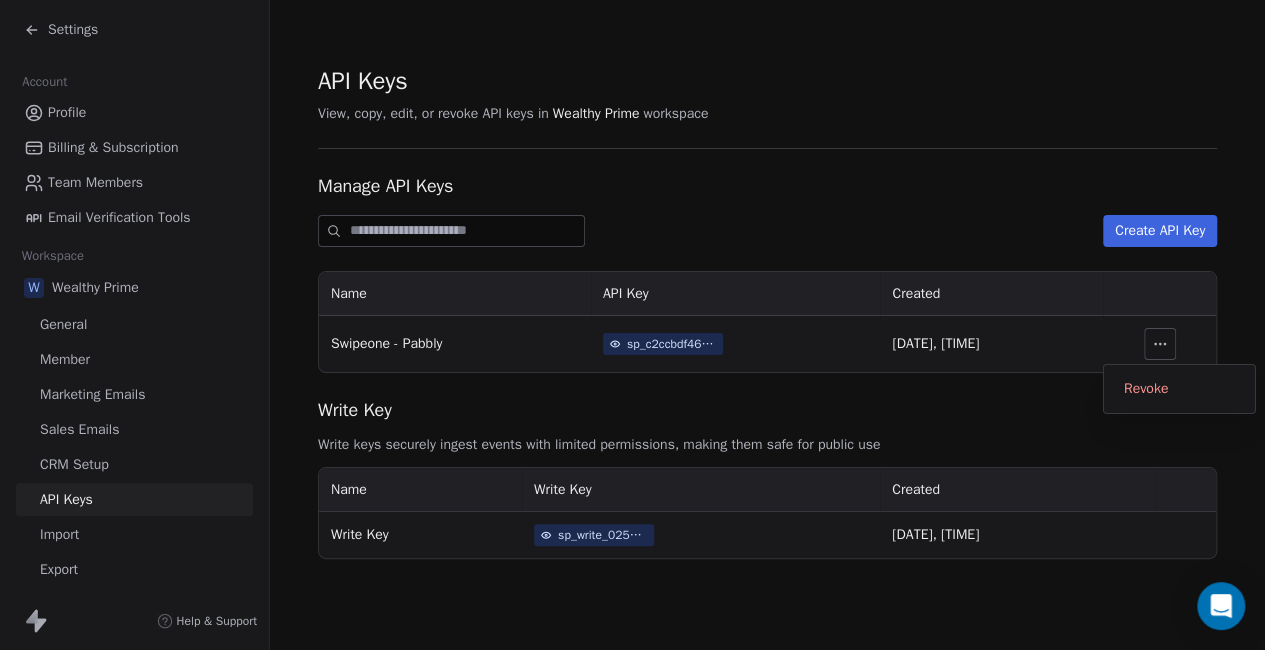 click on "Write Key" at bounding box center (767, 410) 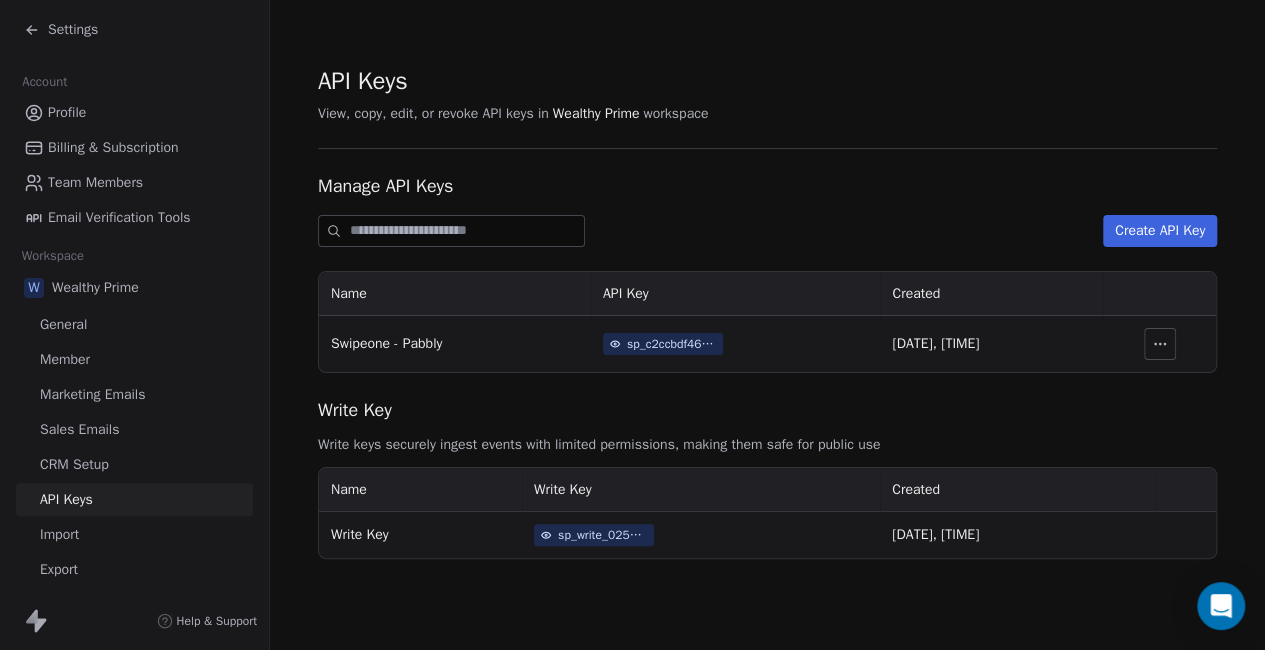 click on "sp_c2ccbdf46f7447f89cc1c7804c1b3cd3" at bounding box center (672, 344) 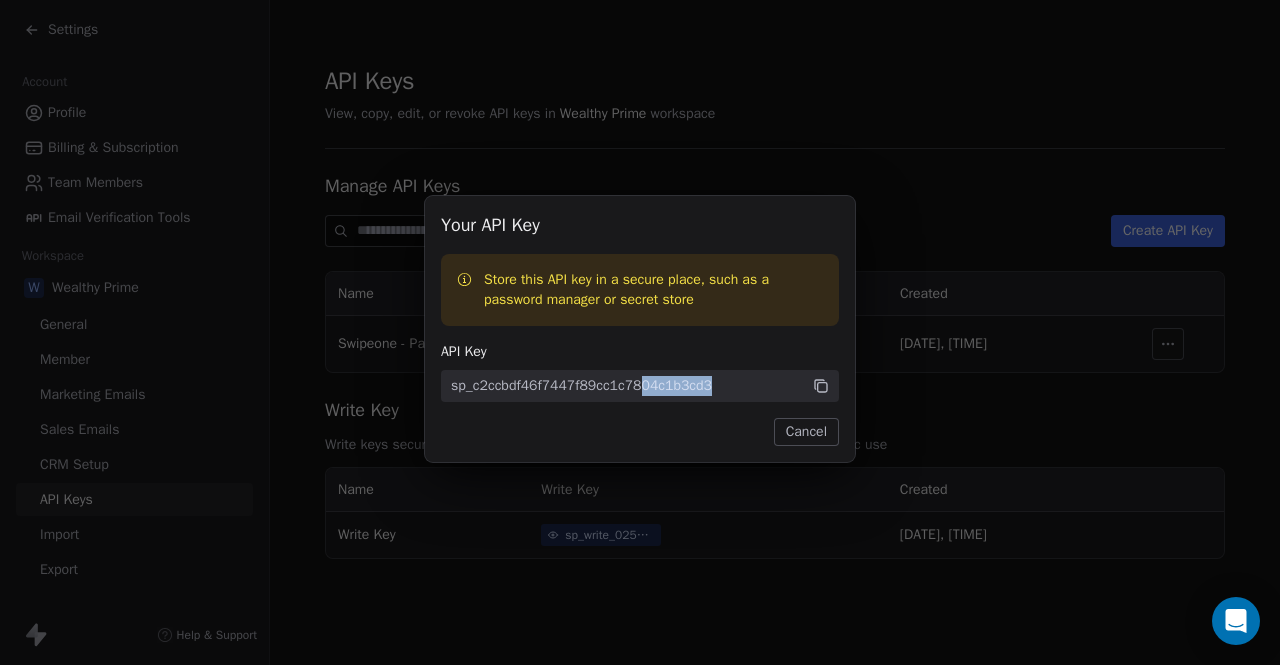 drag, startPoint x: 726, startPoint y: 378, endPoint x: 641, endPoint y: 382, distance: 85.09406 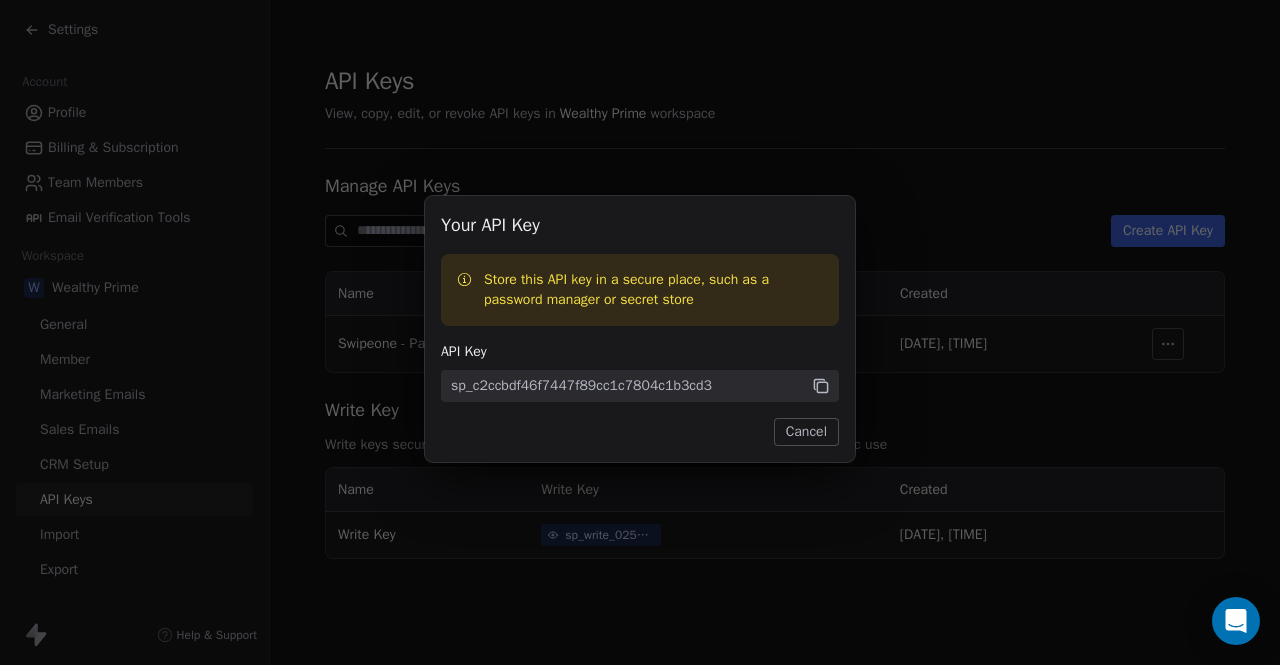 click 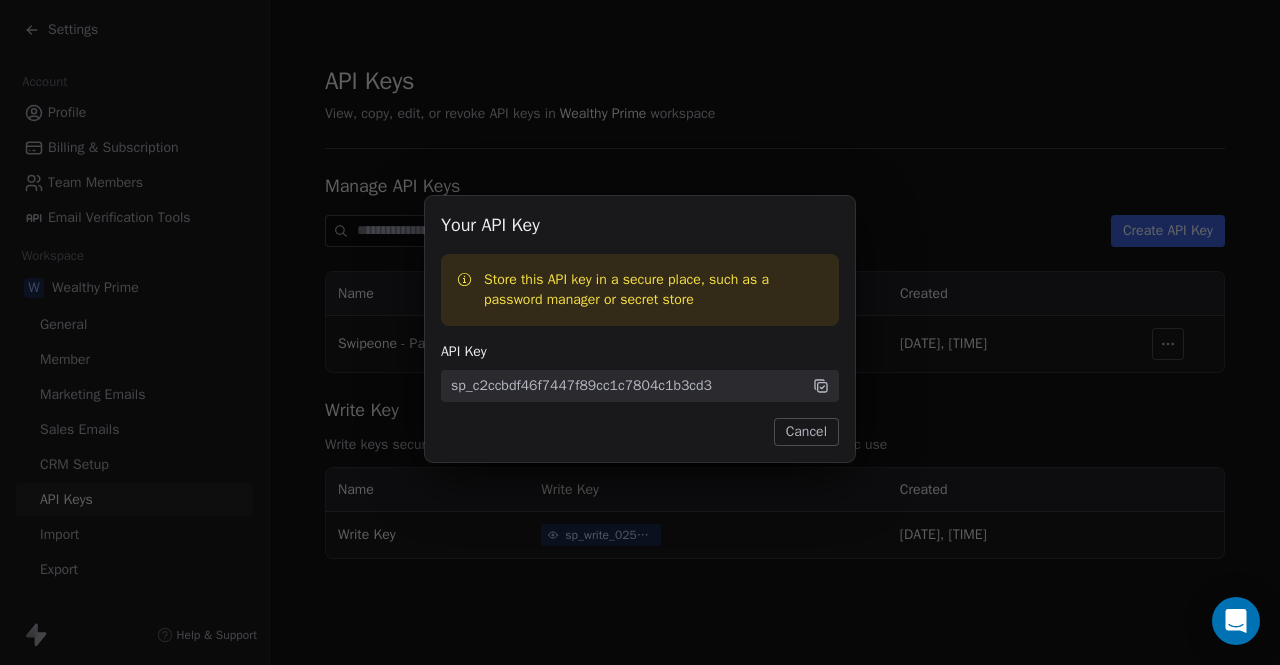click 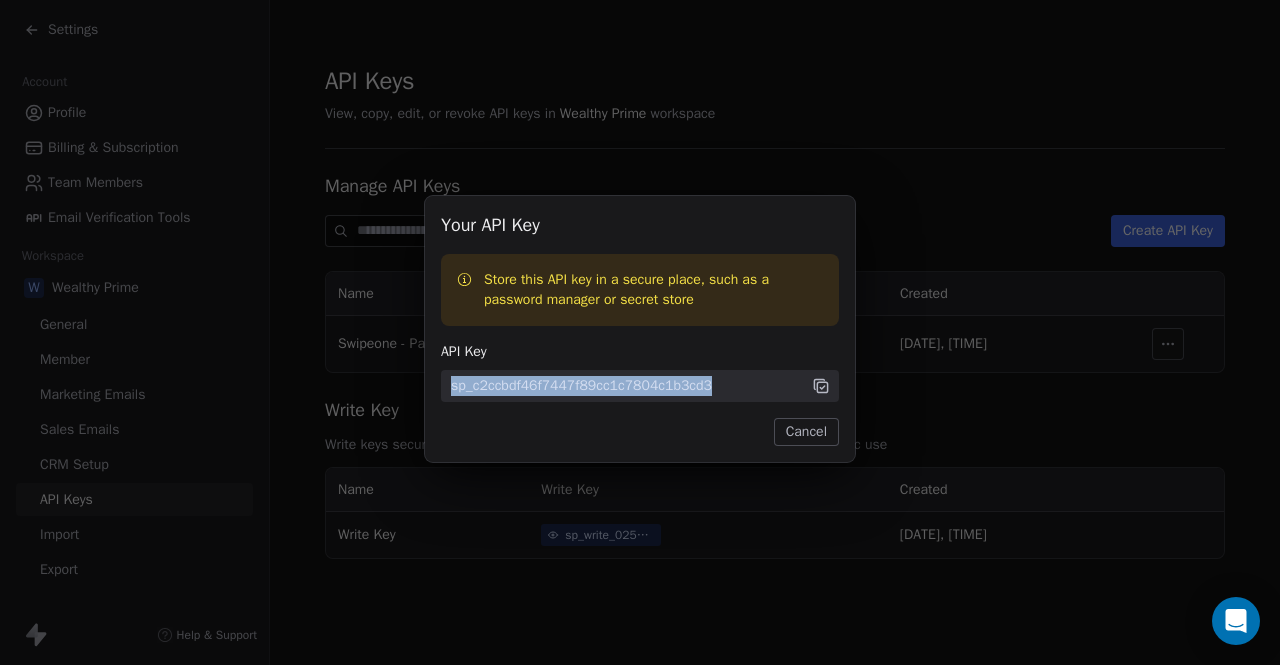 click 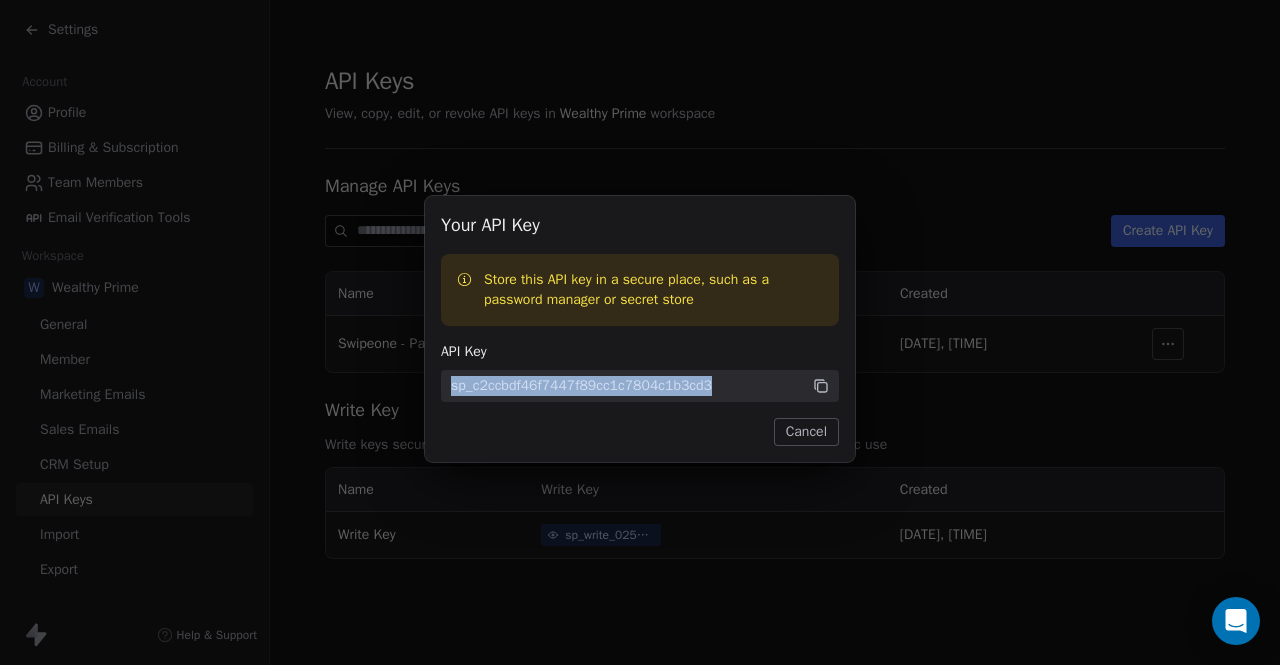 click on "Cancel" at bounding box center (806, 432) 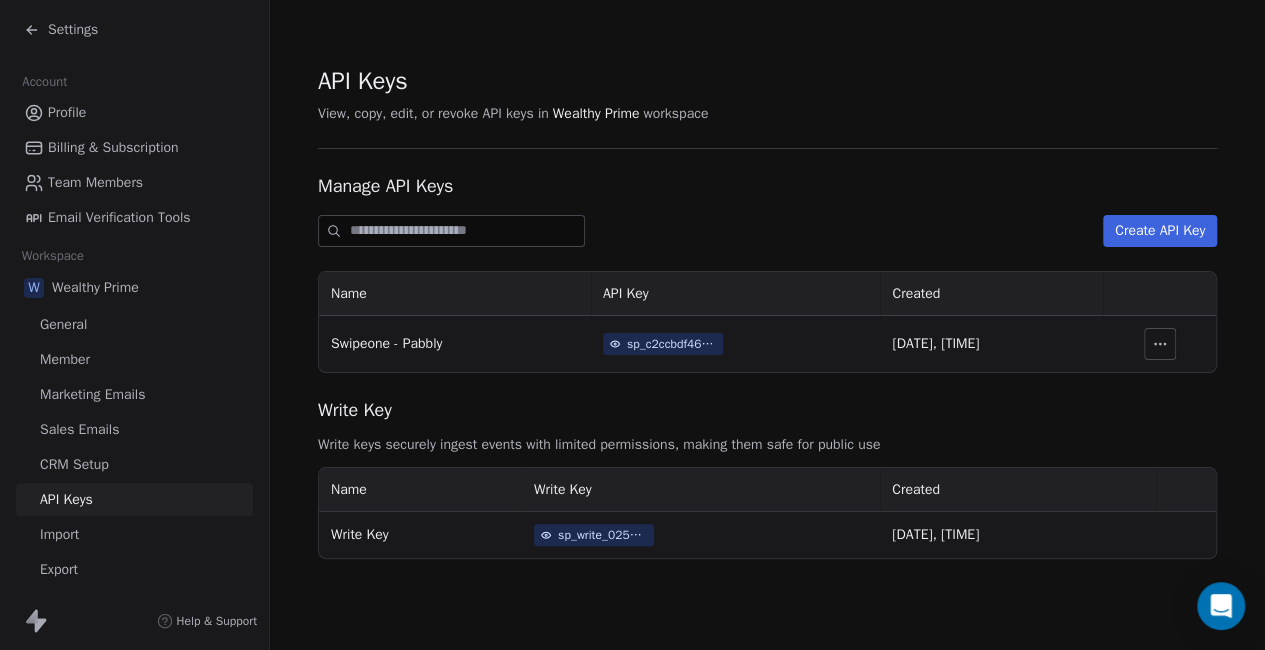 scroll, scrollTop: 20, scrollLeft: 0, axis: vertical 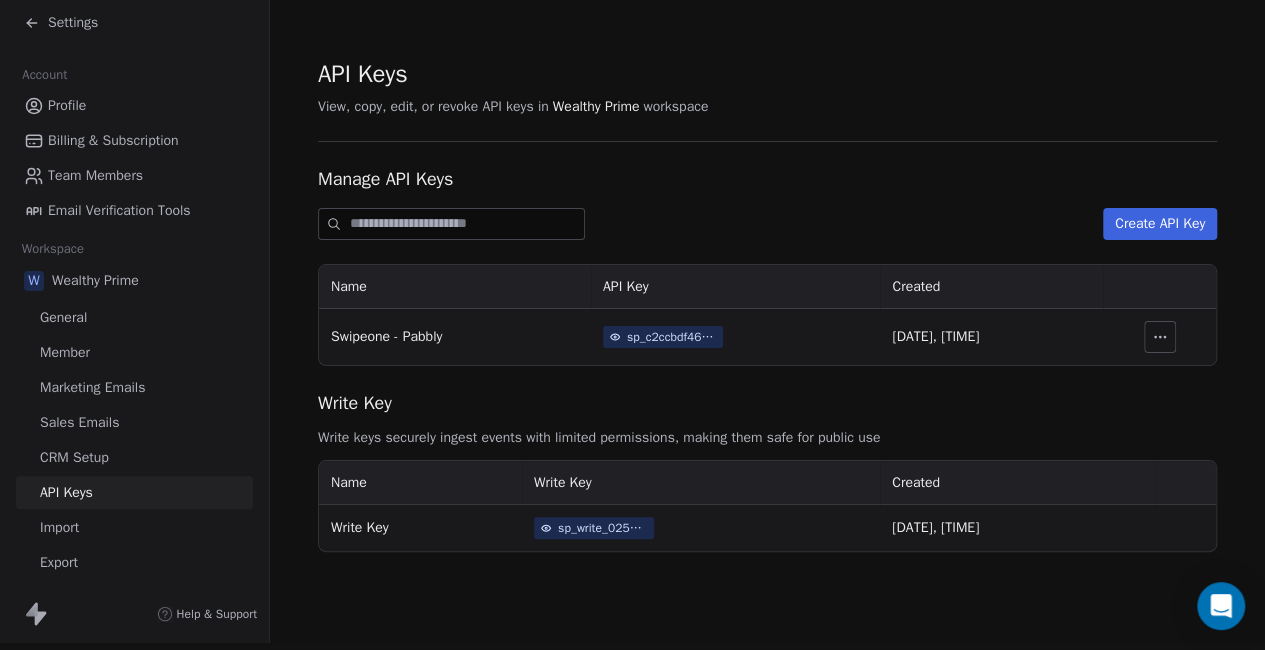 click on "CRM Setup" at bounding box center (74, 457) 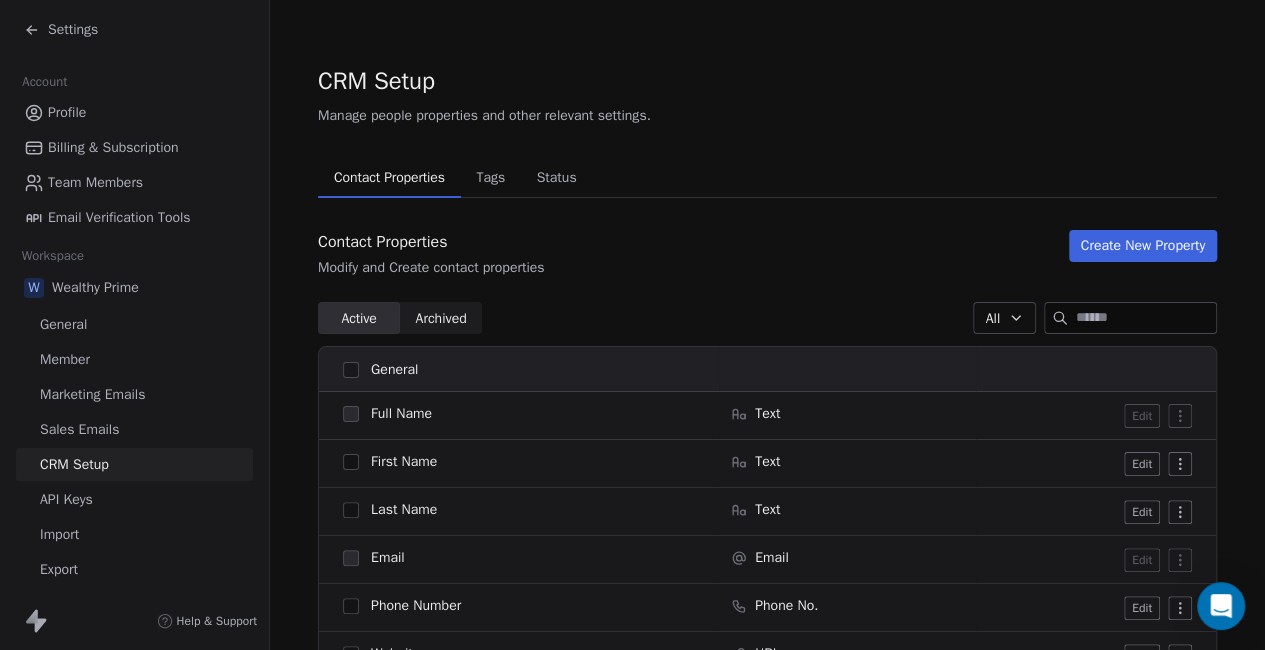 click on "Sales Emails" at bounding box center [79, 429] 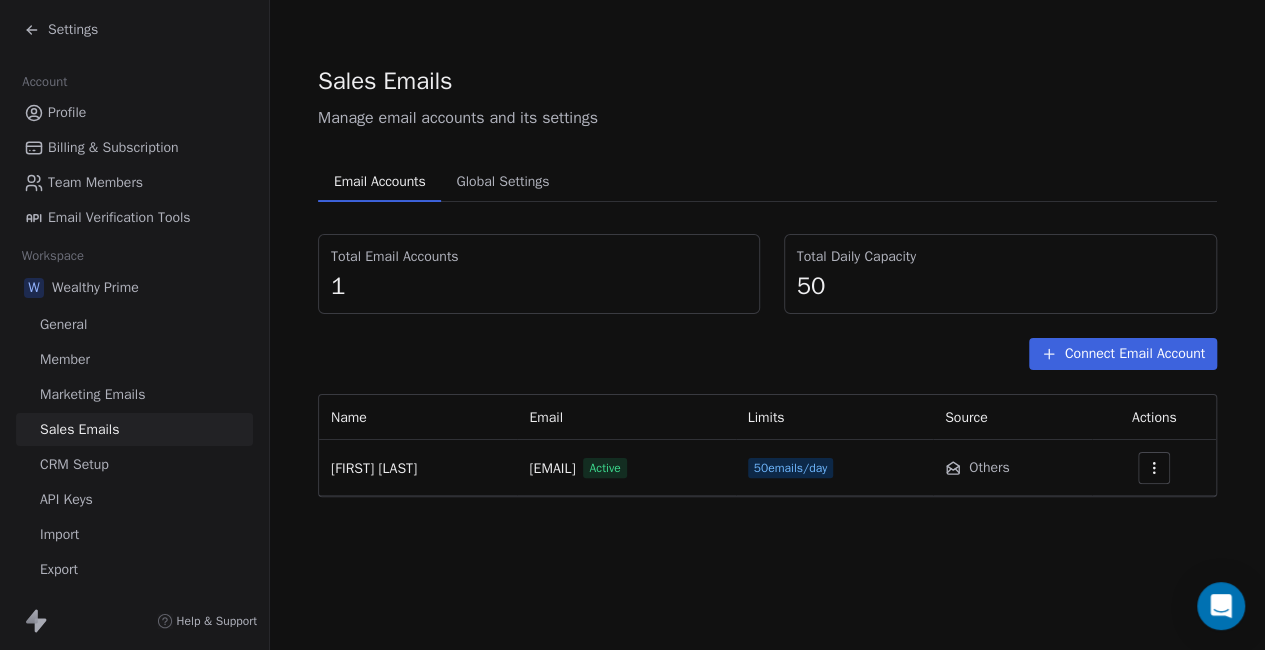 click 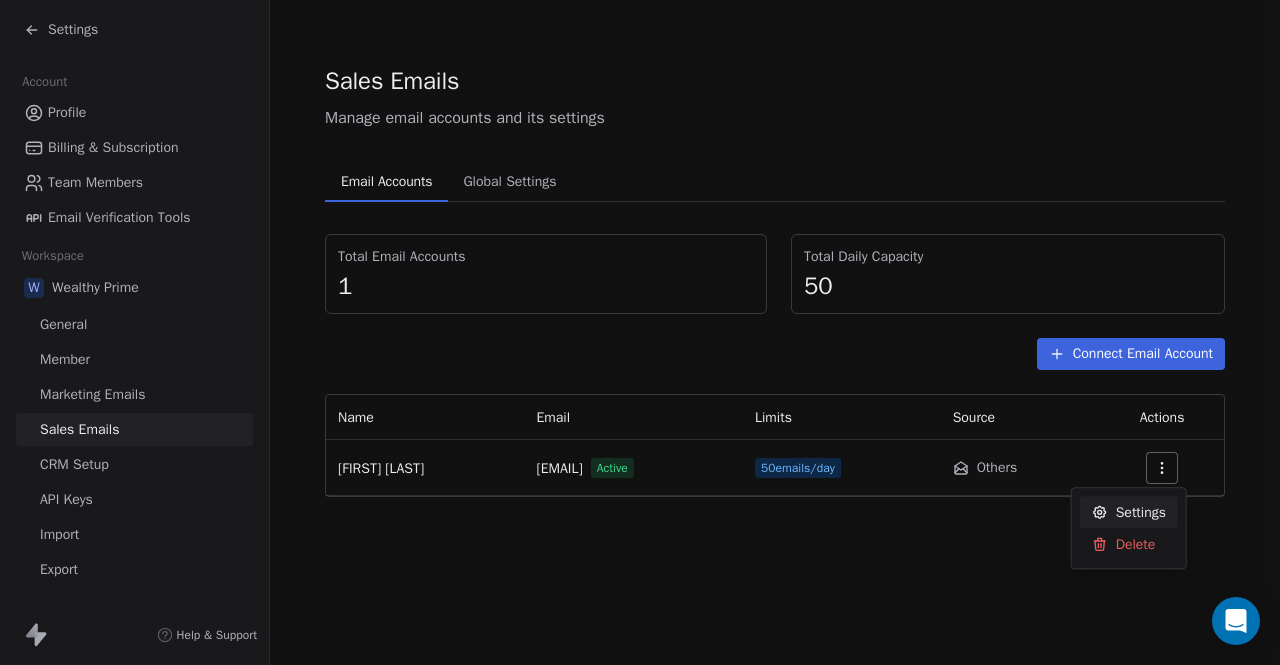 click on "Settings" at bounding box center [1141, 512] 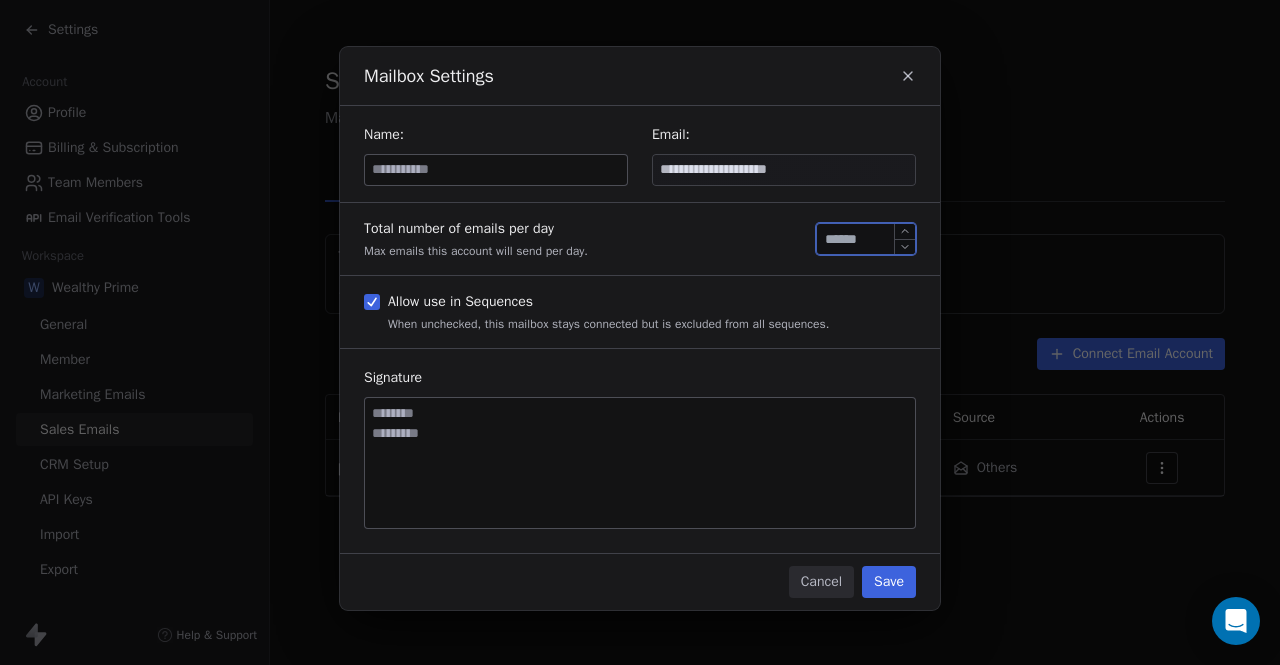 click on "**" at bounding box center (866, 239) 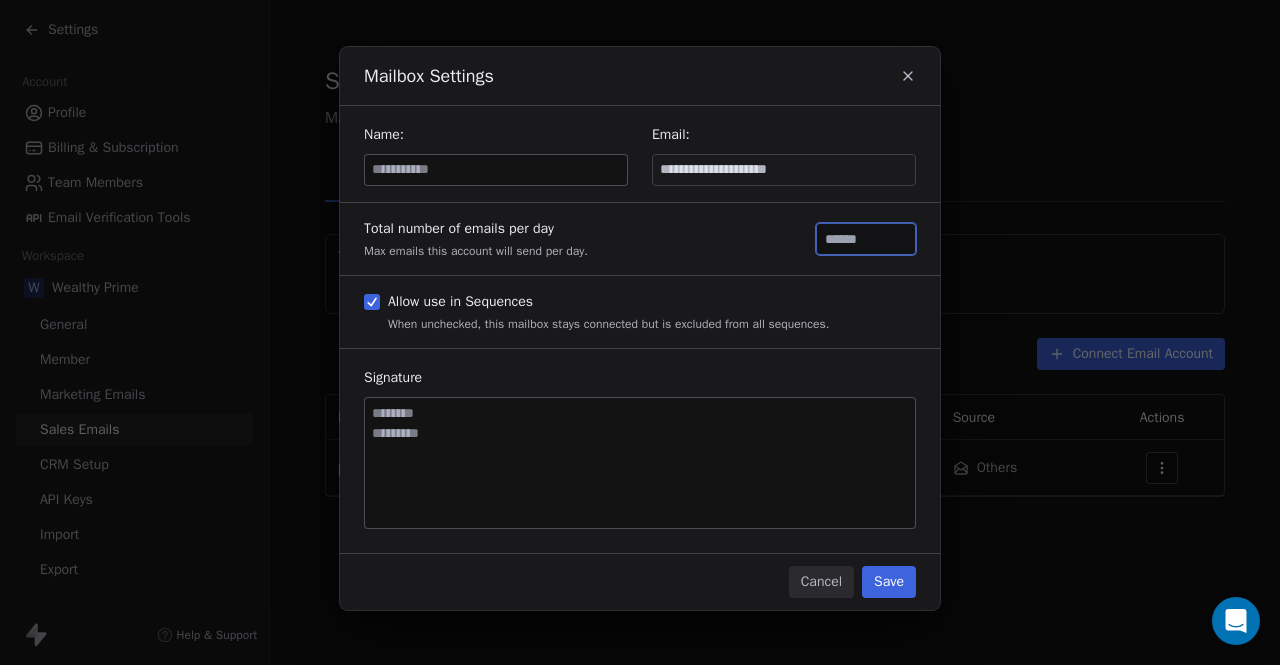 drag, startPoint x: 855, startPoint y: 242, endPoint x: 706, endPoint y: 276, distance: 152.82997 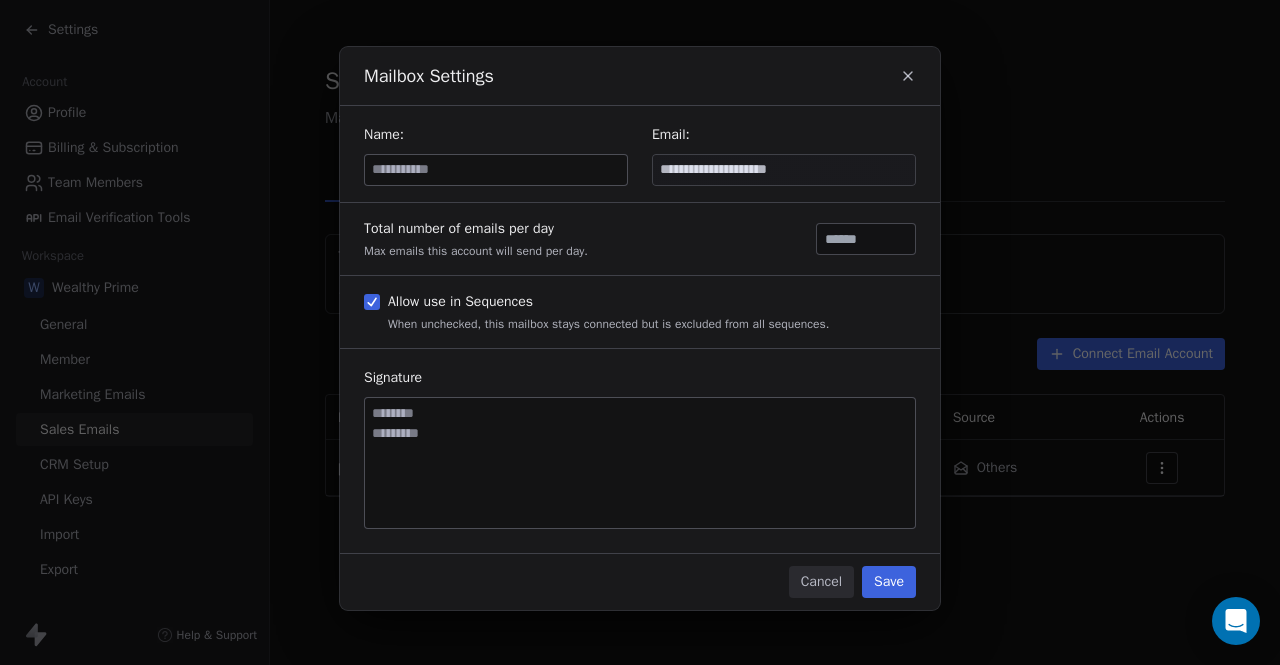 click on "Save" at bounding box center (889, 582) 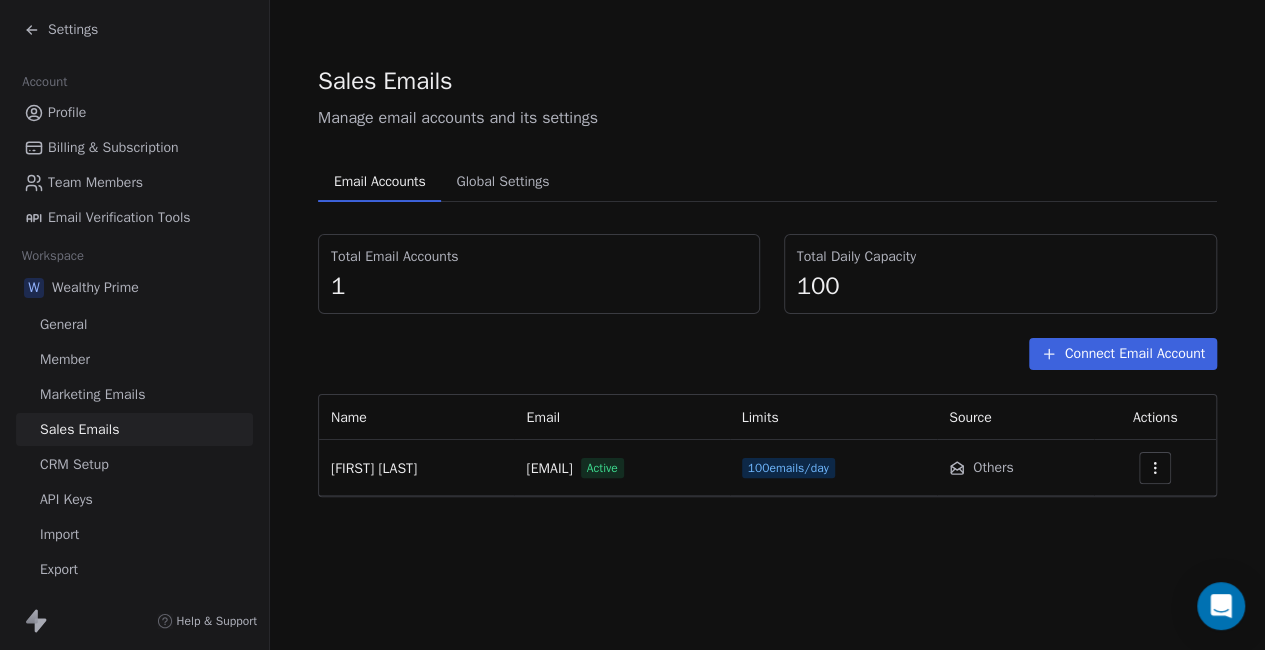 click on "Sales Emails Manage email accounts and its settings Email Accounts Email Accounts Global Settings Global Settings Total Email Accounts 1 Total Daily Capacity 100 Connect Email Account Name Email Limits Source Actions [FIRST] [LAST] [EMAIL] Active 100  emails/day Others" at bounding box center [767, 280] 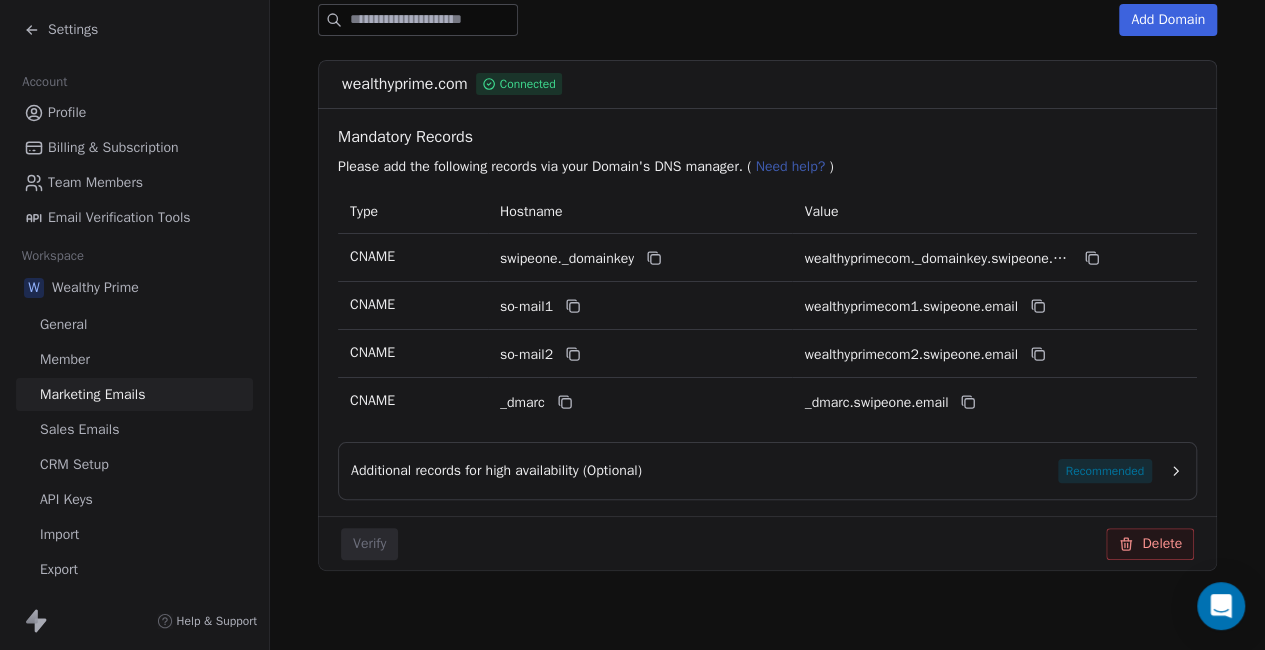 scroll, scrollTop: 184, scrollLeft: 0, axis: vertical 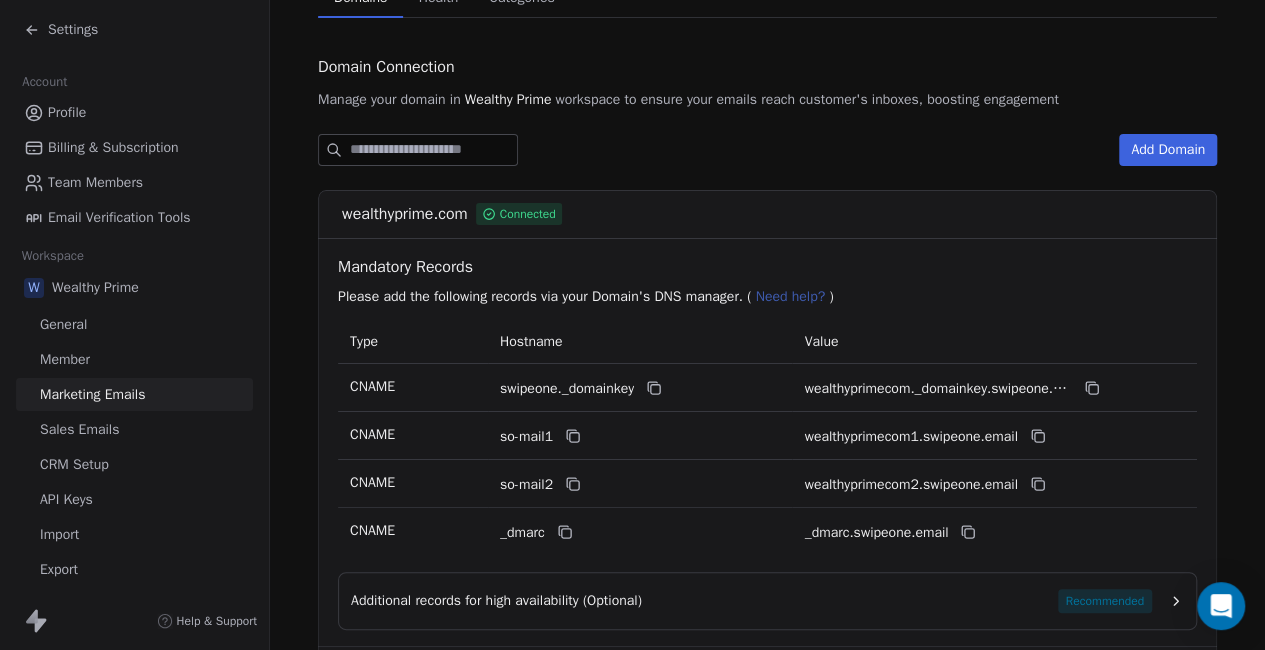 click on "Member" at bounding box center [65, 359] 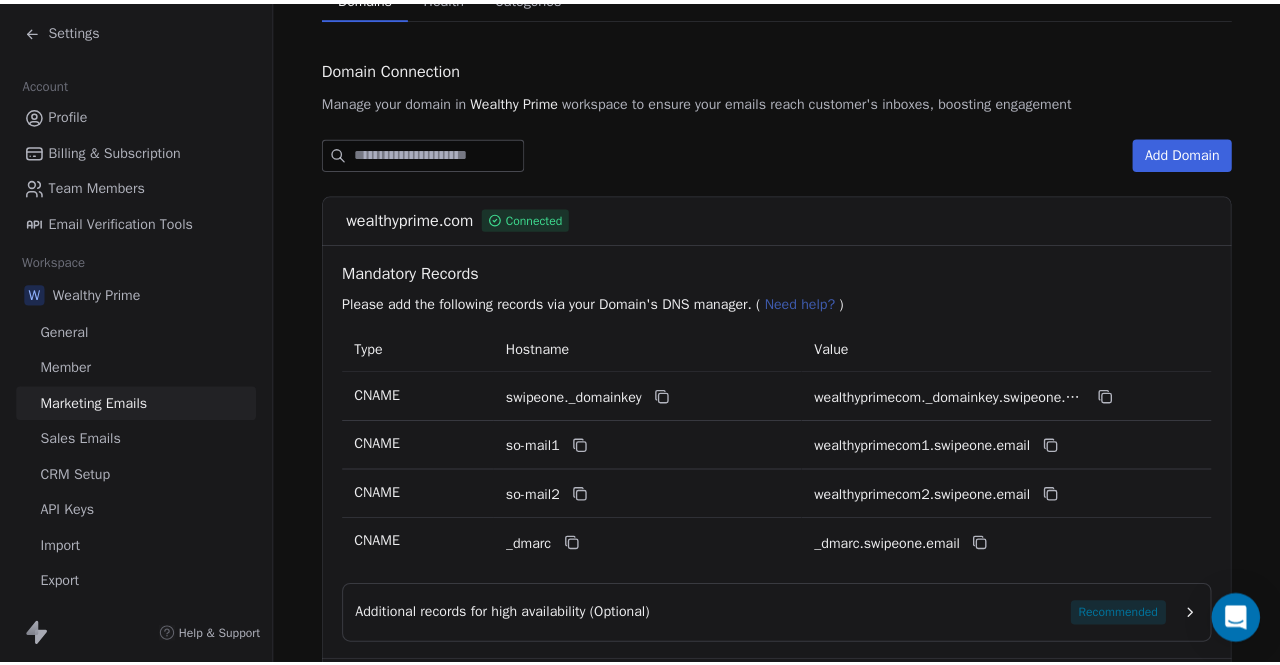 scroll, scrollTop: 0, scrollLeft: 0, axis: both 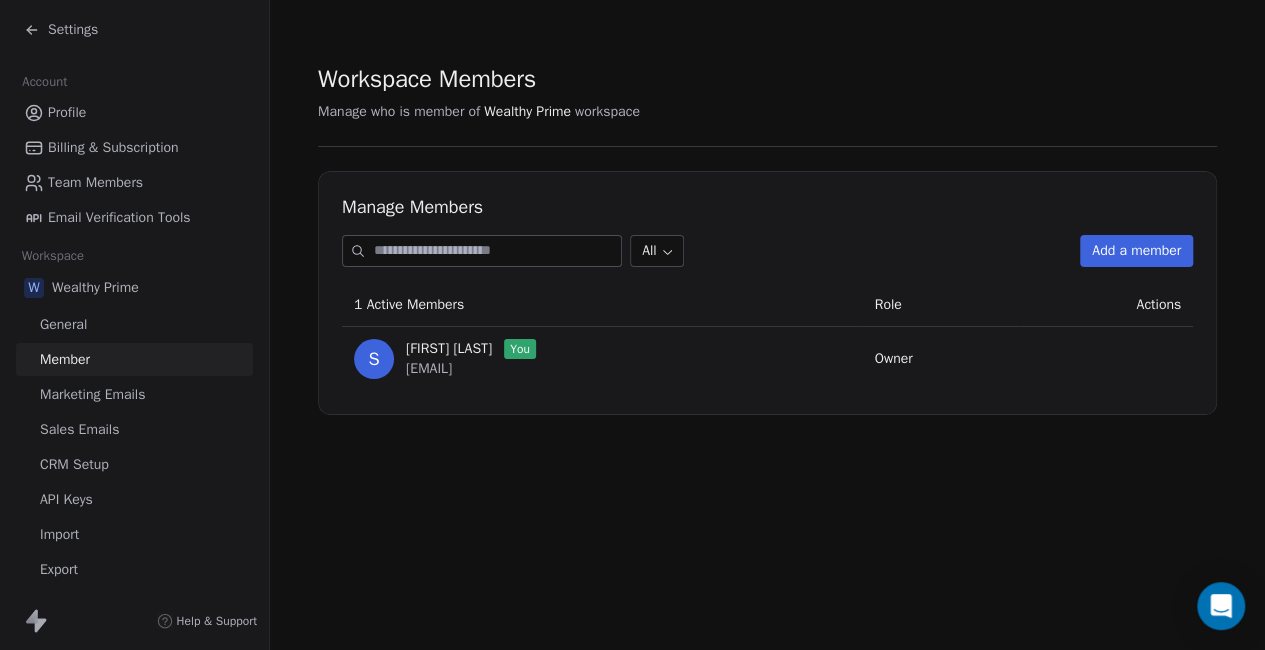 click on "General" at bounding box center [63, 324] 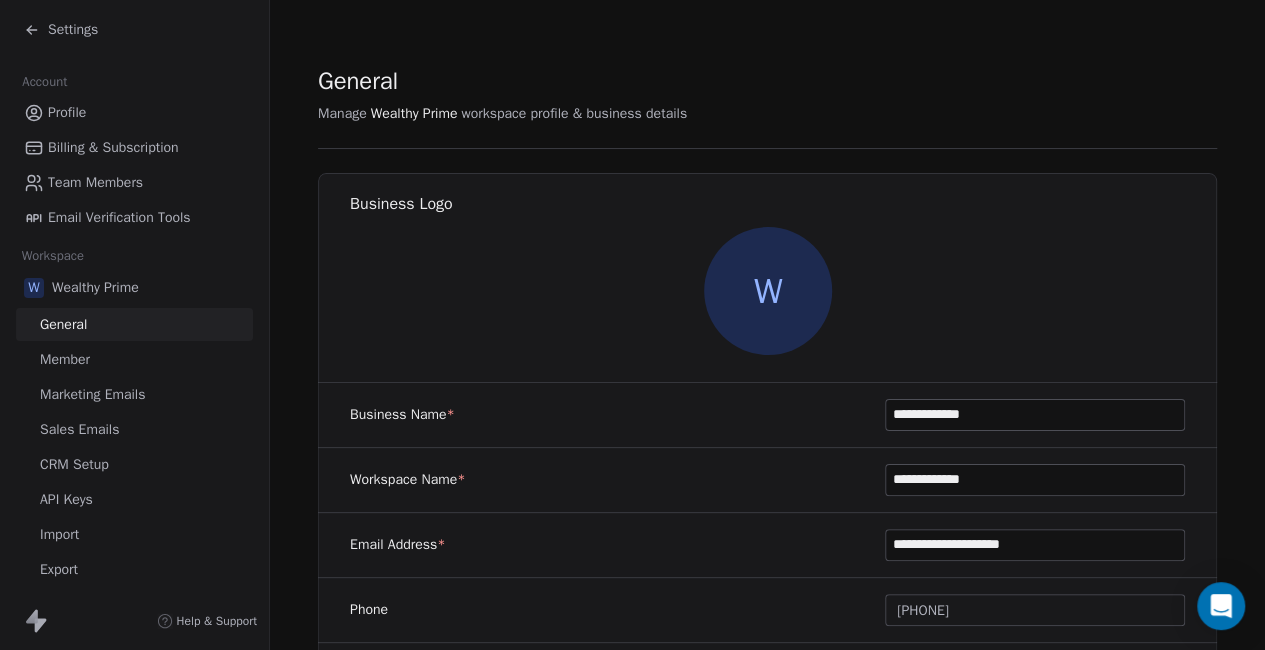 click on "Wealthy Prime" at bounding box center [95, 288] 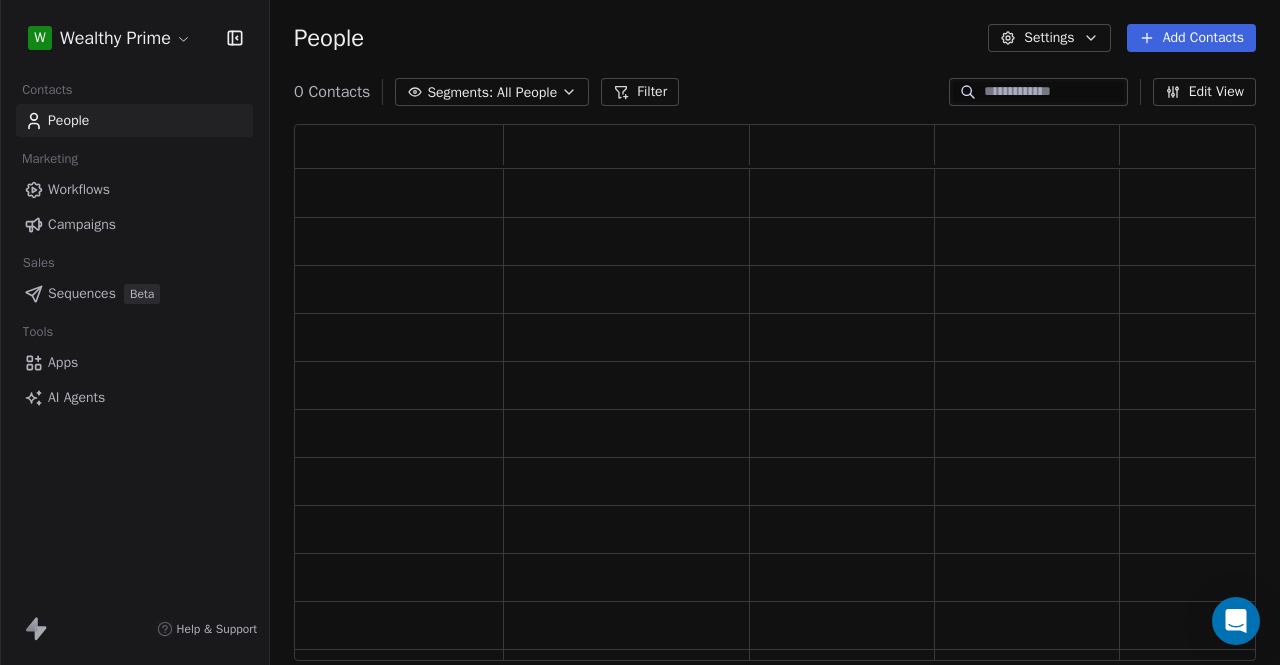 scroll, scrollTop: 16, scrollLeft: 16, axis: both 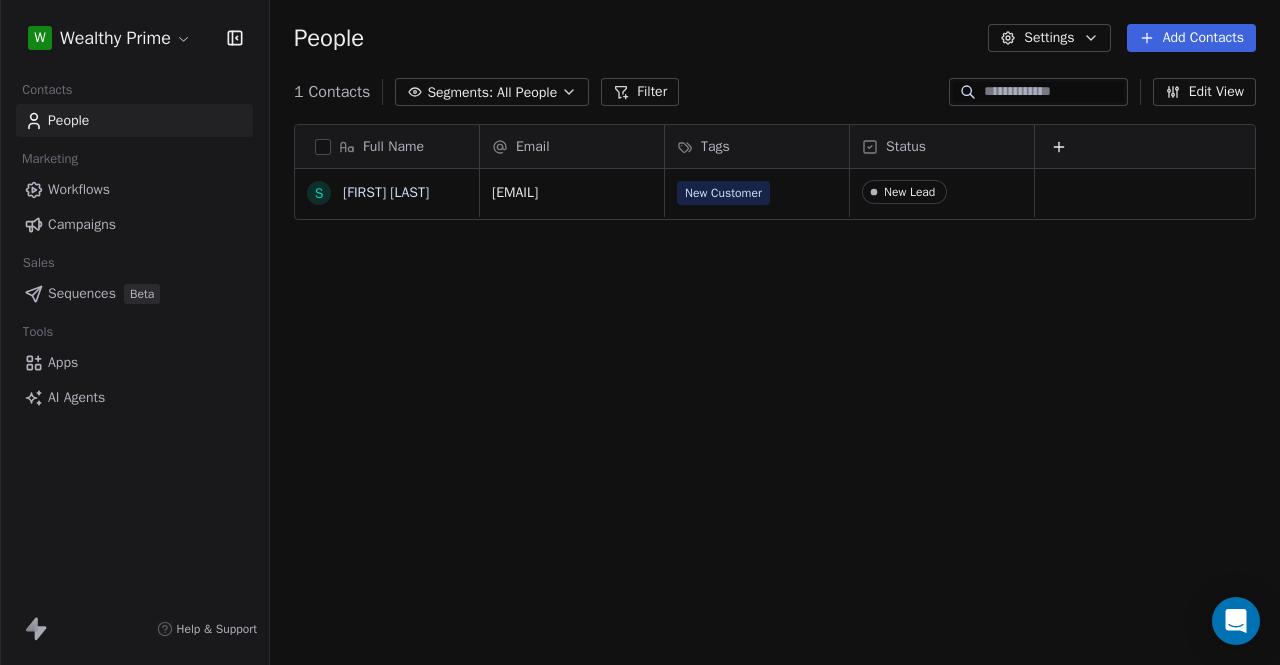 click on "Workflows" at bounding box center [79, 189] 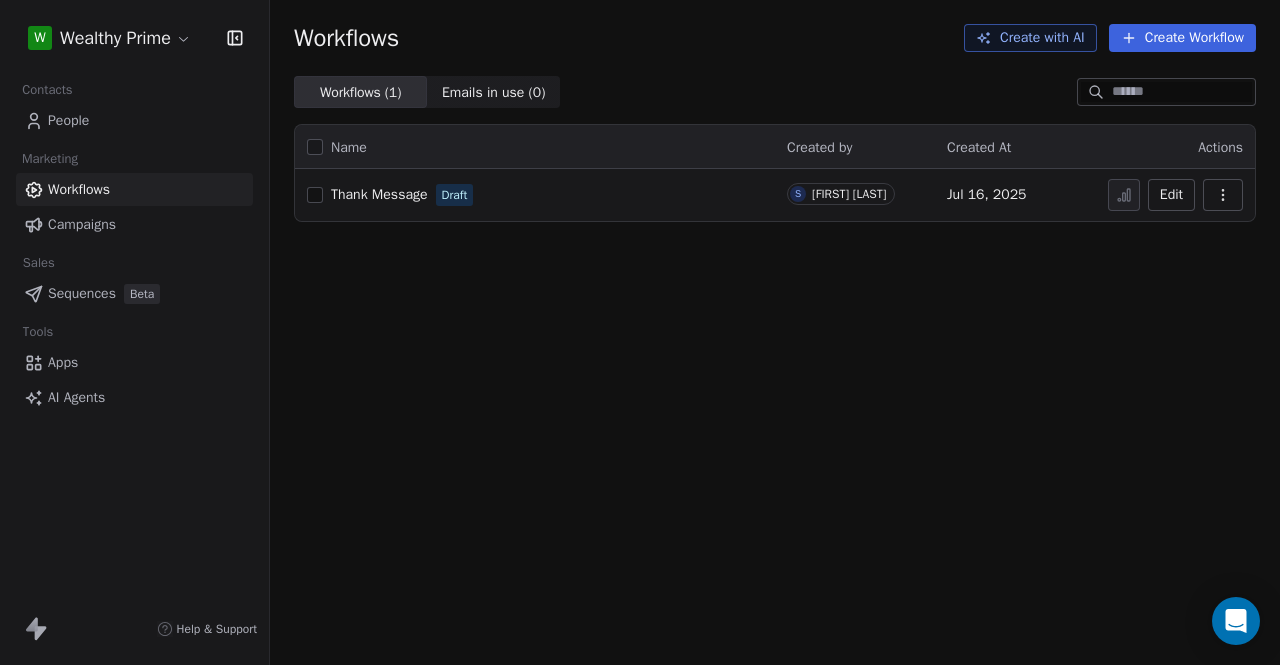 click on "Workflows" at bounding box center (79, 189) 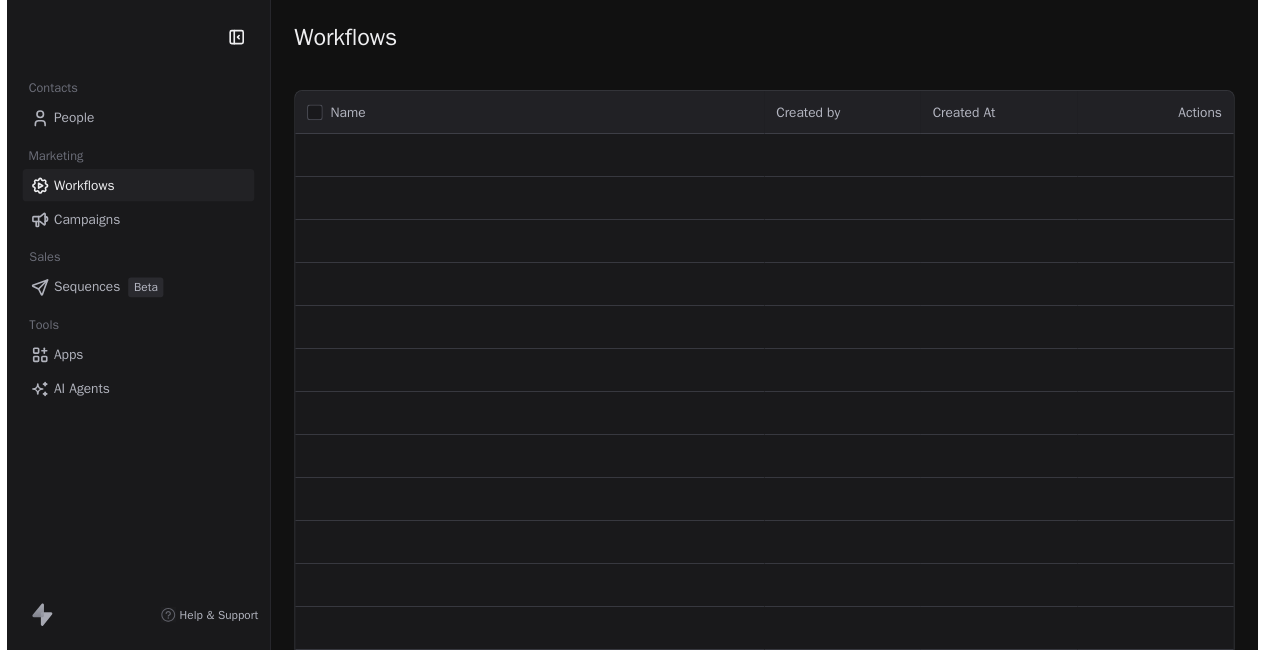 scroll, scrollTop: 0, scrollLeft: 0, axis: both 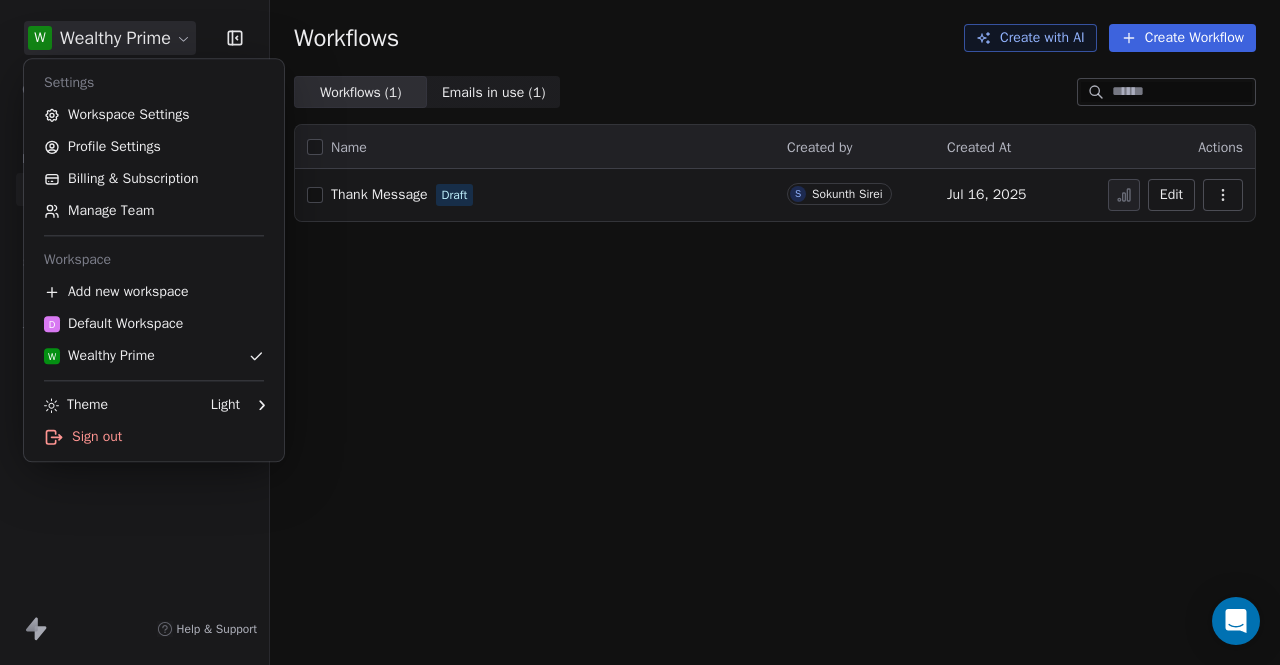 click on "W Wealthy Prime Contacts People Marketing Workflows Campaigns Sales Sequences Beta Tools Apps AI Agents Help & Support Workflows Create with AI Create Workflow Workflows ( 1 ) Workflows ( 1 ) Emails in use ( 1 ) Emails in use ( 1 ) Name Created by Created At Actions Thank Message Draft S [NAME] [LAST] Jul 16, 2025 Edit
Settings Workspace Settings Profile Settings Billing & Subscription Manage Team Workspace Add new workspace D Default Workspace W Wealthy Prime Theme Light Sign out" at bounding box center [640, 332] 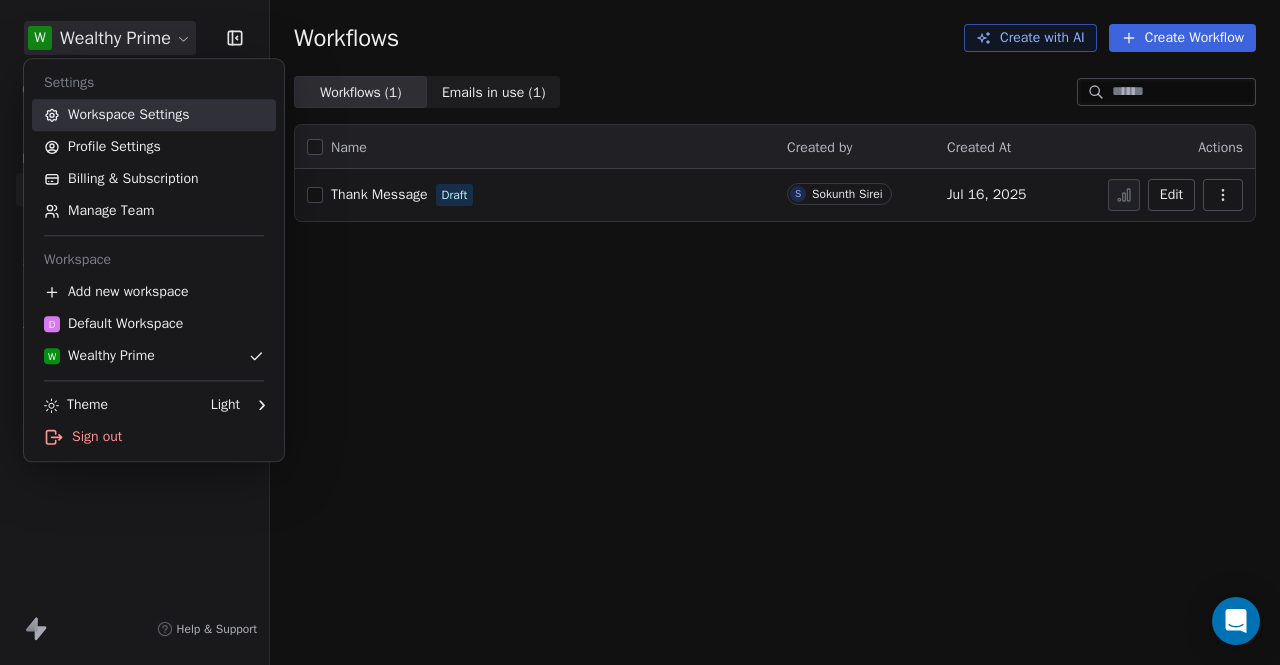 click on "Workspace Settings" at bounding box center (154, 115) 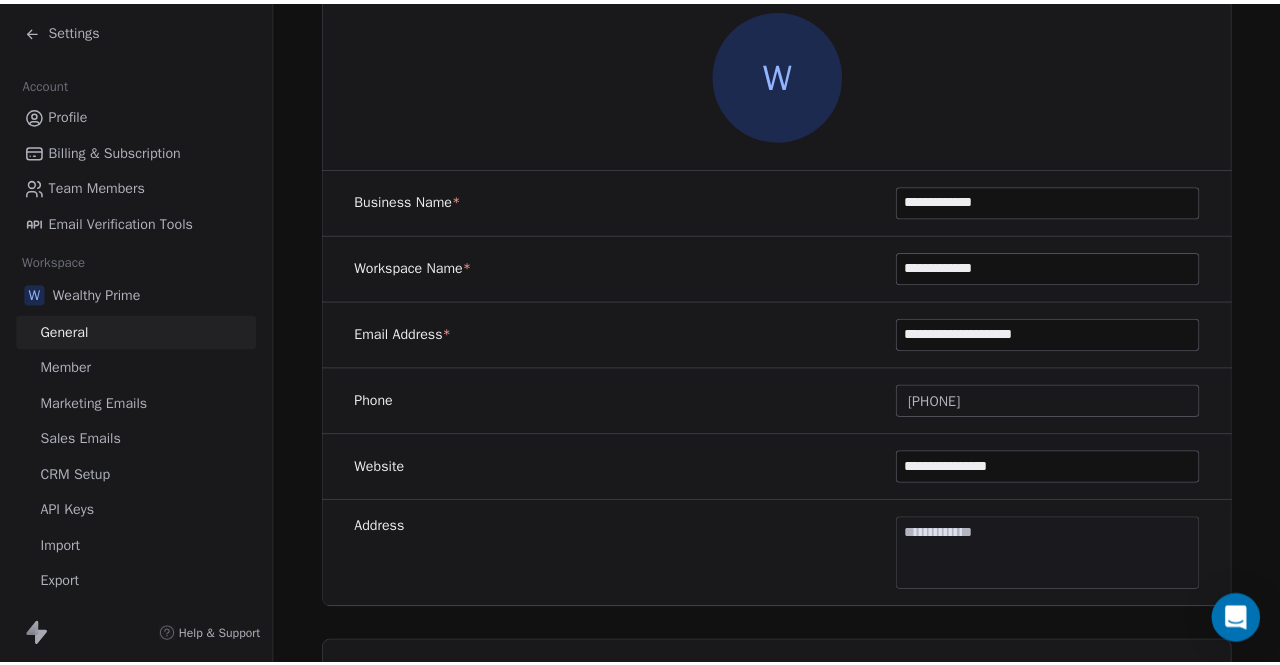 scroll, scrollTop: 321, scrollLeft: 0, axis: vertical 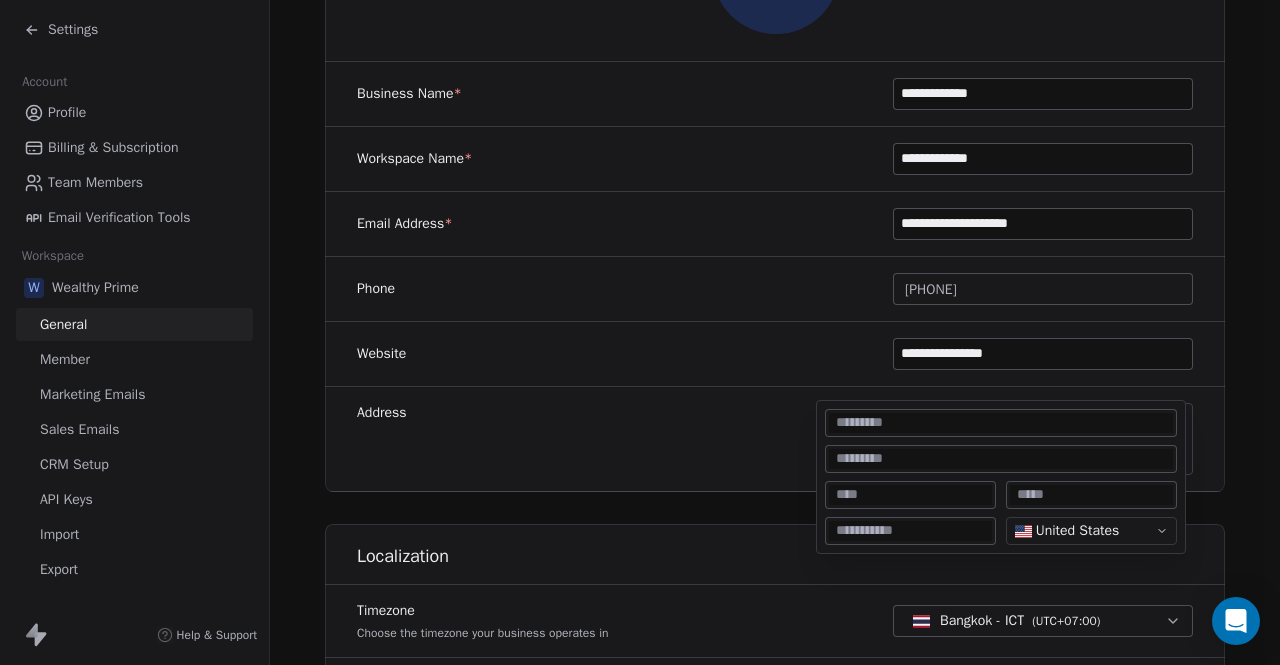 click on "**********" at bounding box center [632, 332] 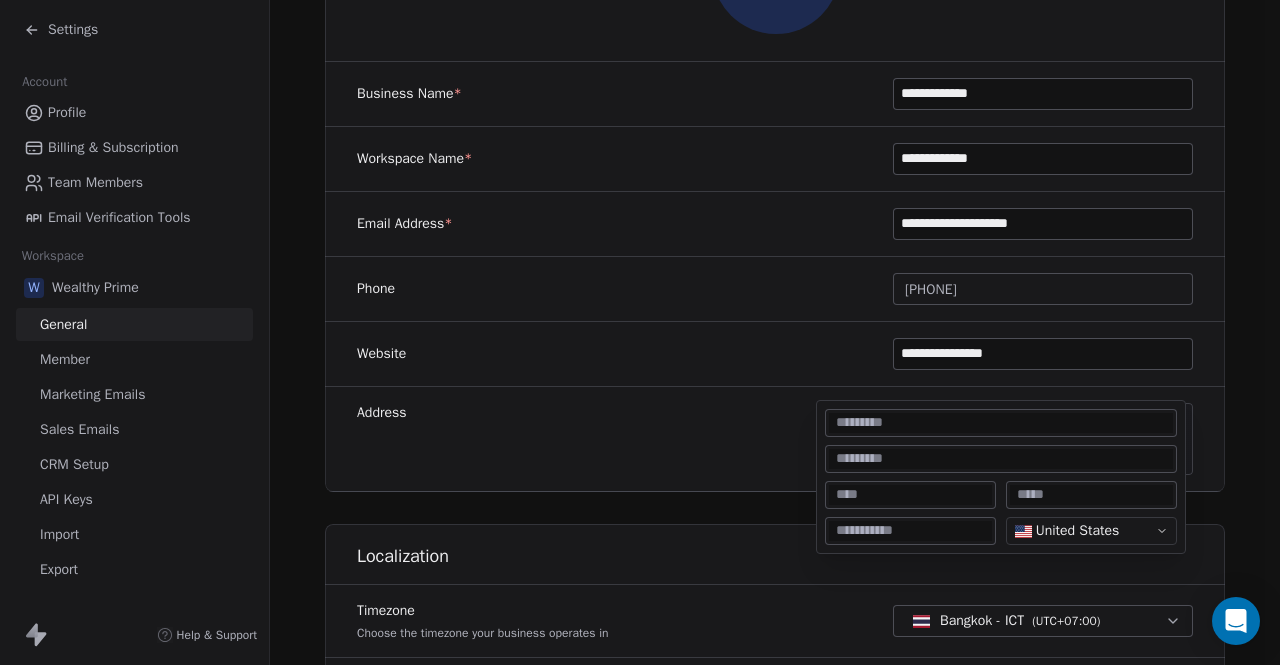 paste on "**********" 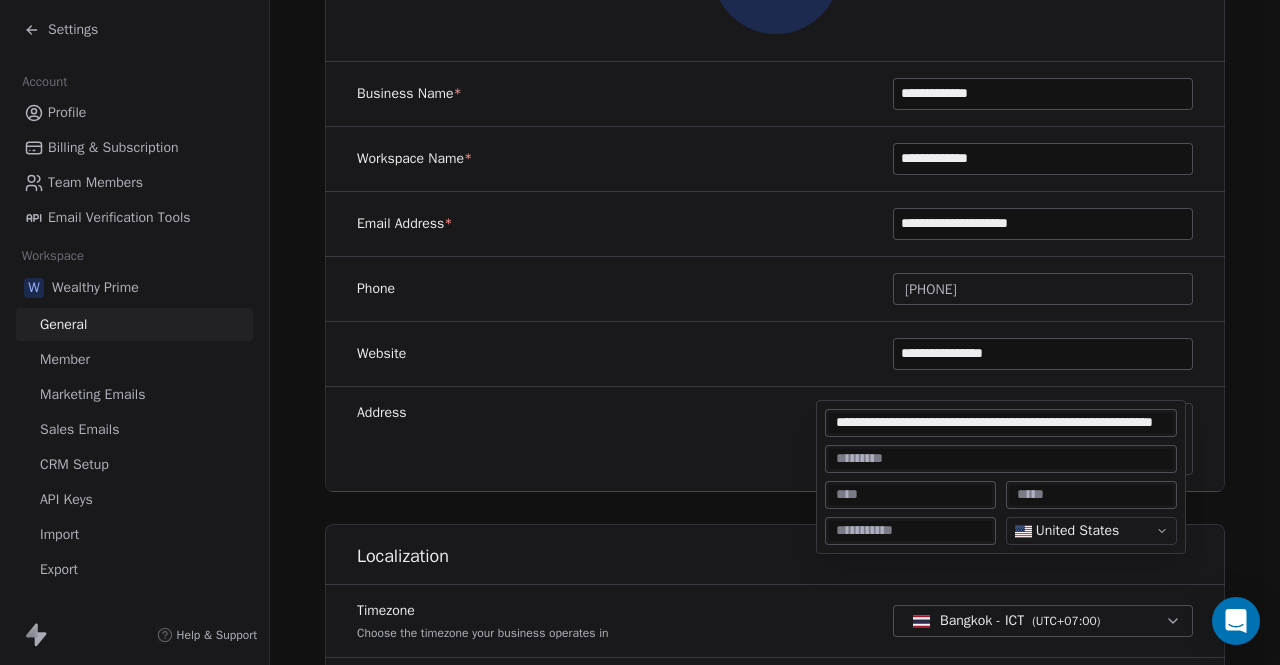 scroll, scrollTop: 0, scrollLeft: 7, axis: horizontal 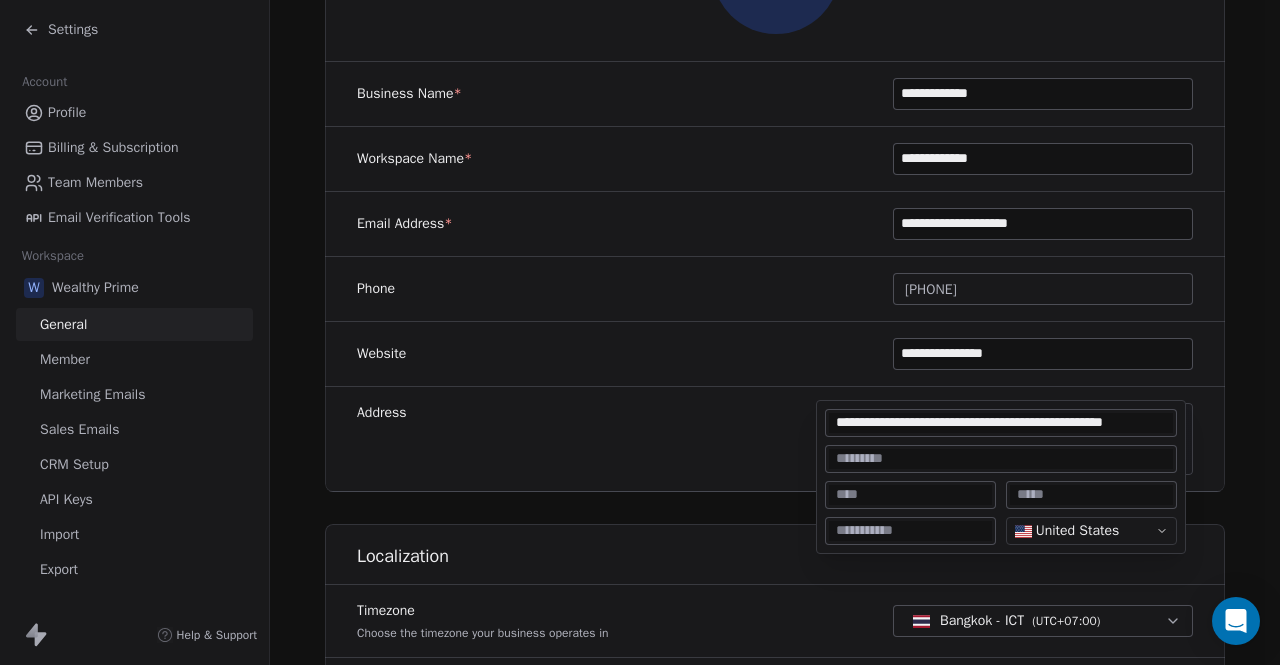type on "**********" 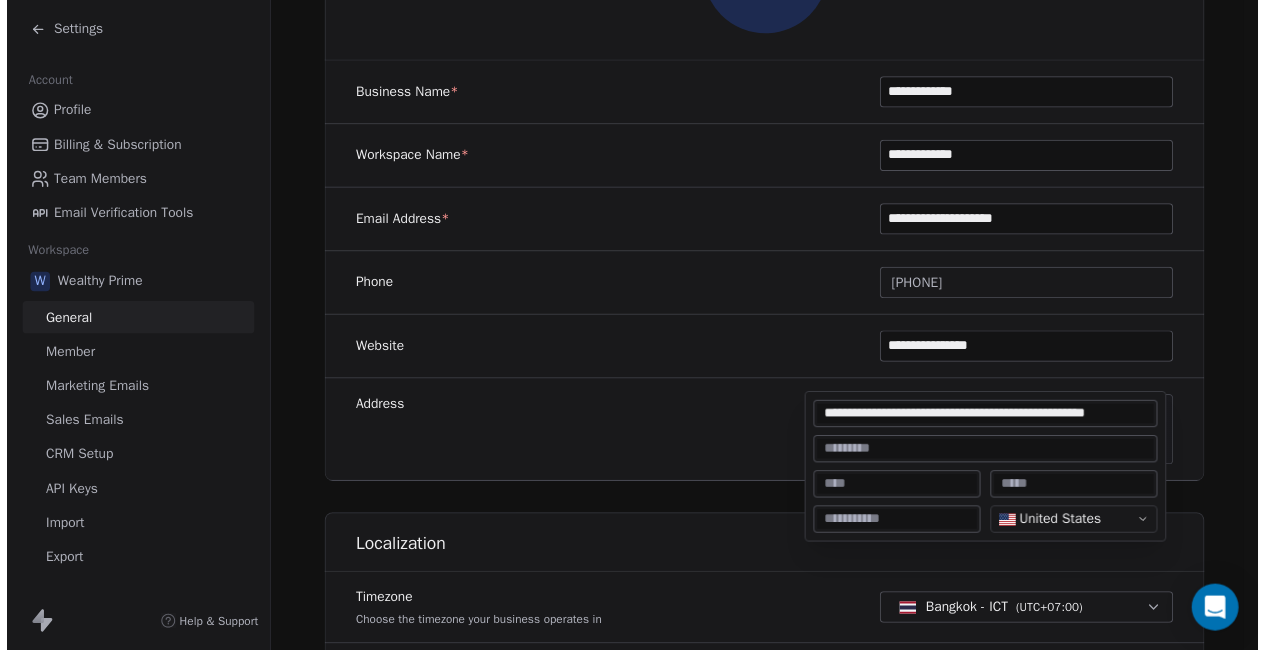 scroll, scrollTop: 0, scrollLeft: 0, axis: both 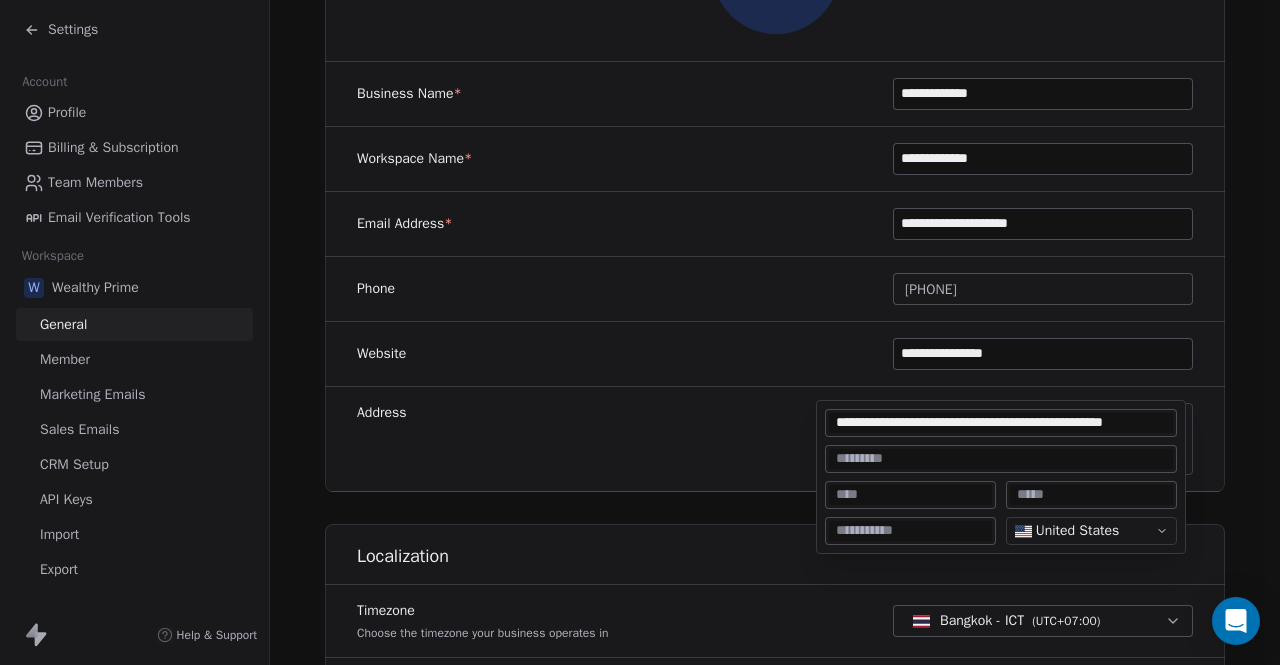 click at bounding box center (910, 495) 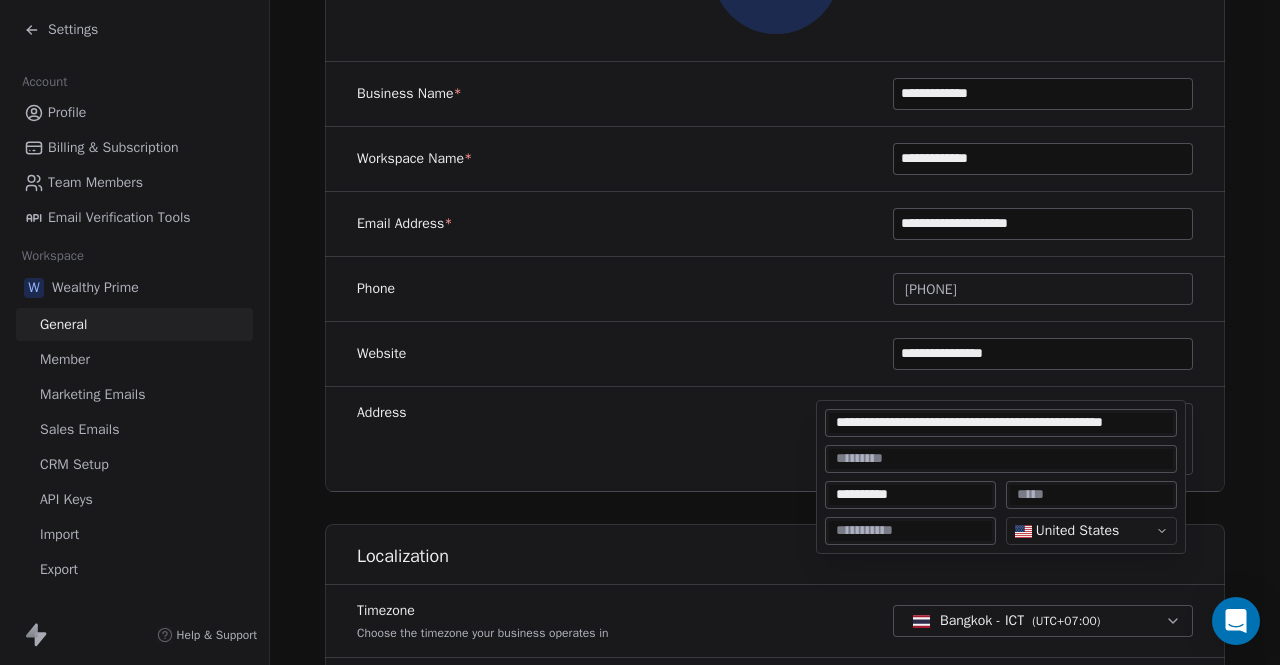 type on "**********" 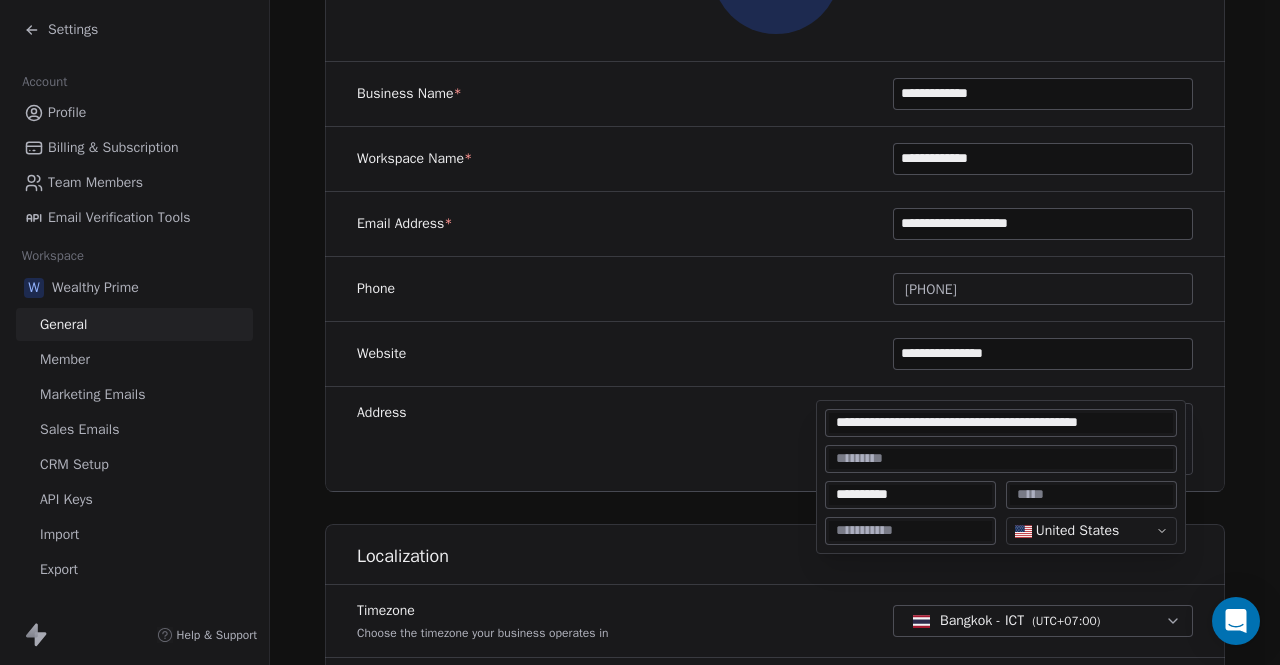 type on "**********" 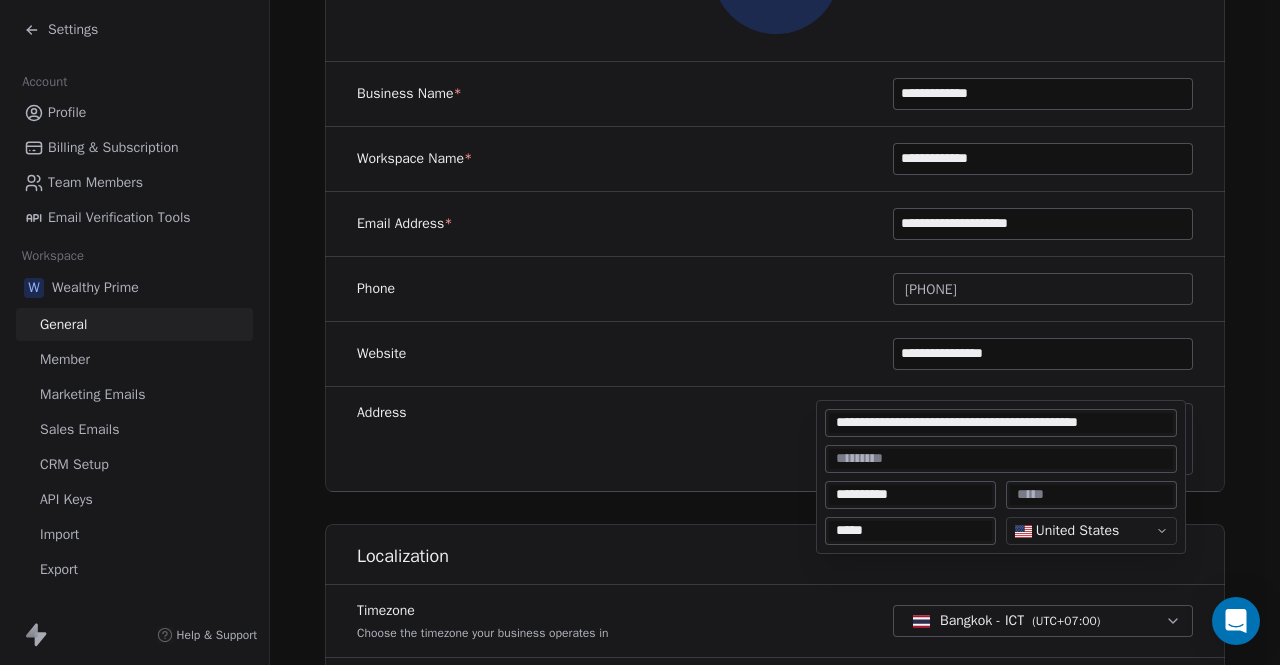 type on "*****" 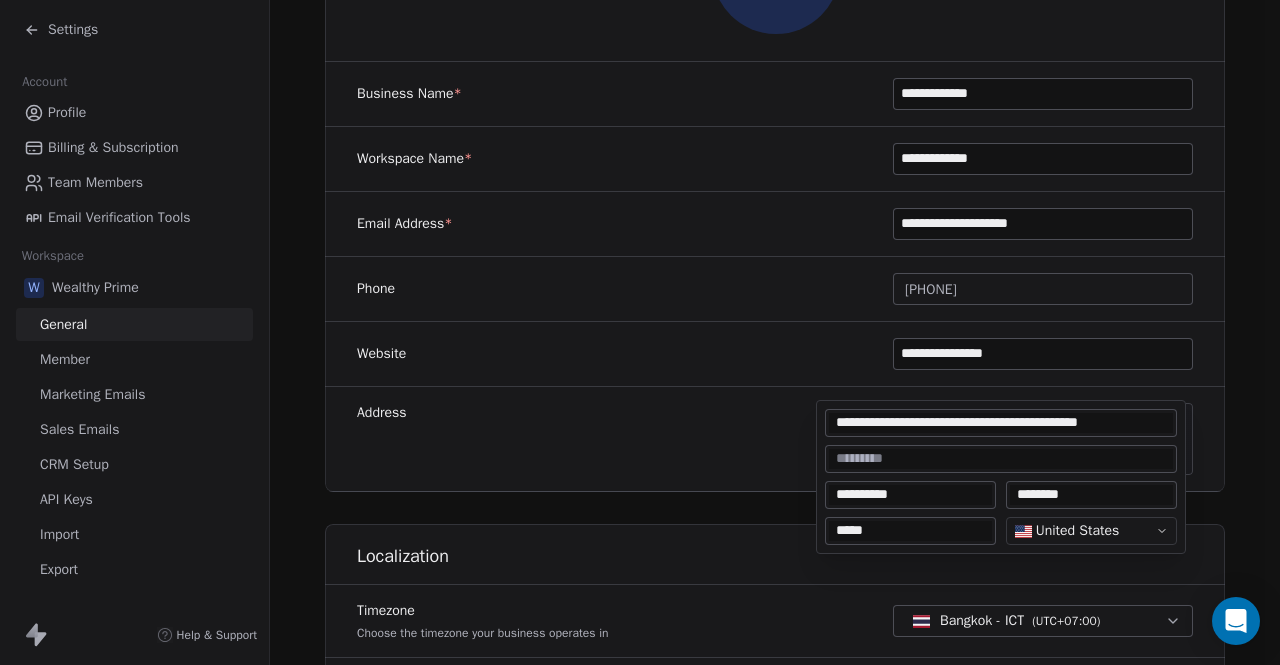 type on "********" 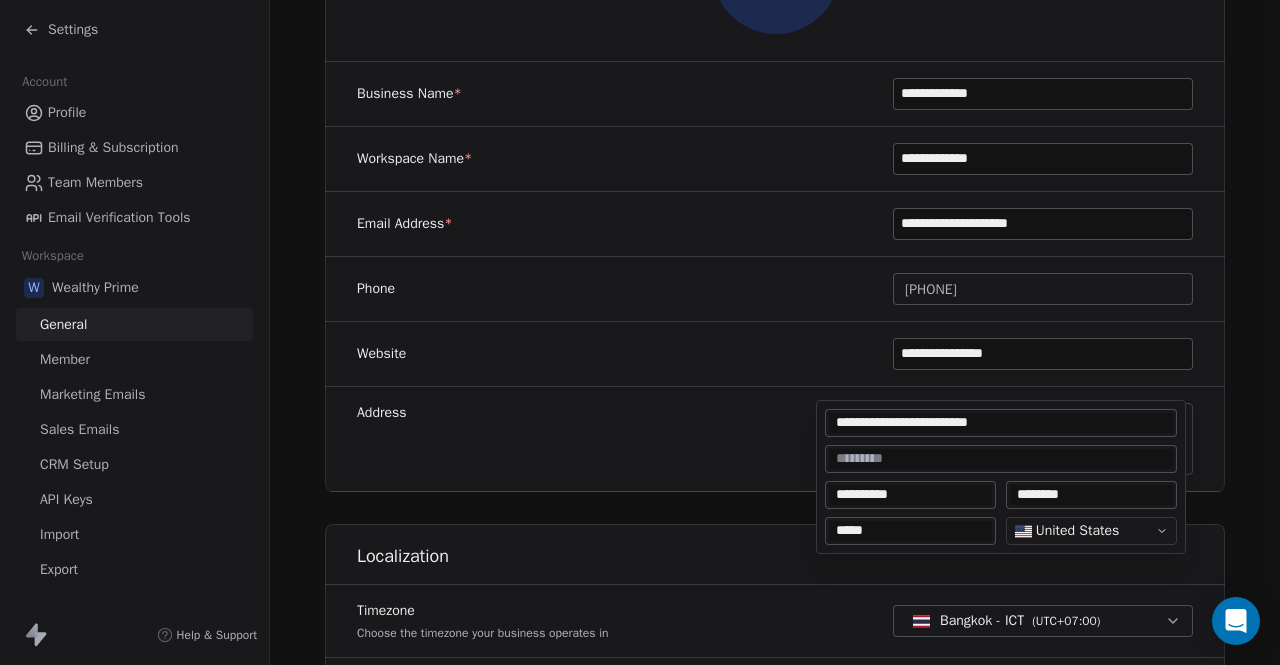 type on "**********" 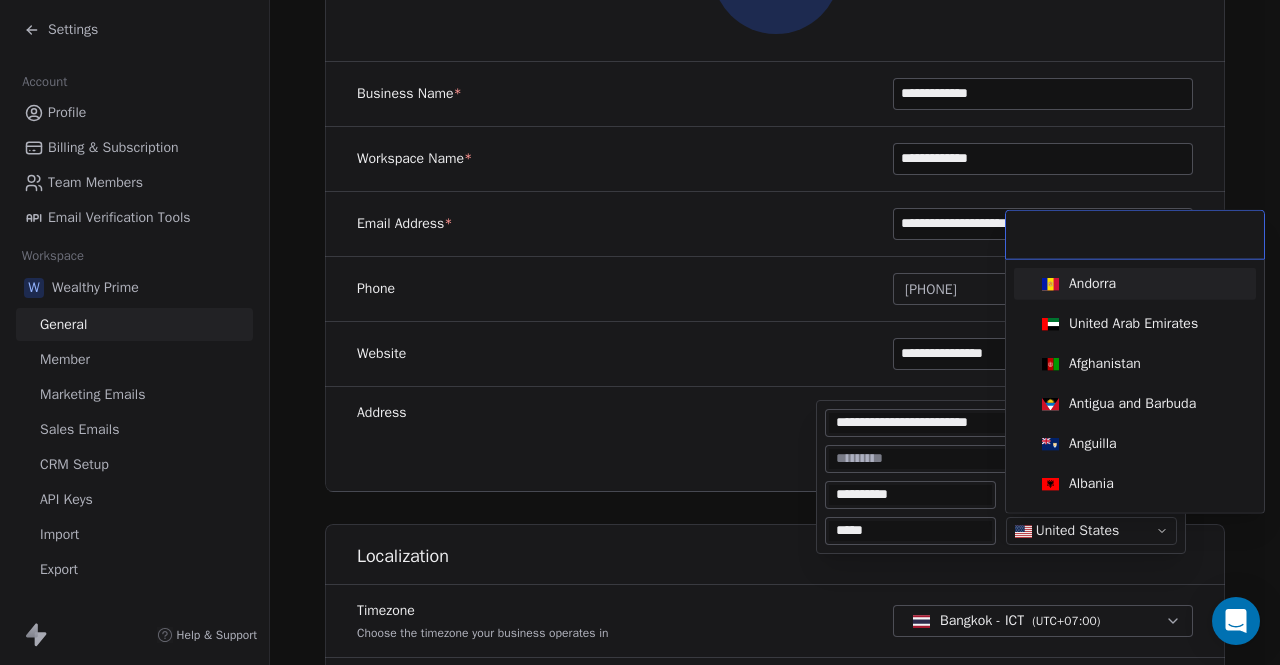 click on "**********" at bounding box center (640, 332) 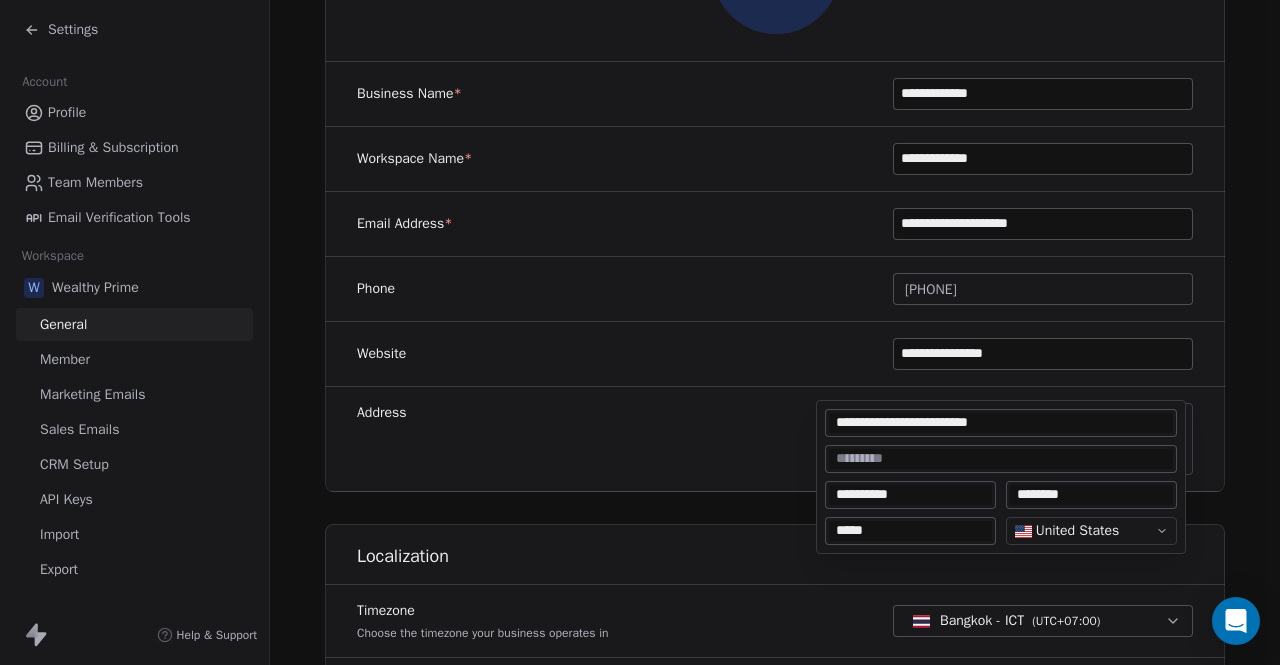 click on "**********" at bounding box center (640, 332) 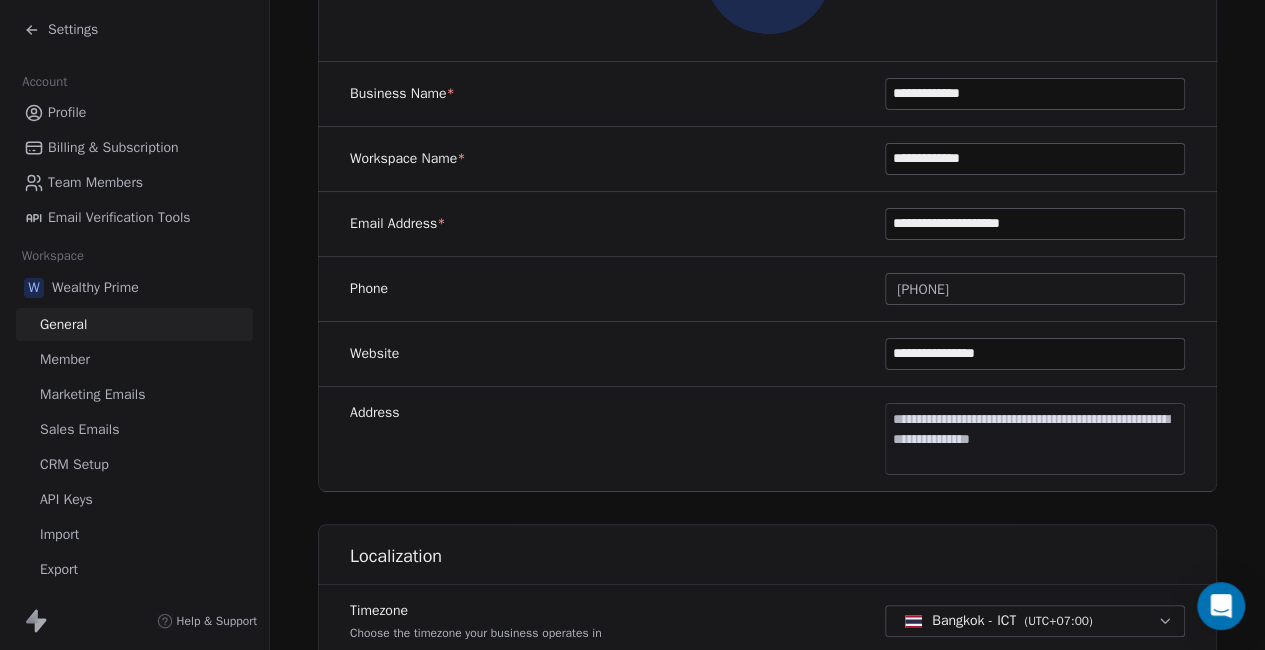 click on "**********" at bounding box center [632, 325] 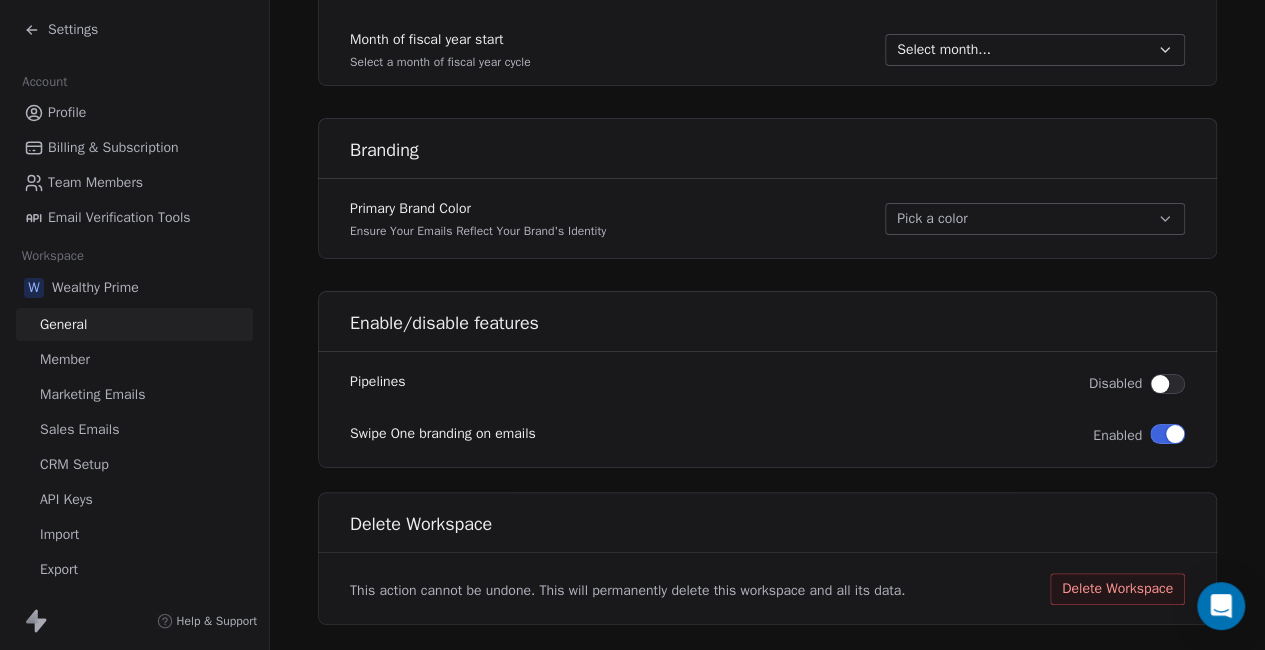 scroll, scrollTop: 1202, scrollLeft: 0, axis: vertical 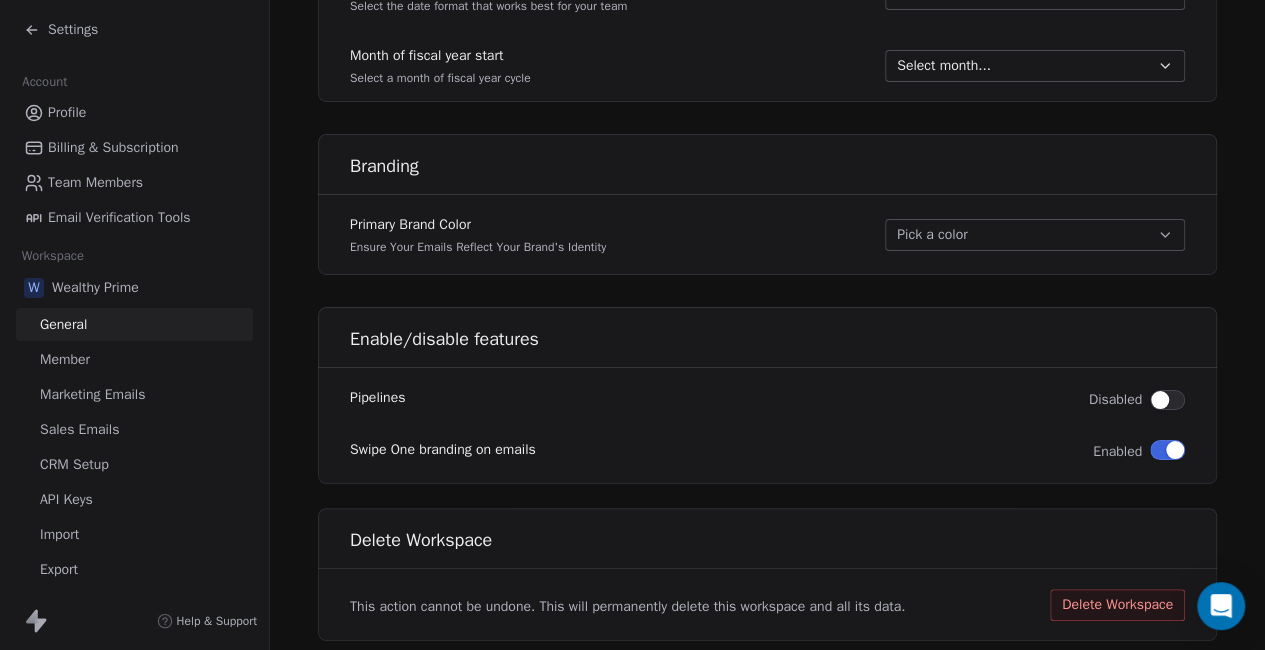 click at bounding box center [1175, 450] 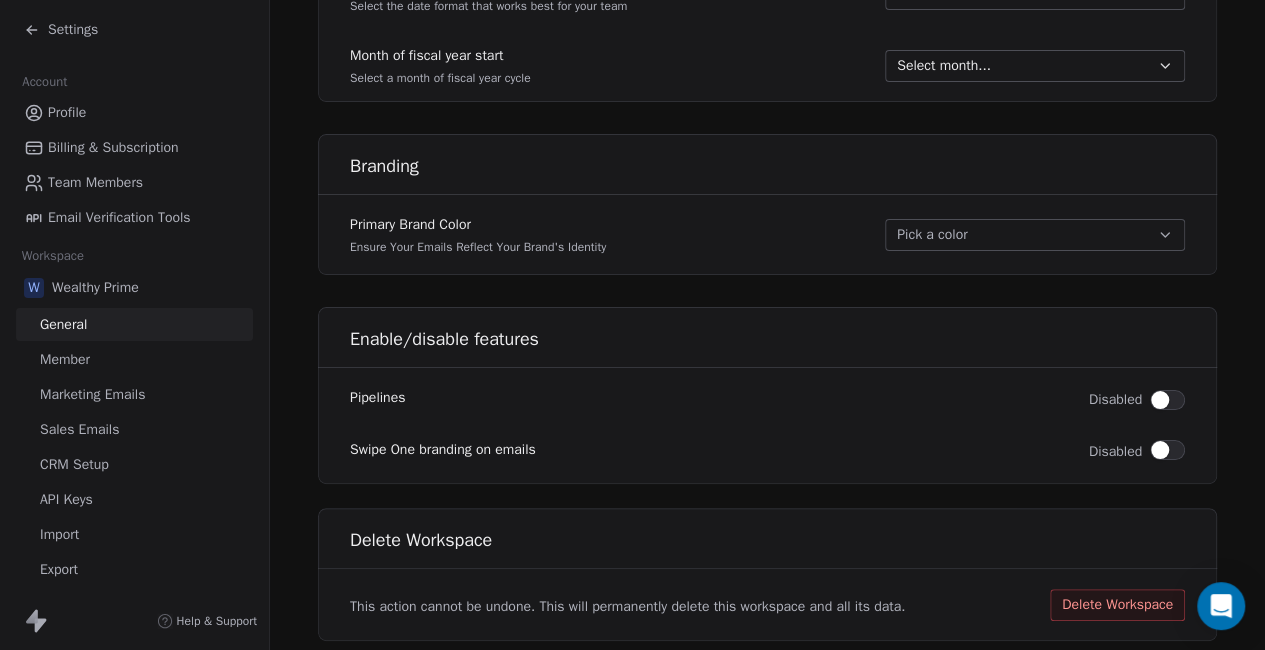 click on "Settings" at bounding box center (73, 30) 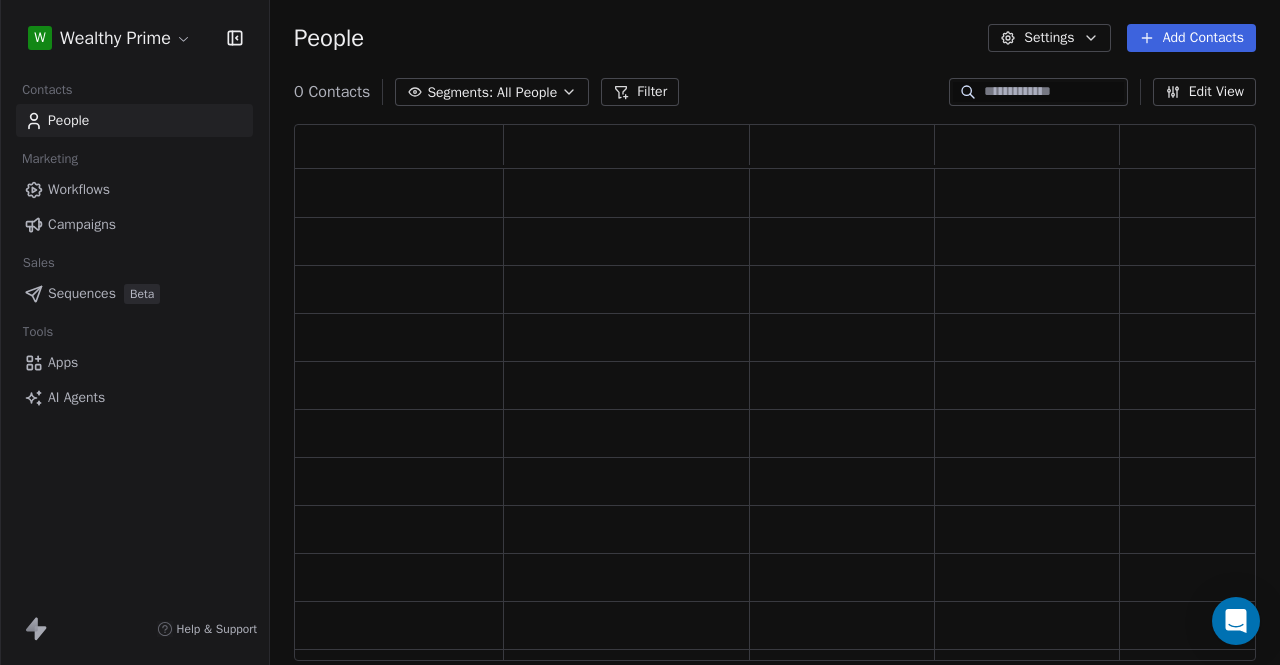 scroll, scrollTop: 16, scrollLeft: 16, axis: both 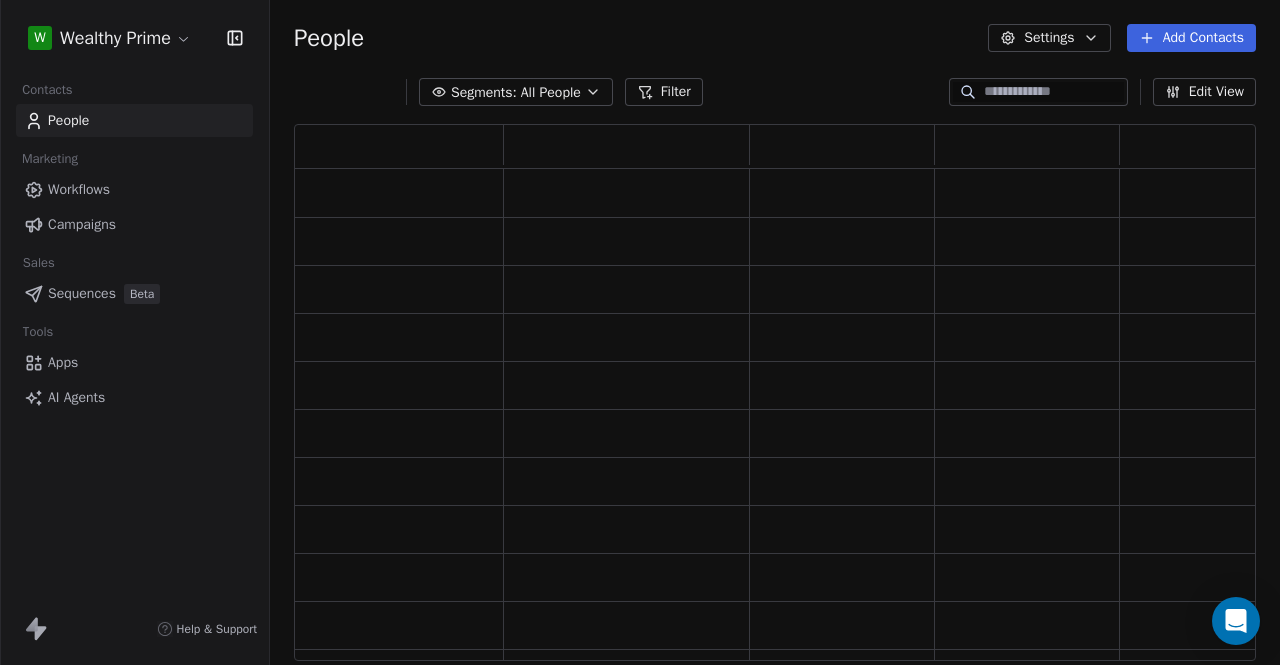 click on "Workflows" at bounding box center (79, 189) 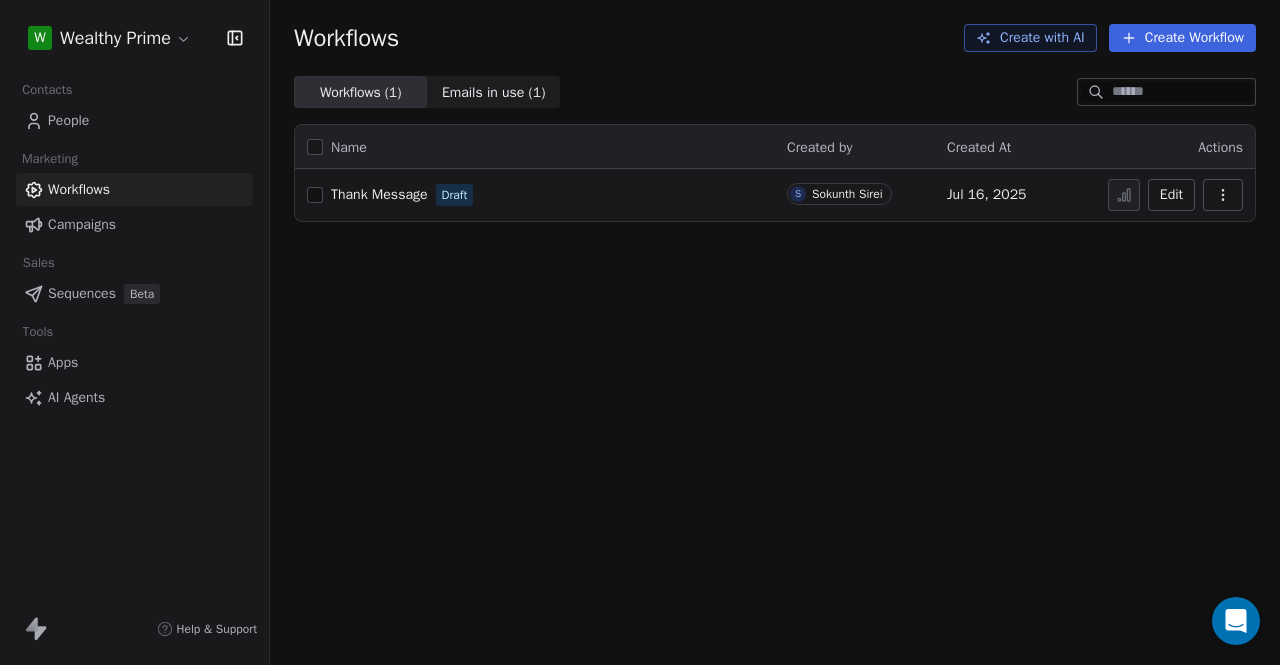 click on "Thank Message" at bounding box center [379, 194] 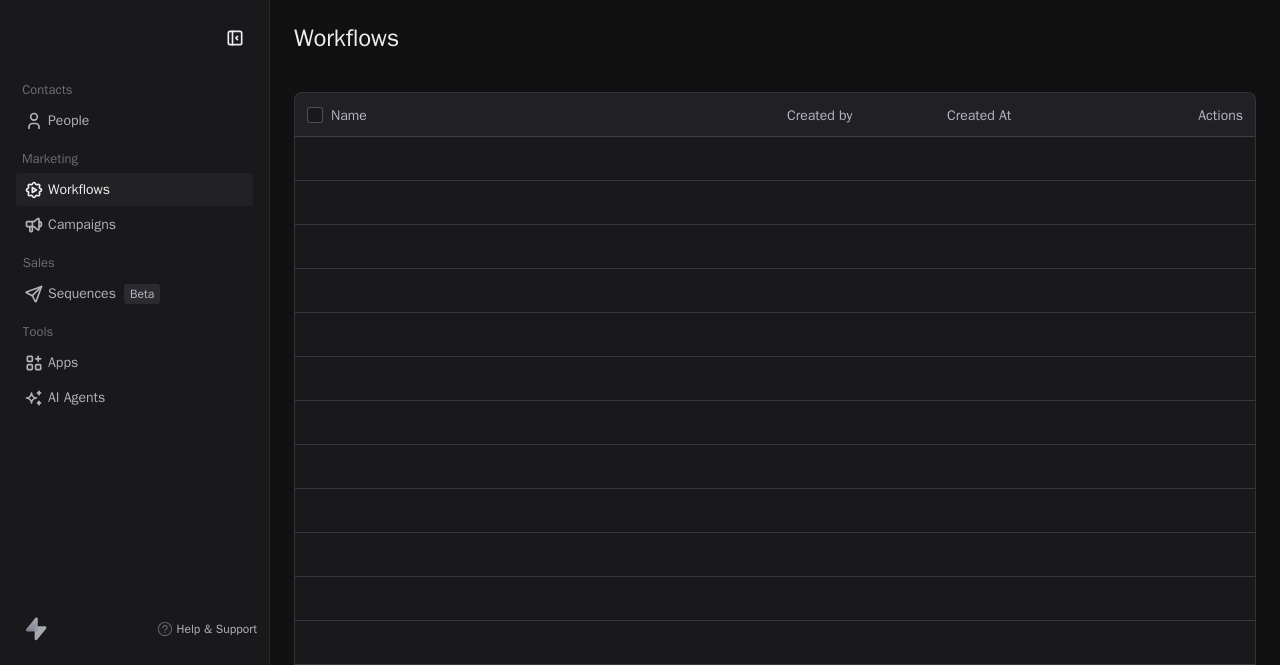 scroll, scrollTop: 0, scrollLeft: 0, axis: both 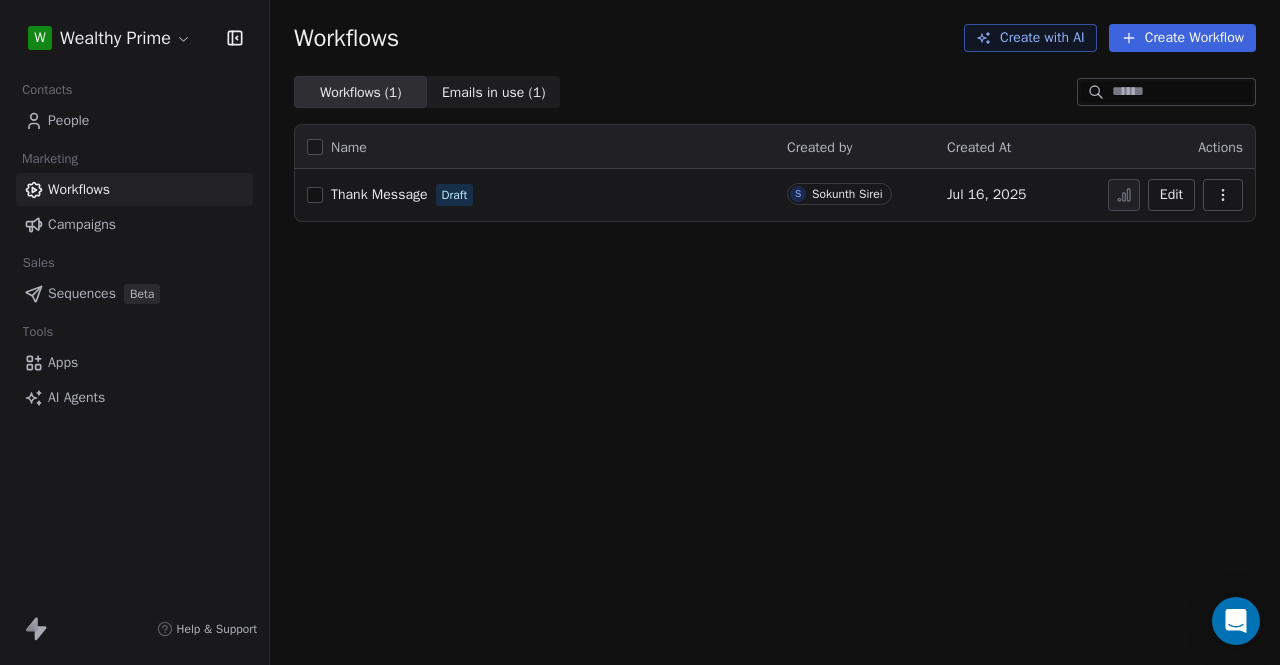 click on "Edit" at bounding box center [1171, 195] 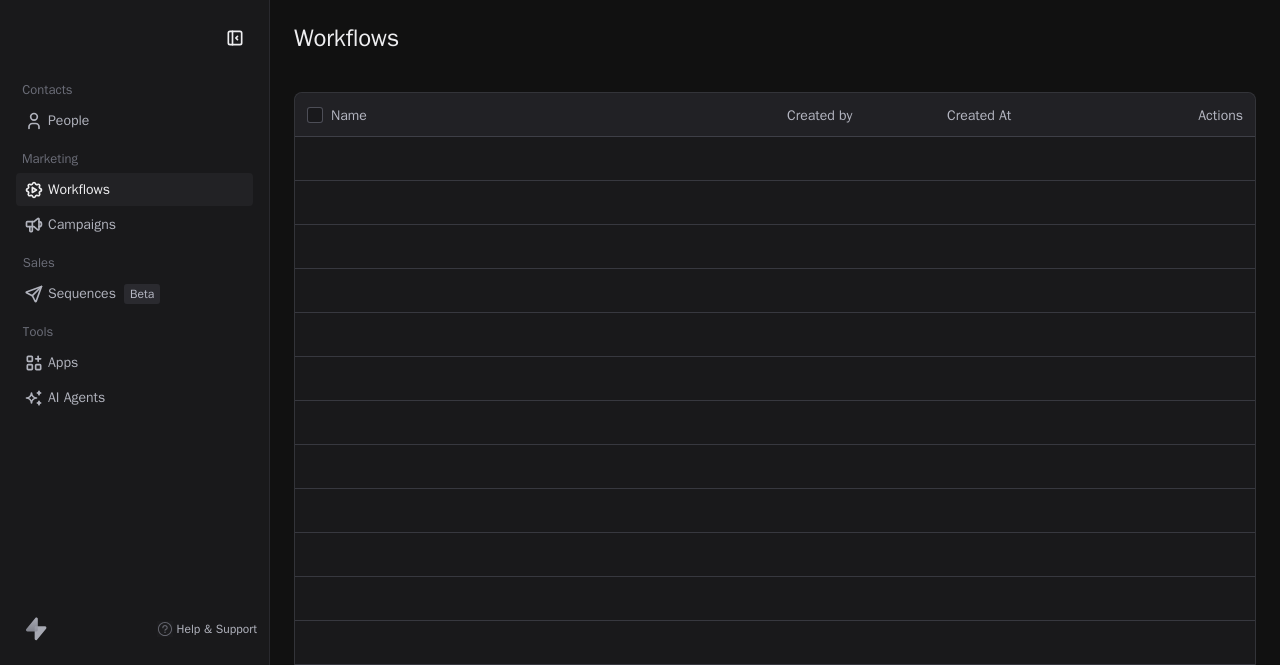 scroll, scrollTop: 0, scrollLeft: 0, axis: both 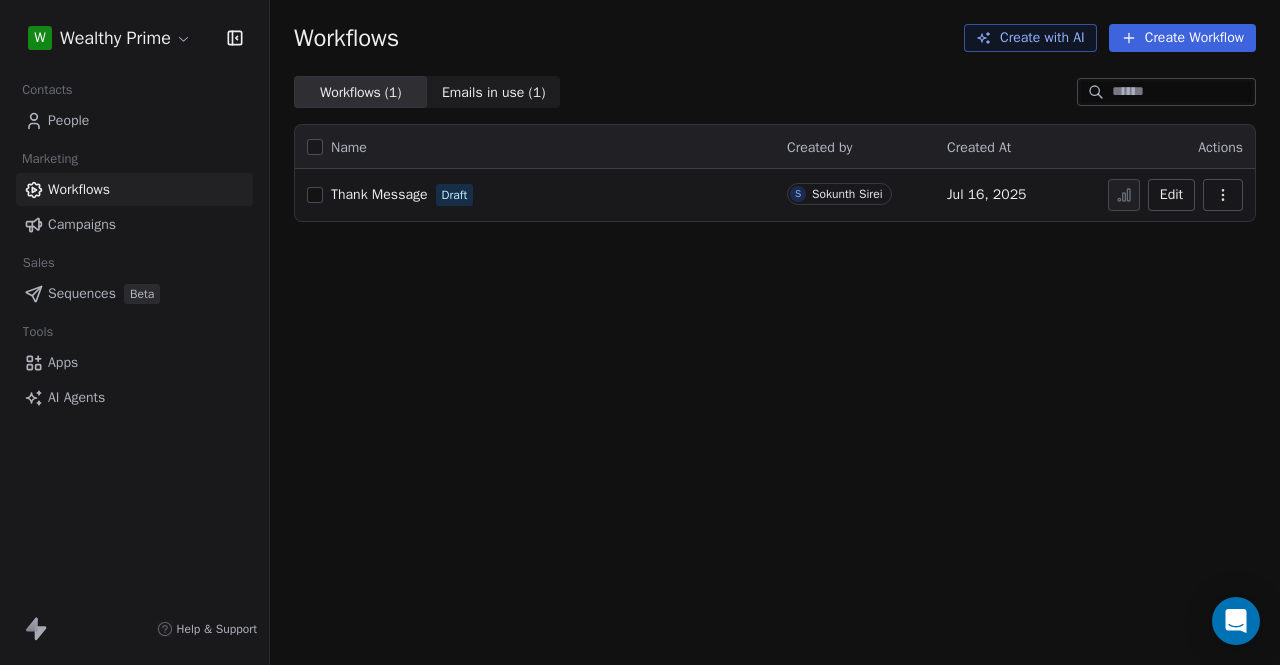 click 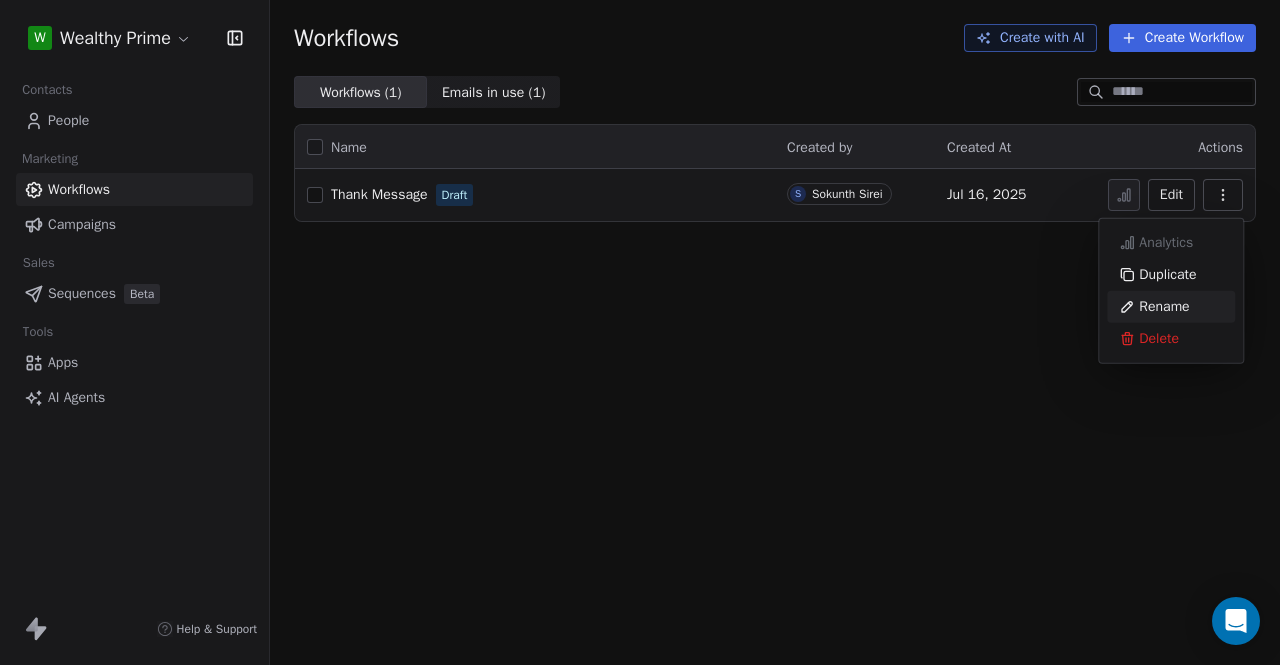click on "Rename" at bounding box center (1164, 307) 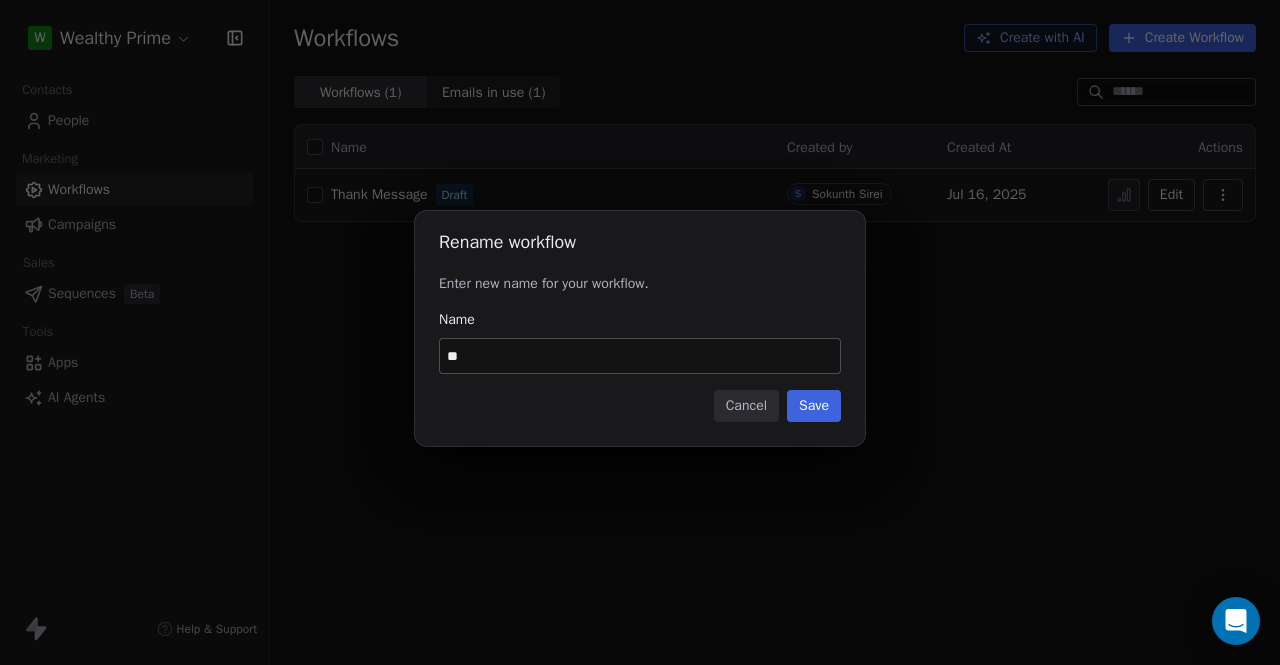 type on "*" 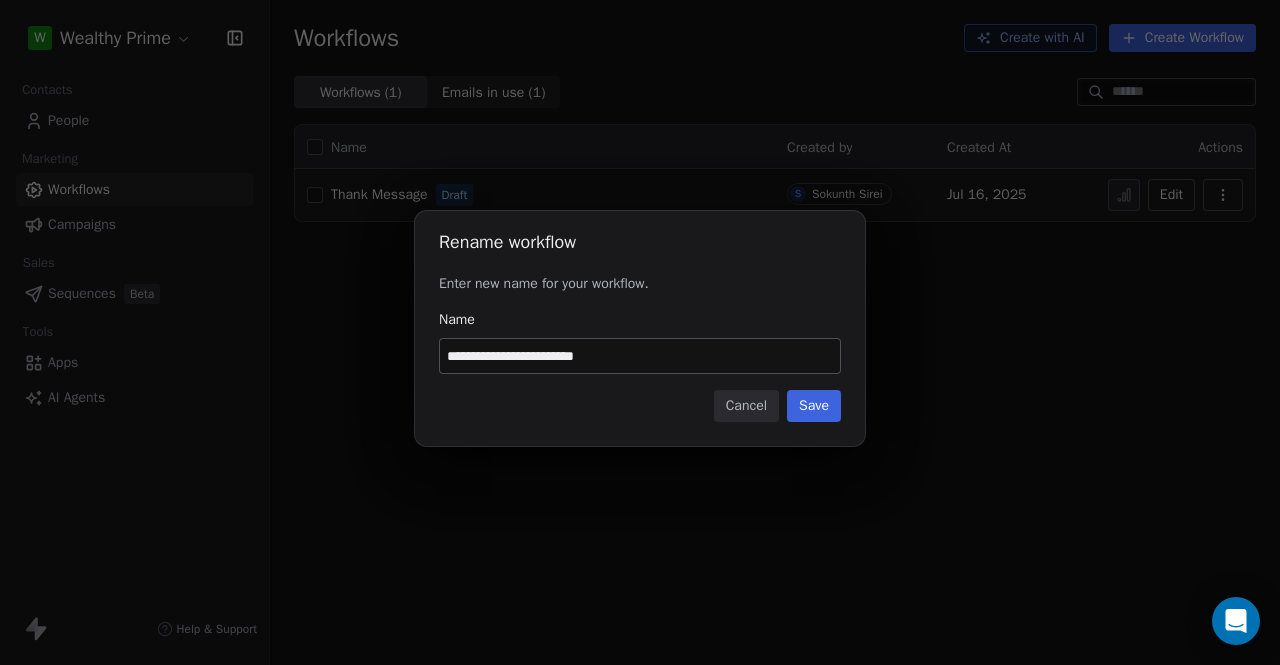 type on "**********" 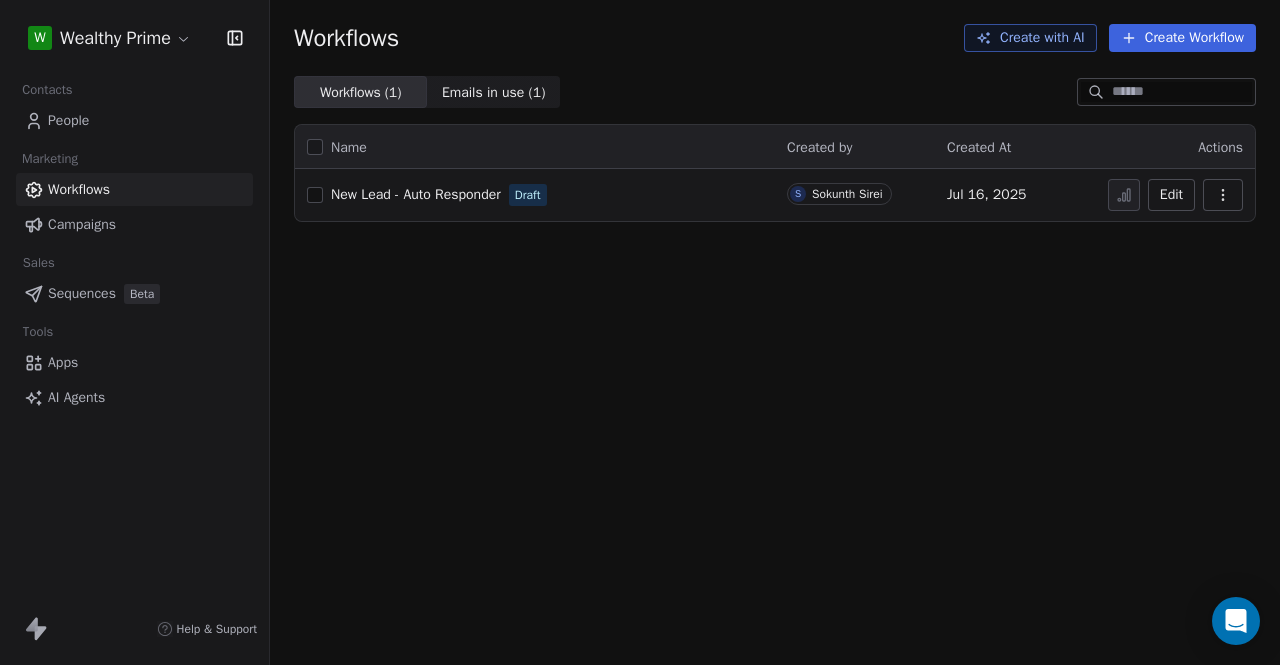 click on "New Lead - Auto Responder" at bounding box center (416, 194) 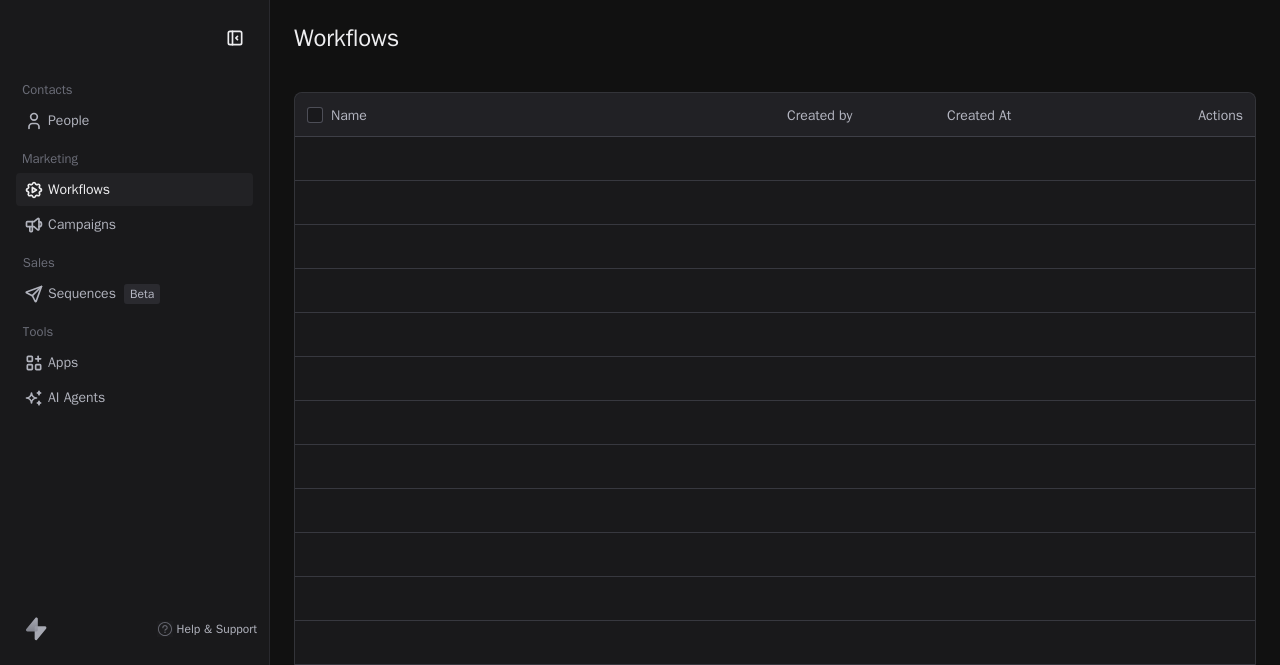 scroll, scrollTop: 0, scrollLeft: 0, axis: both 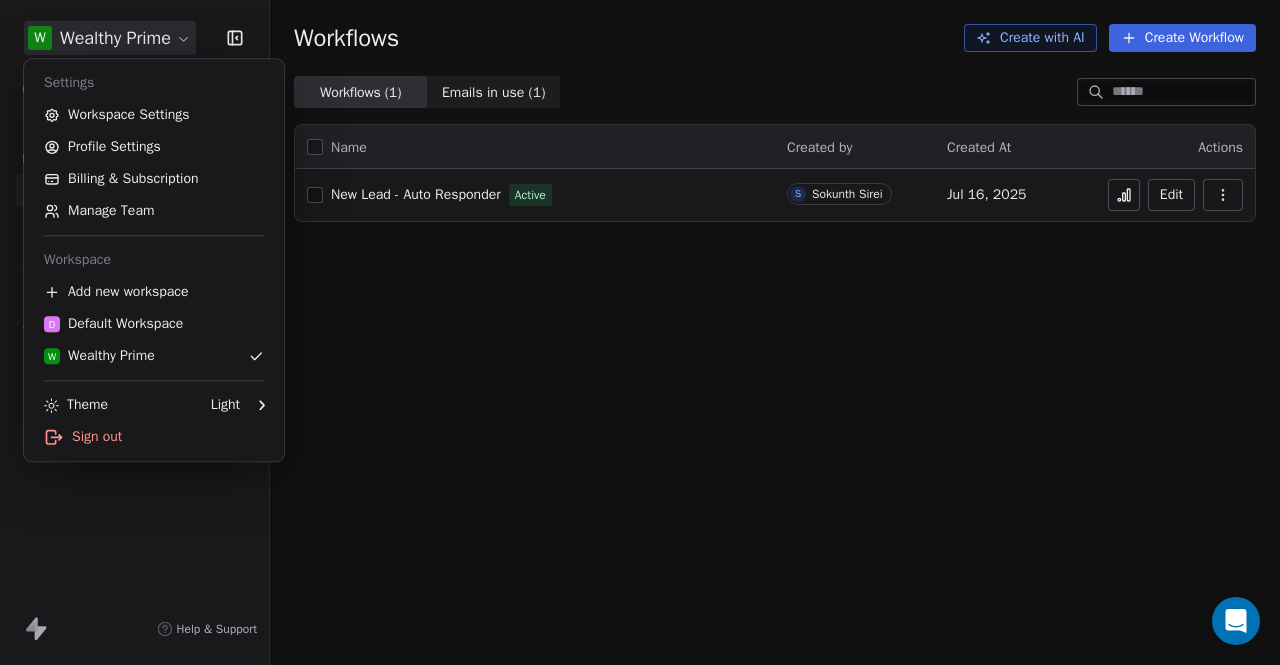 click on "W Wealthy Prime Contacts People Marketing Workflows Campaigns Sales Sequences Beta Tools Apps AI Agents Help & Support Workflows  Create with AI  Create Workflow Workflows ( 1 ) Workflows ( 1 ) Emails in use ( 1 ) Emails in use ( 1 ) Name Created by Created At Actions New Lead - Auto Responder Active S [LAST] Jul 16, 2025 Edit
Settings Workspace Settings Profile Settings Billing & Subscription Manage Team   Workspace Add new workspace D Default Workspace W Wealthy Prime Theme Light Sign out" at bounding box center (640, 332) 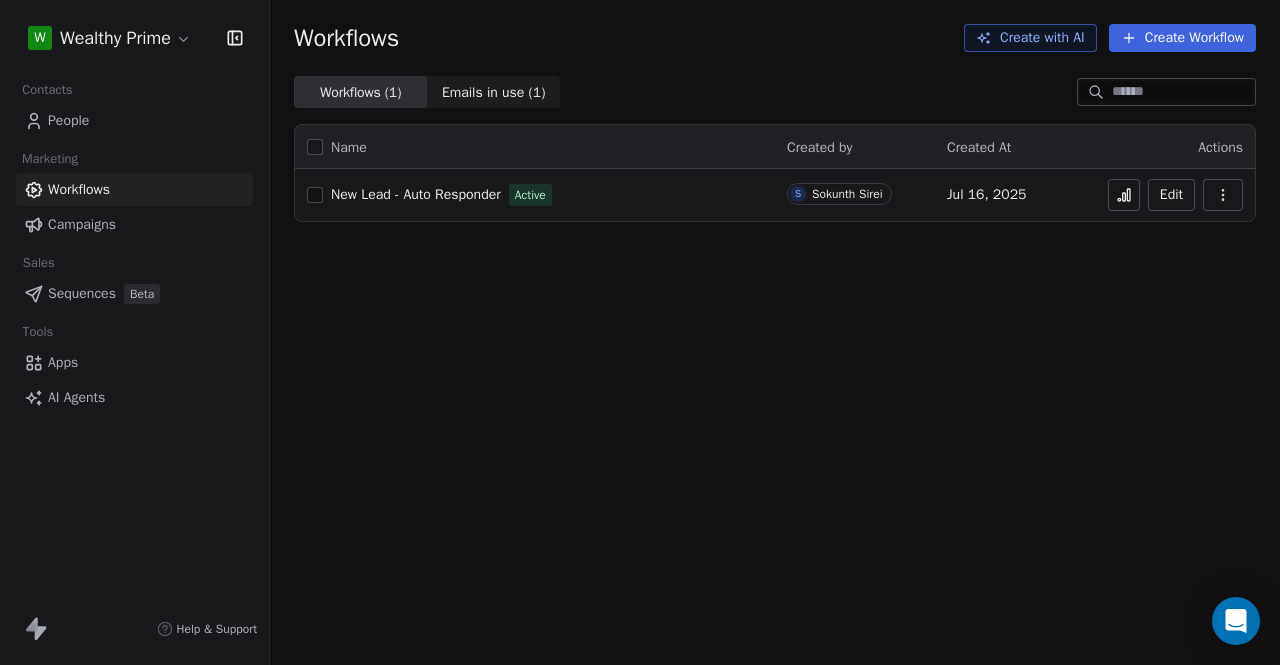 click on "W Wealthy Prime Contacts People Marketing Workflows Campaigns Sales Sequences Beta Tools Apps AI Agents Help & Support Workflows  Create with AI  Create Workflow Workflows ( 1 ) Workflows ( 1 ) Emails in use ( 1 ) Emails in use ( 1 ) Name Created by Created At Actions New Lead - Auto Responder Active S [LAST] Jul 16, 2025 Edit" at bounding box center [640, 332] 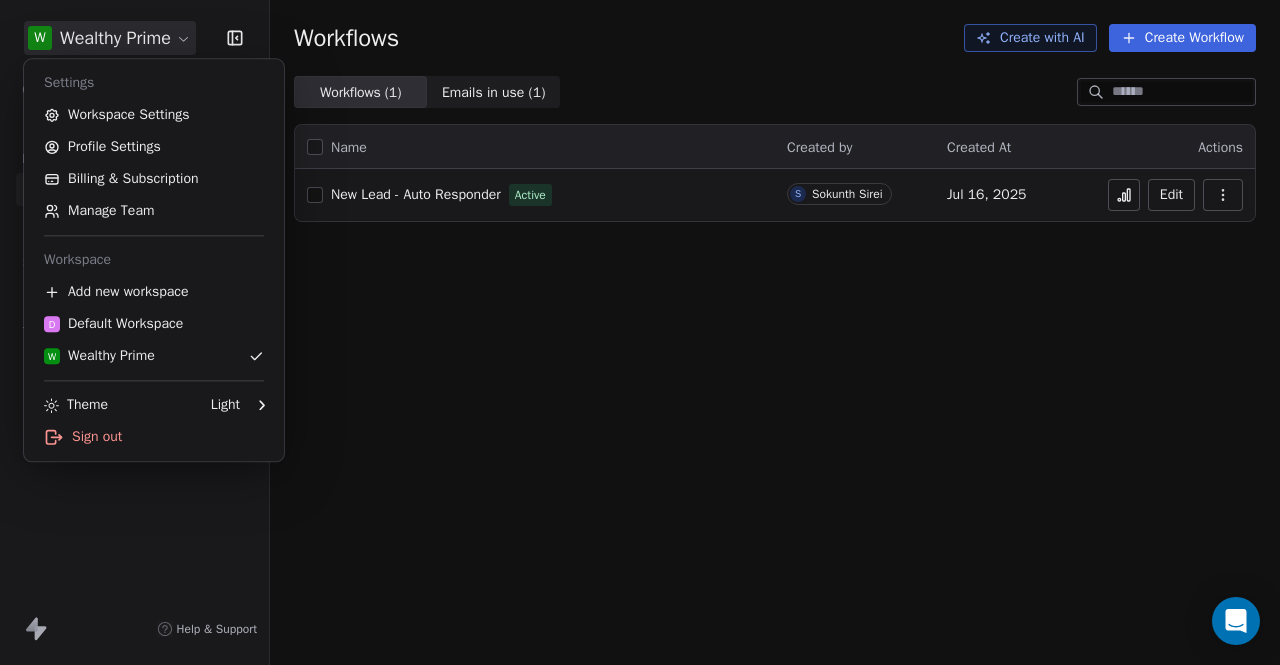 click on "W Wealthy Prime Contacts People Marketing Workflows Campaigns Sales Sequences Beta Tools Apps AI Agents Help & Support Workflows  Create with AI  Create Workflow Workflows ( 1 ) Workflows ( 1 ) Emails in use ( 1 ) Emails in use ( 1 ) Name Created by Created At Actions New Lead - Auto Responder Active S [LAST] Jul 16, 2025 Edit
Settings Workspace Settings Profile Settings Billing & Subscription Manage Team   Workspace Add new workspace D Default Workspace W Wealthy Prime Theme Light Sign out" at bounding box center [640, 332] 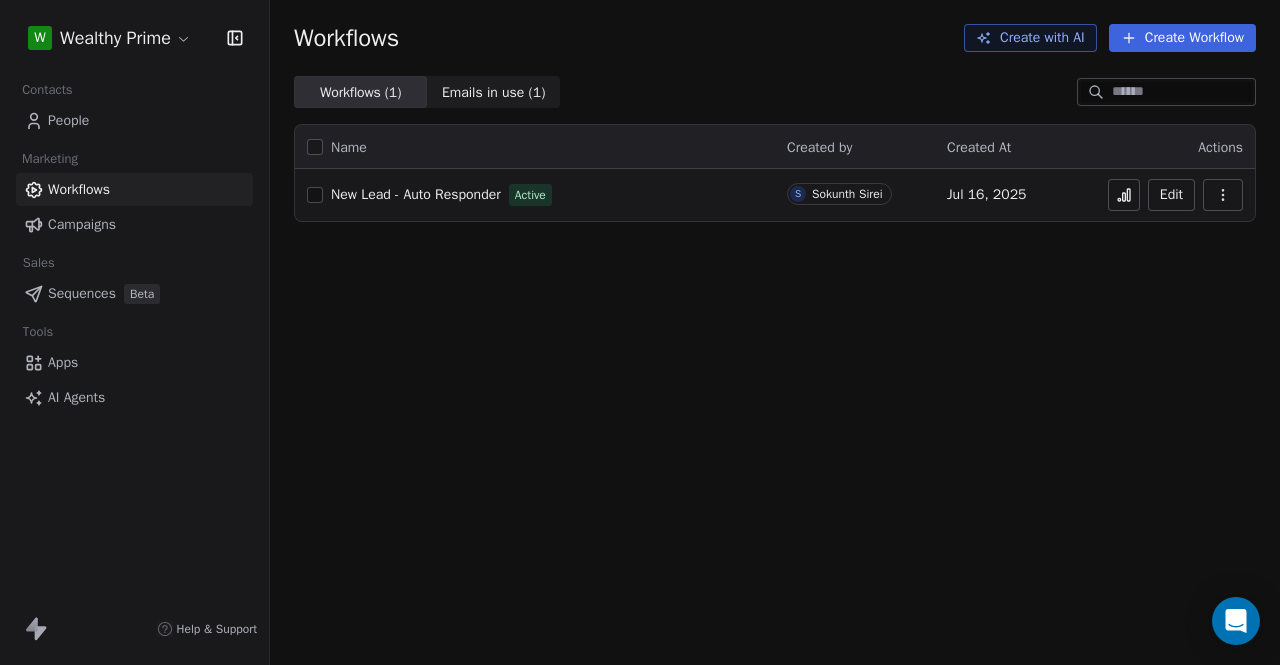 click on "W Wealthy Prime Contacts People Marketing Workflows Campaigns Sales Sequences Beta Tools Apps AI Agents Help & Support Workflows  Create with AI  Create Workflow Workflows ( 1 ) Workflows ( 1 ) Emails in use ( 1 ) Emails in use ( 1 ) Name Created by Created At Actions New Lead - Auto Responder Active S [LAST] Jul 16, 2025 Edit" at bounding box center (640, 332) 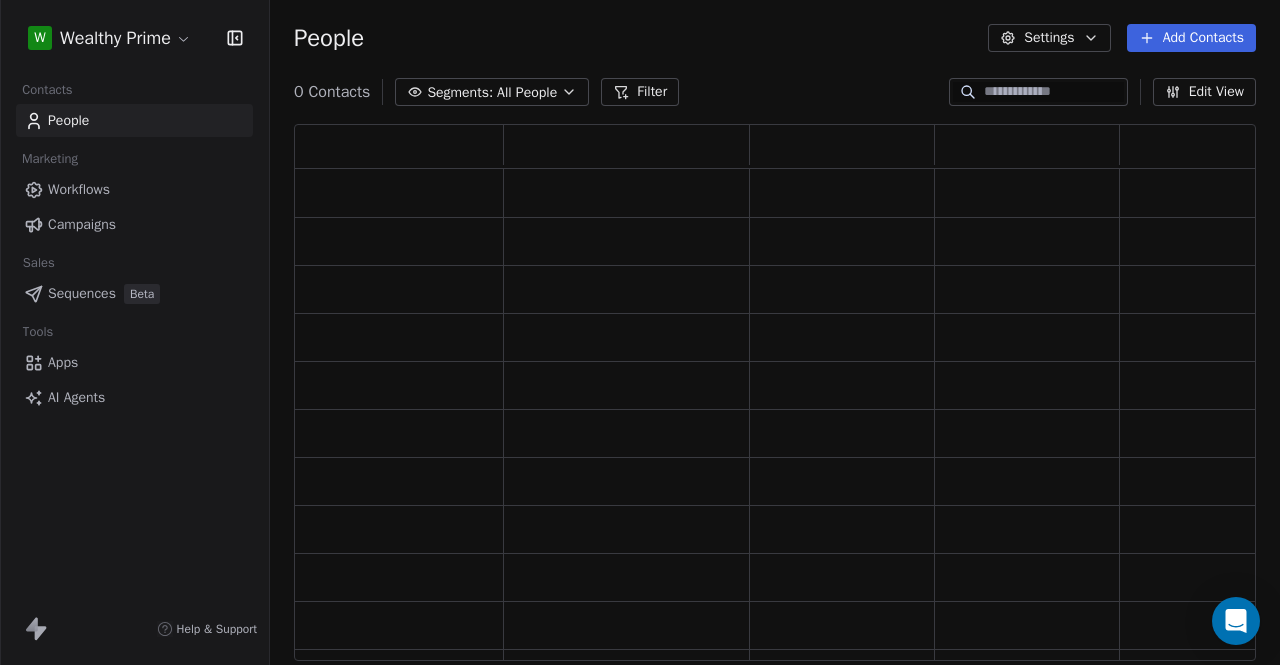 scroll, scrollTop: 16, scrollLeft: 16, axis: both 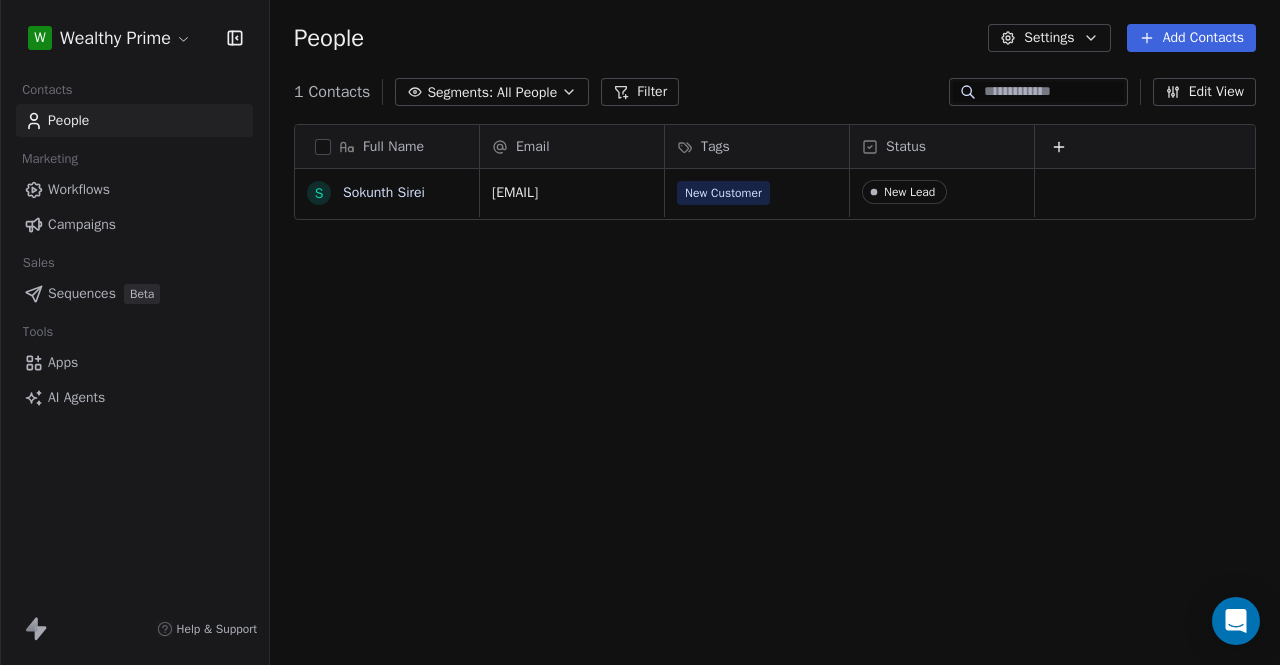 click on "Add Contacts" at bounding box center (1191, 38) 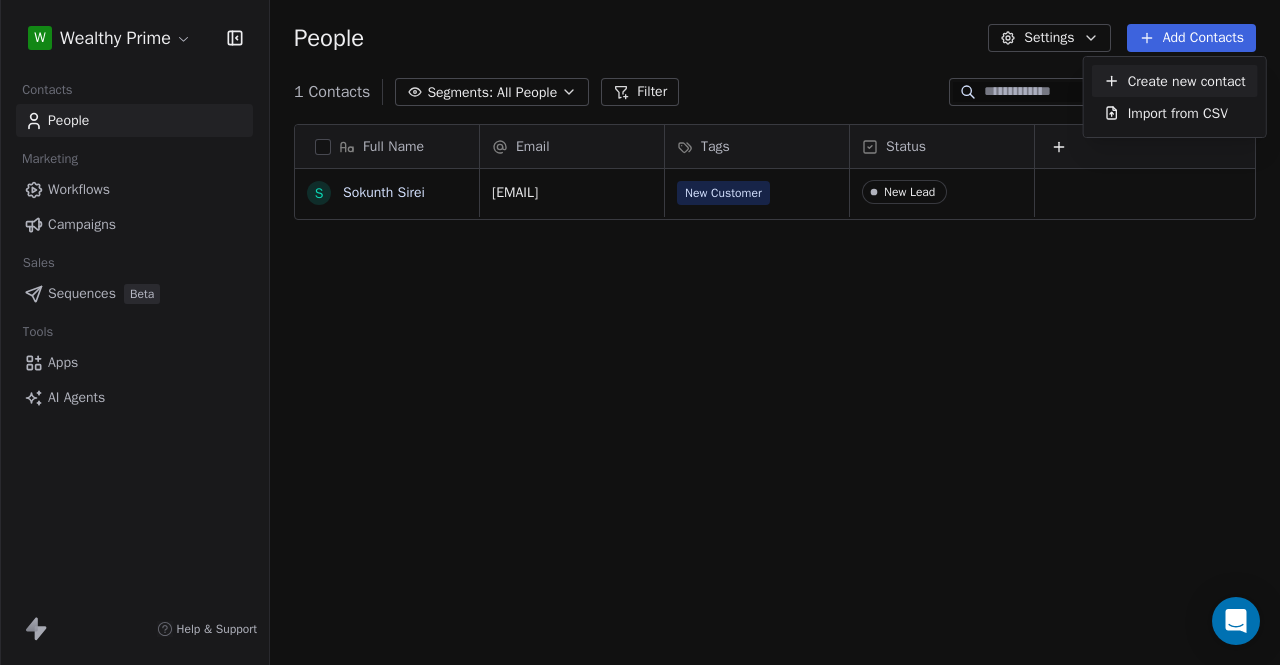 click on "Create new contact" at bounding box center [1187, 81] 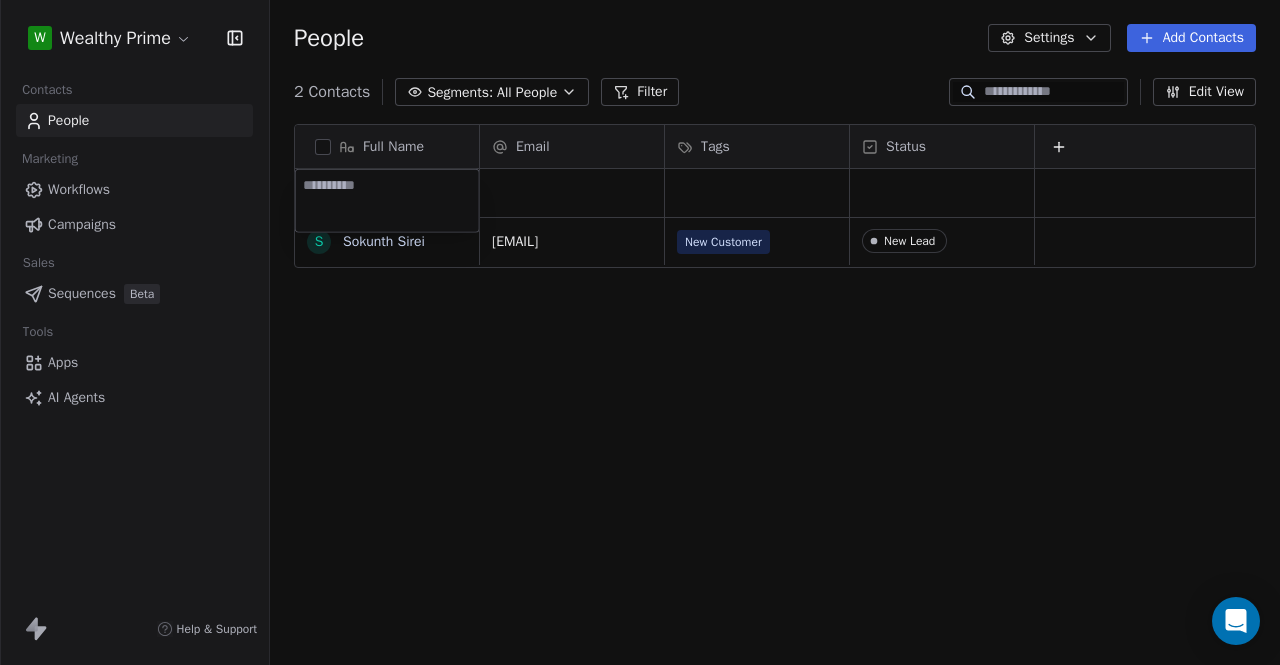 type on "*" 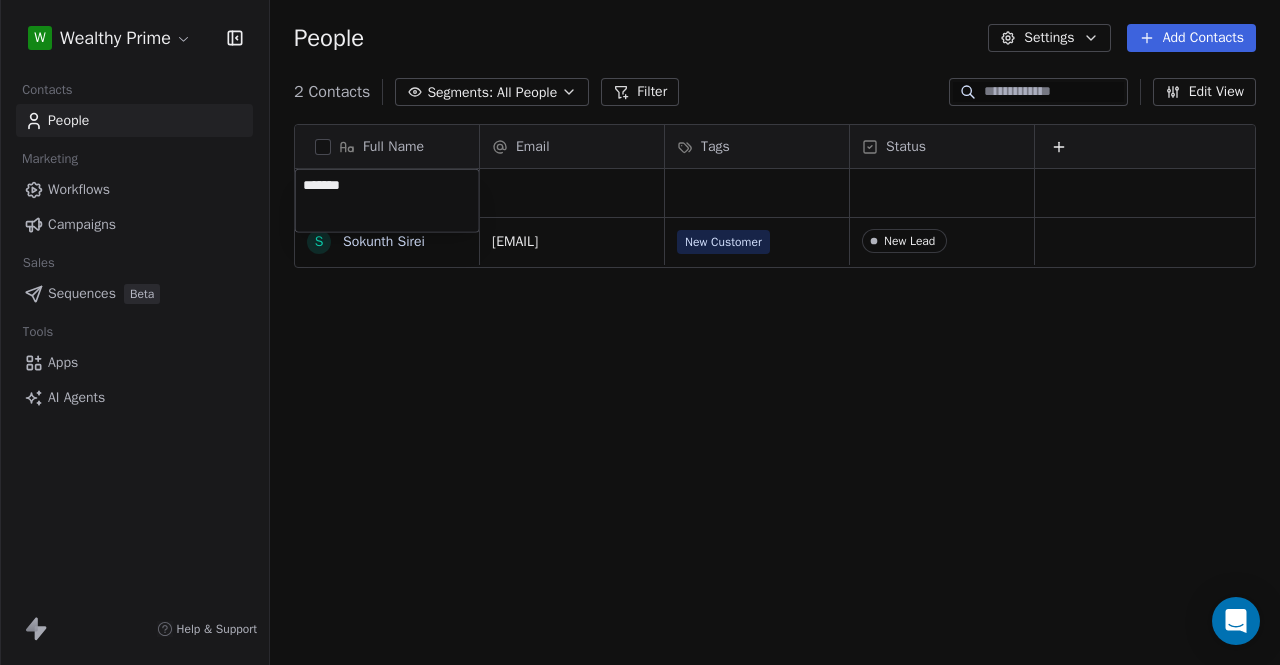 type on "********" 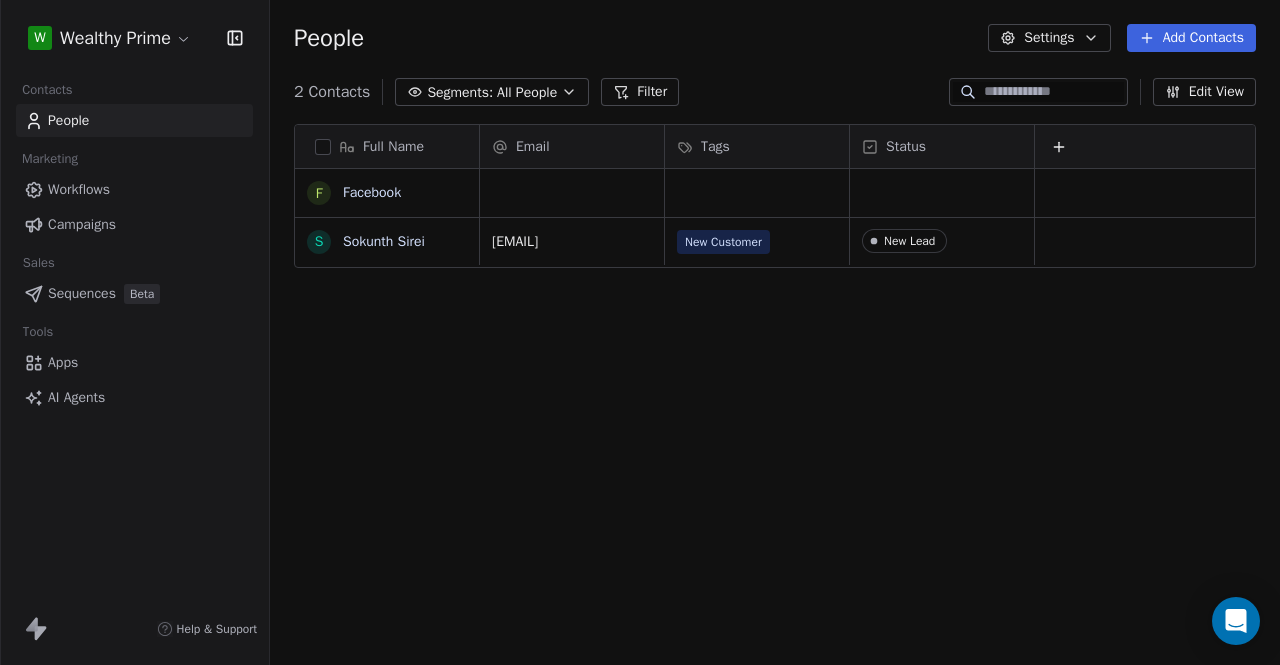 click on "W Wealthy Prime Contacts People Marketing Workflows Campaigns Sales Sequences Beta Tools Apps AI Agents Help & Support People Settings  Add Contacts 2 Contacts Segments: All People Filter  Edit View Tag Add to Sequence Export Full Name F Facebook S Sokunth Sirei Email Tags Status sokunth.sirei9@gmail.com New Customer New Lead
To pick up a draggable item, press the space bar.
While dragging, use the arrow keys to move the item.
Press space again to drop the item in its new position, or press escape to cancel." at bounding box center (640, 332) 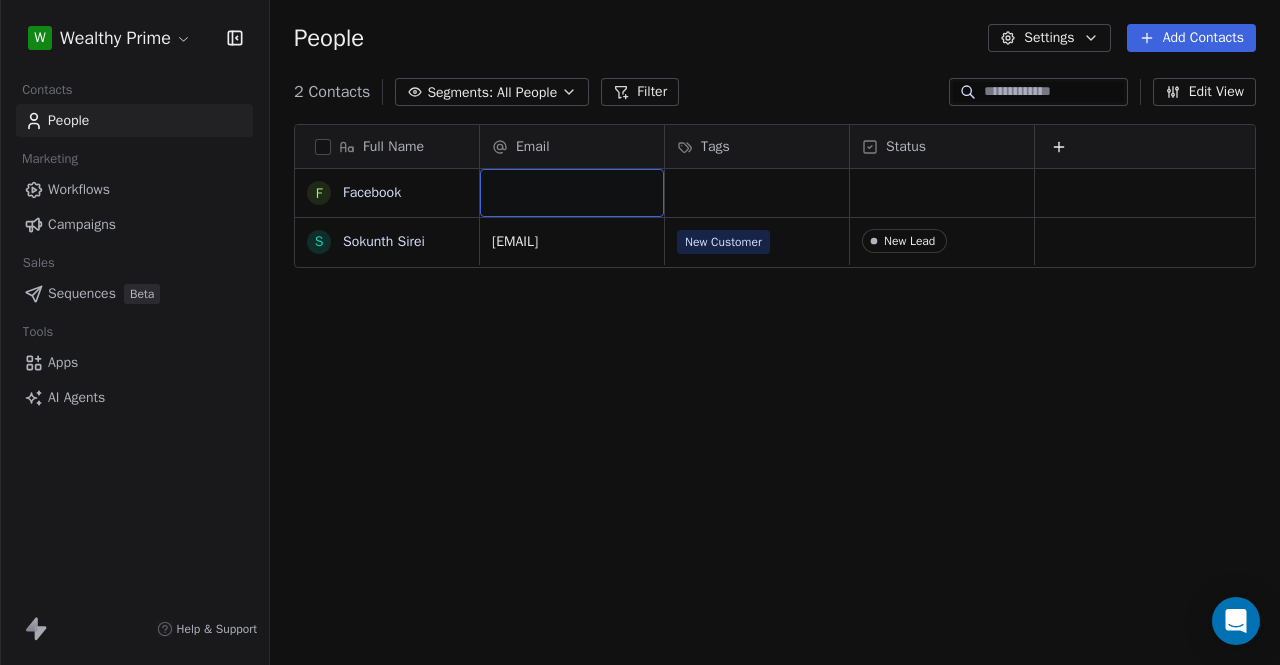 click at bounding box center (572, 193) 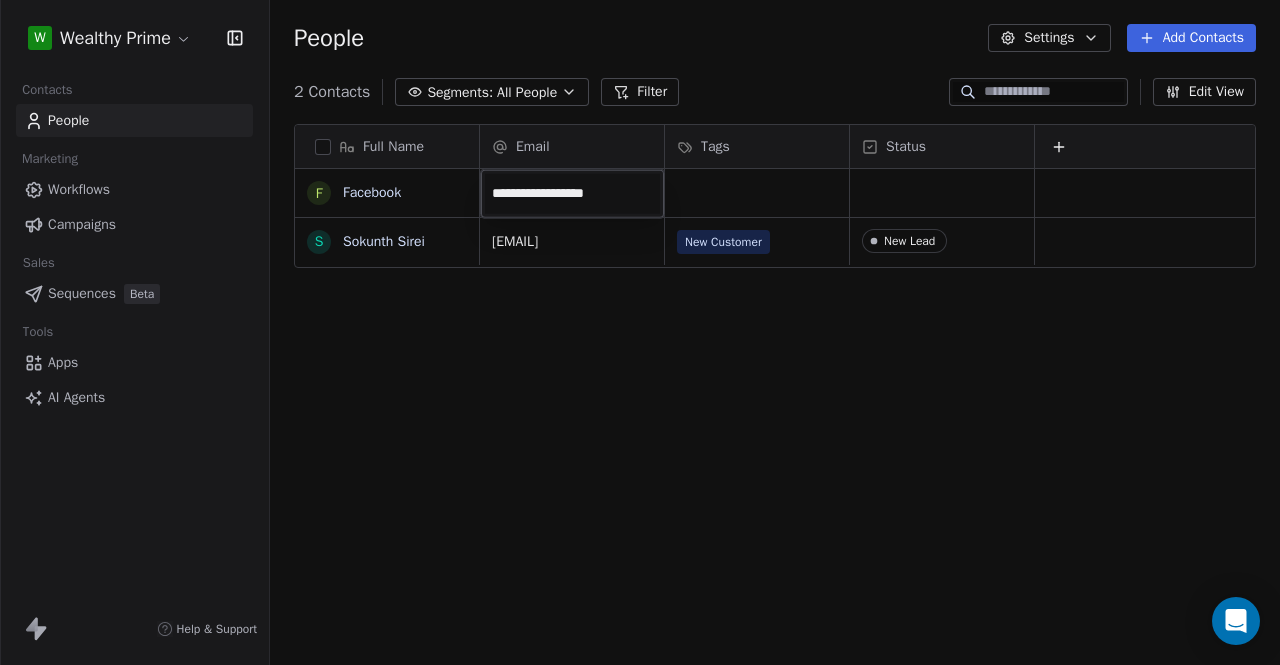 type on "**********" 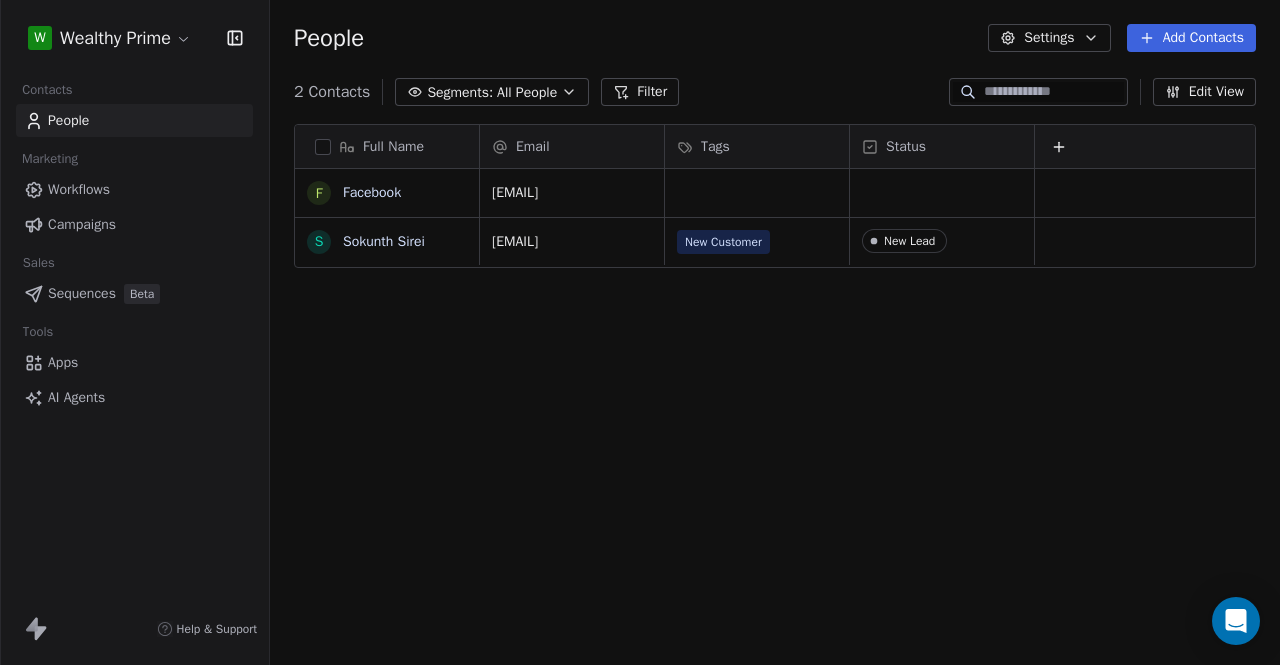 click on "W Wealthy Prime Contacts People Marketing Workflows Campaigns Sales Sequences Beta Tools Apps AI Agents Help & Support People Settings  Add Contacts 2 Contacts Segments: All People Filter  Edit View Tag Add to Sequence Export Full Name F Facebook S Sokunth Sirei Email Tags Status fbook0011@gmail.com sokunth.sirei9@gmail.com New Customer New Lead
To pick up a draggable item, press the space bar.
While dragging, use the arrow keys to move the item.
Press space again to drop the item in its new position, or press escape to cancel." at bounding box center (640, 332) 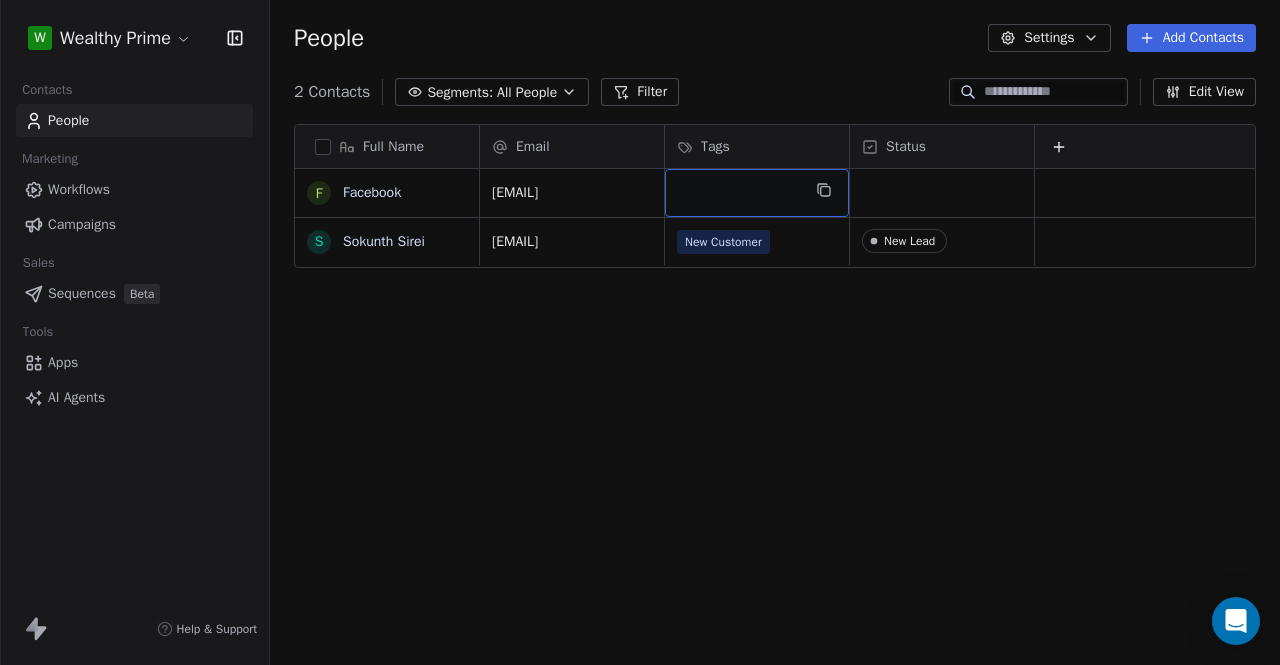 click at bounding box center (757, 193) 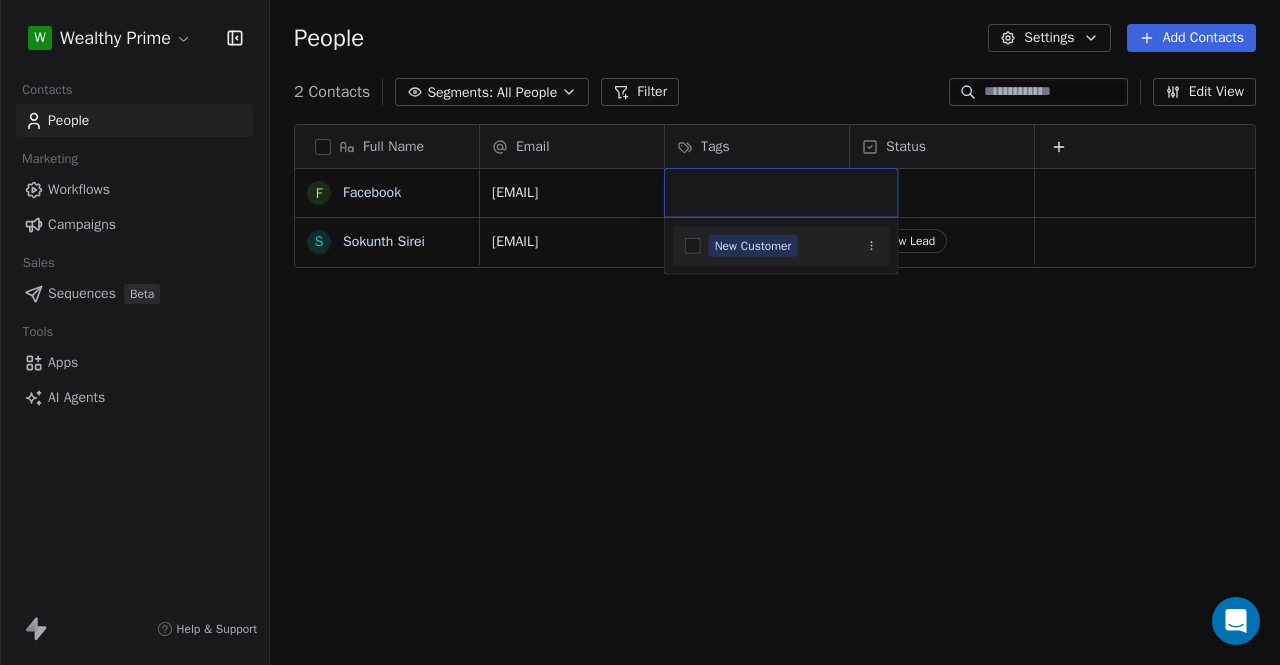 click at bounding box center (693, 246) 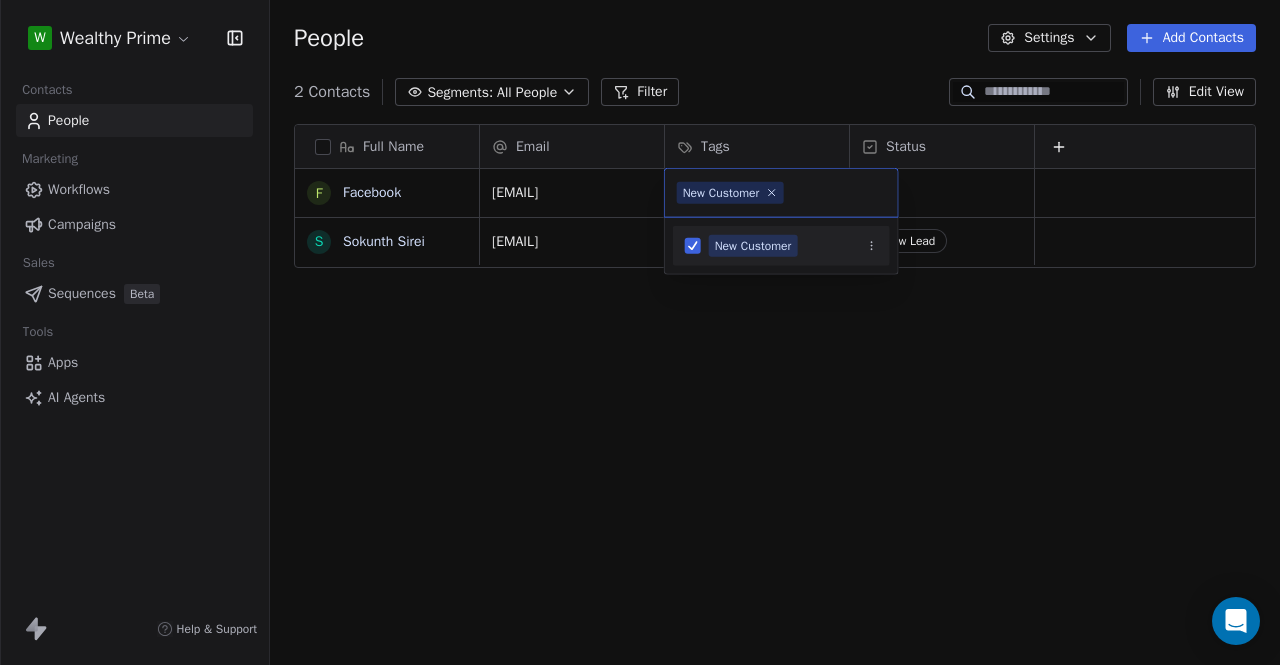 click on "W Wealthy Prime Contacts People Marketing Workflows Campaigns Sales Sequences Beta Tools Apps AI Agents Help & Support People Settings  Add Contacts 2 Contacts Segments: All People Filter  Edit View Tag Add to Sequence Export Full Name F Facebook S Sokunth Sirei Email Tags Status fbook0011@gmail.com sokunth.sirei9@gmail.com New Customer New Lead
To pick up a draggable item, press the space bar.
While dragging, use the arrow keys to move the item.
Press space again to drop the item in its new position, or press escape to cancel.
New Customer New Customer" at bounding box center (640, 332) 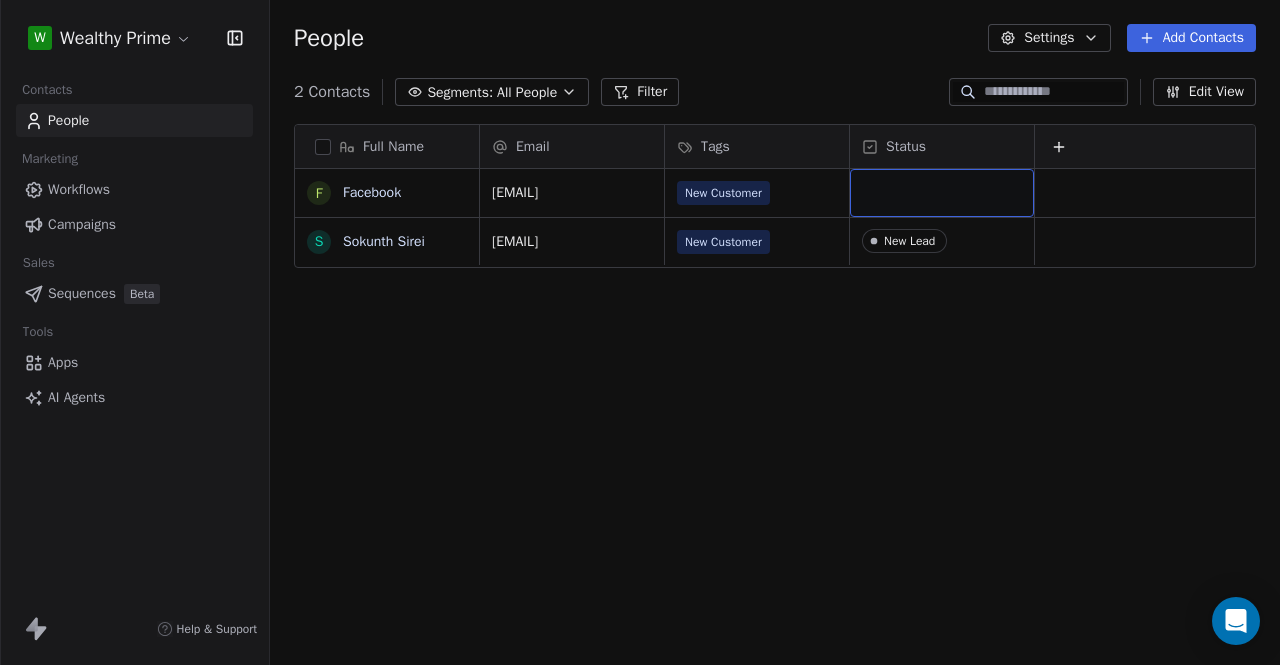 click at bounding box center [942, 193] 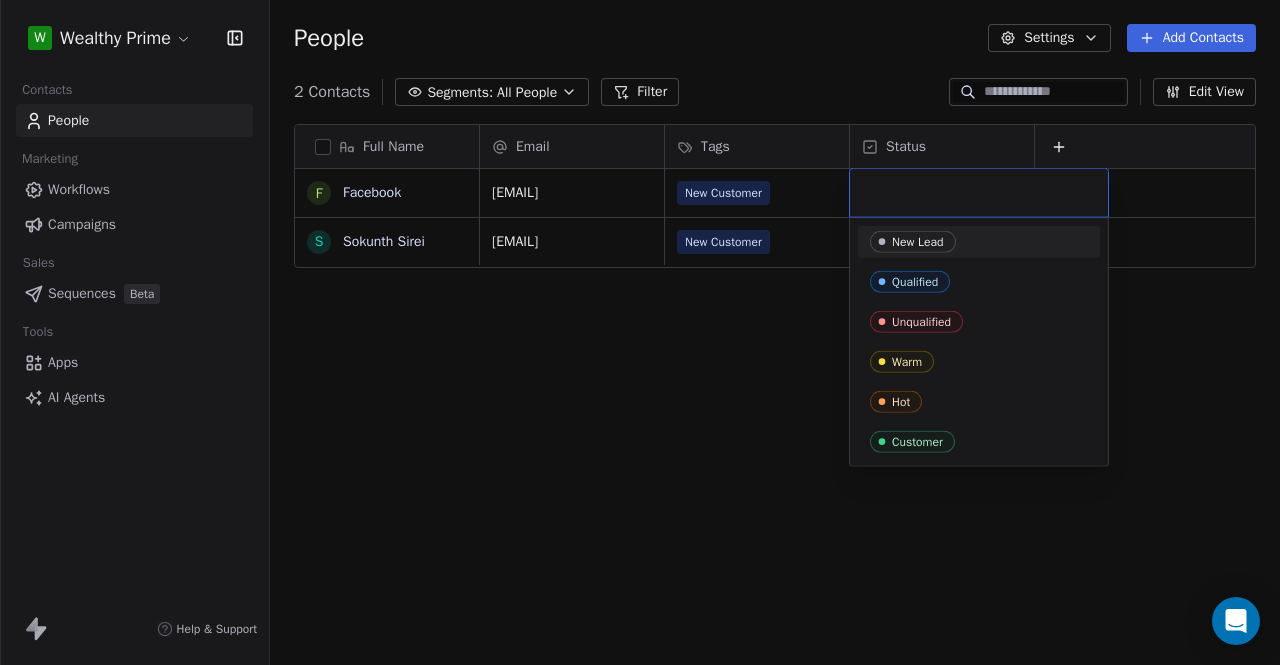 click on "New Lead" at bounding box center (918, 242) 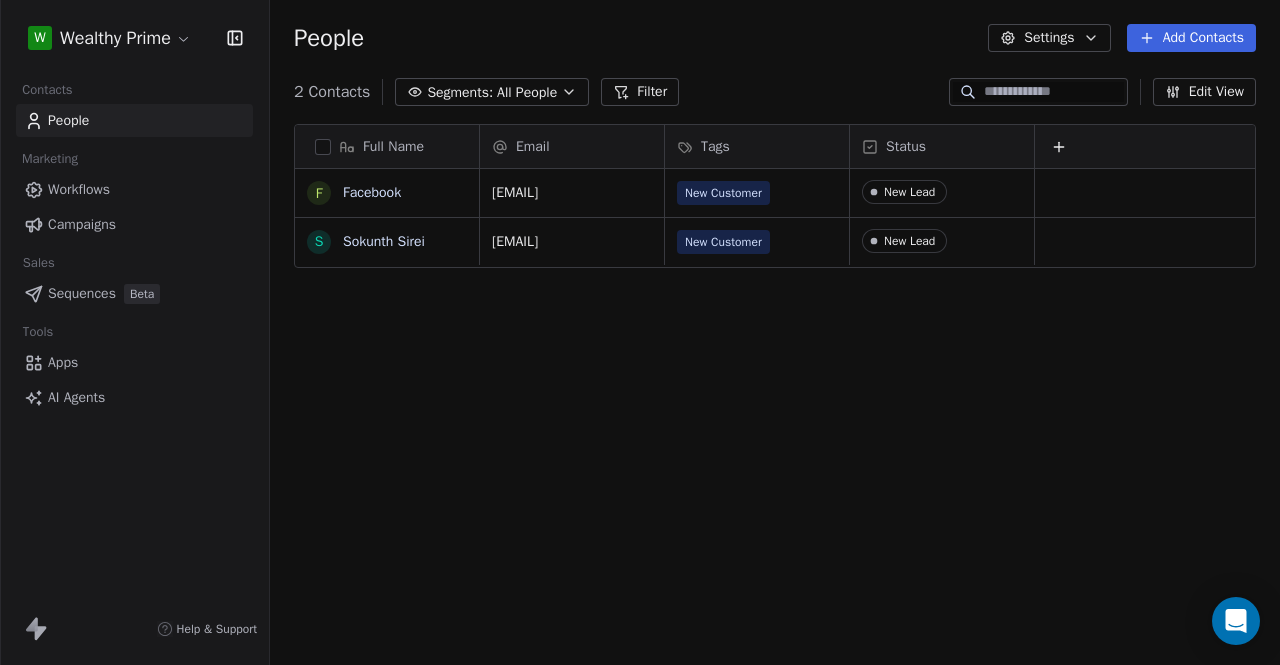 click on "Full Name F Facebook S Sokunth Sirei Email Tags Status fbook0011@gmail.com New Customer New Lead sokunth.sirei9@gmail.com New Customer New Lead
To pick up a draggable item, press the space bar.
While dragging, use the arrow keys to move the item.
Press space again to drop the item in its new position, or press escape to cancel." at bounding box center [775, 400] 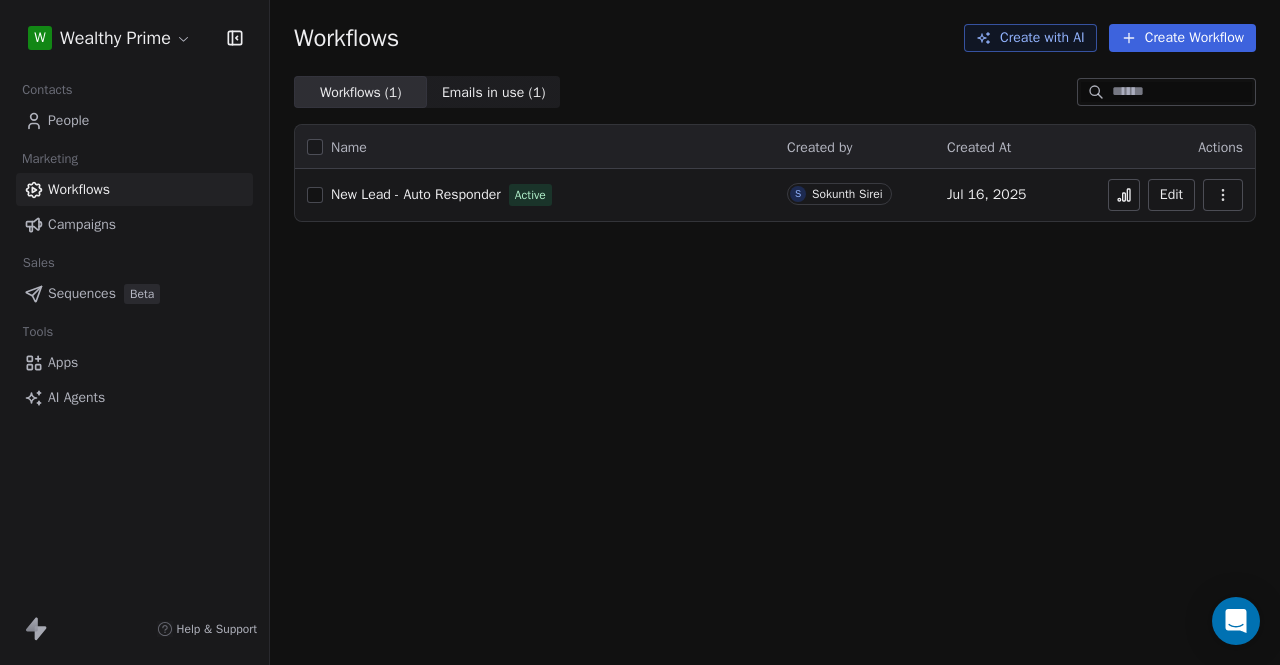 click at bounding box center (315, 195) 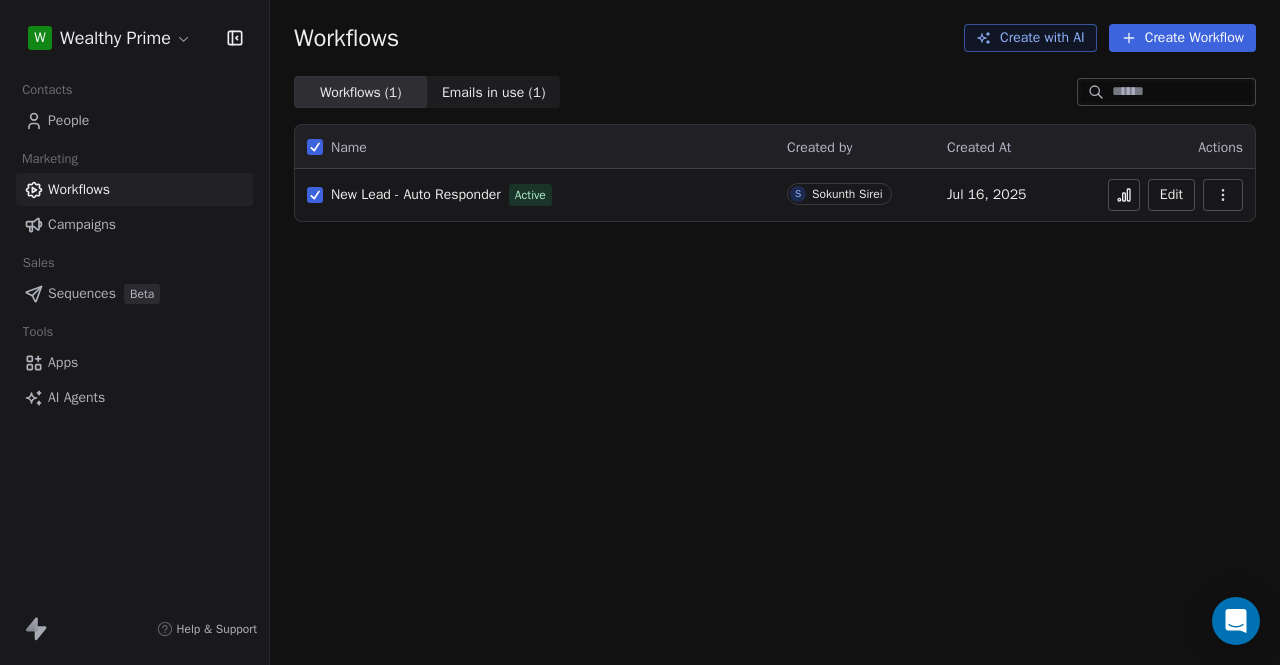 click 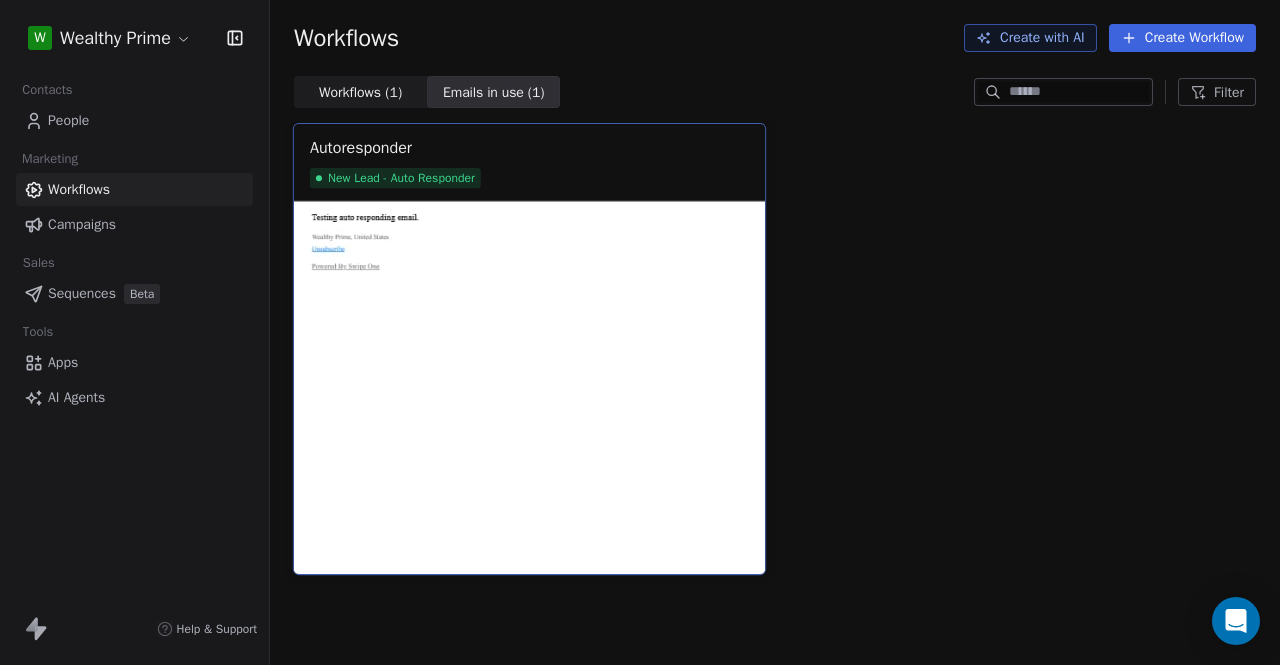 click at bounding box center (529, 387) 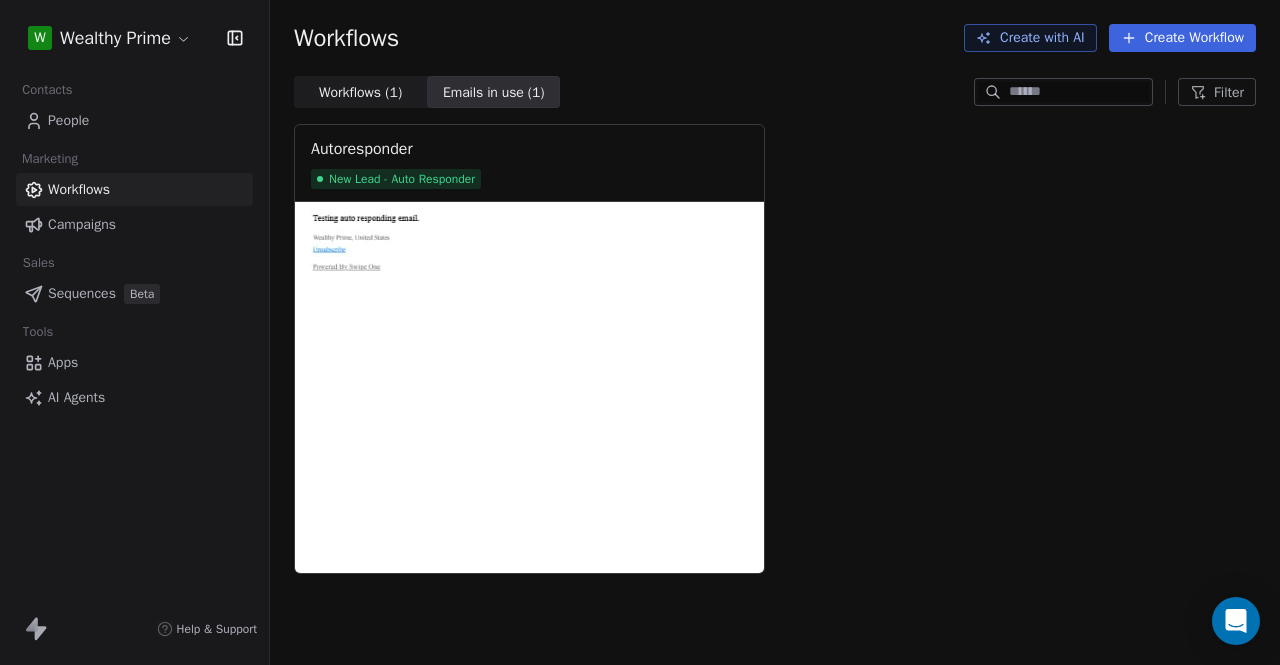 click on "Workflows ( 1 )" at bounding box center [360, 92] 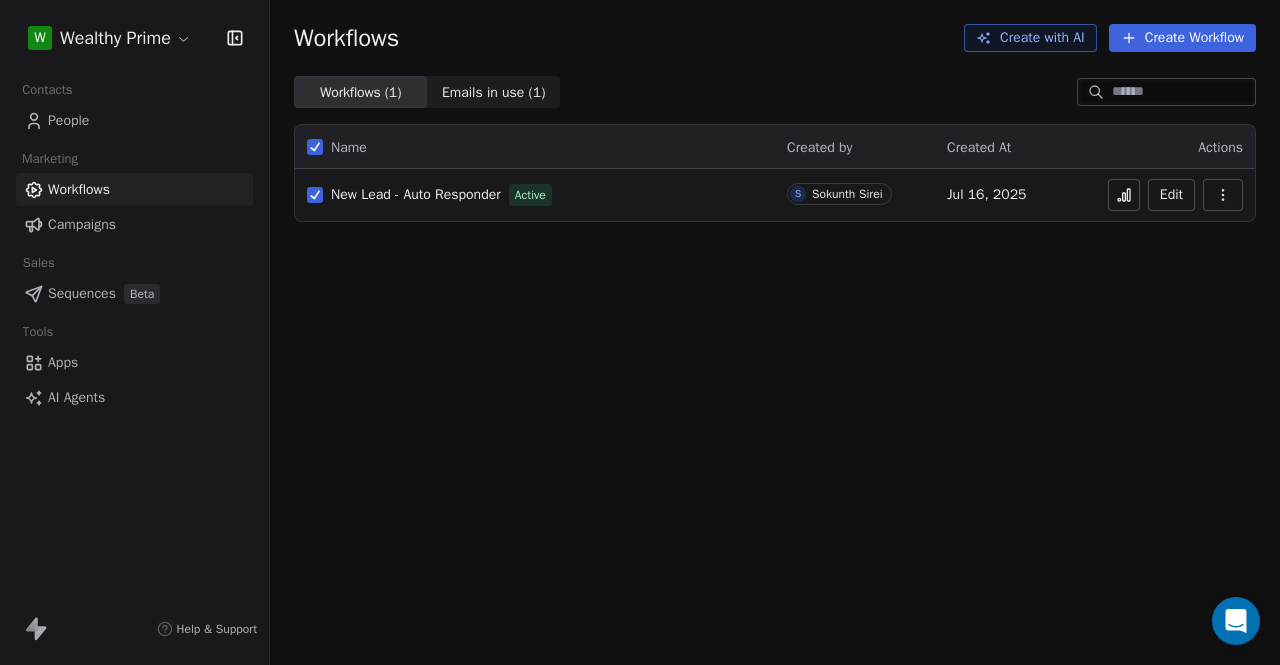 click on "New Lead - Auto Responder" at bounding box center [416, 194] 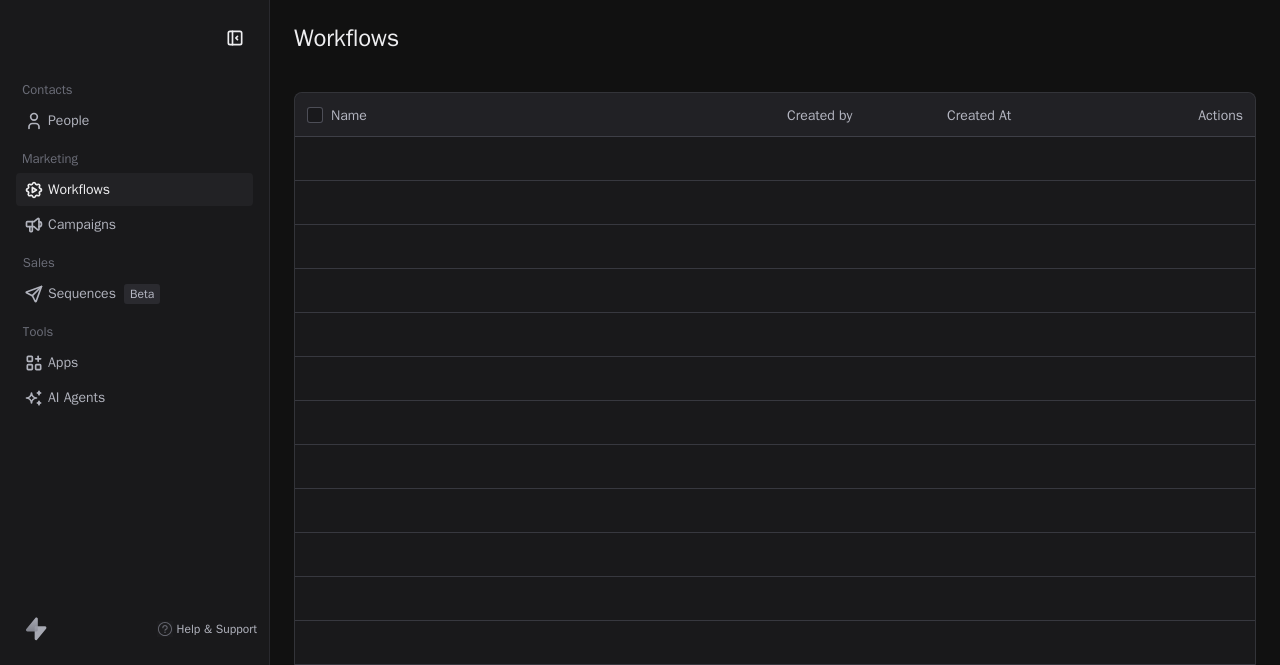scroll, scrollTop: 0, scrollLeft: 0, axis: both 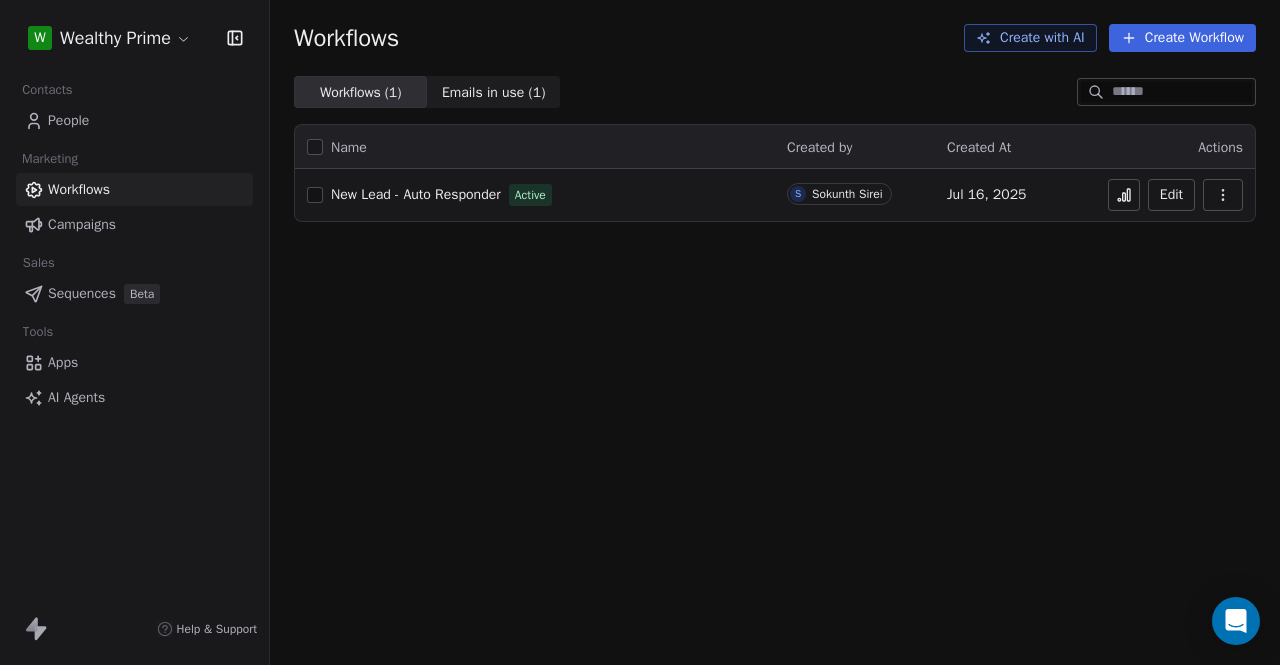 click on "Emails in use ( 1 )" at bounding box center (494, 92) 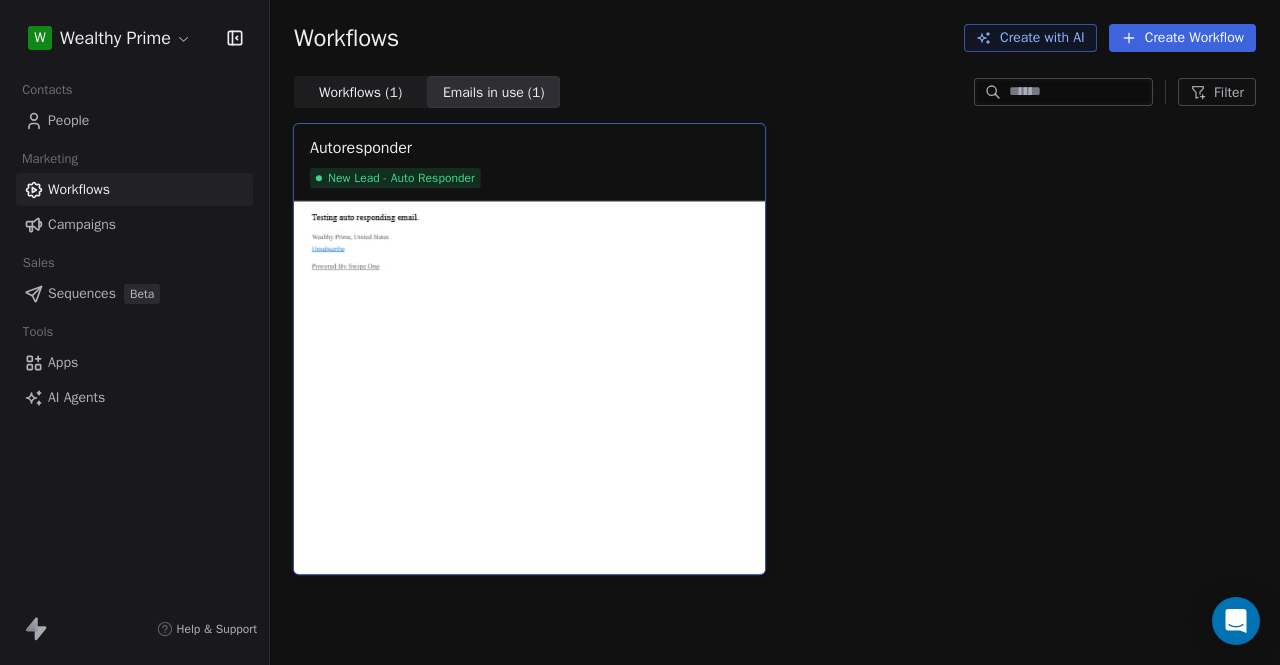 click at bounding box center [529, 387] 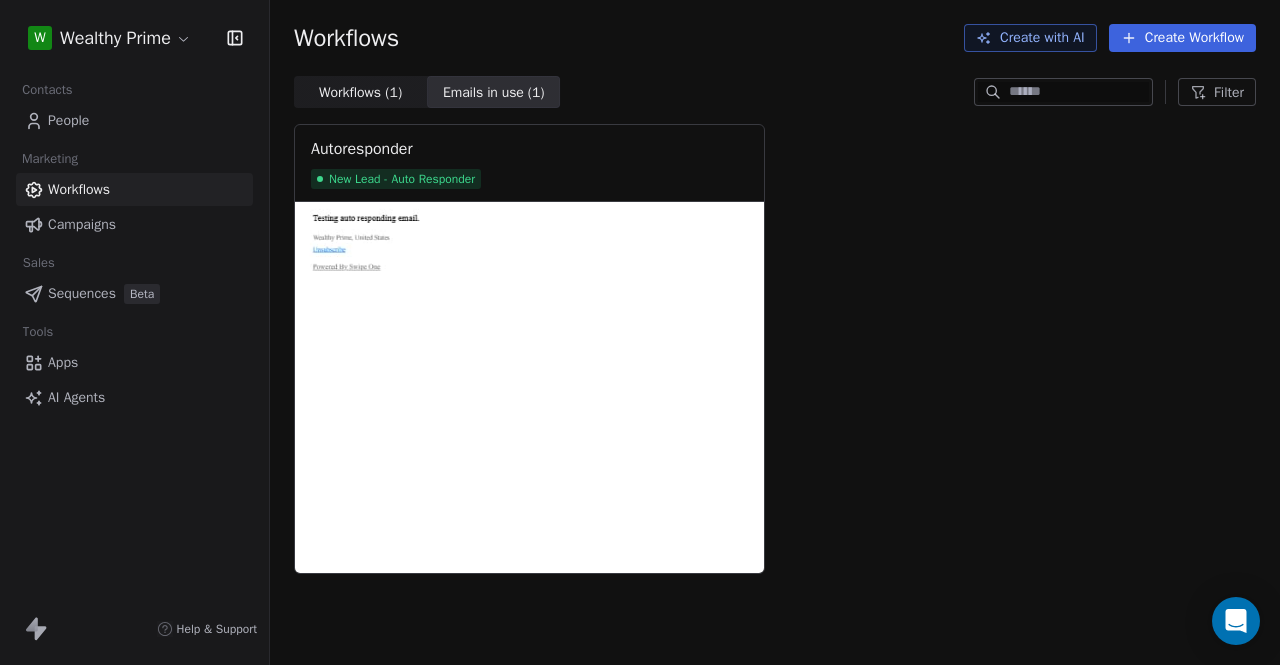 click on "Campaigns" at bounding box center [82, 224] 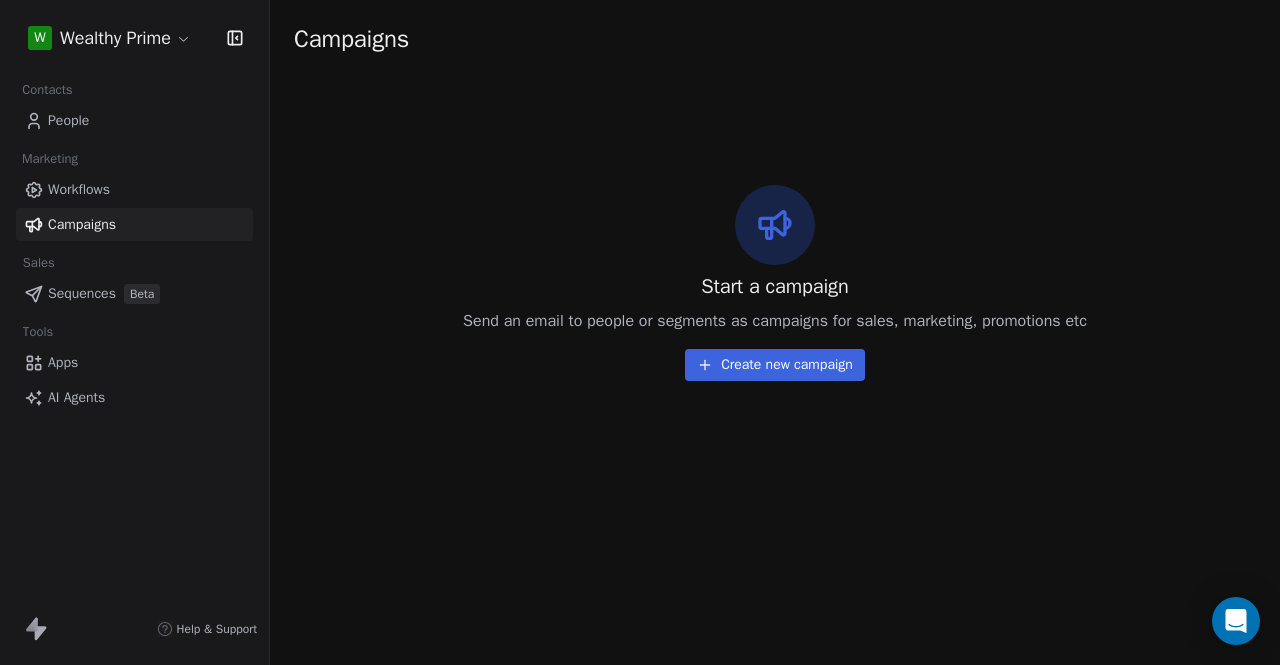 click on "Create new campaign" at bounding box center (775, 365) 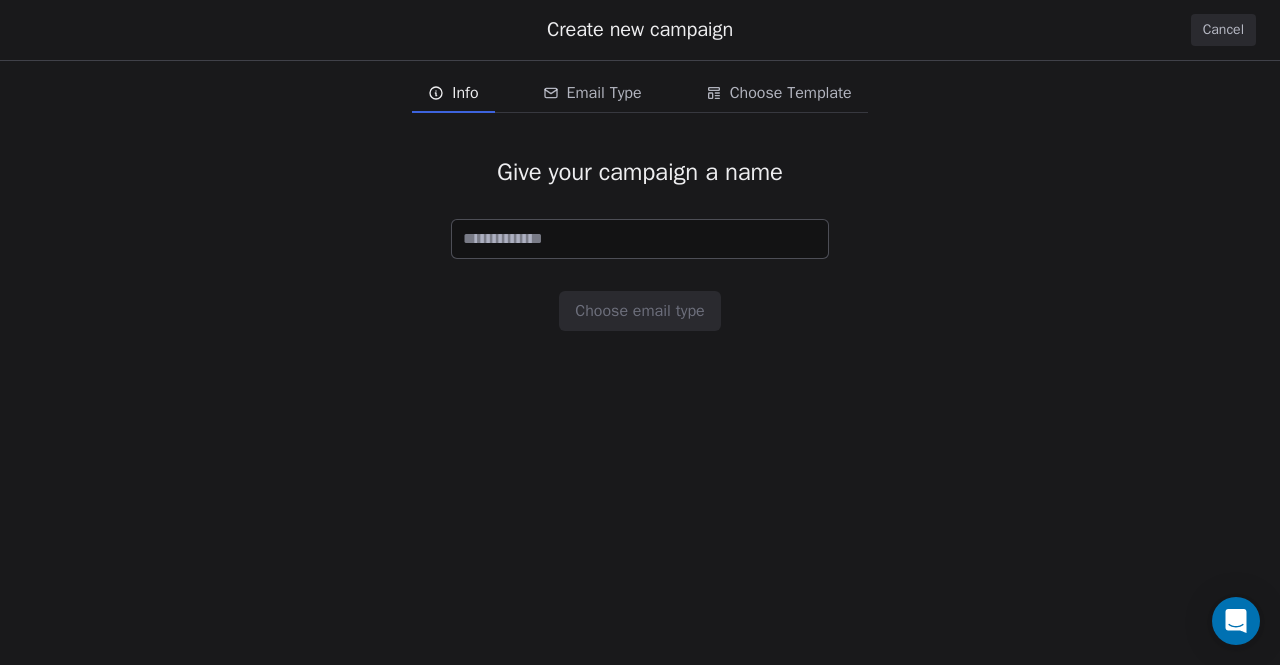 click at bounding box center [640, 239] 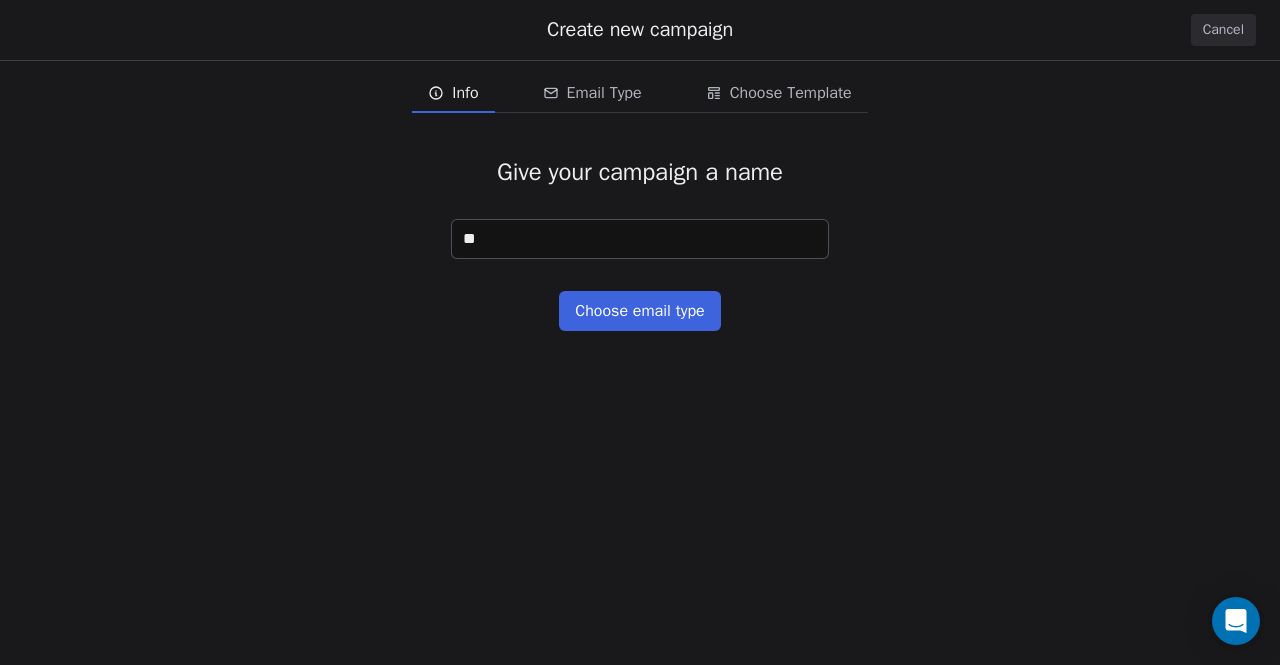 type on "*" 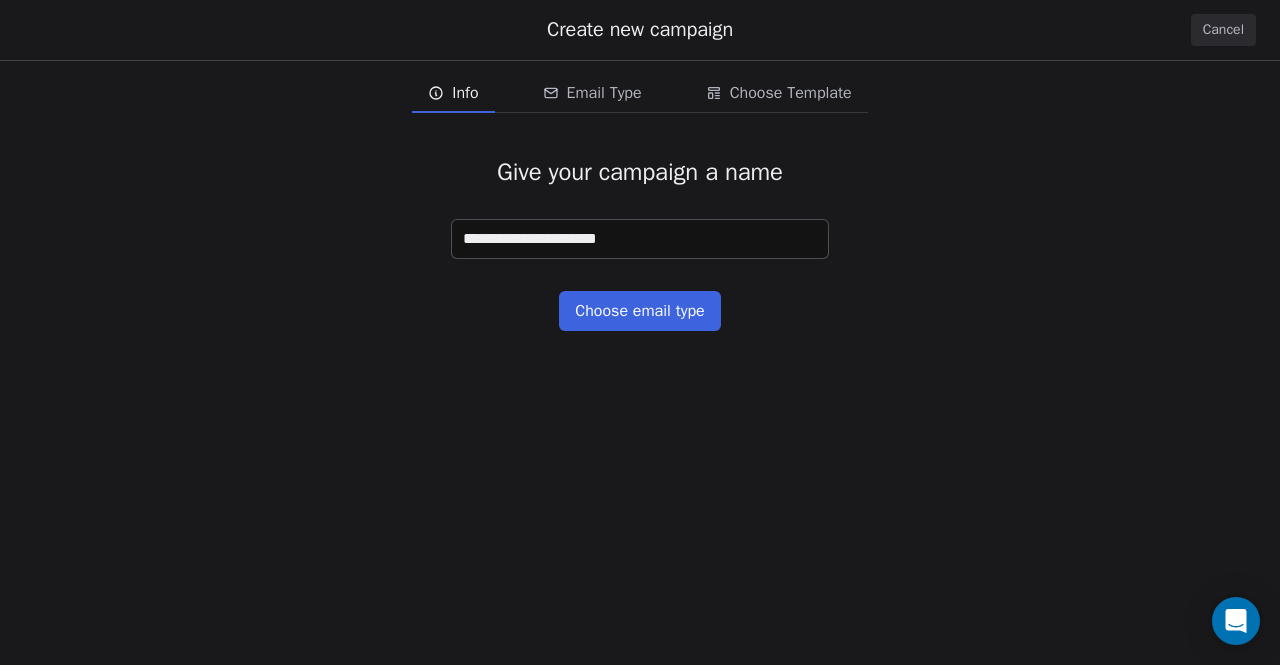 type on "**********" 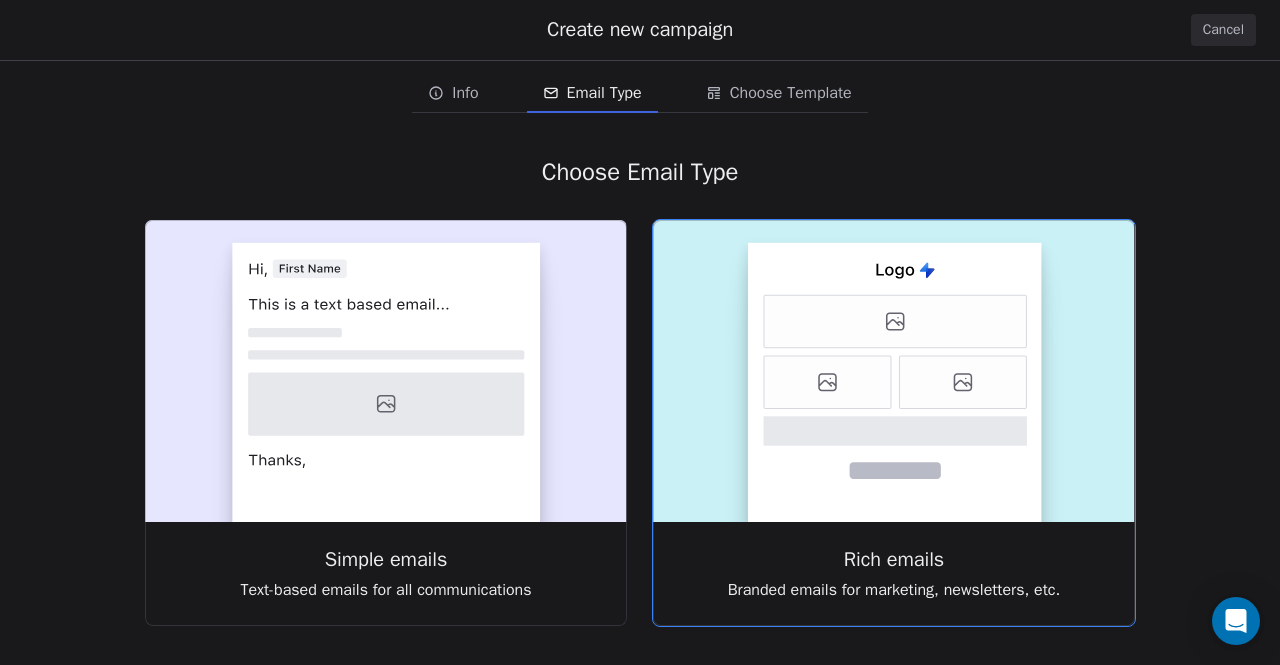 click 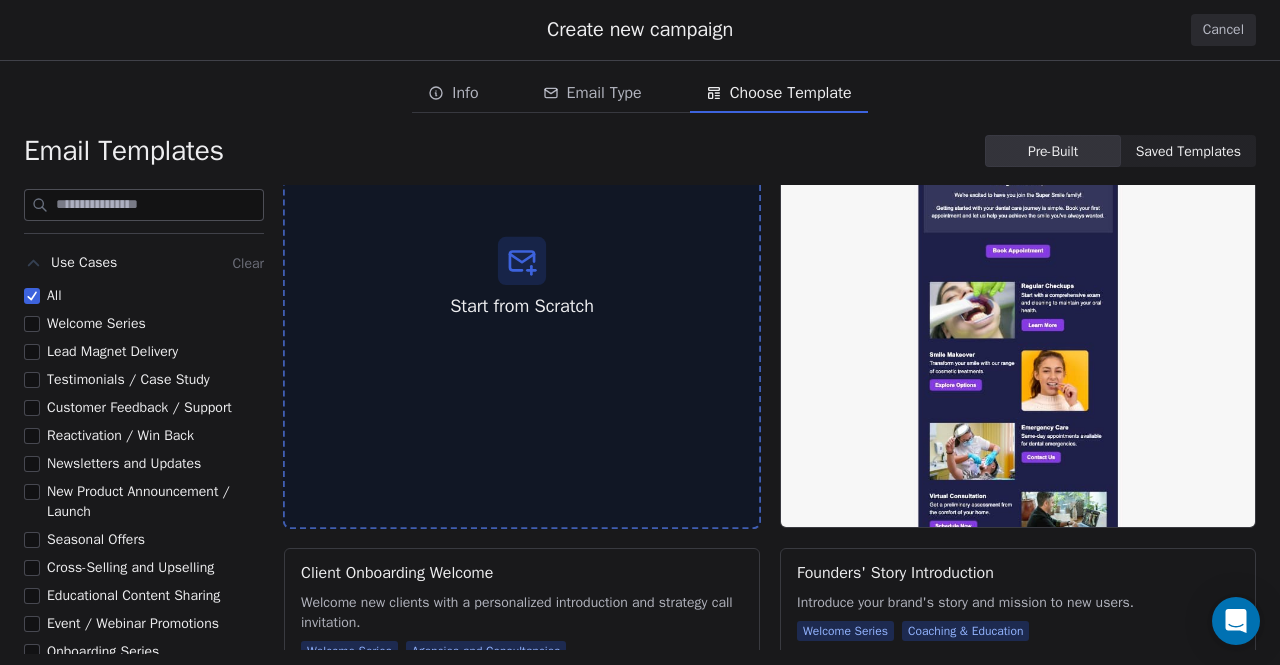 scroll, scrollTop: 162, scrollLeft: 0, axis: vertical 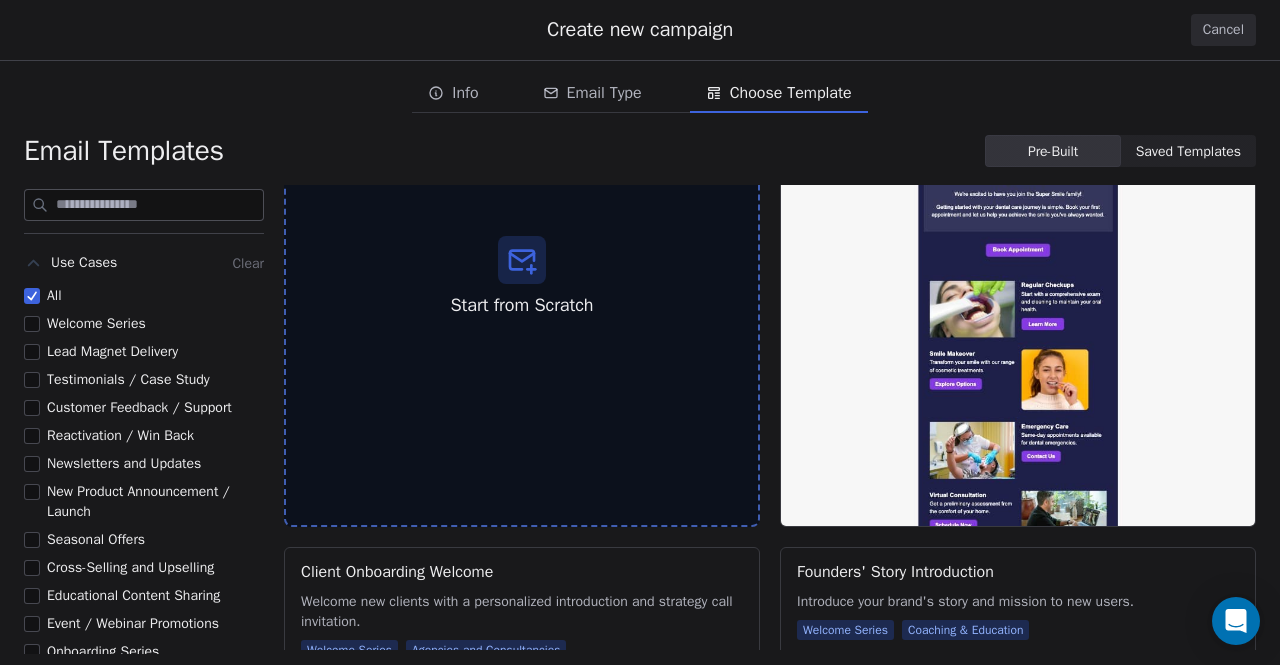 click on "Welcome Series" at bounding box center [96, 323] 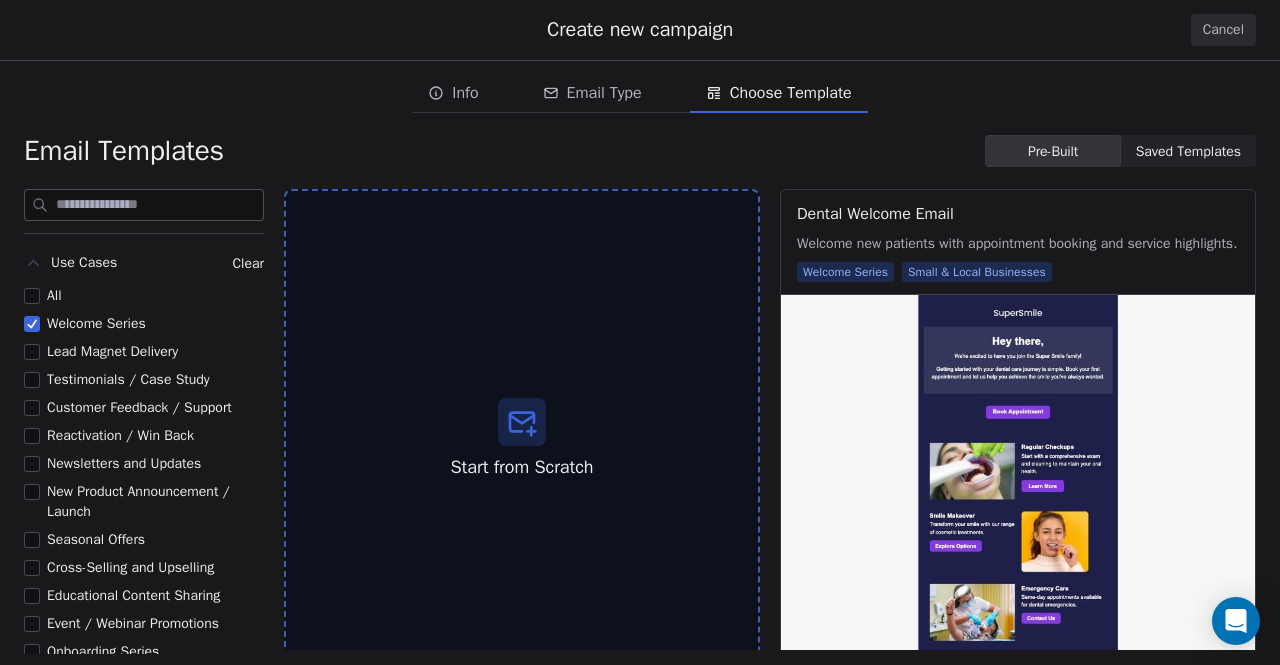 click on "Lead Magnet Delivery" at bounding box center (112, 351) 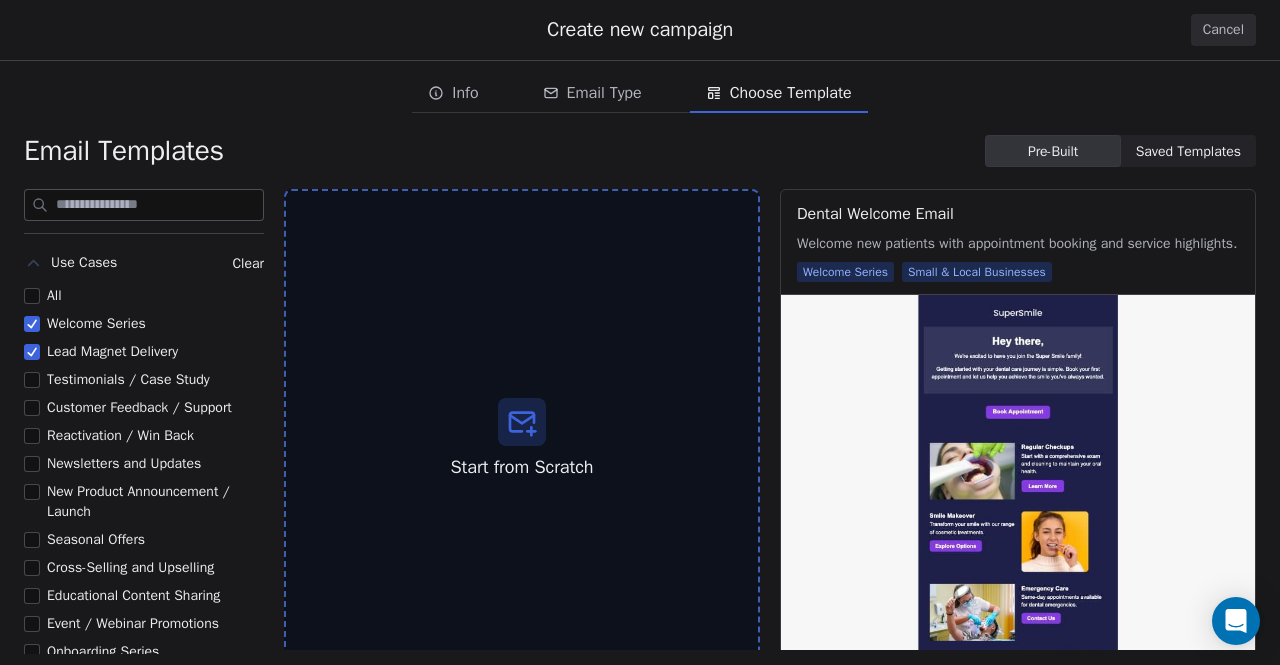 click on "Welcome Series" at bounding box center [32, 324] 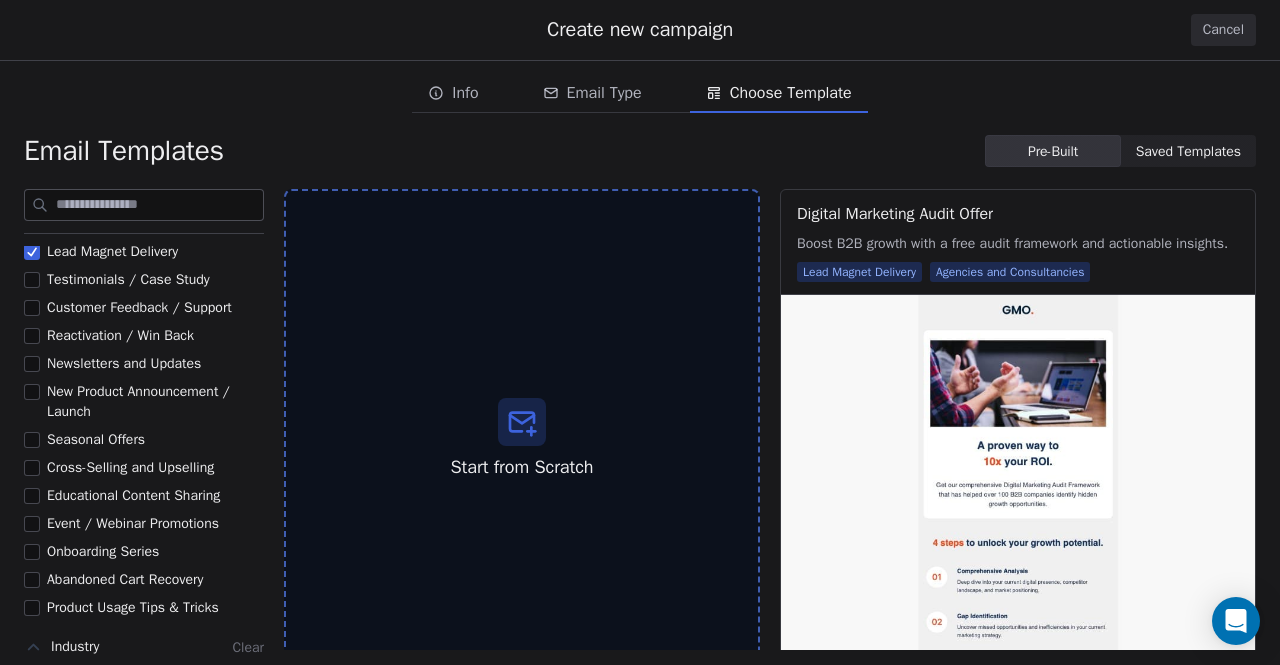 scroll, scrollTop: 101, scrollLeft: 0, axis: vertical 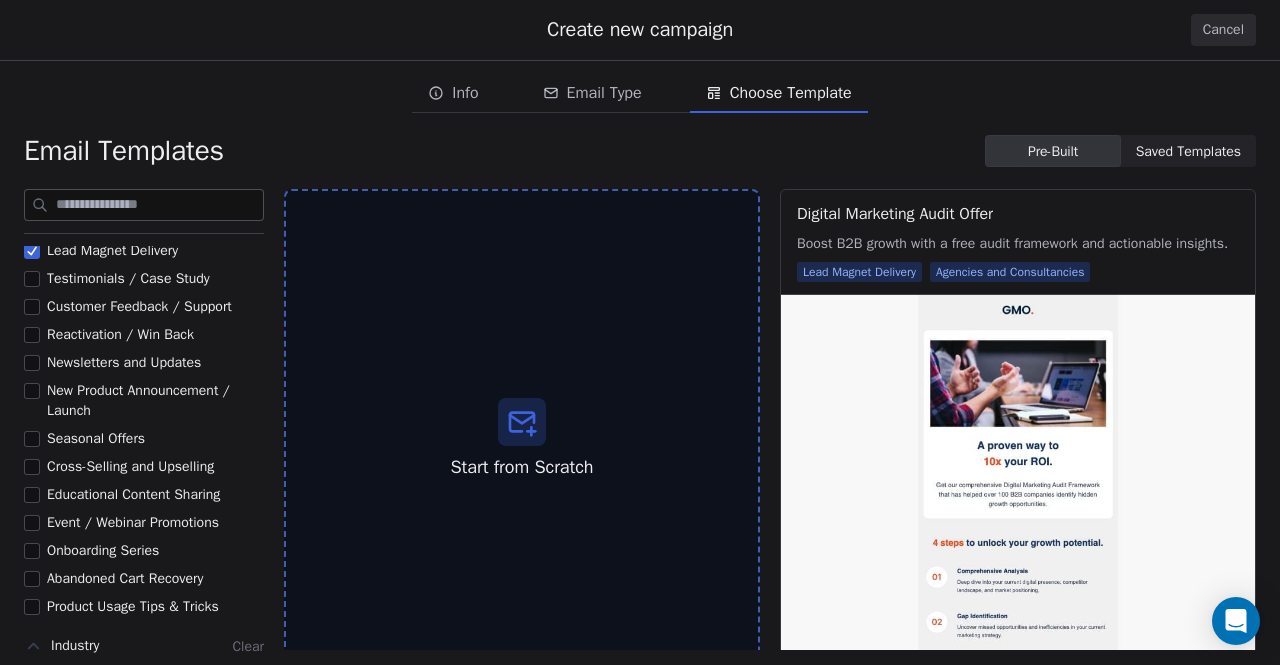 click on "Seasonal Offers" at bounding box center (84, 439) 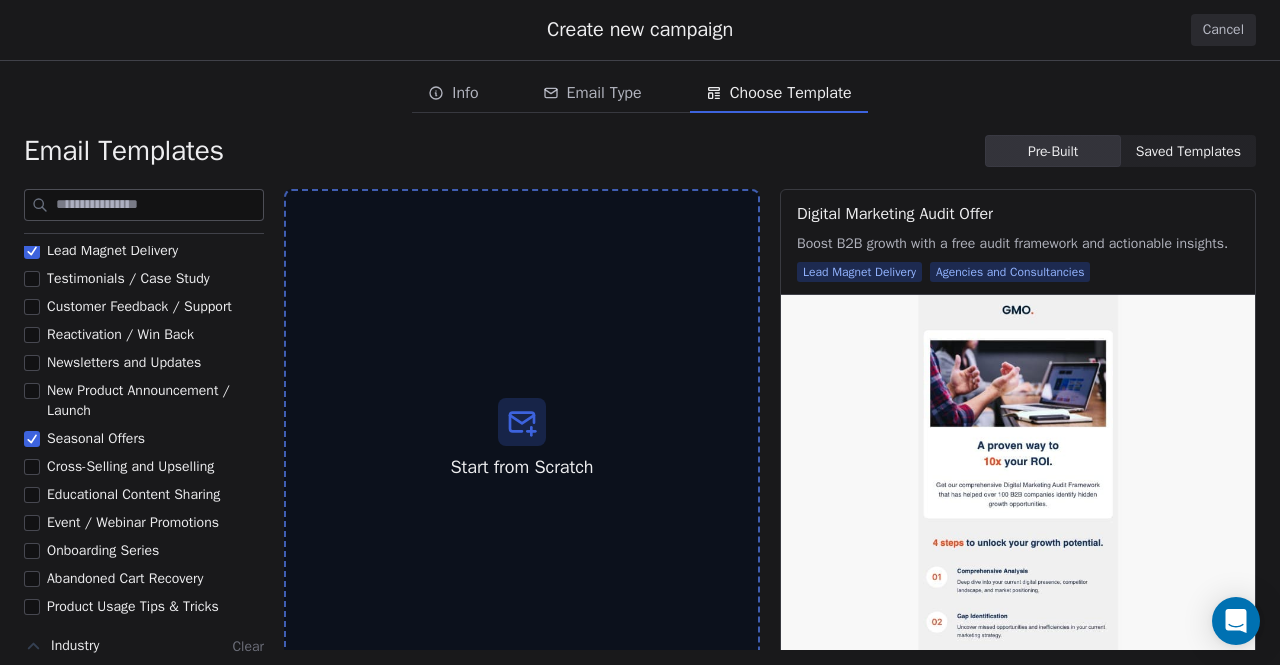 click on "Lead Magnet Delivery" at bounding box center [32, 251] 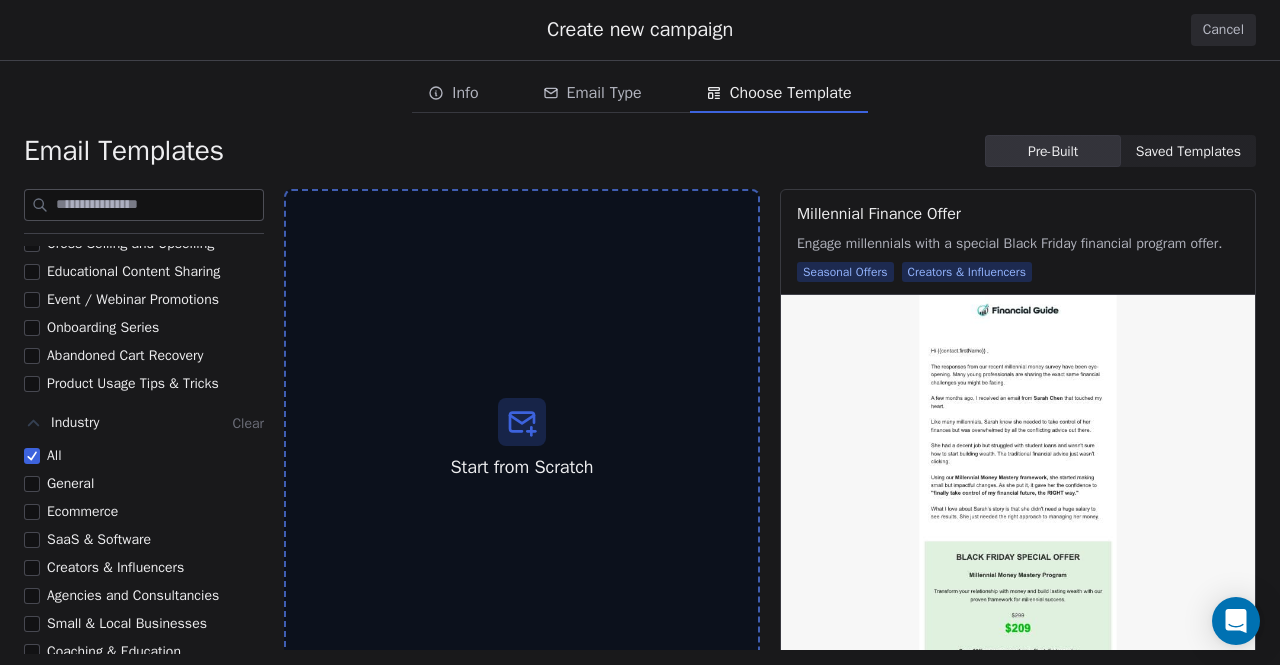 scroll, scrollTop: 331, scrollLeft: 0, axis: vertical 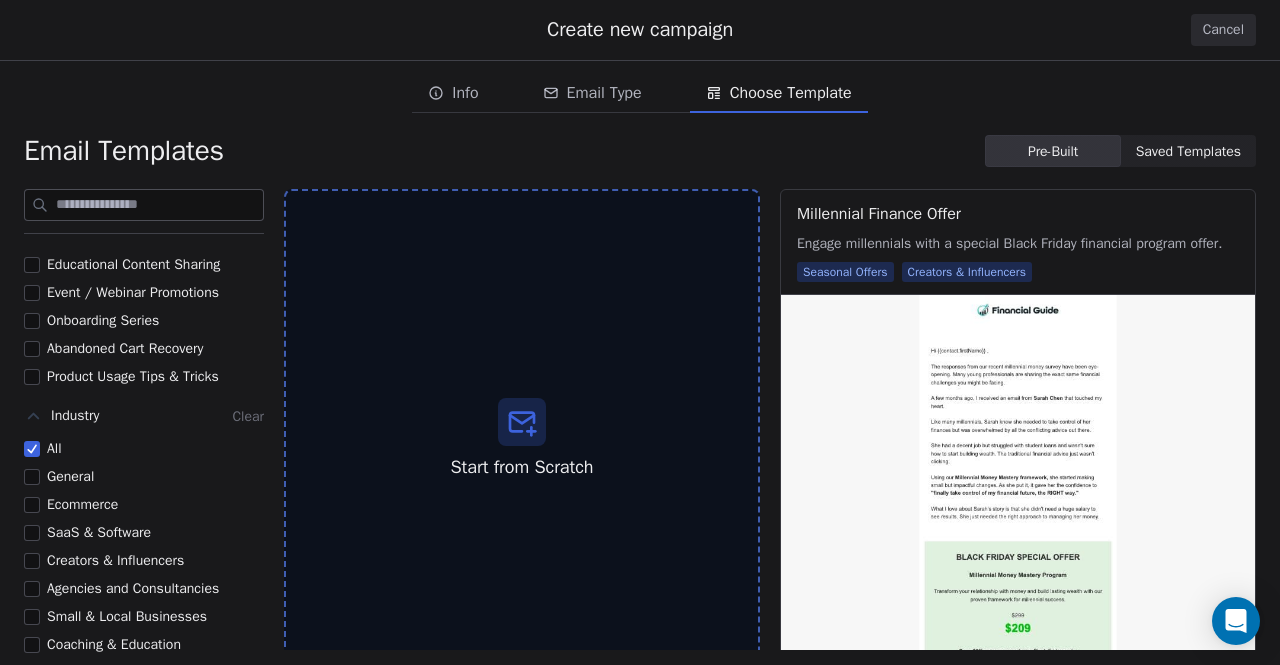 click on "Ecommerce" at bounding box center [82, 504] 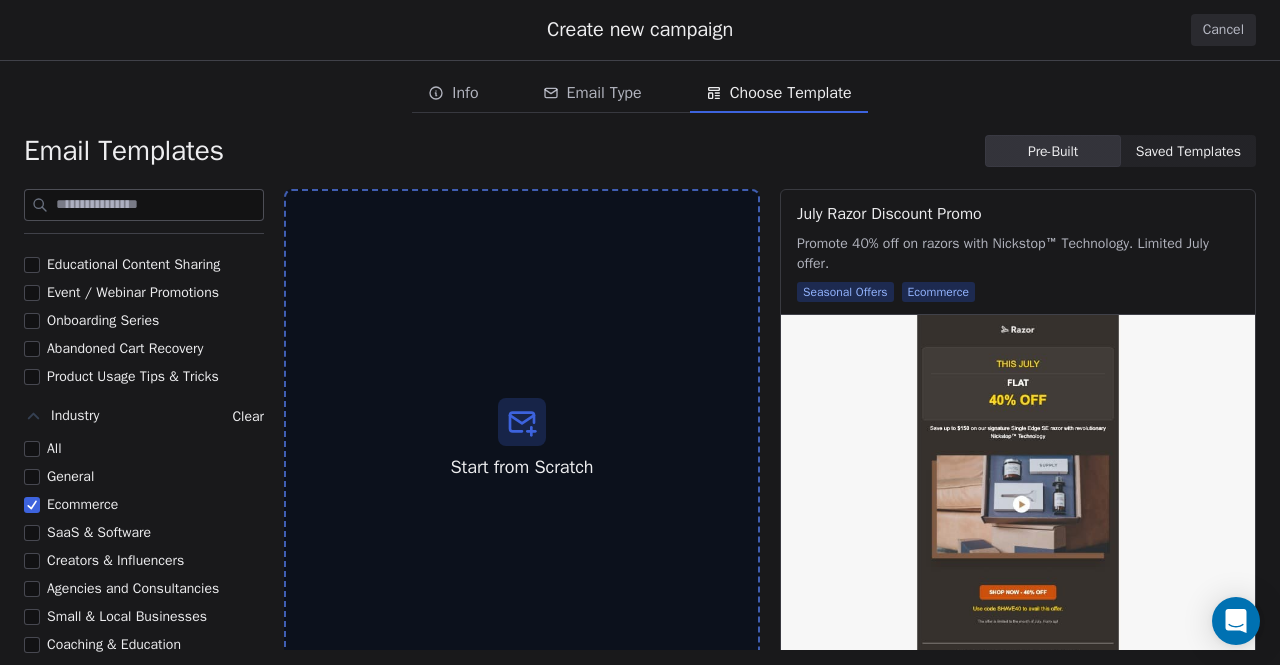 click on "Creators & Influencers" at bounding box center [104, 561] 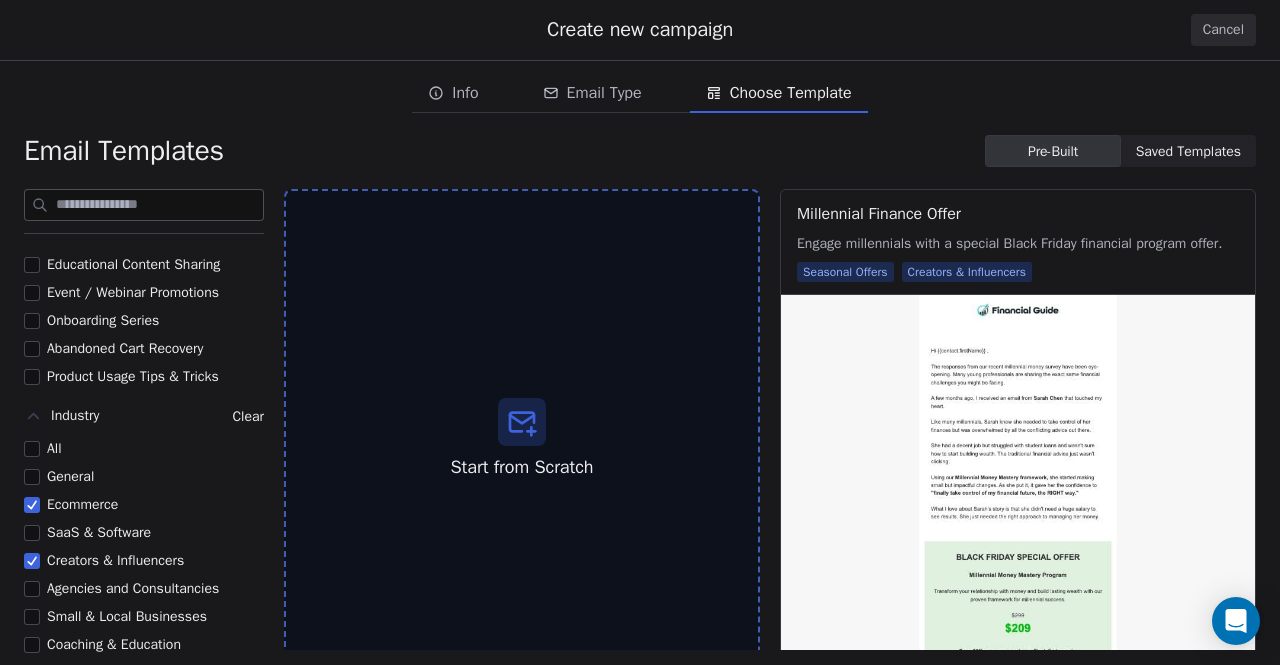 click on "Ecommerce" at bounding box center [32, 505] 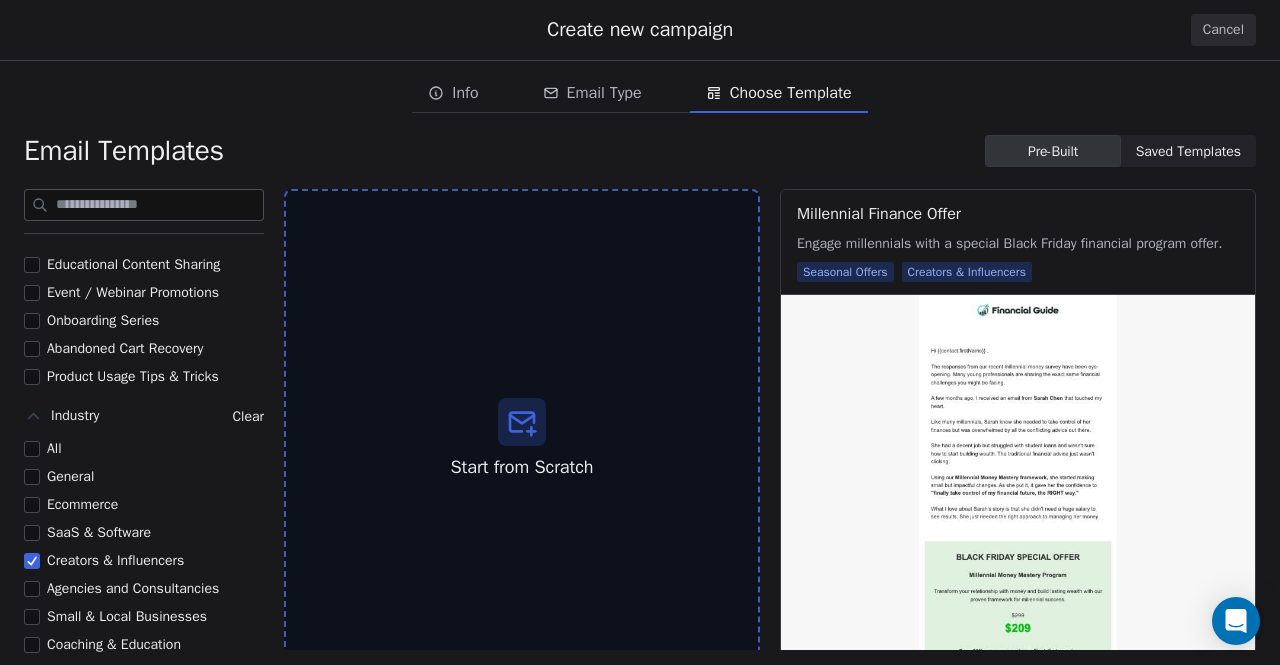 scroll, scrollTop: 129, scrollLeft: 0, axis: vertical 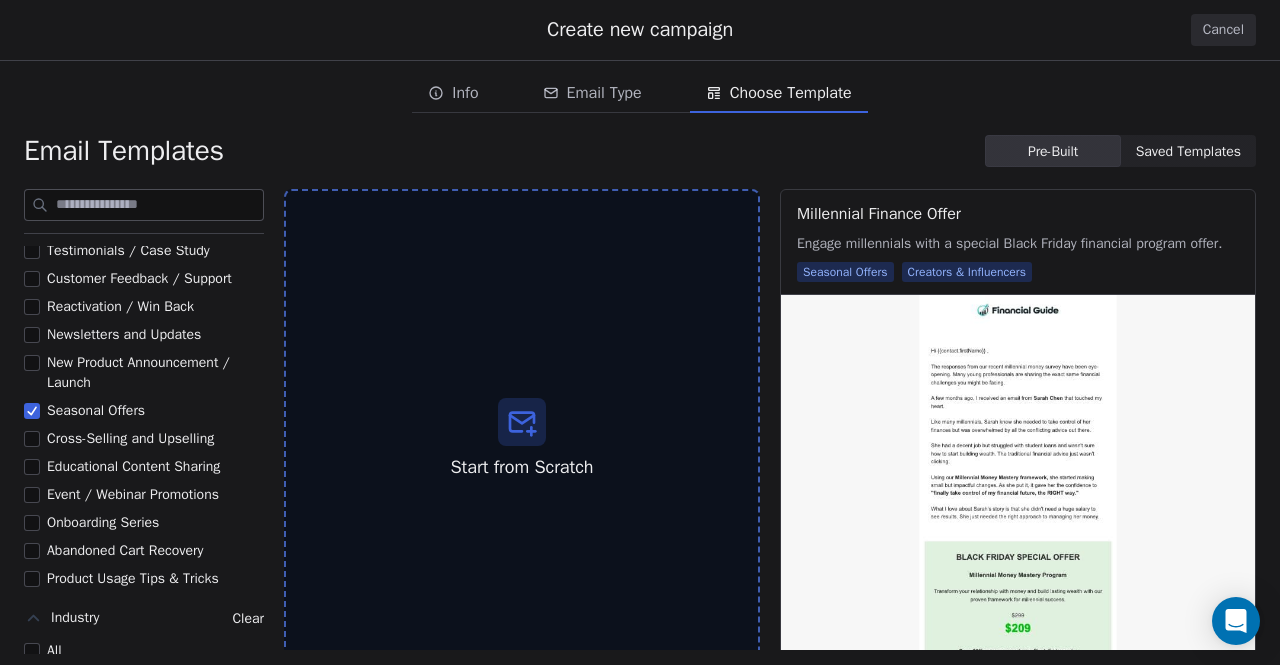 click on "Seasonal Offers" at bounding box center [32, 411] 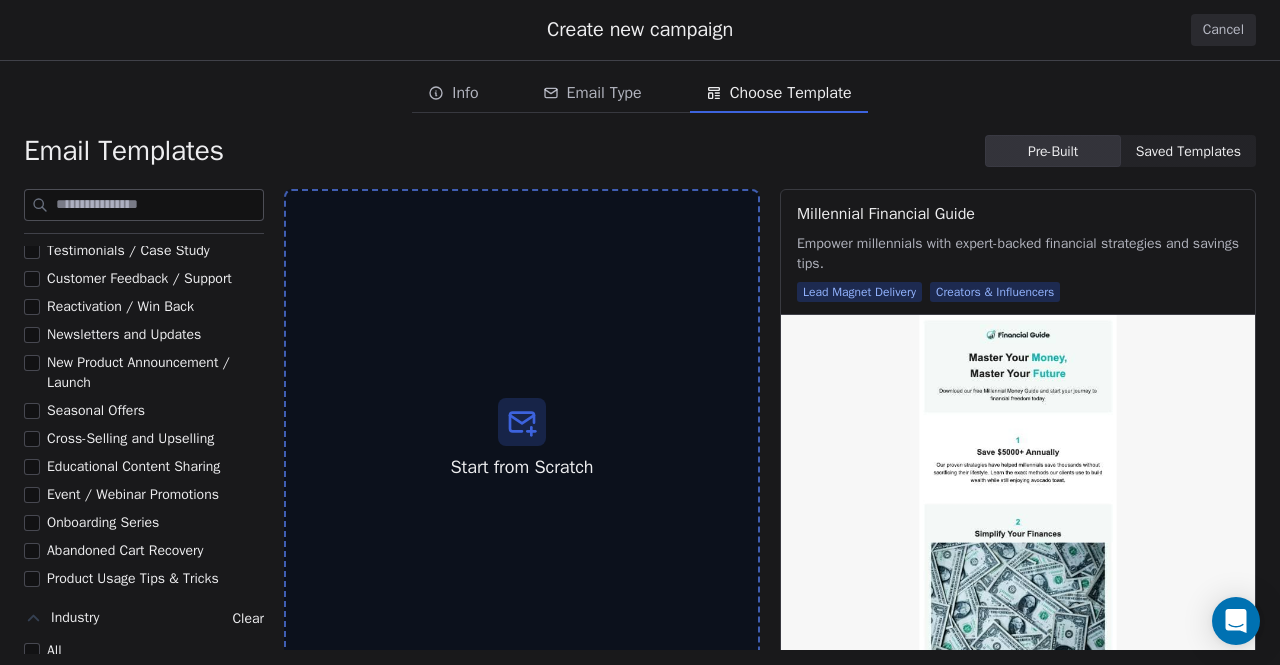 click on "Onboarding Series" at bounding box center (32, 523) 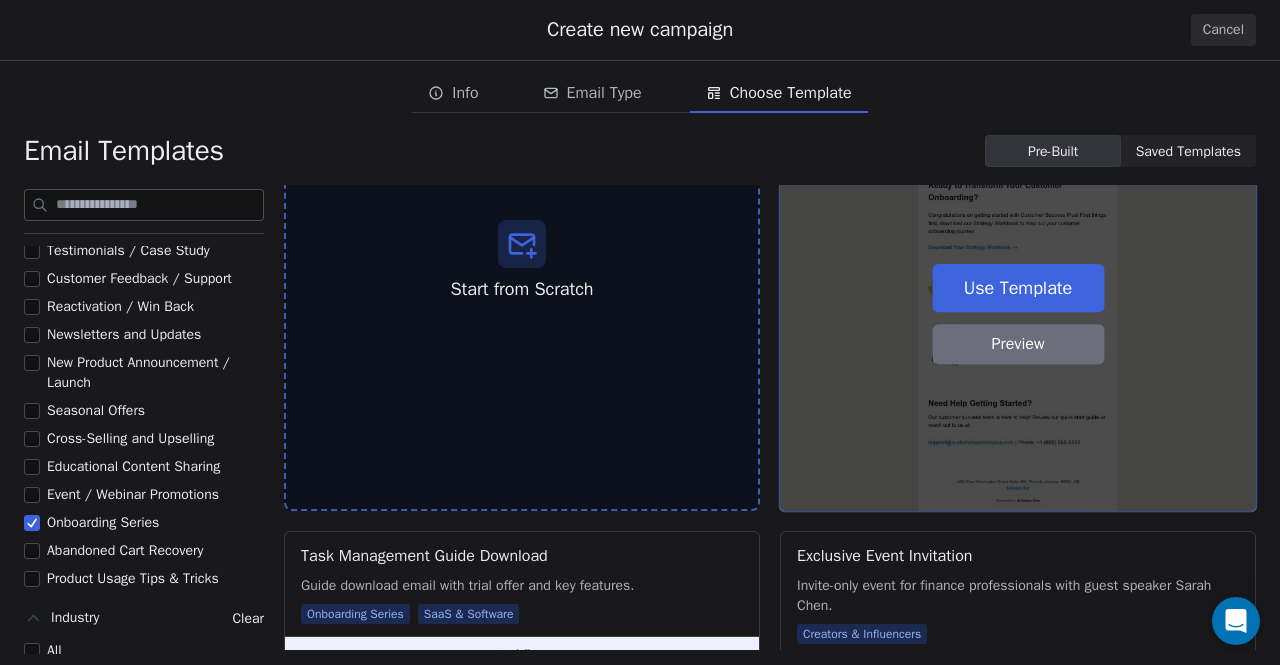 scroll, scrollTop: 185, scrollLeft: 0, axis: vertical 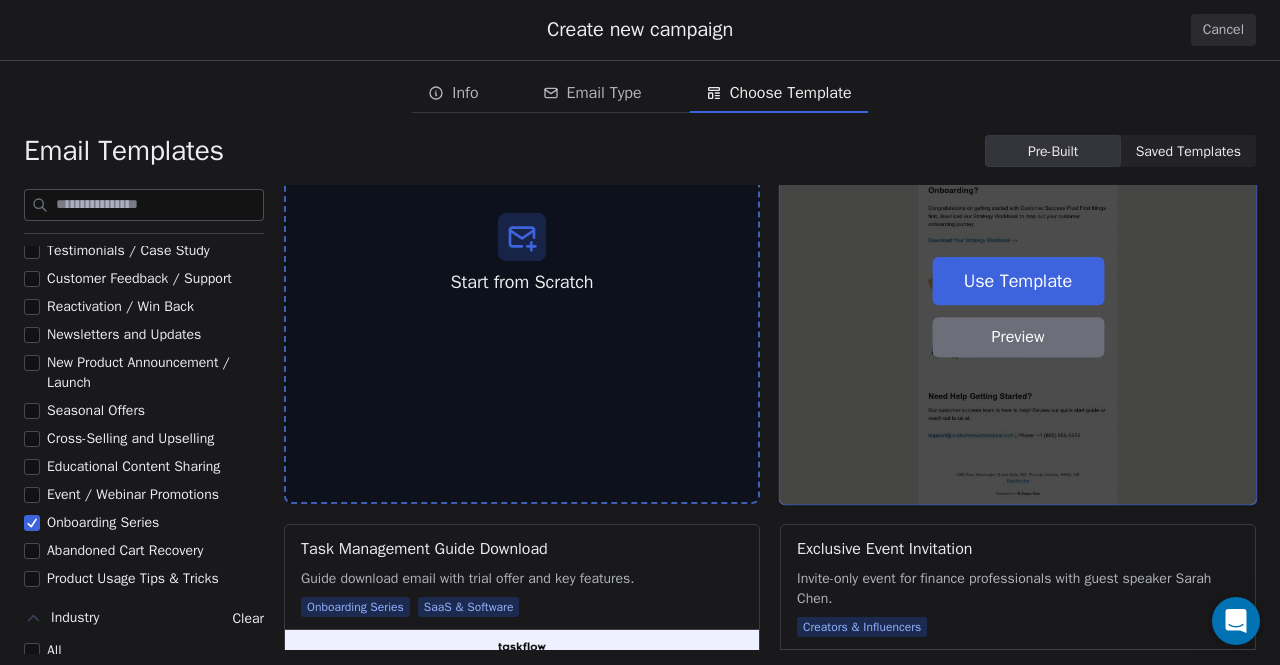 click on "Use Template" at bounding box center (1018, 281) 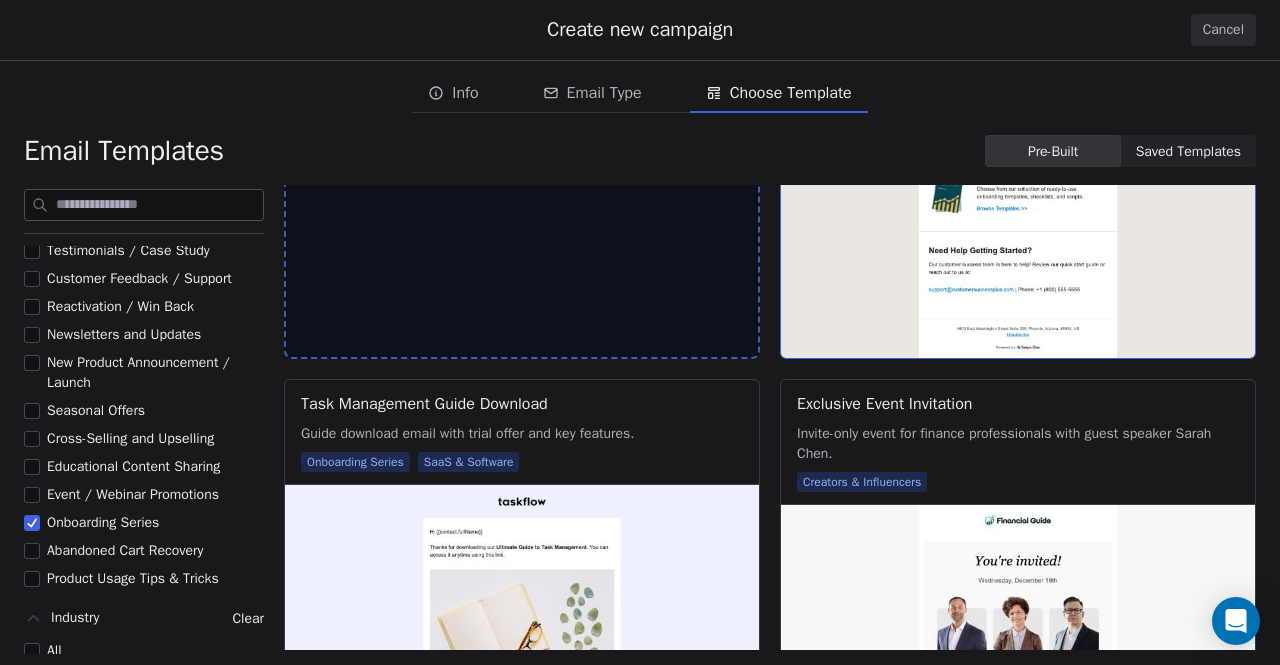 scroll, scrollTop: 0, scrollLeft: 0, axis: both 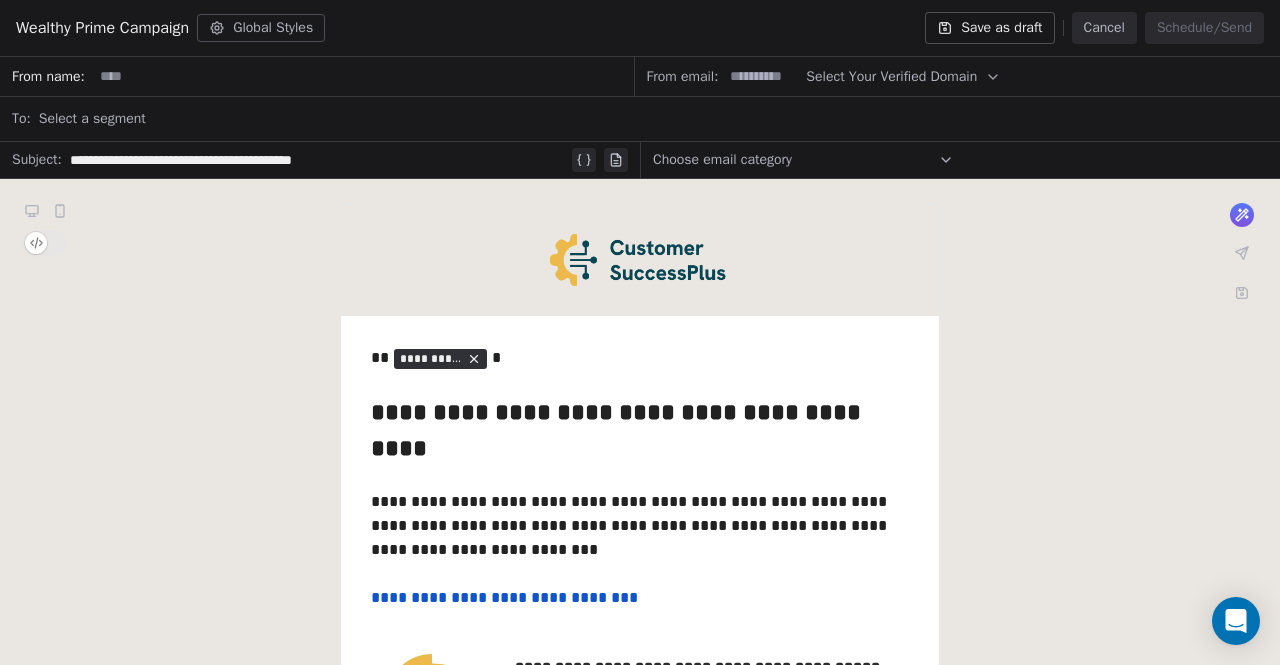 click at bounding box center (363, 76) 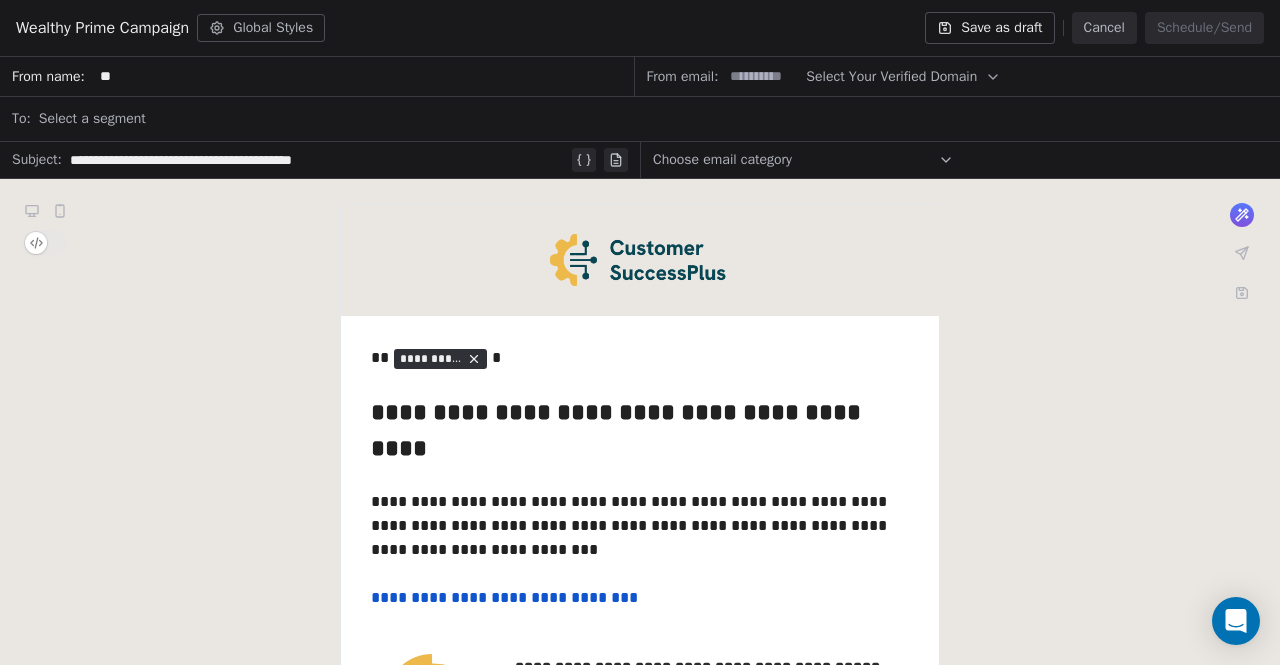 type on "*" 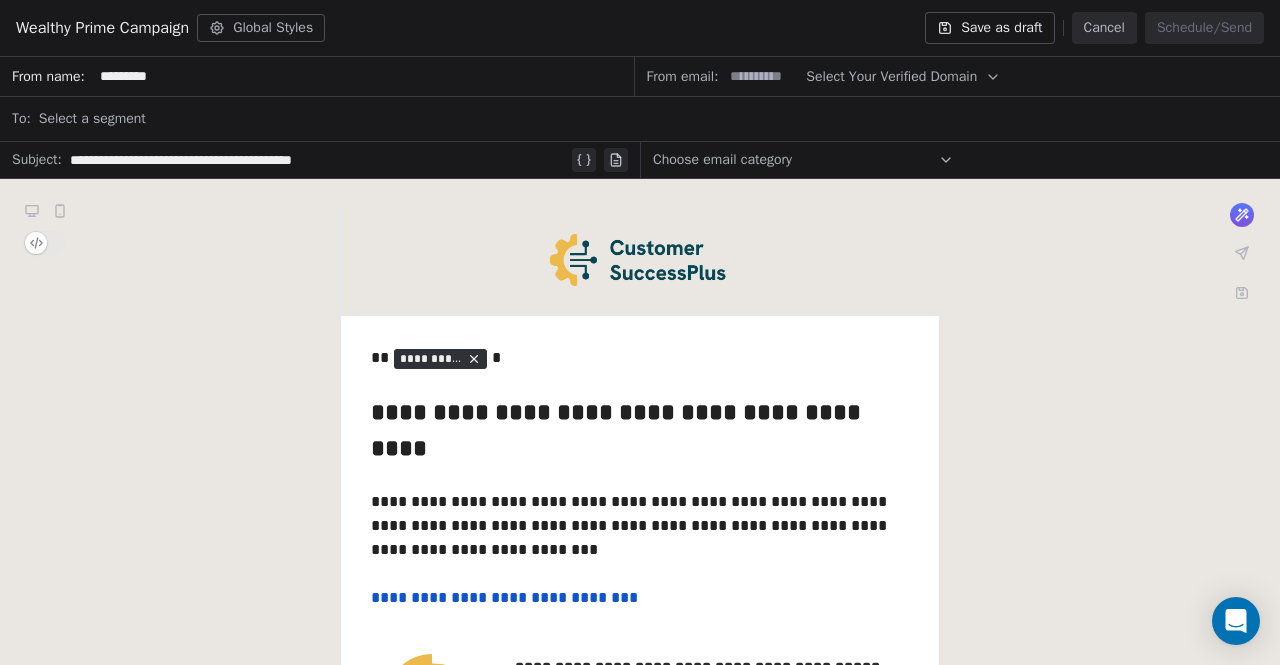type on "*********" 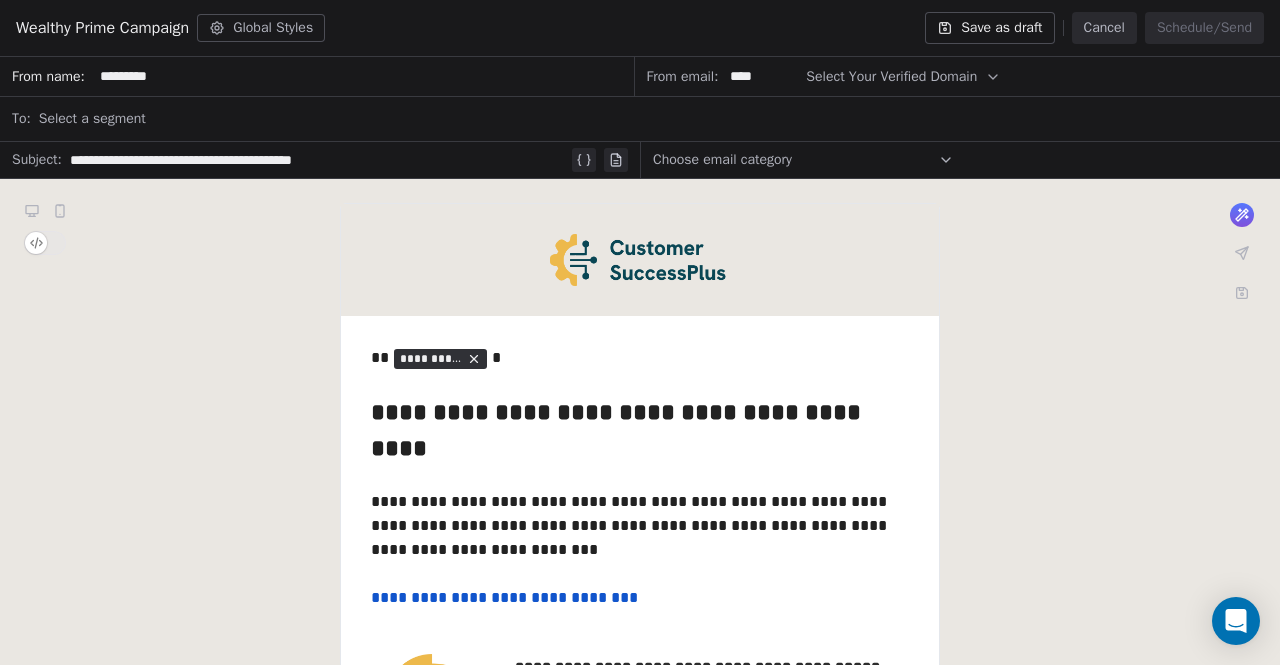 type on "****" 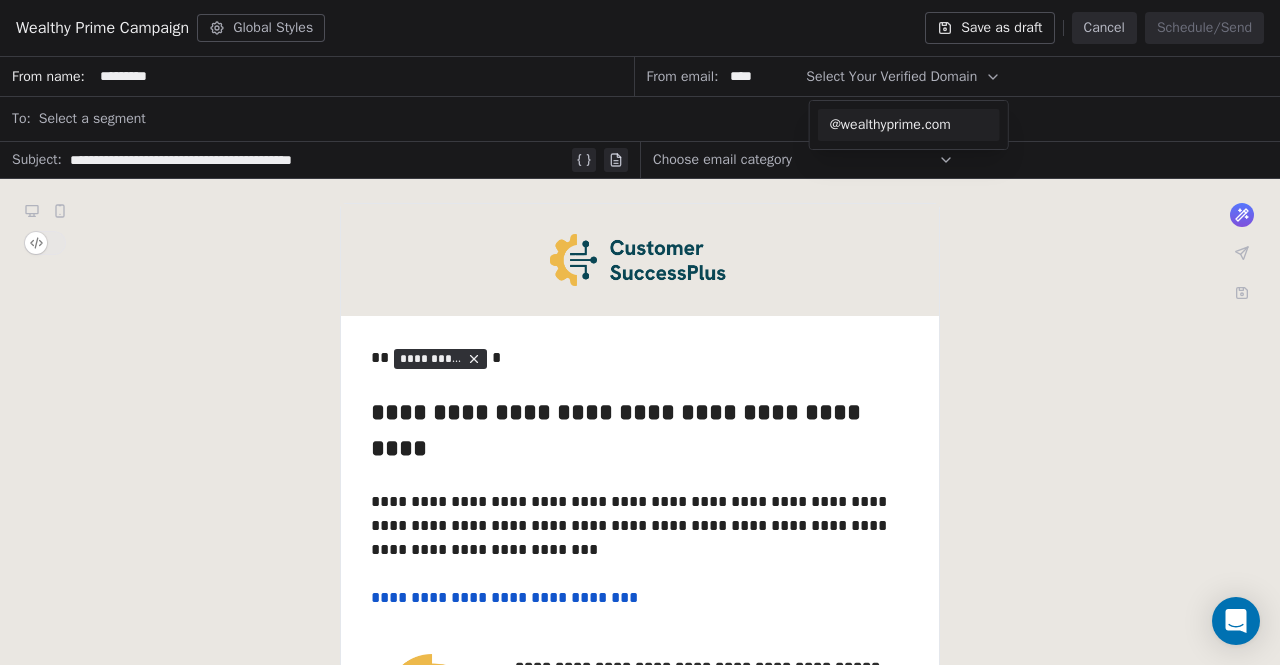 click on "@wealthyprime.com" at bounding box center (909, 125) 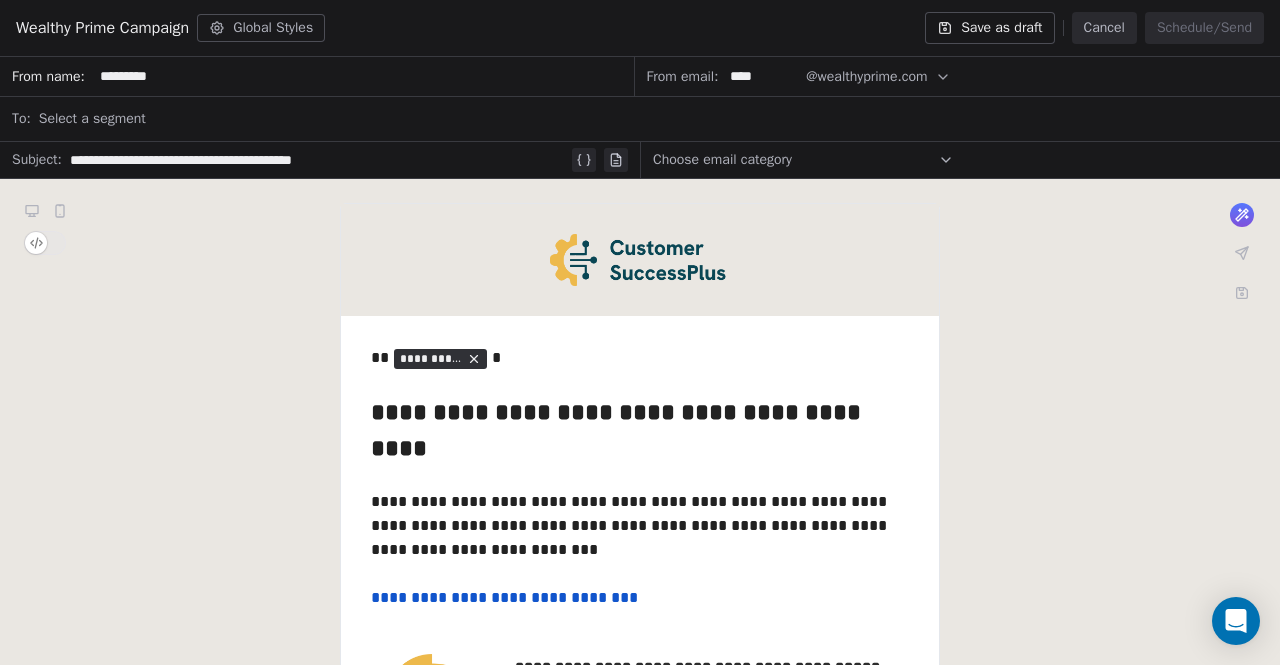 click on "Select a segment" at bounding box center (653, 119) 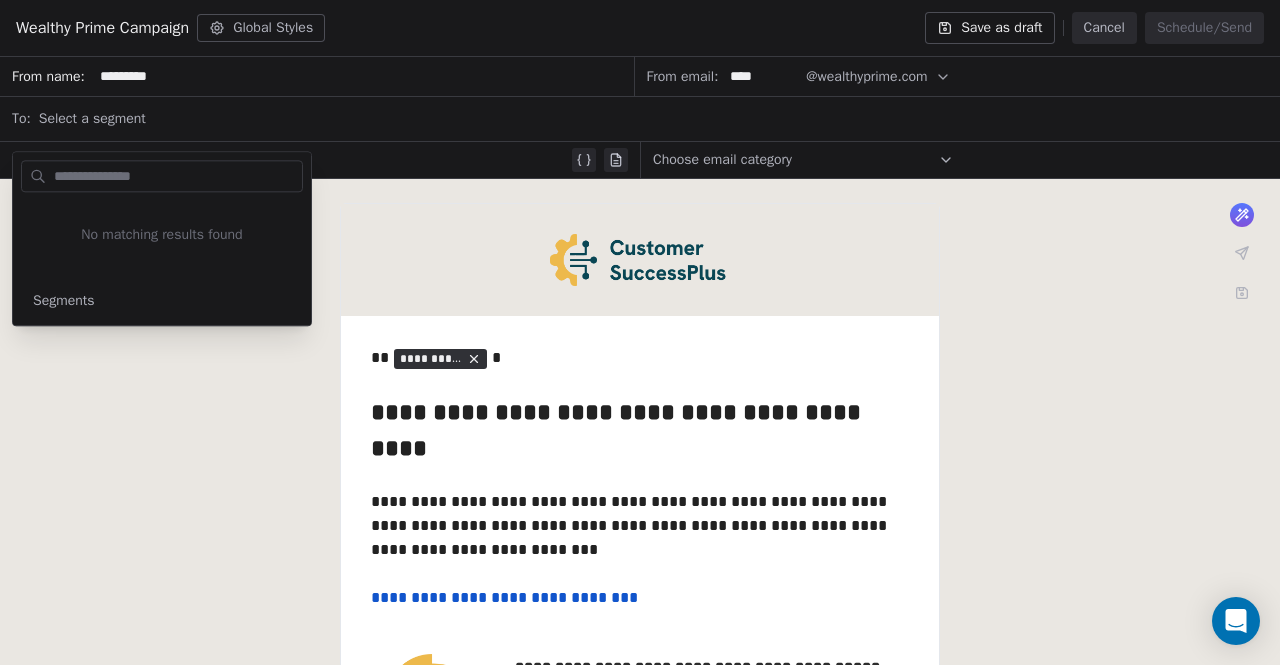 click on "Select a segment" at bounding box center [653, 119] 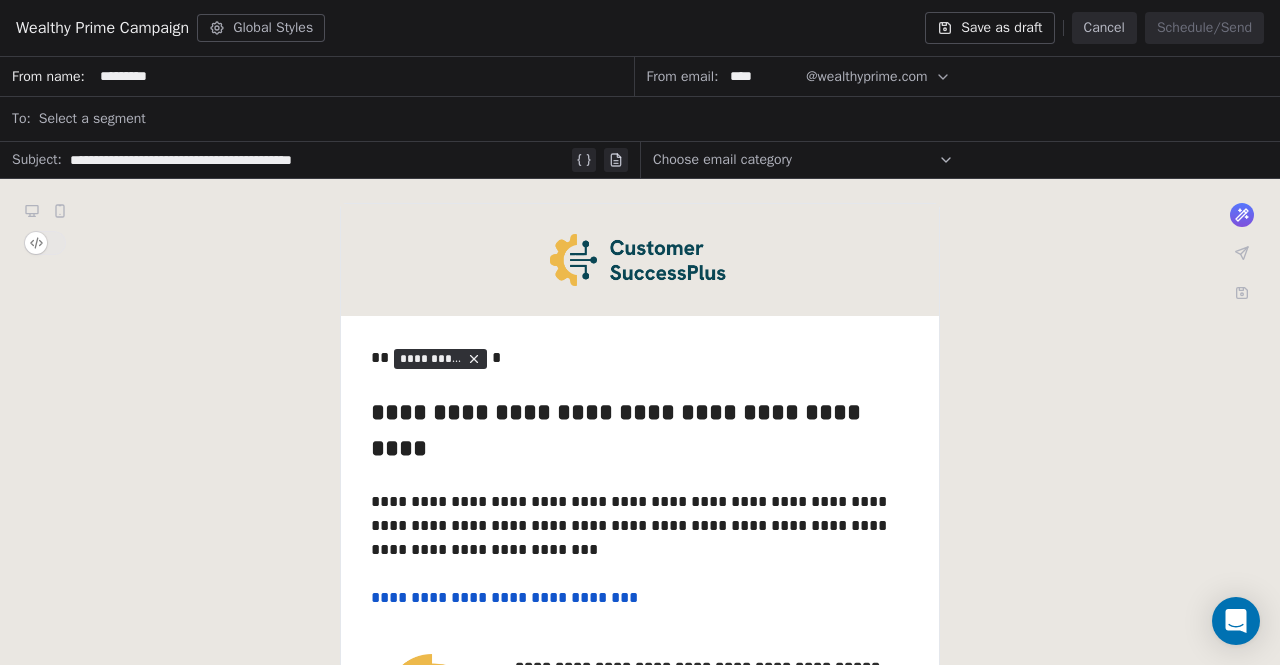 click on "Select a segment" at bounding box center (653, 119) 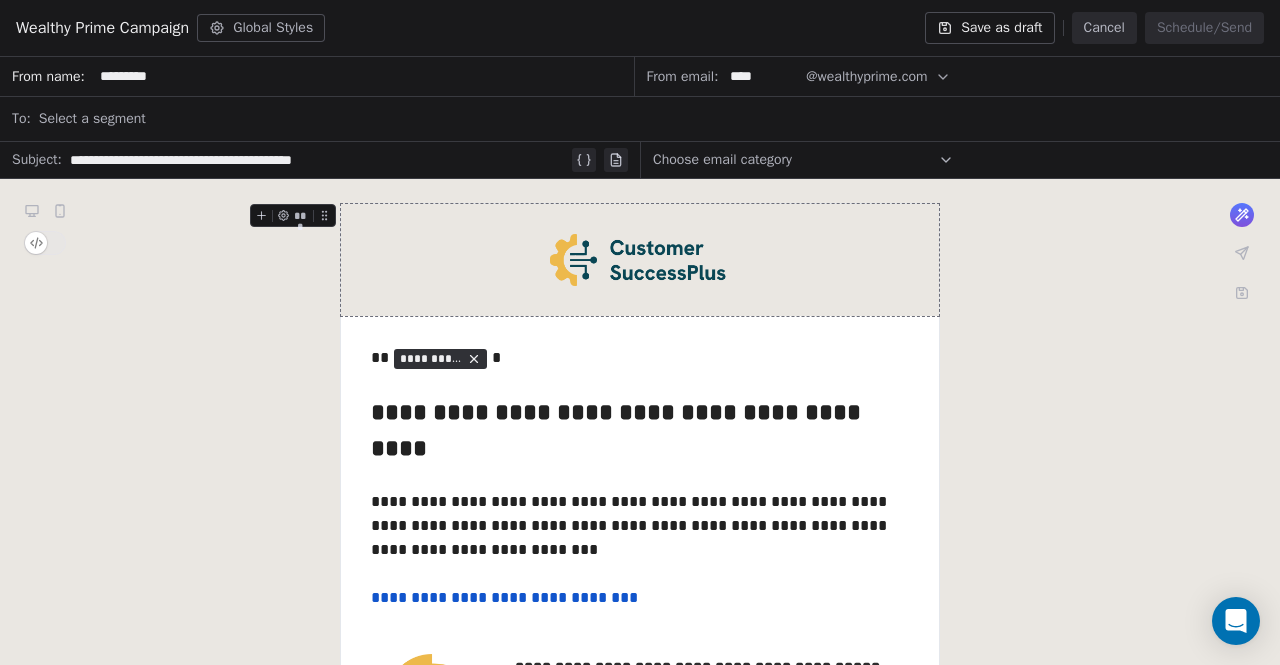 click on "**********" at bounding box center (640, 785) 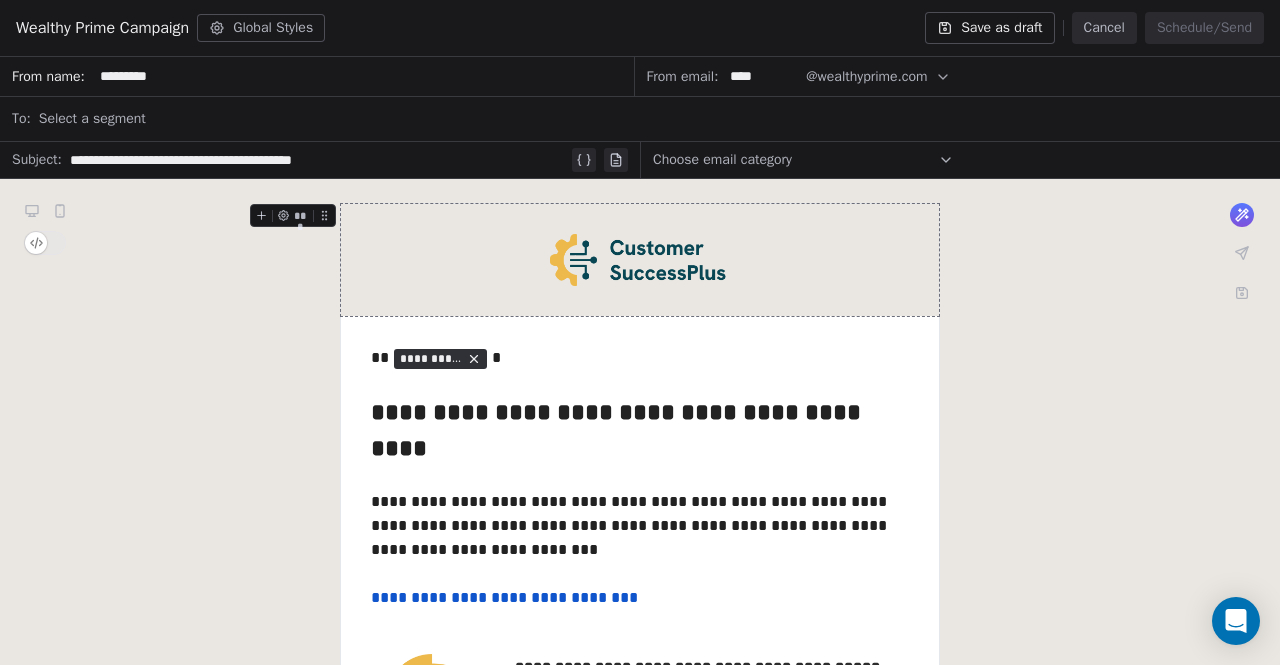 click on "**********" at bounding box center (640, 785) 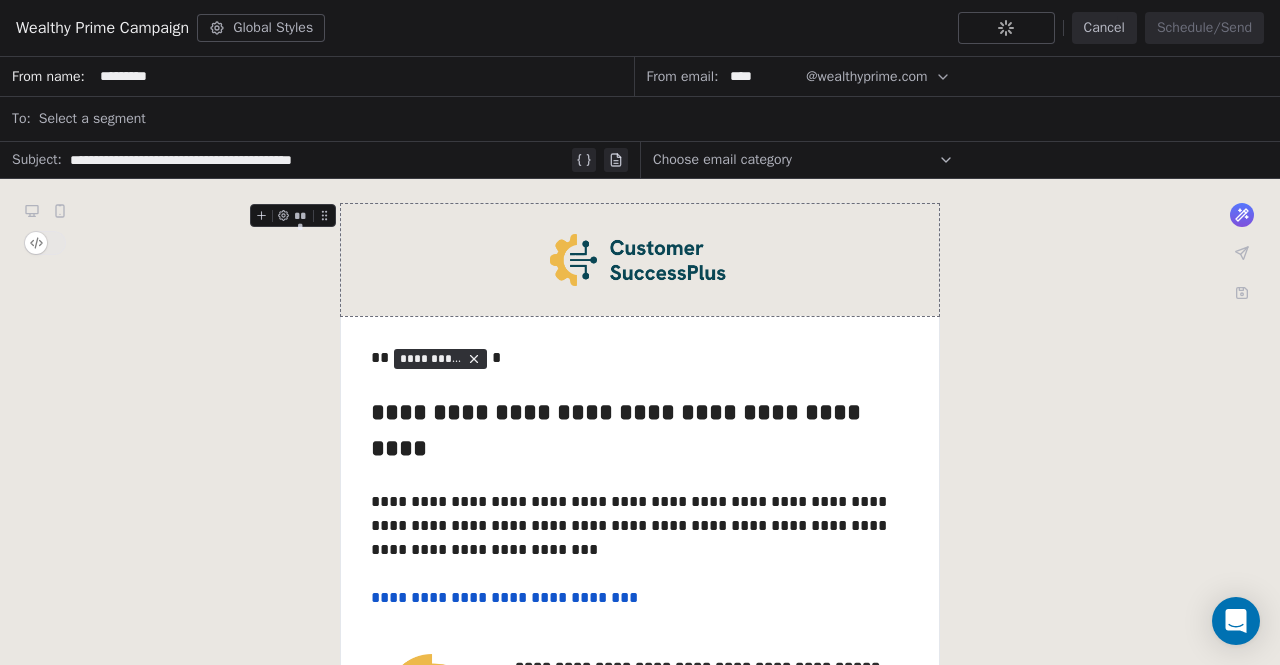 click at bounding box center [640, 260] 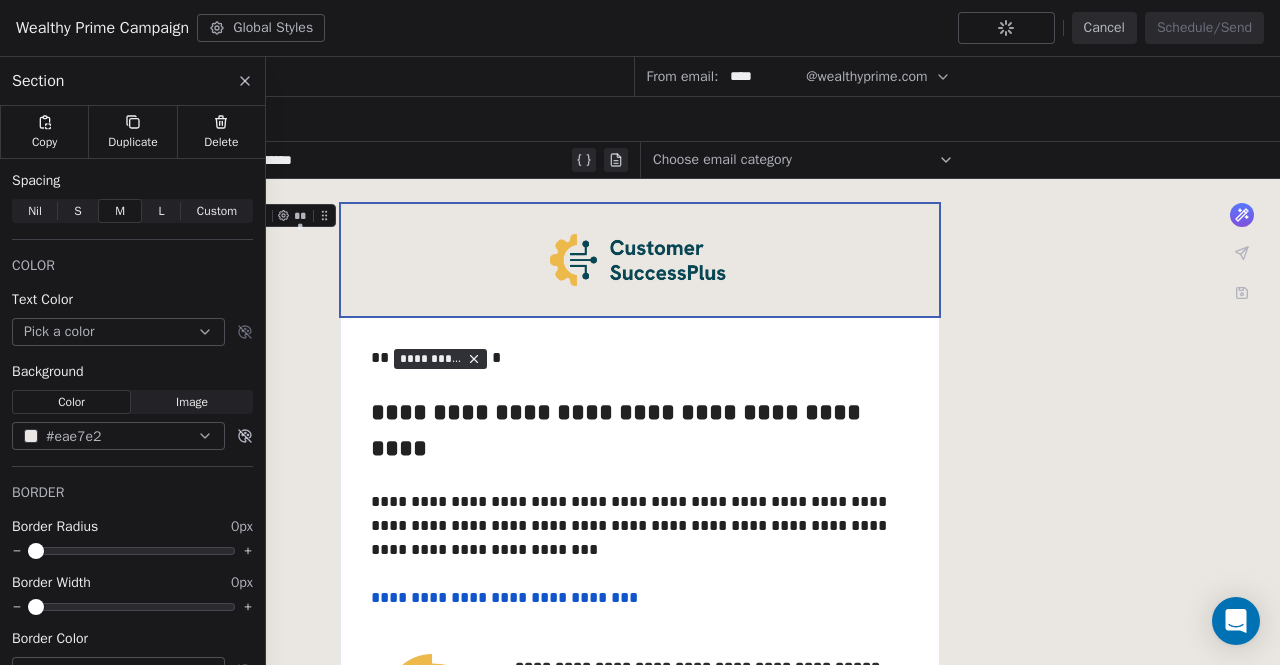 click on "**********" at bounding box center (640, 785) 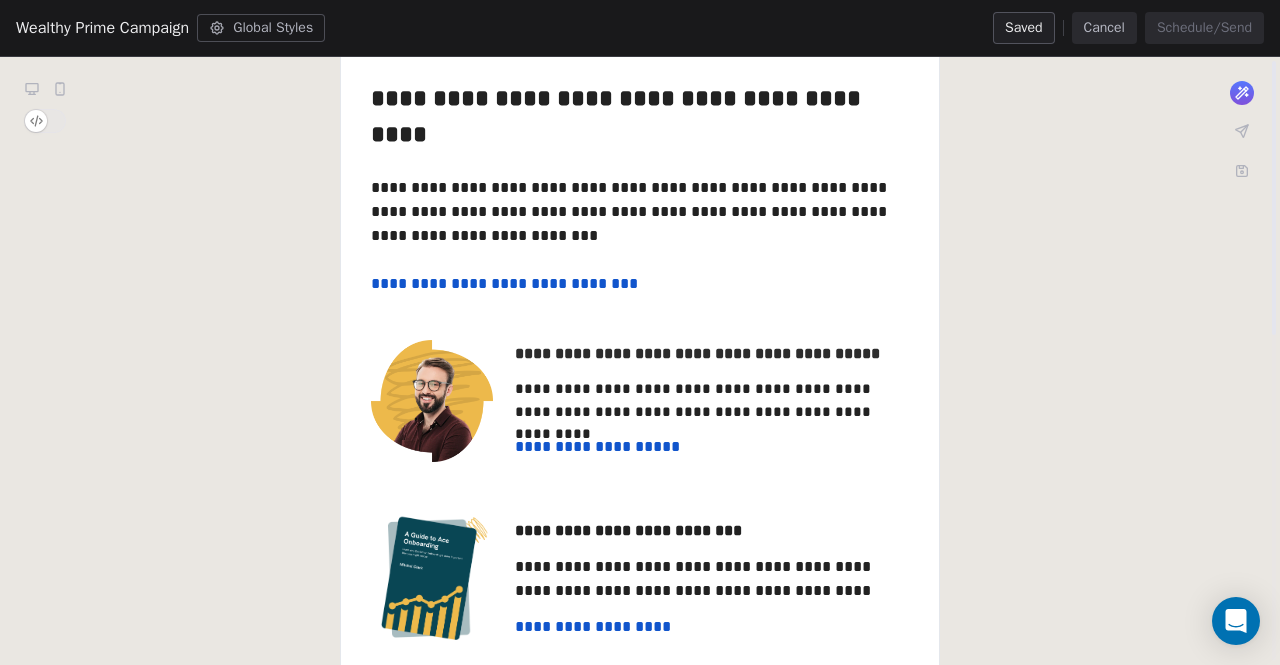 scroll, scrollTop: 0, scrollLeft: 0, axis: both 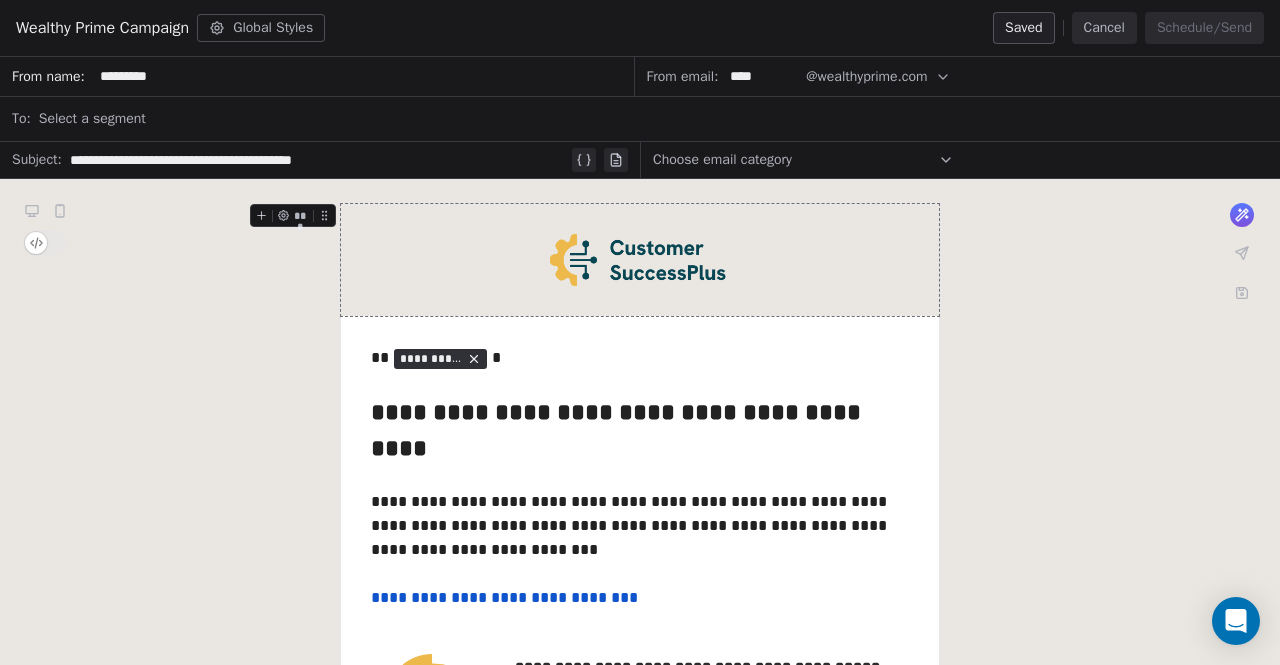 click on "****" at bounding box center [762, 76] 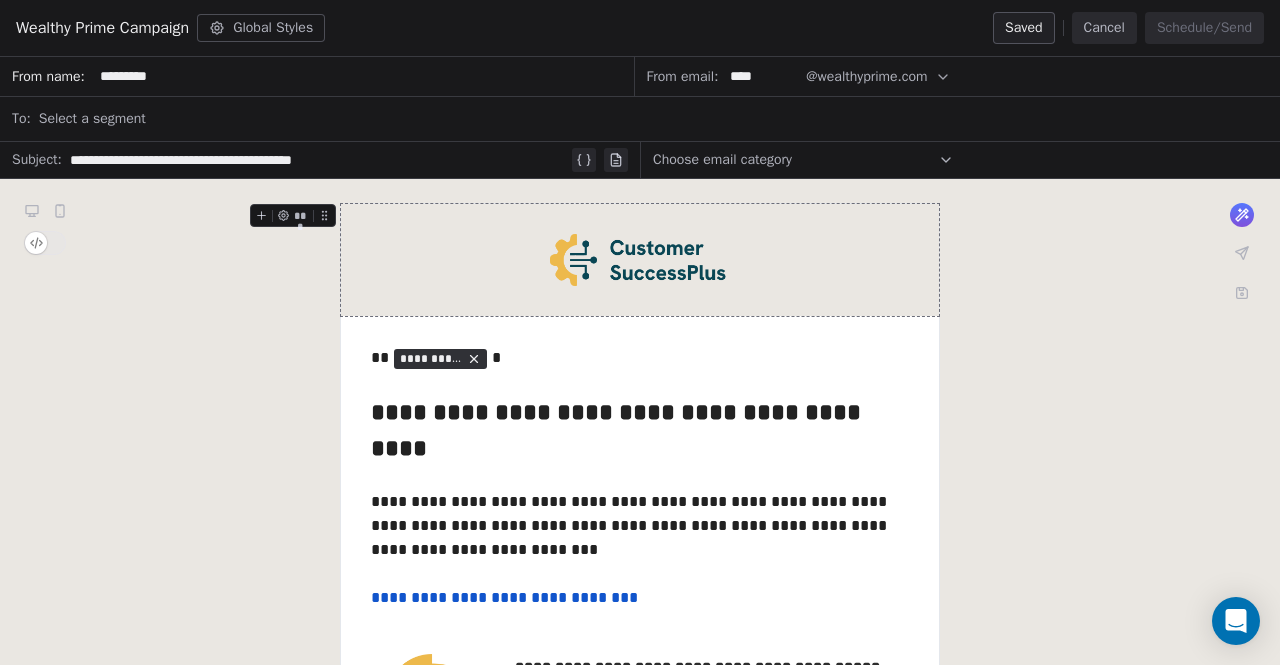 click on "**********" at bounding box center [640, 785] 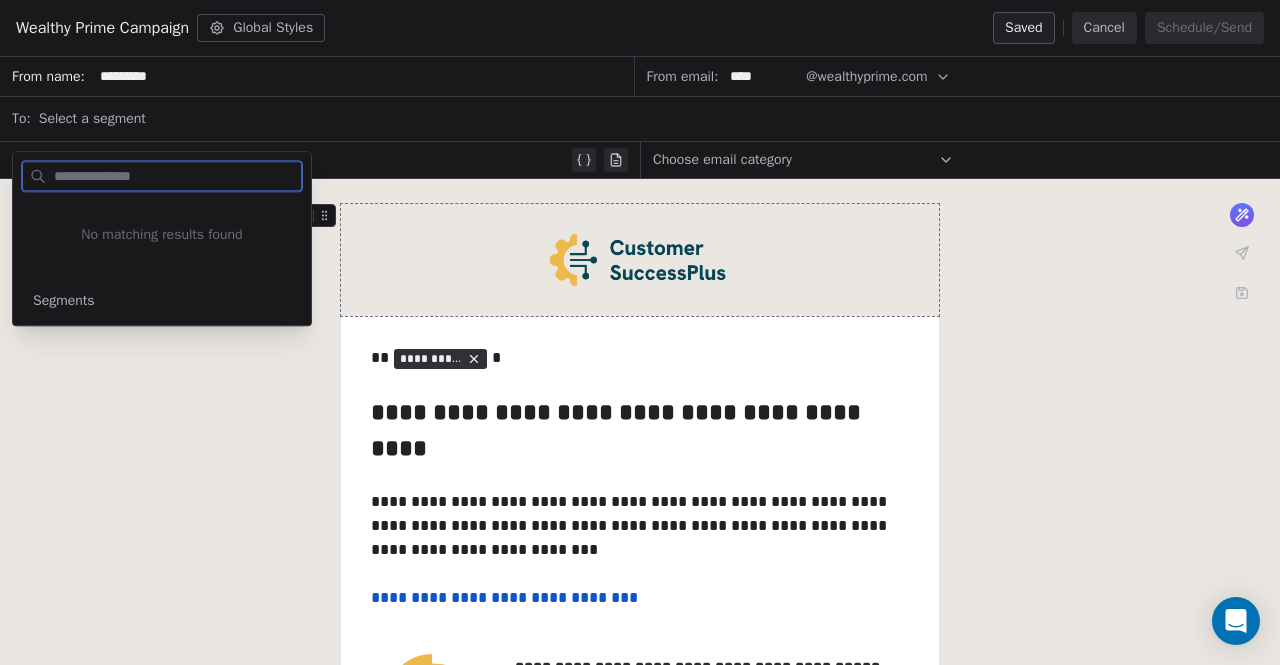 click on "Segments" at bounding box center (64, 301) 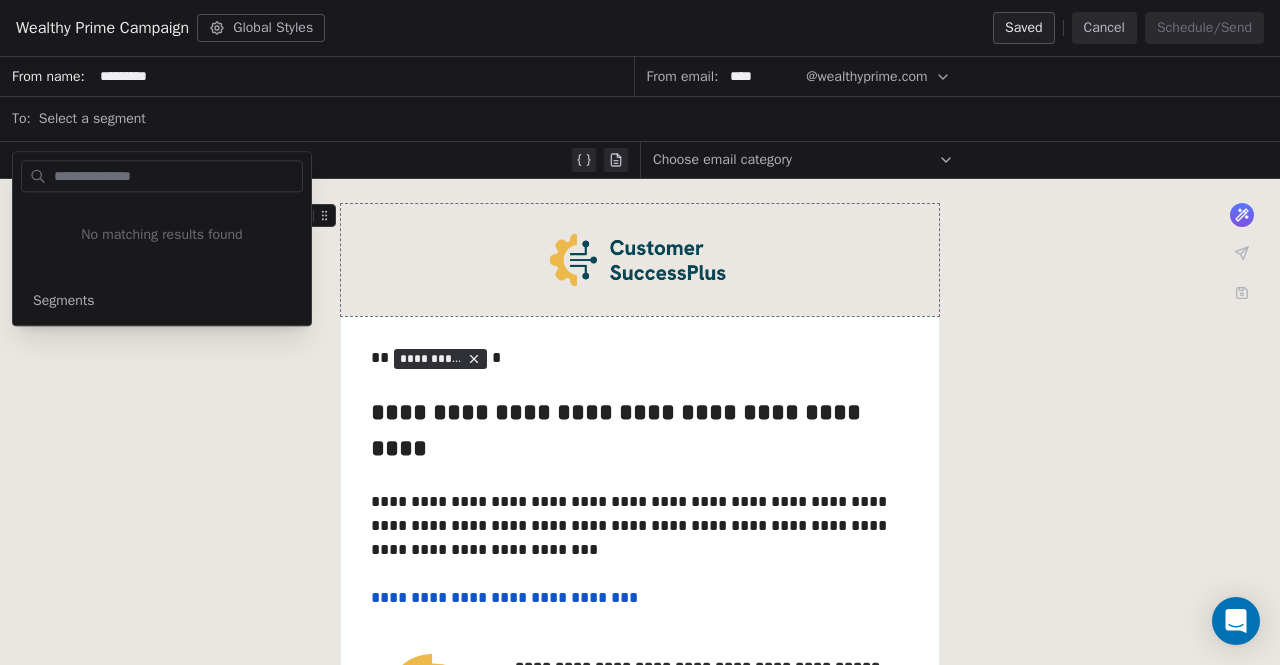 click on "**********" at bounding box center [640, 785] 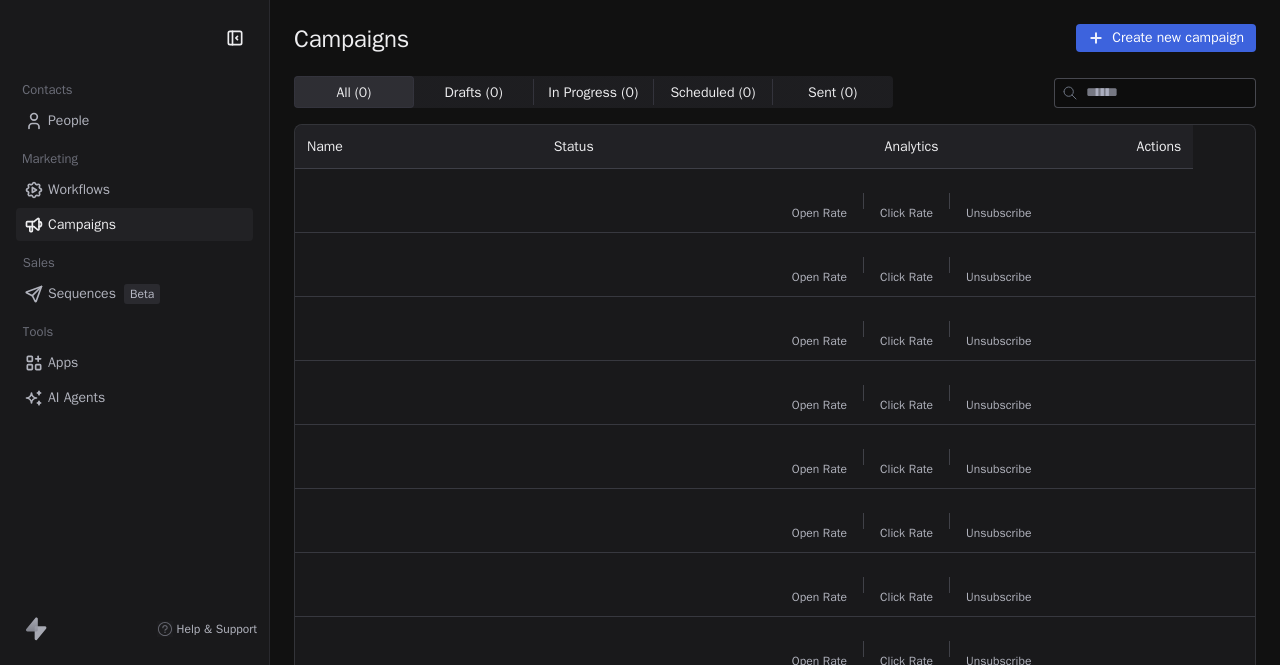 scroll, scrollTop: 0, scrollLeft: 0, axis: both 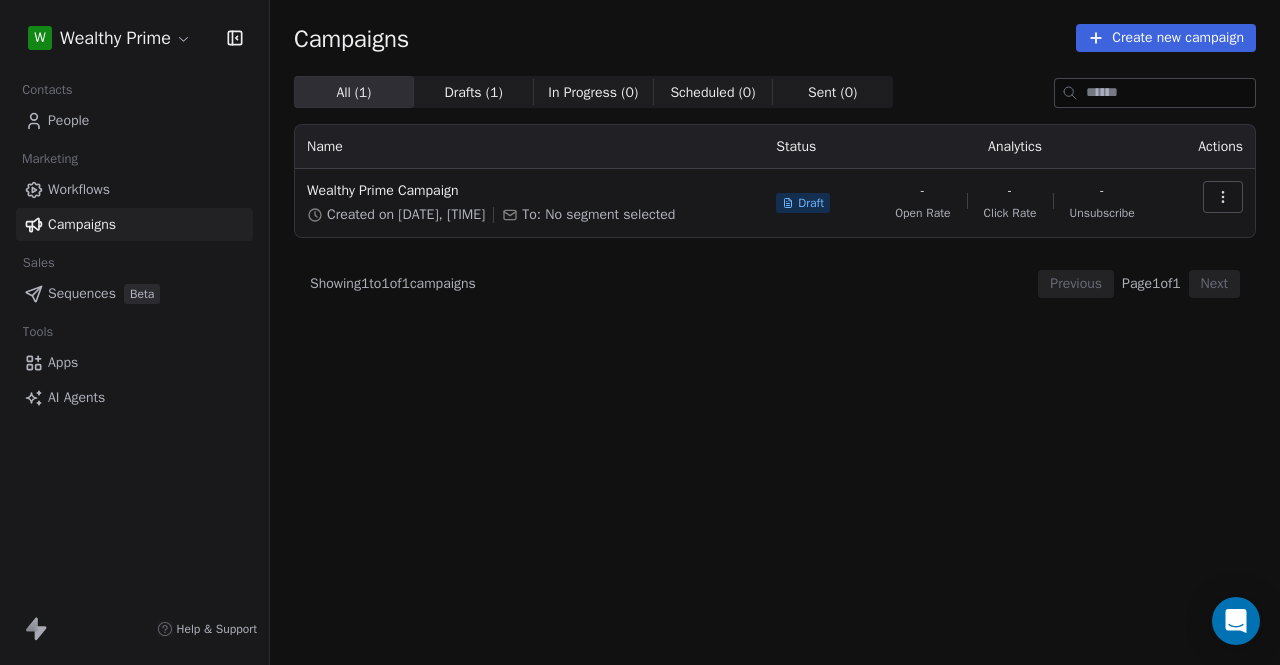 click at bounding box center (1223, 197) 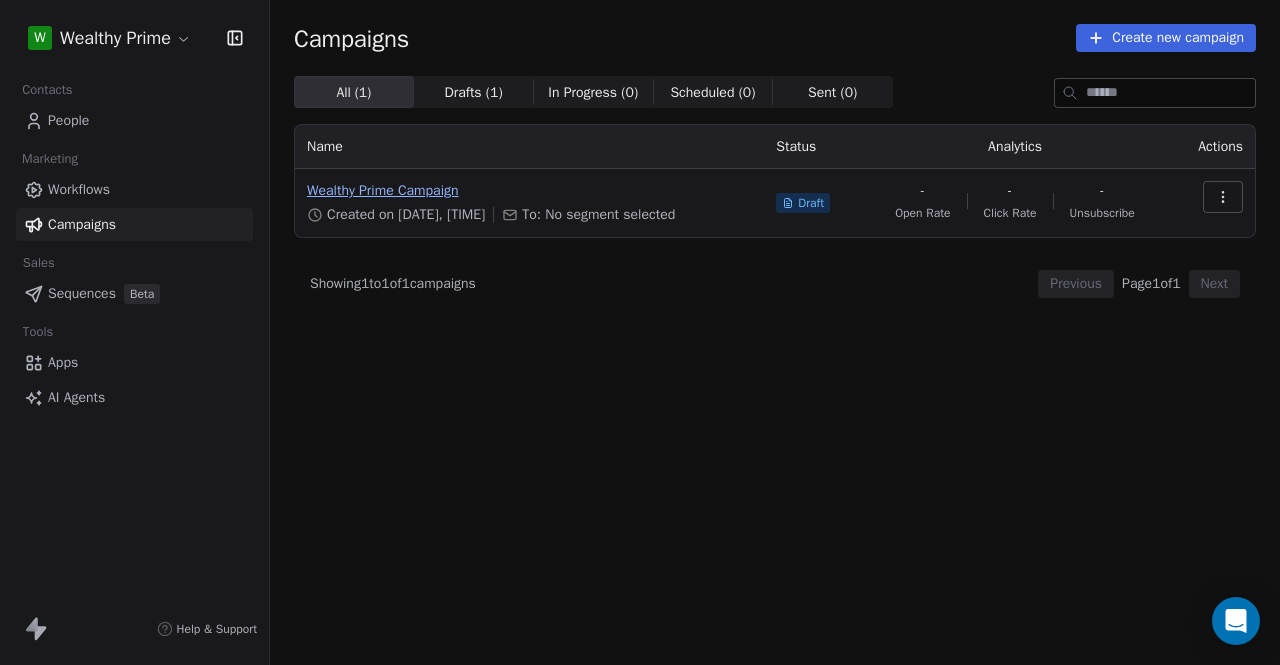 click on "Wealthy Prime Campaign" at bounding box center (529, 191) 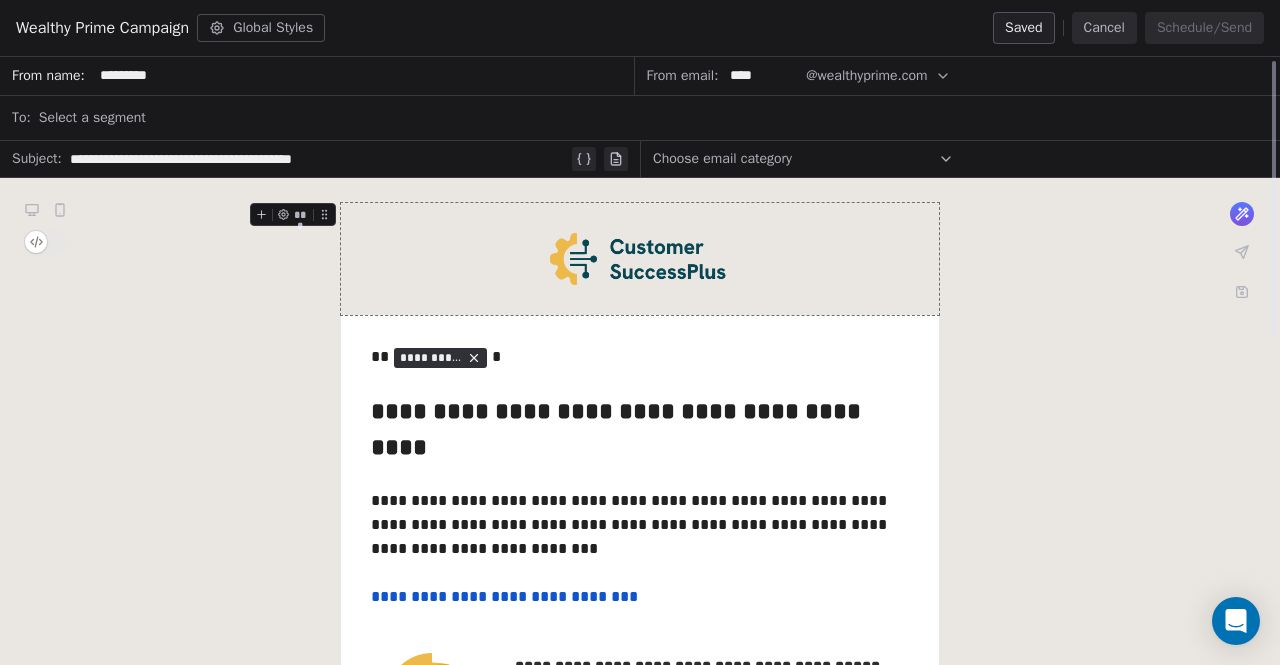 scroll, scrollTop: 0, scrollLeft: 0, axis: both 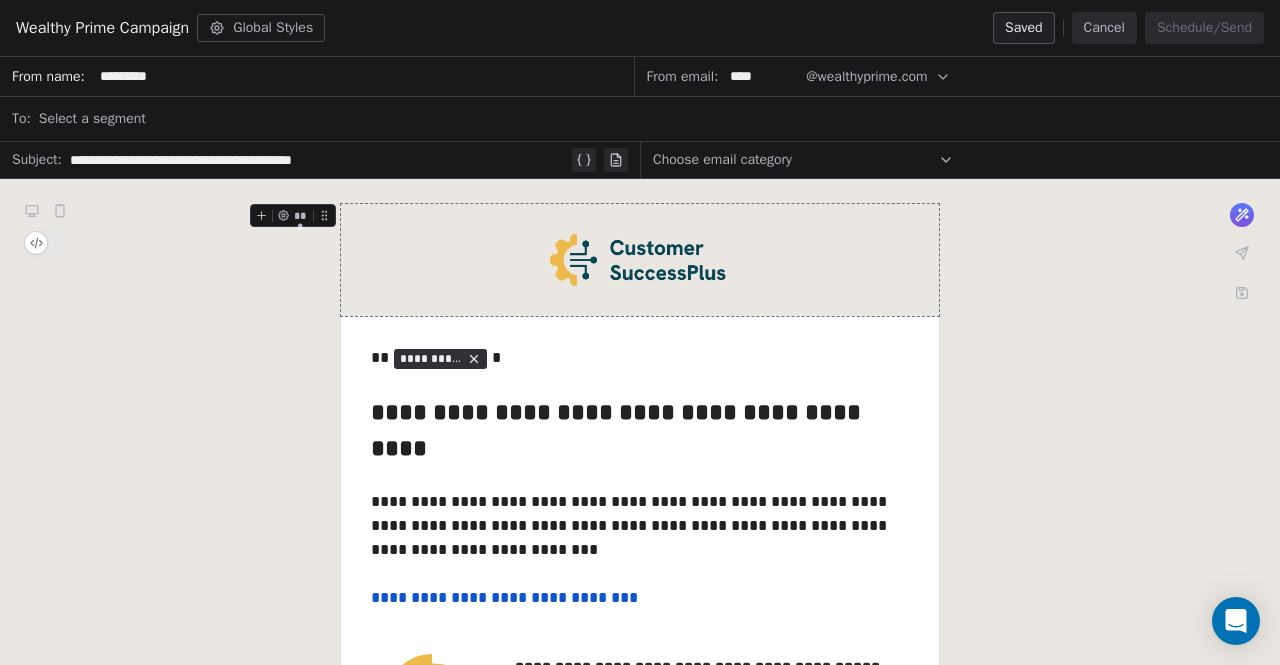 click 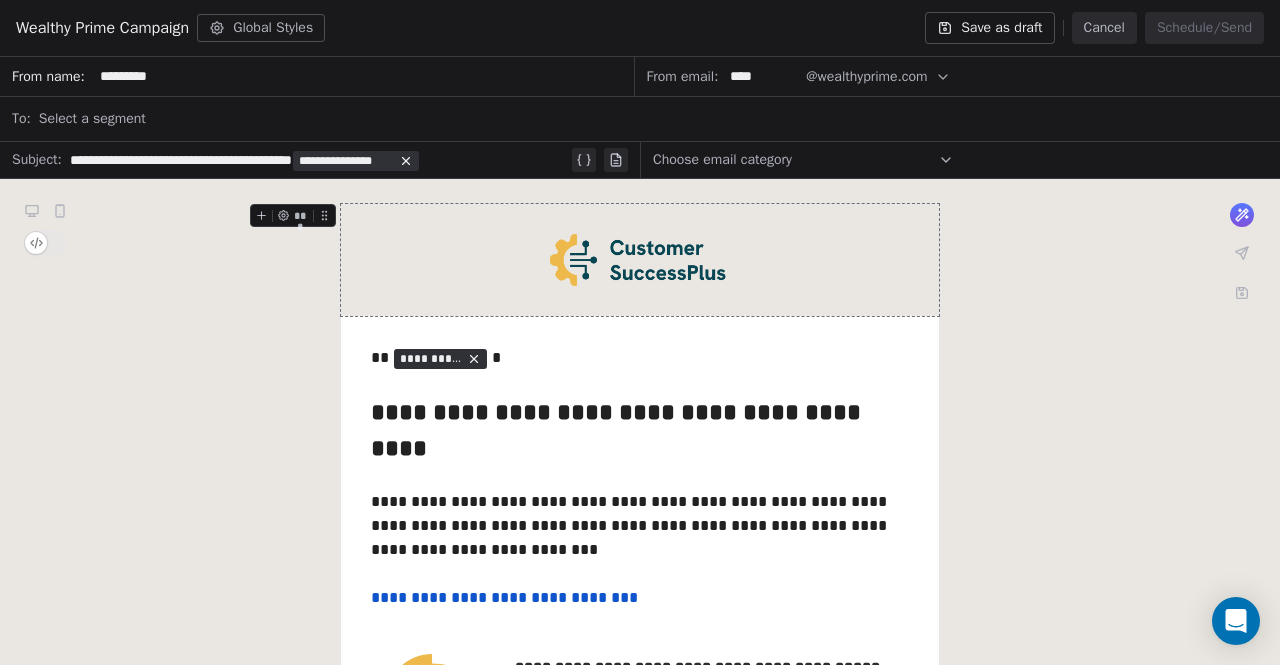 click on "Choose email category" at bounding box center (722, 160) 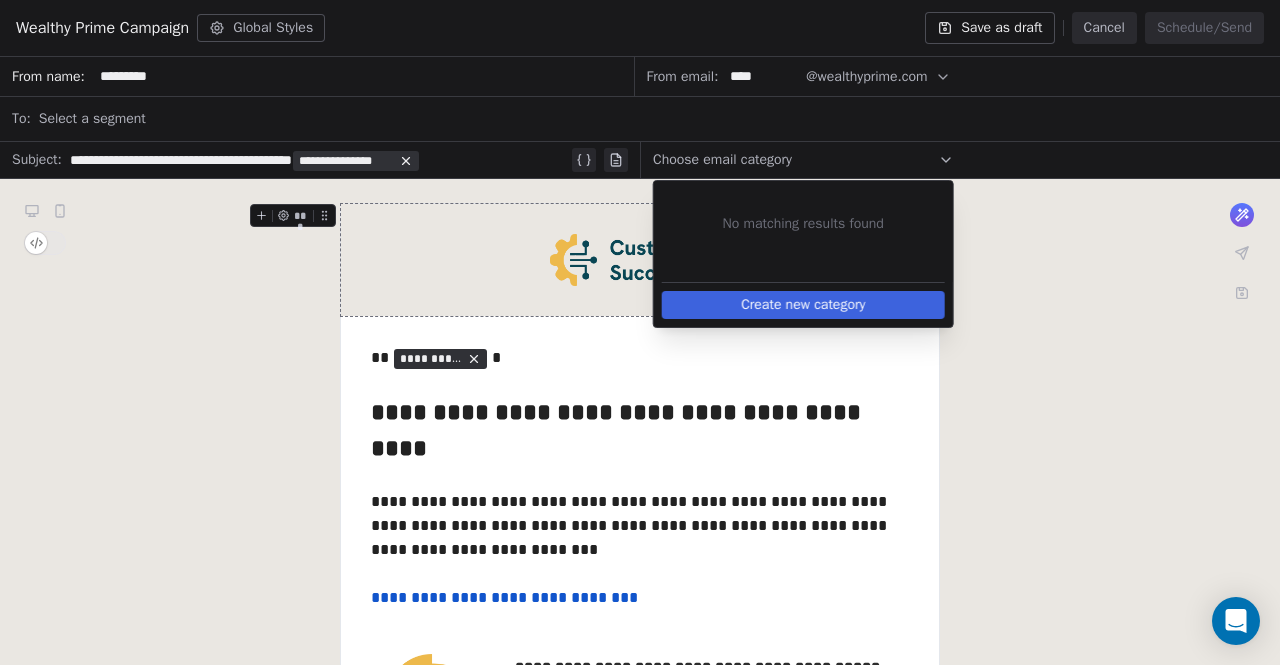 click on "Create new category" at bounding box center [803, 305] 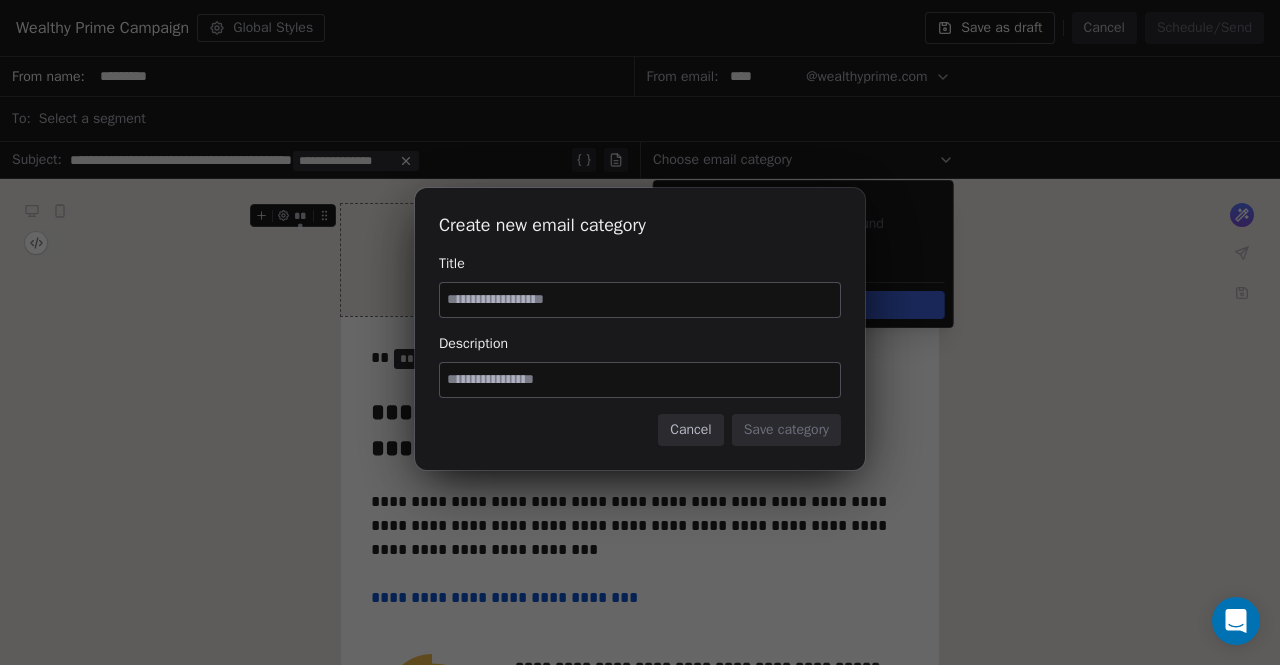 click at bounding box center (640, 300) 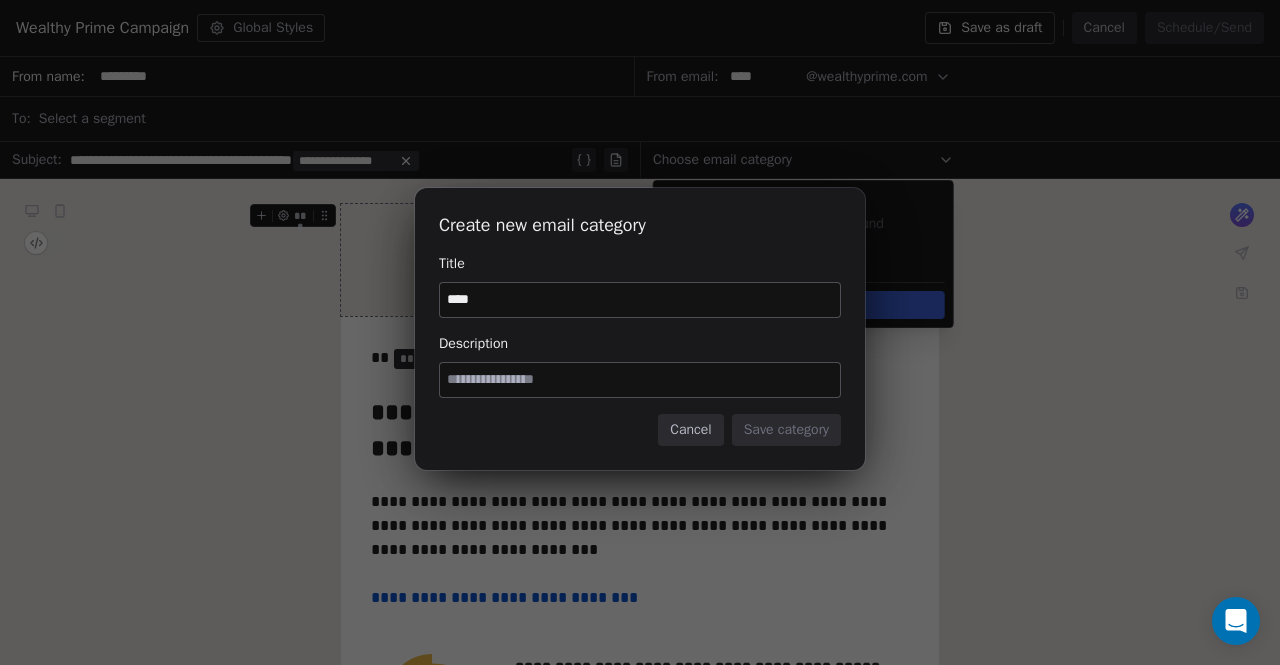 type on "****" 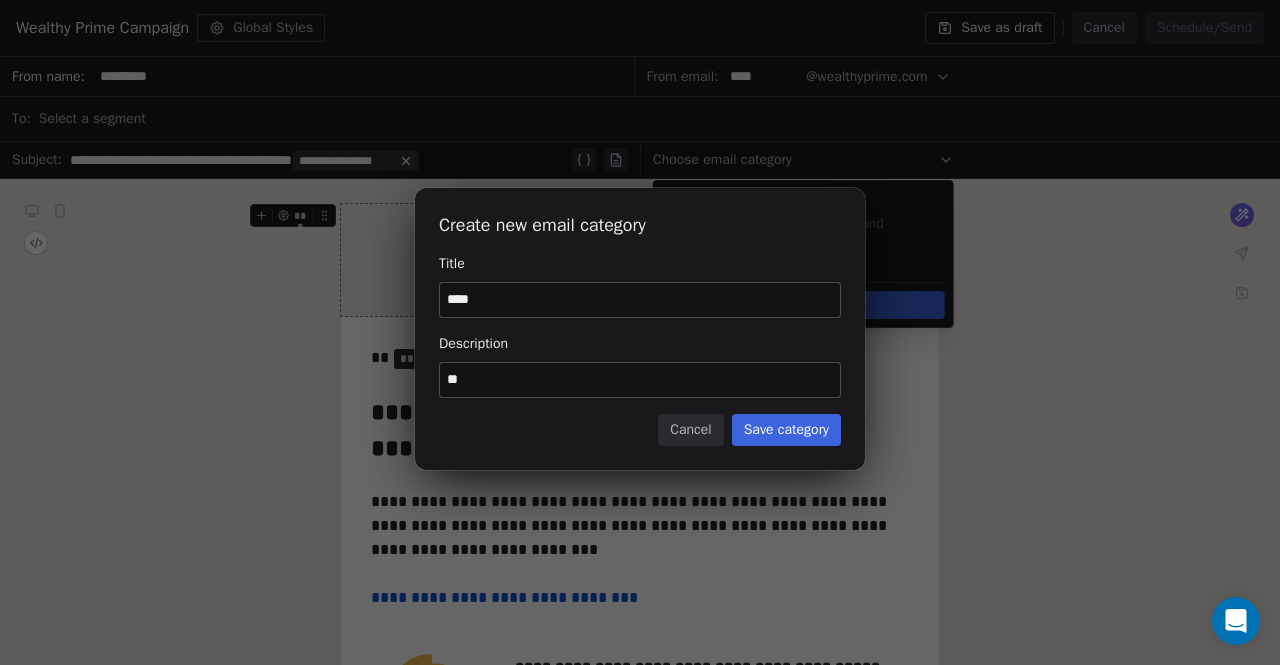 type on "*" 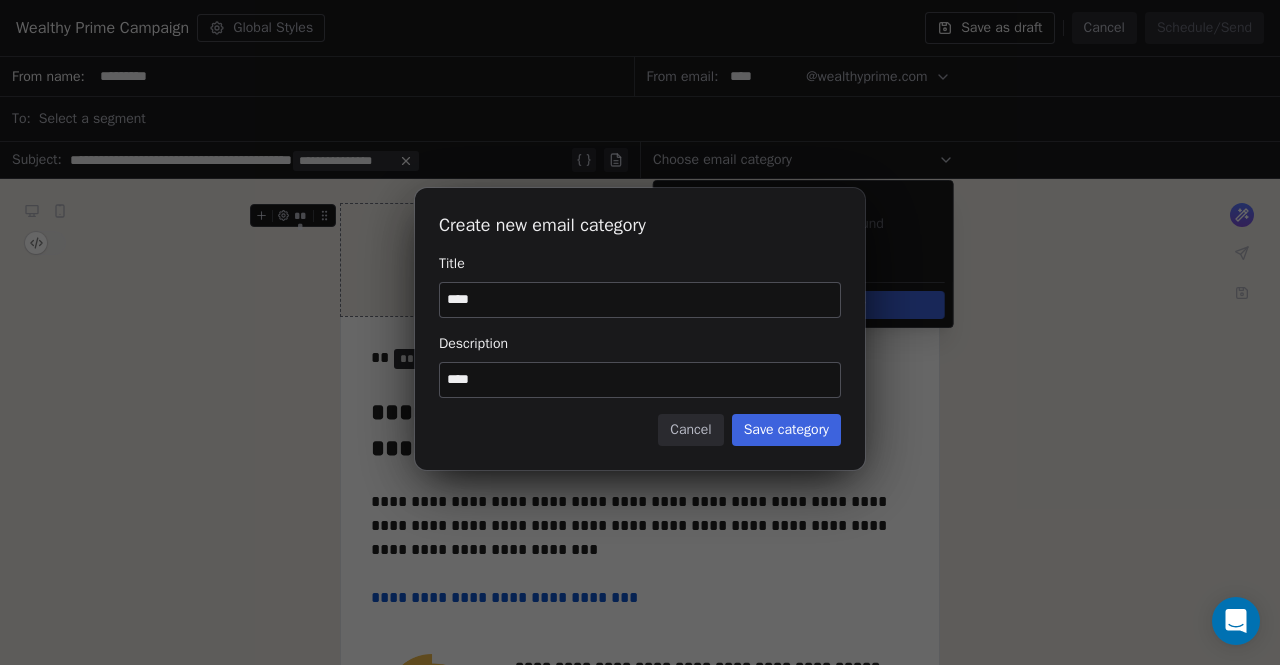 type on "****" 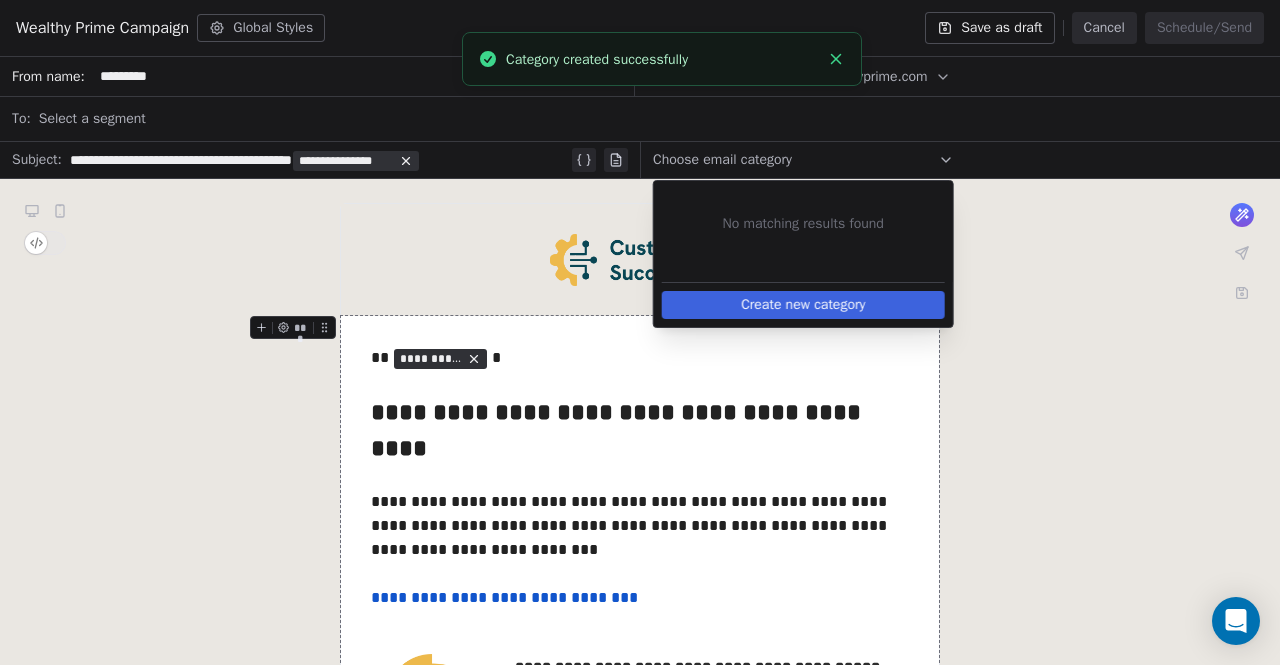 click on "**********" at bounding box center [640, 785] 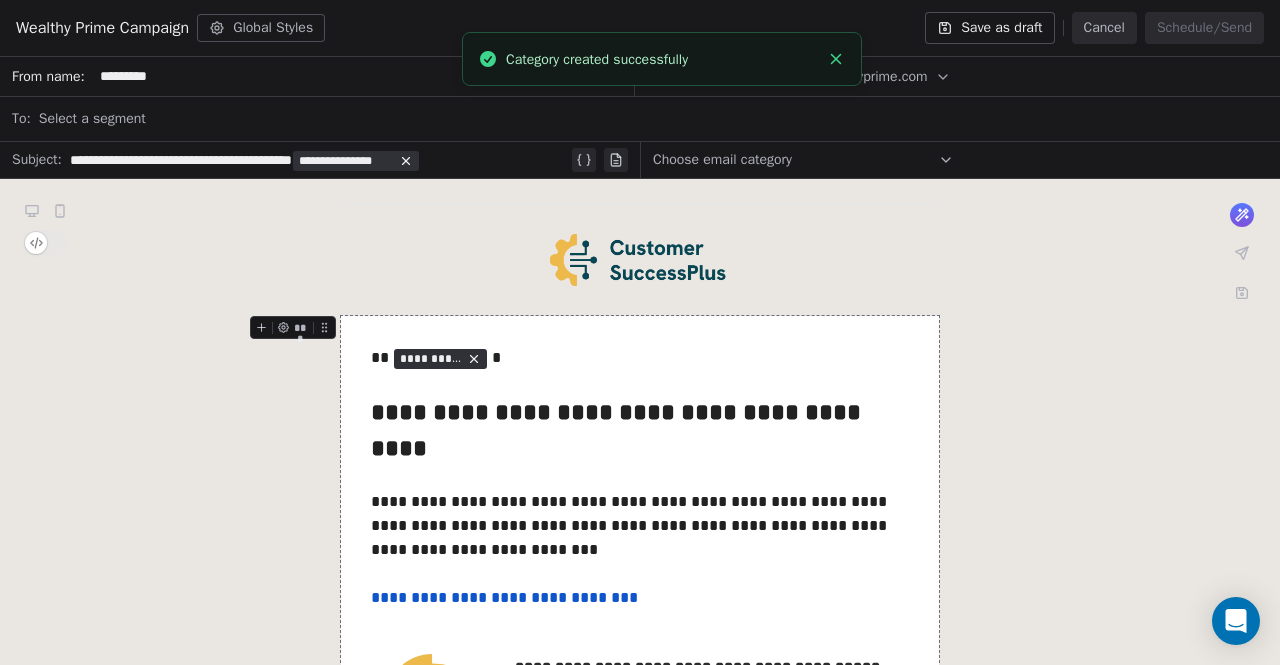 click on "Choose email category" at bounding box center (803, 160) 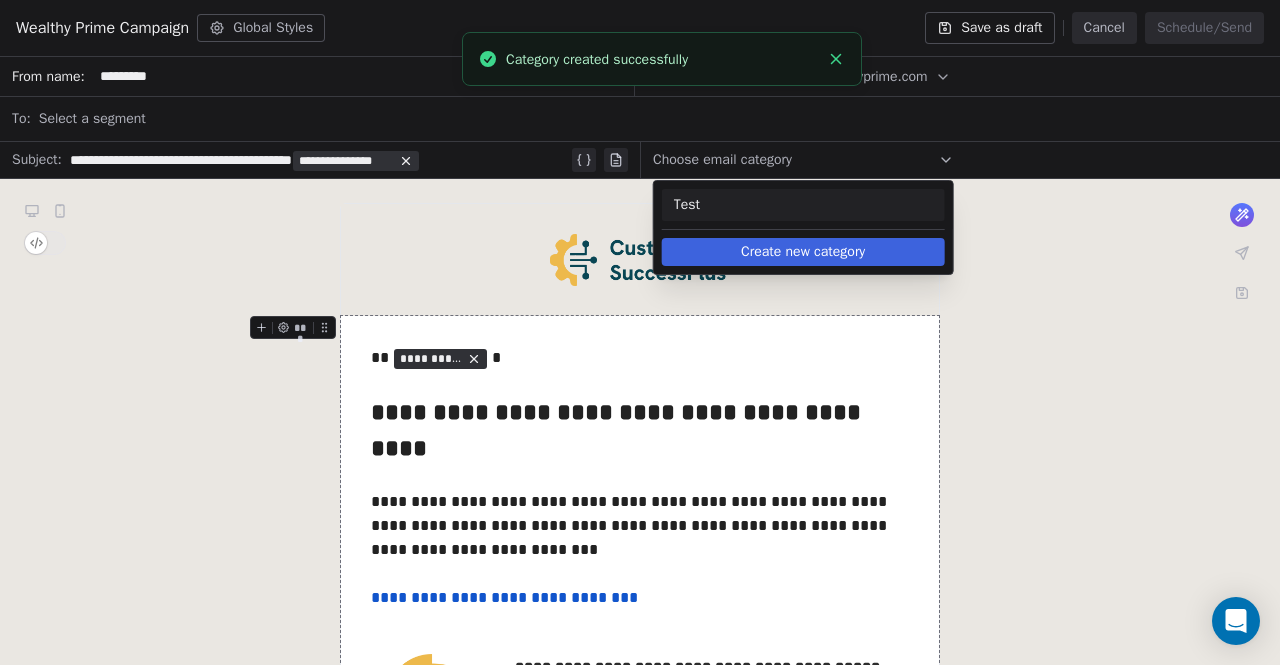 click on "Test" at bounding box center [803, 205] 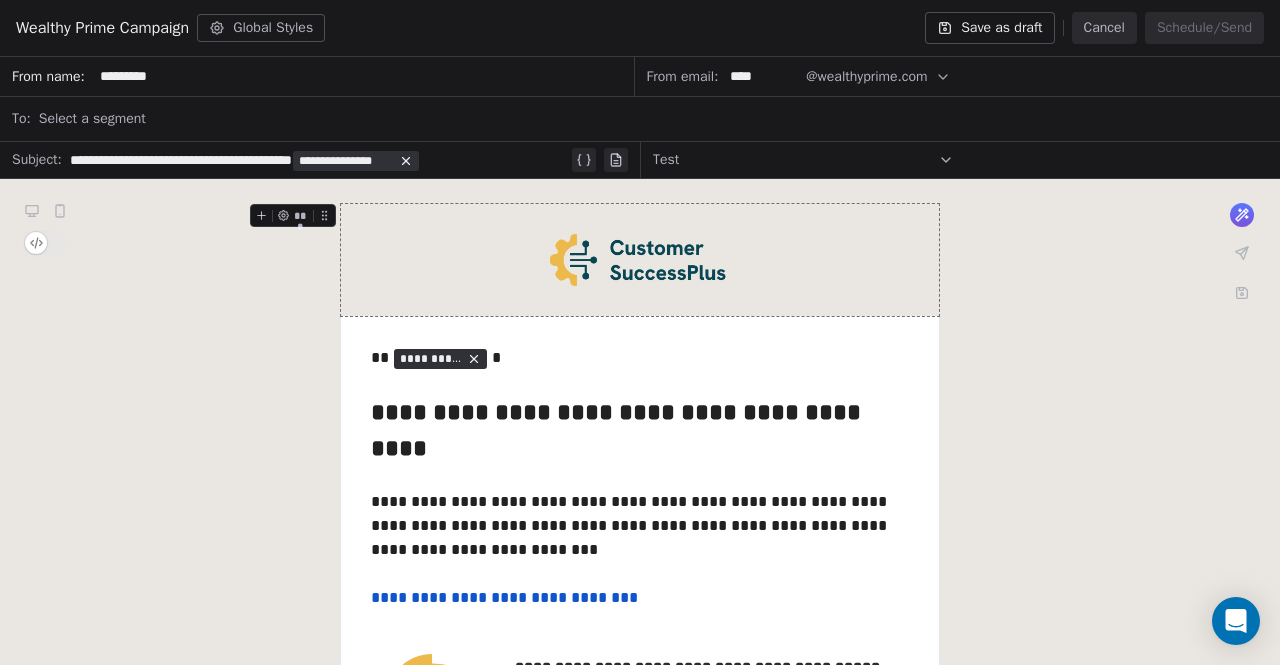 click on "**********" at bounding box center (640, 785) 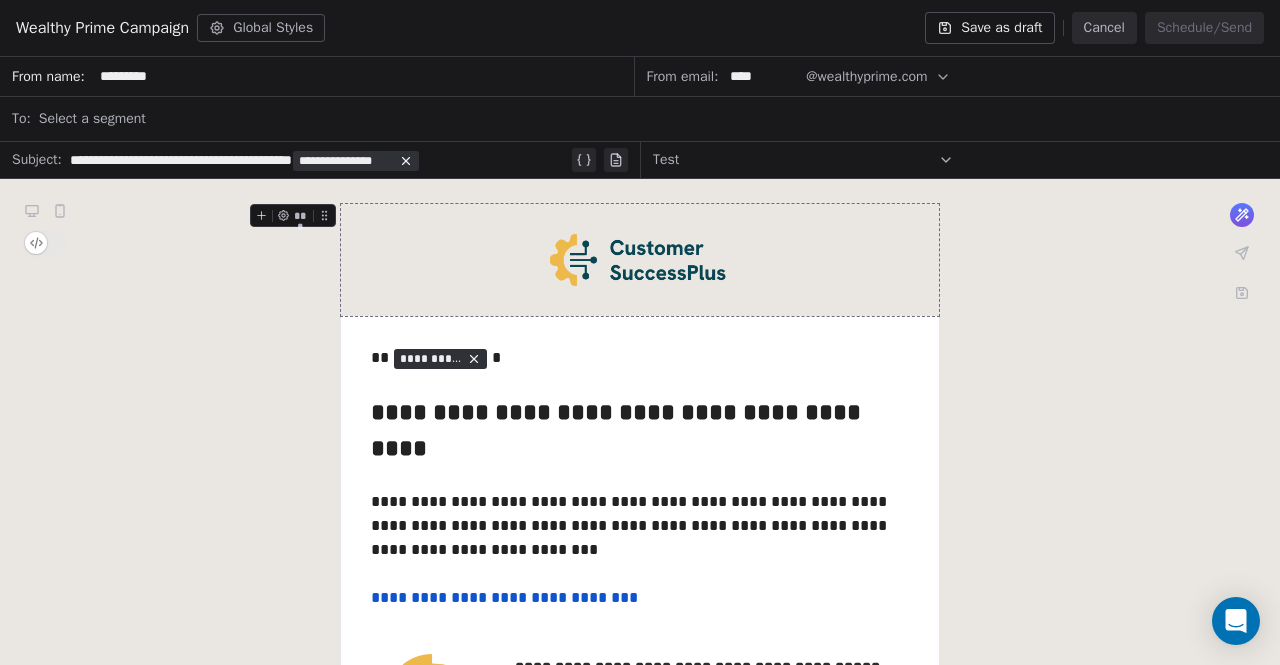 click on "Test" at bounding box center [803, 160] 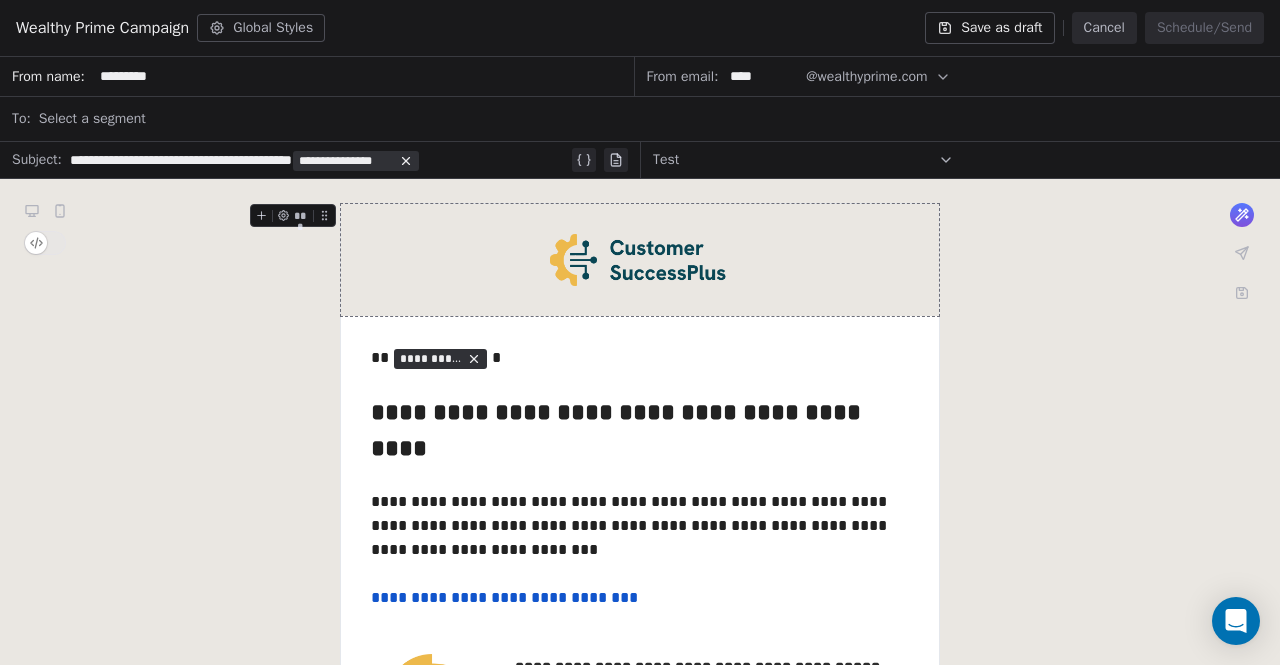 click on "Select a segment" at bounding box center [653, 119] 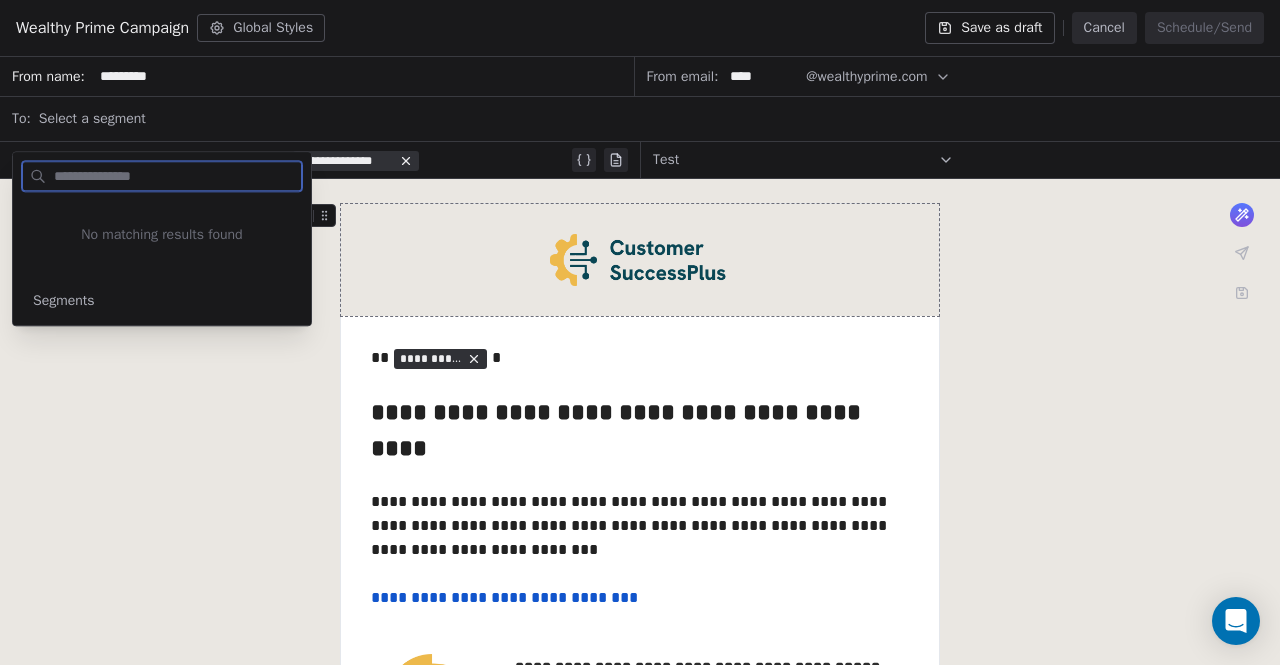 drag, startPoint x: 60, startPoint y: 300, endPoint x: 166, endPoint y: 233, distance: 125.39936 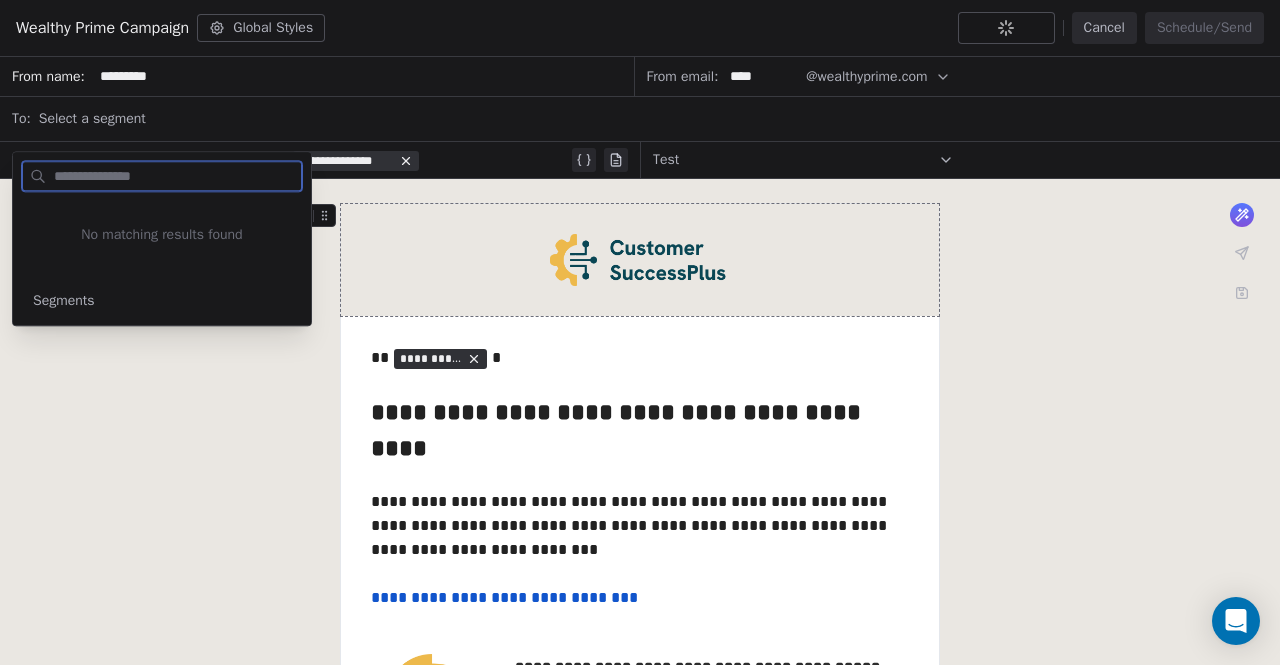 click on "No matching results found" at bounding box center (162, 234) 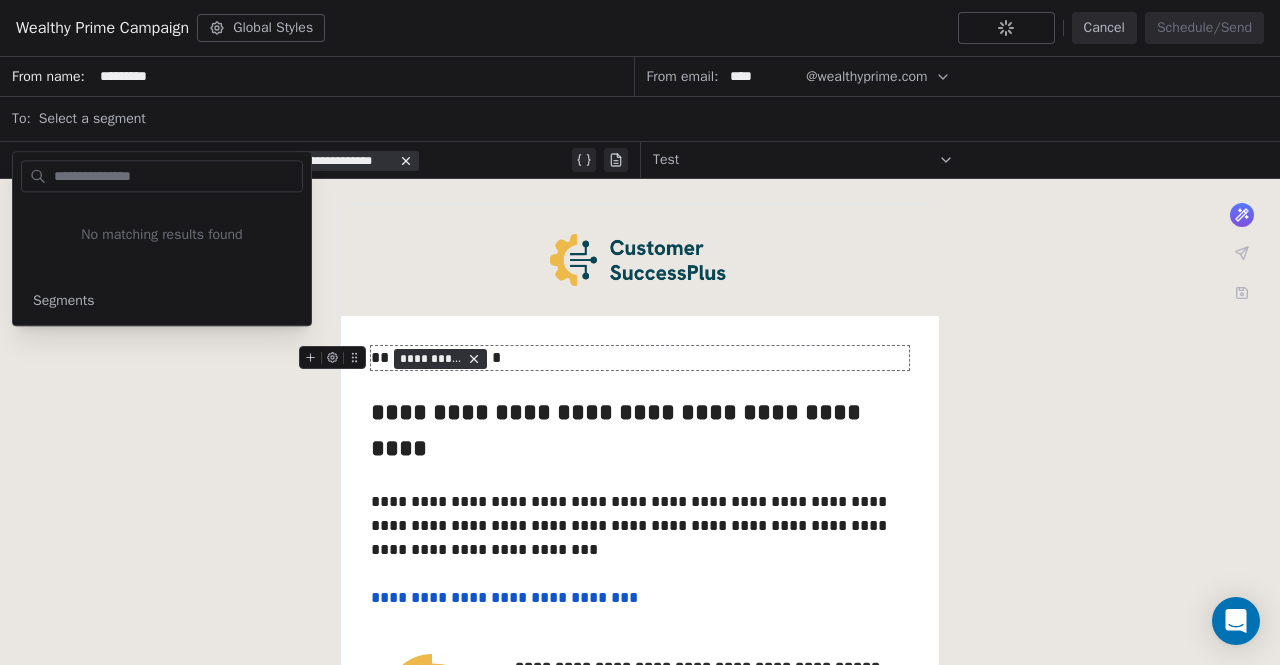 click on "**********" at bounding box center [640, 358] 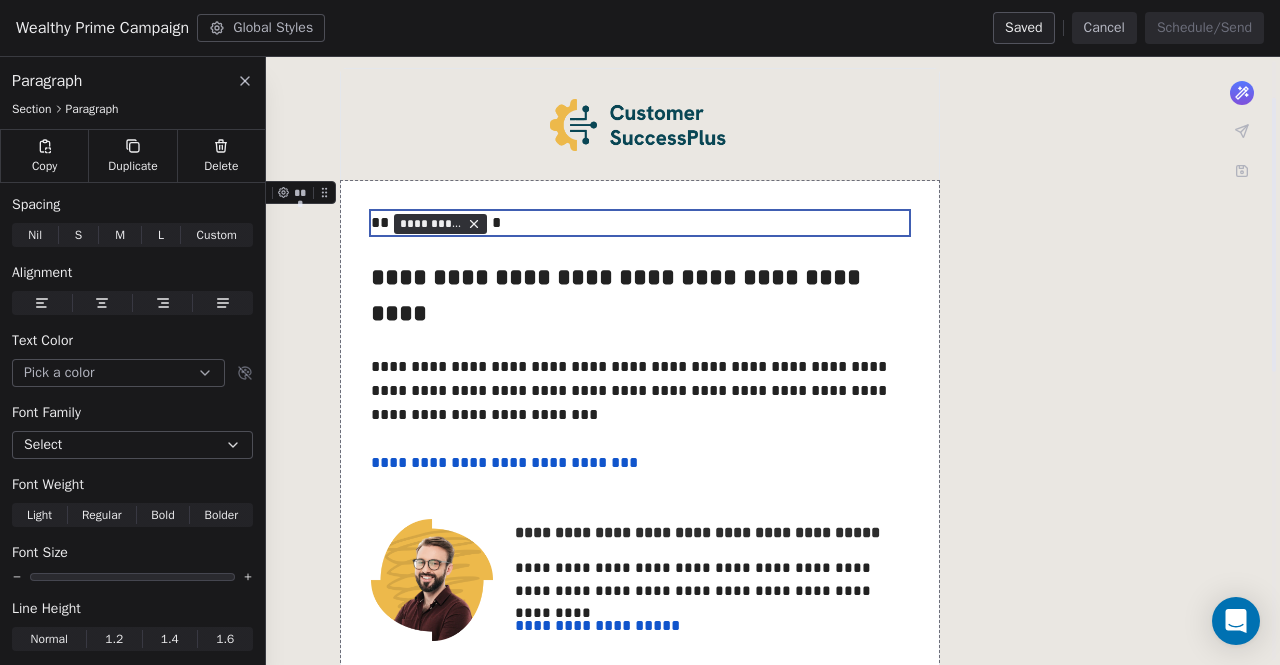 scroll, scrollTop: 0, scrollLeft: 0, axis: both 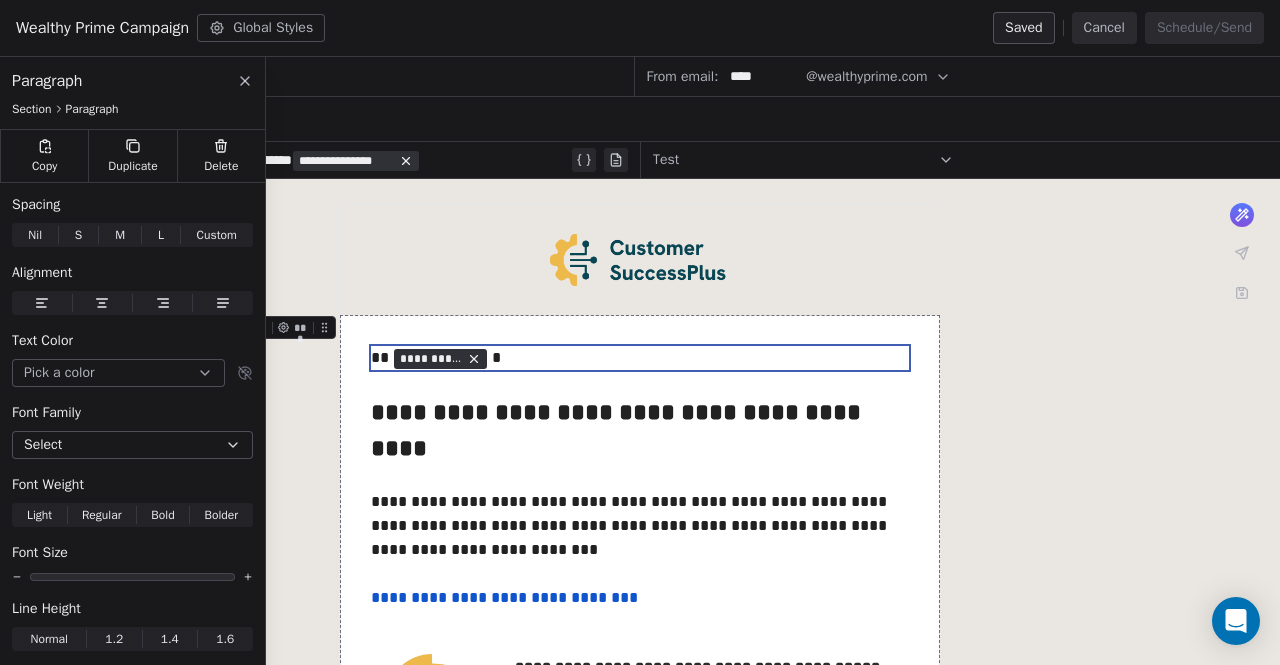 click on "**********" at bounding box center [640, 785] 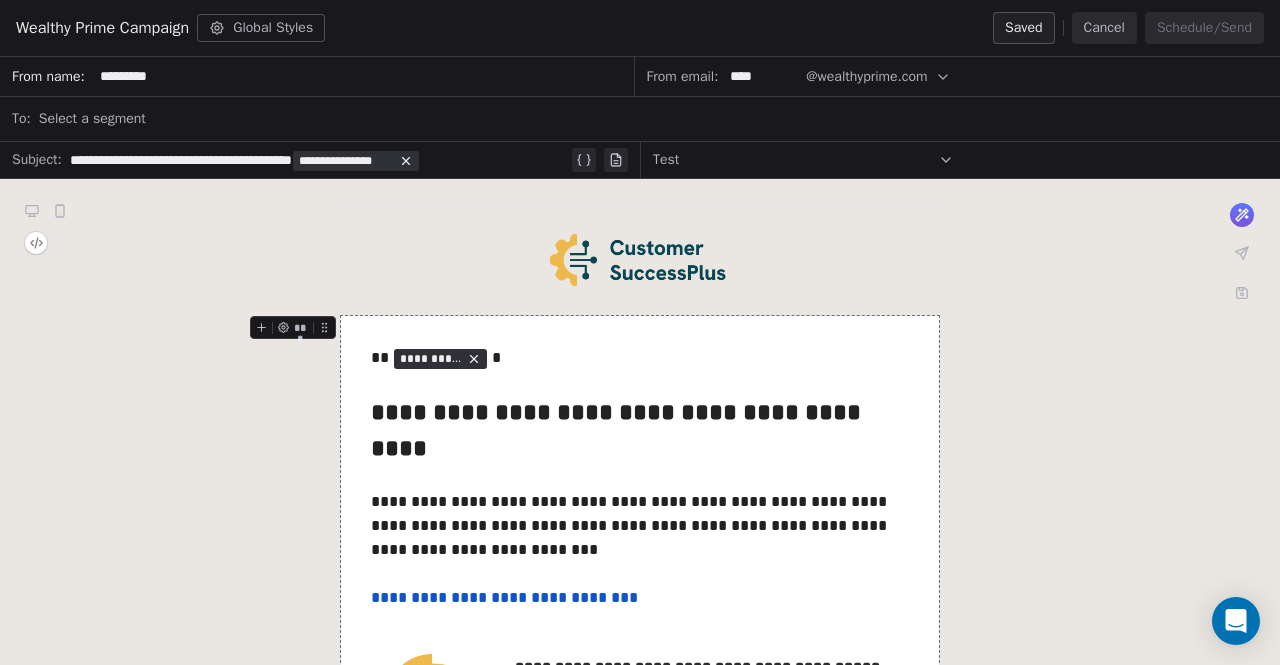 click on "Select a segment" at bounding box center (653, 119) 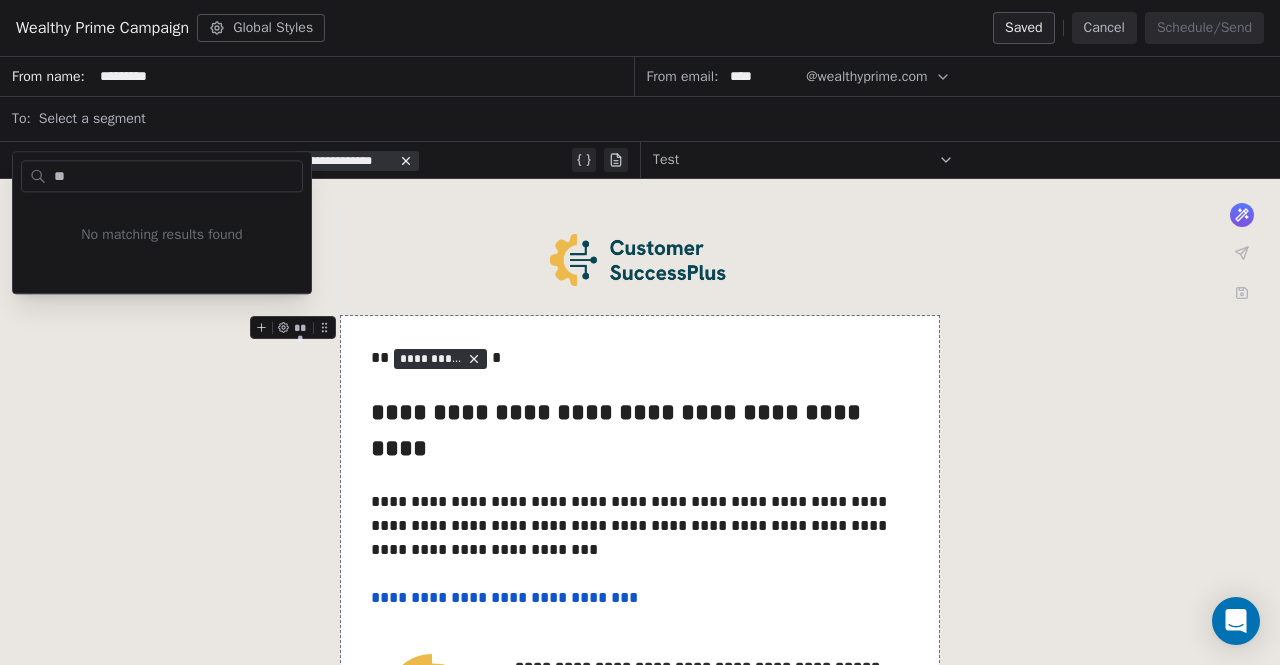 type on "*" 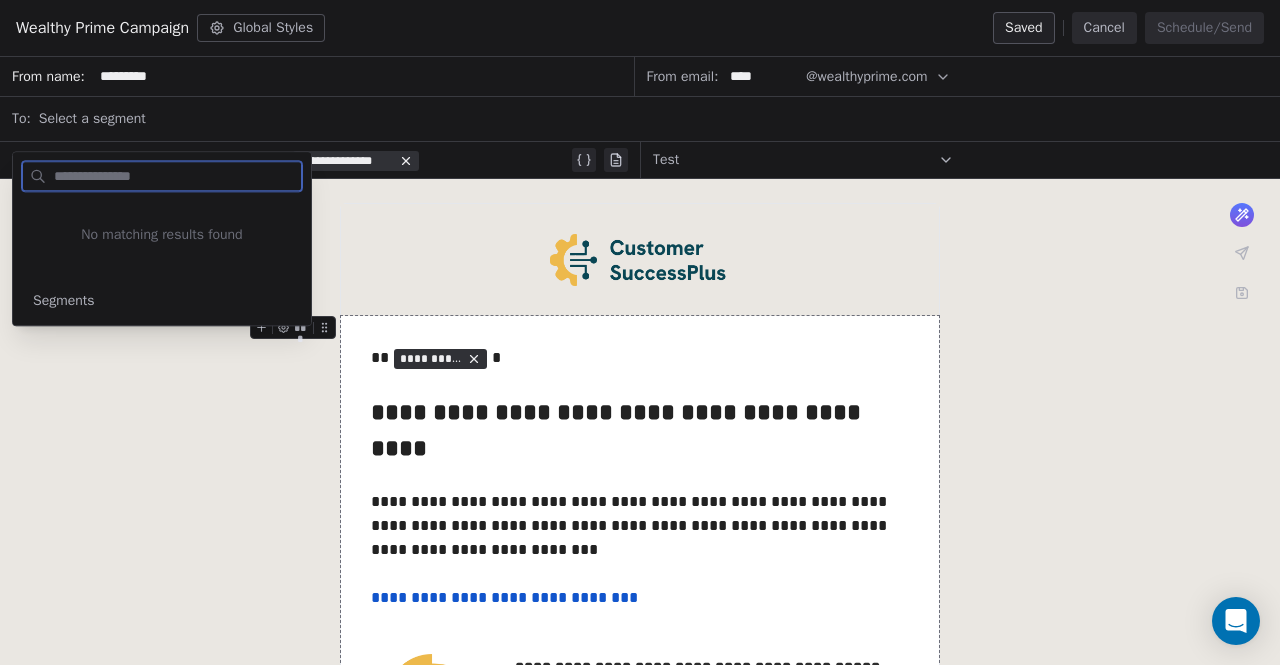 drag, startPoint x: 57, startPoint y: 309, endPoint x: 28, endPoint y: 297, distance: 31.38471 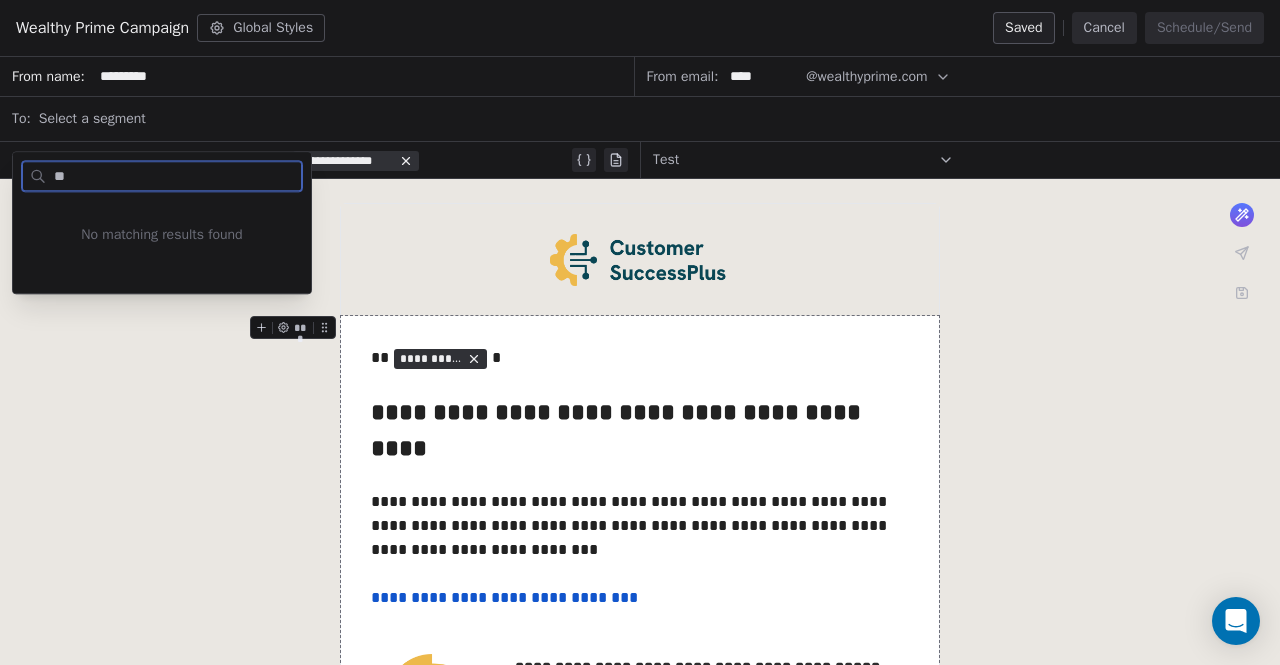 type on "*" 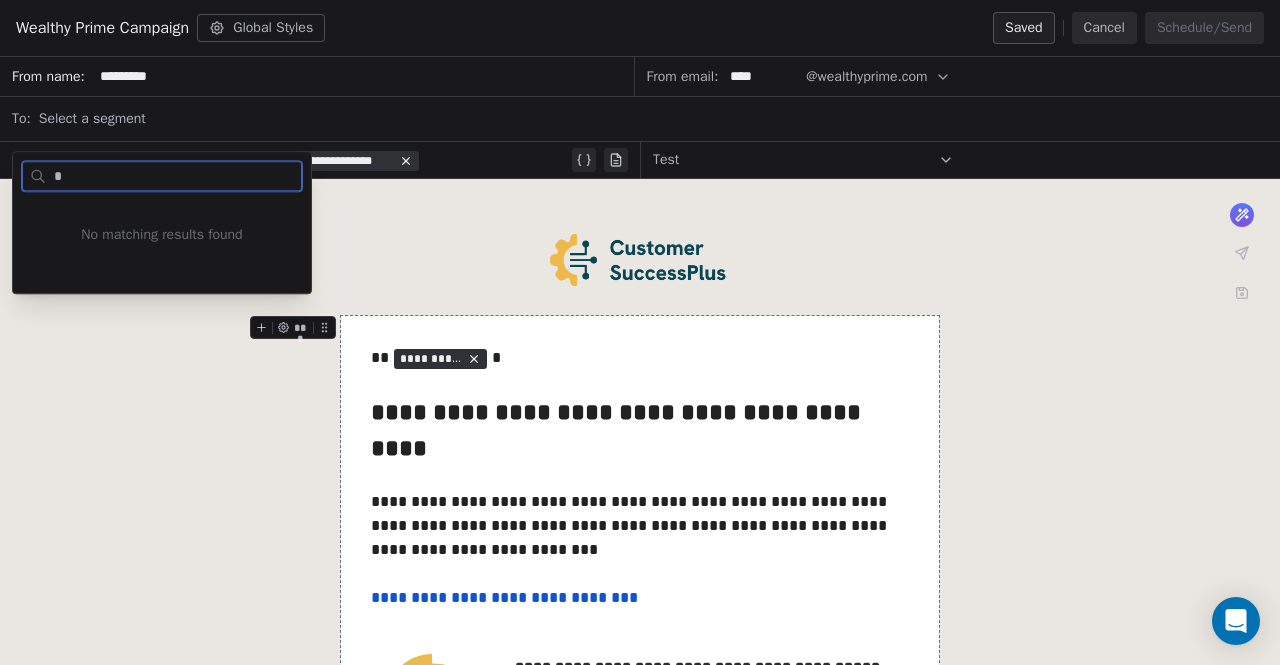 type 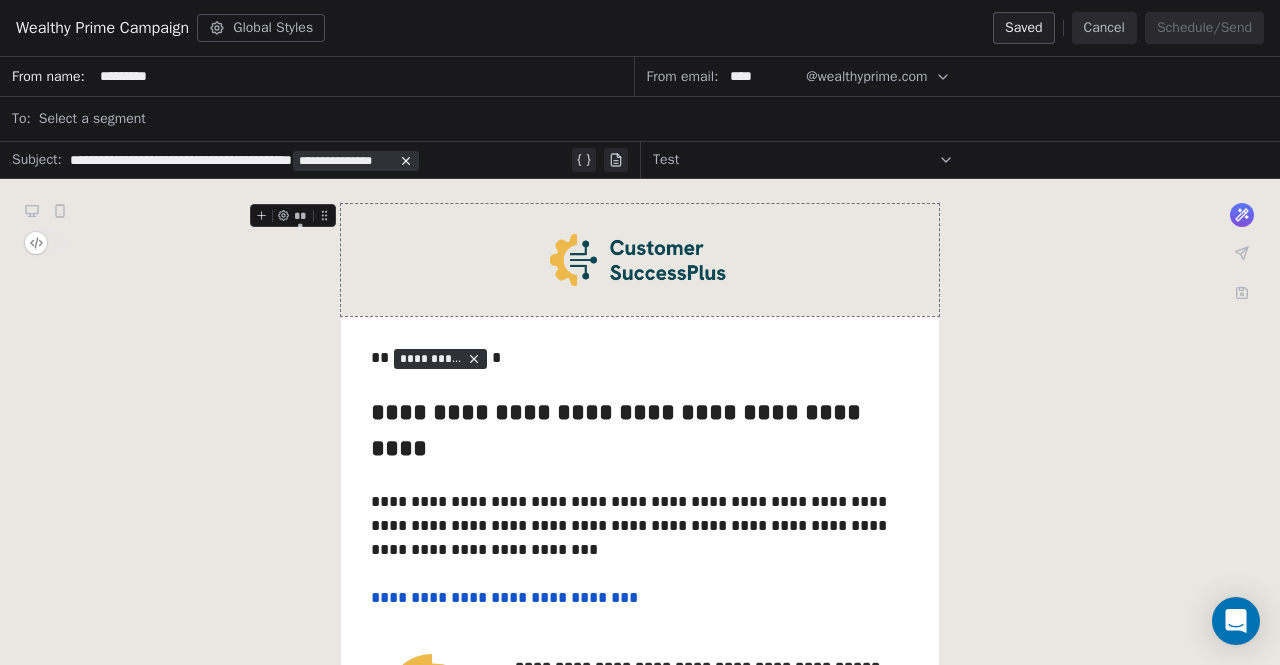 click on "**********" at bounding box center [640, 785] 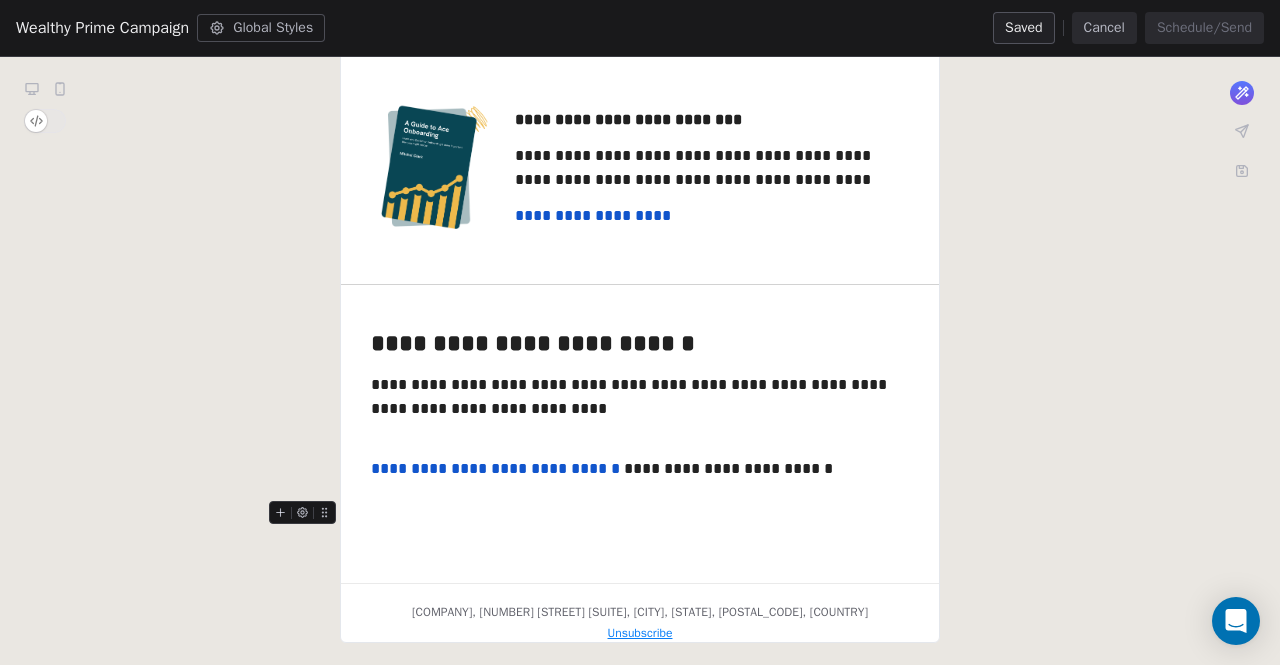 scroll, scrollTop: 0, scrollLeft: 0, axis: both 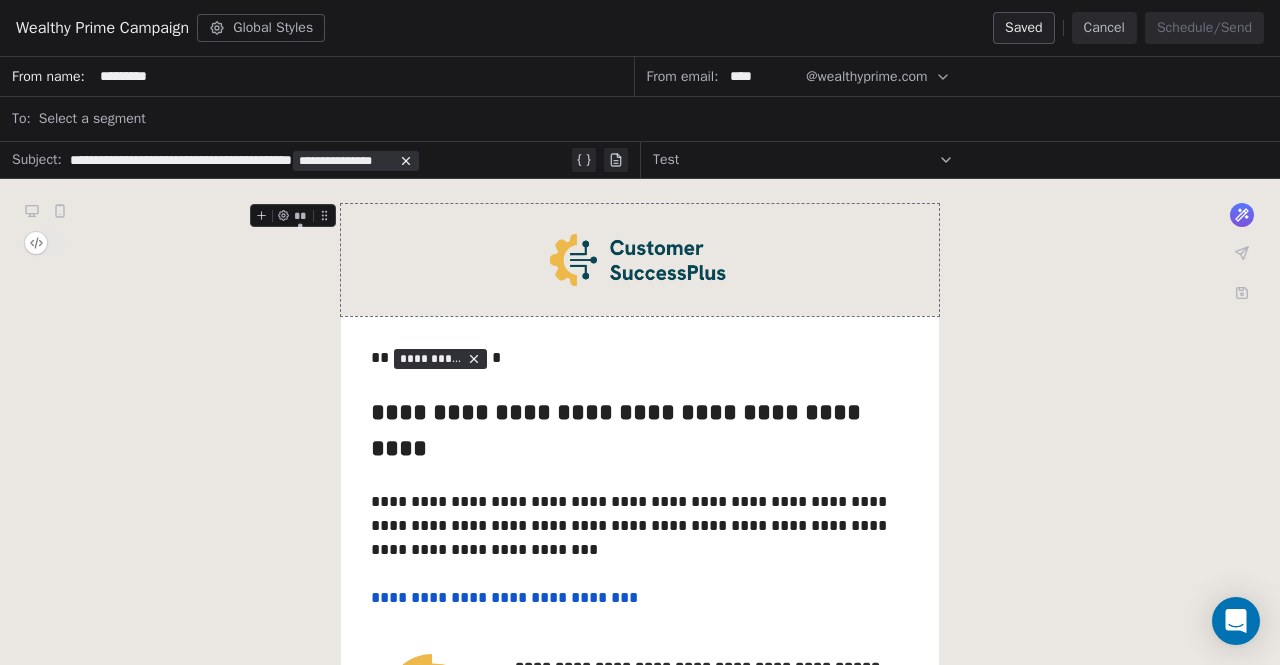 click on "Global Styles" at bounding box center (261, 28) 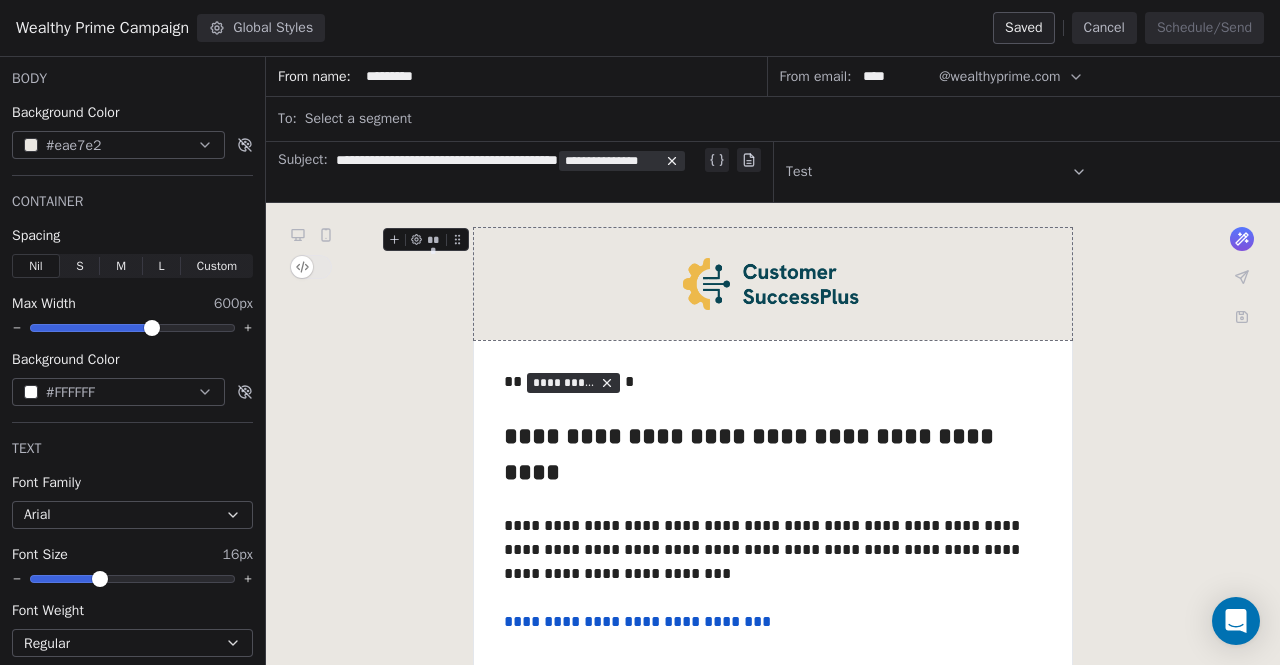 click on "Global Styles" at bounding box center (261, 28) 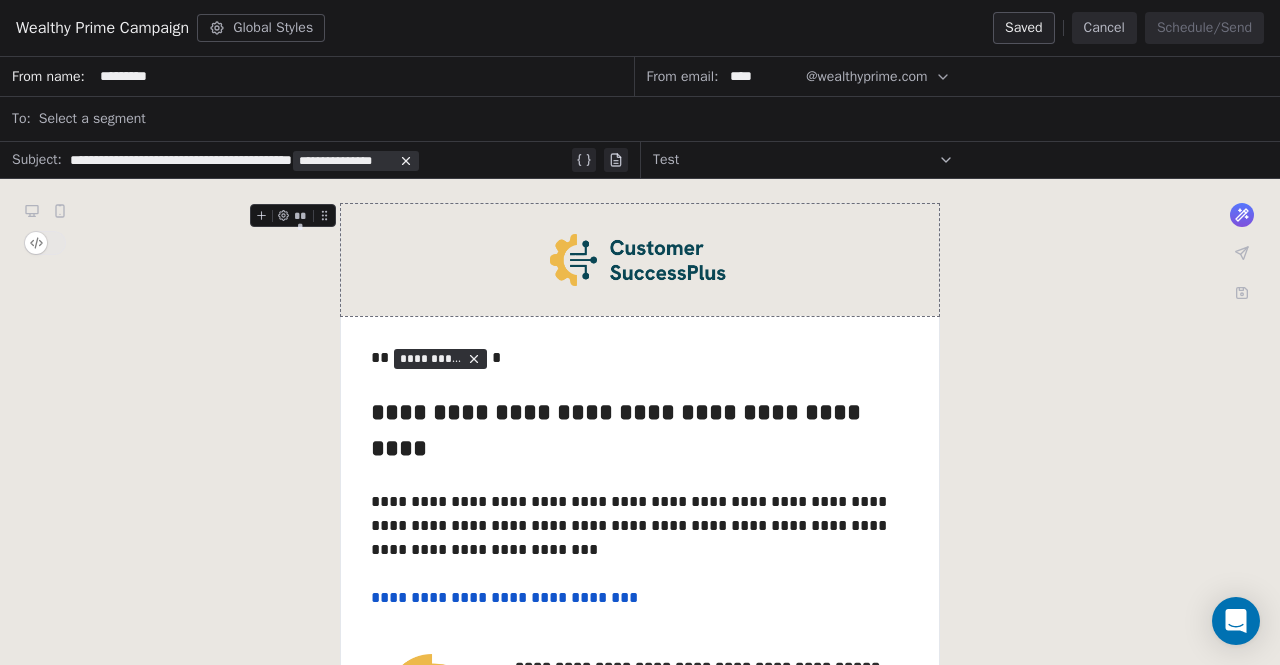 click on "*********" at bounding box center (363, 76) 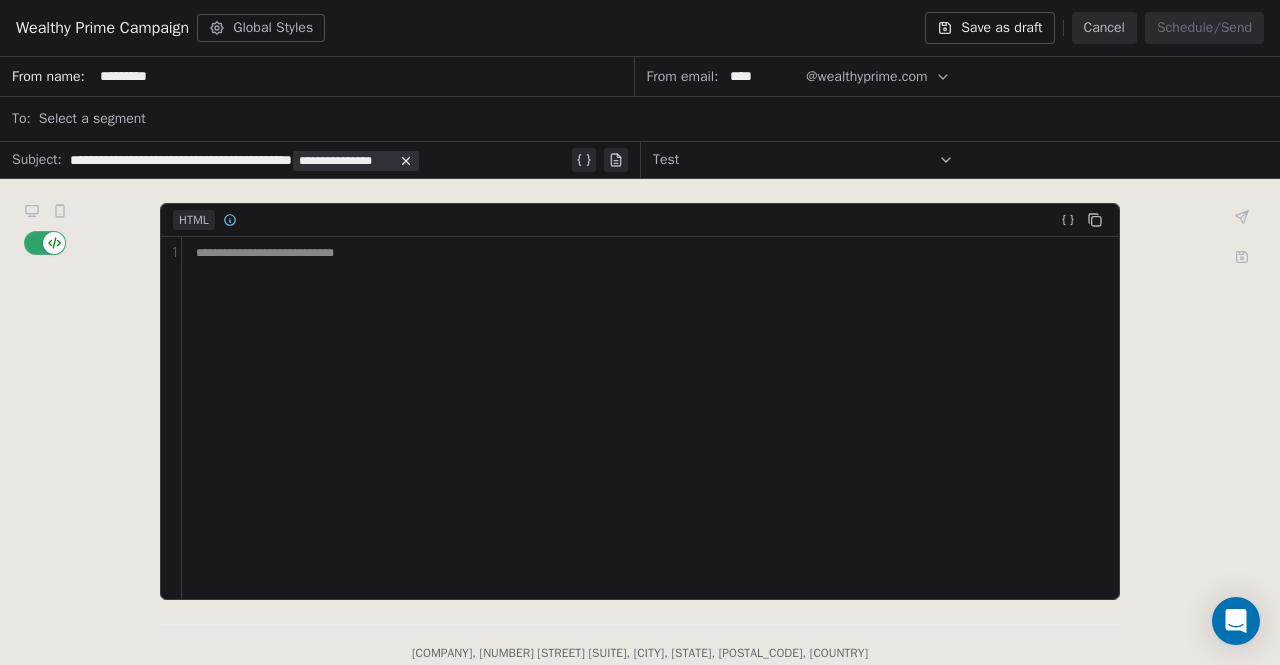 click at bounding box center [54, 243] 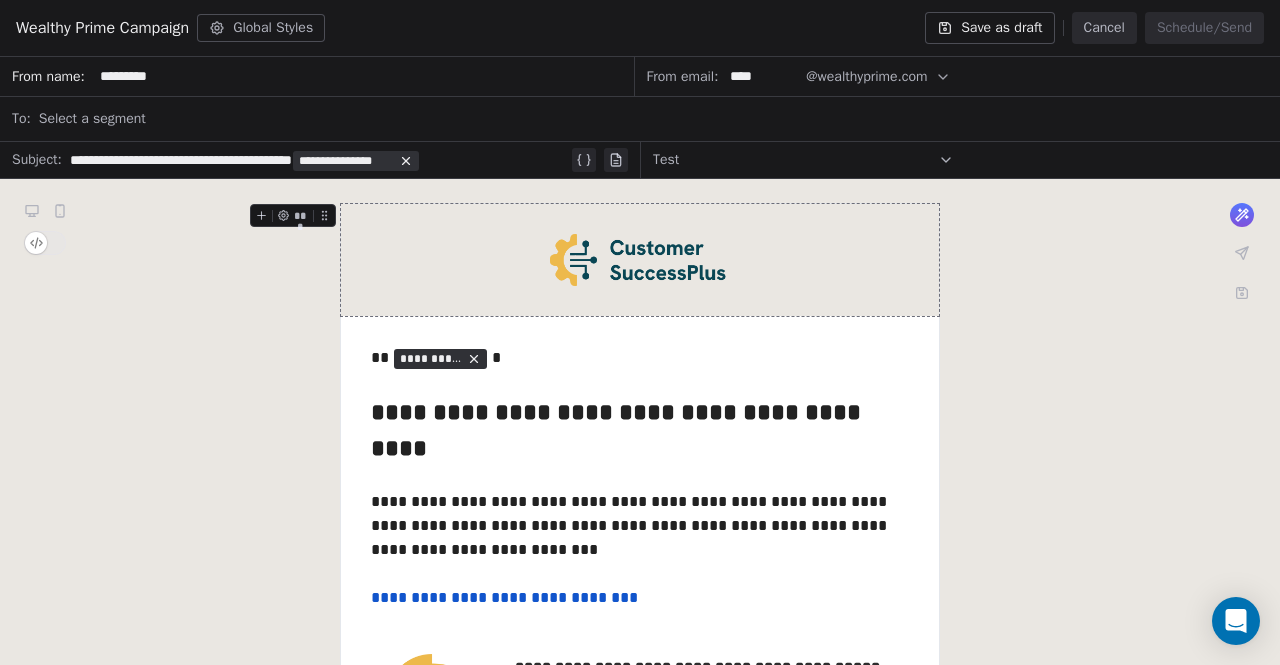 click 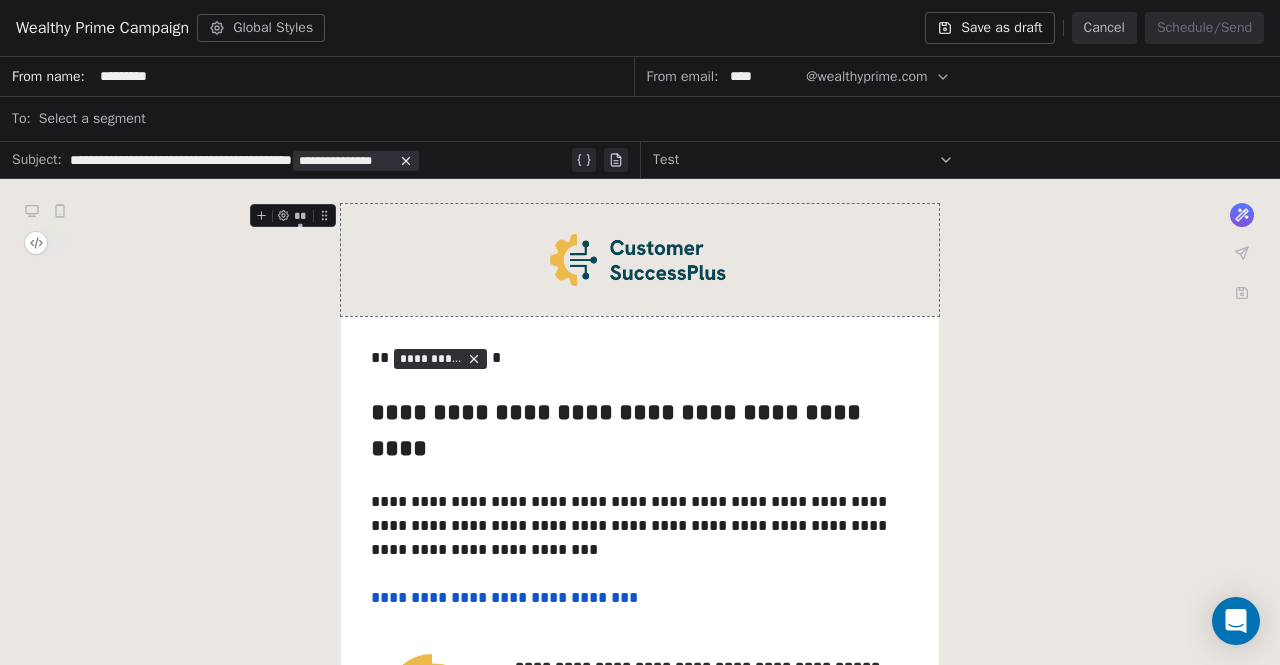 click on "**********" at bounding box center (640, 785) 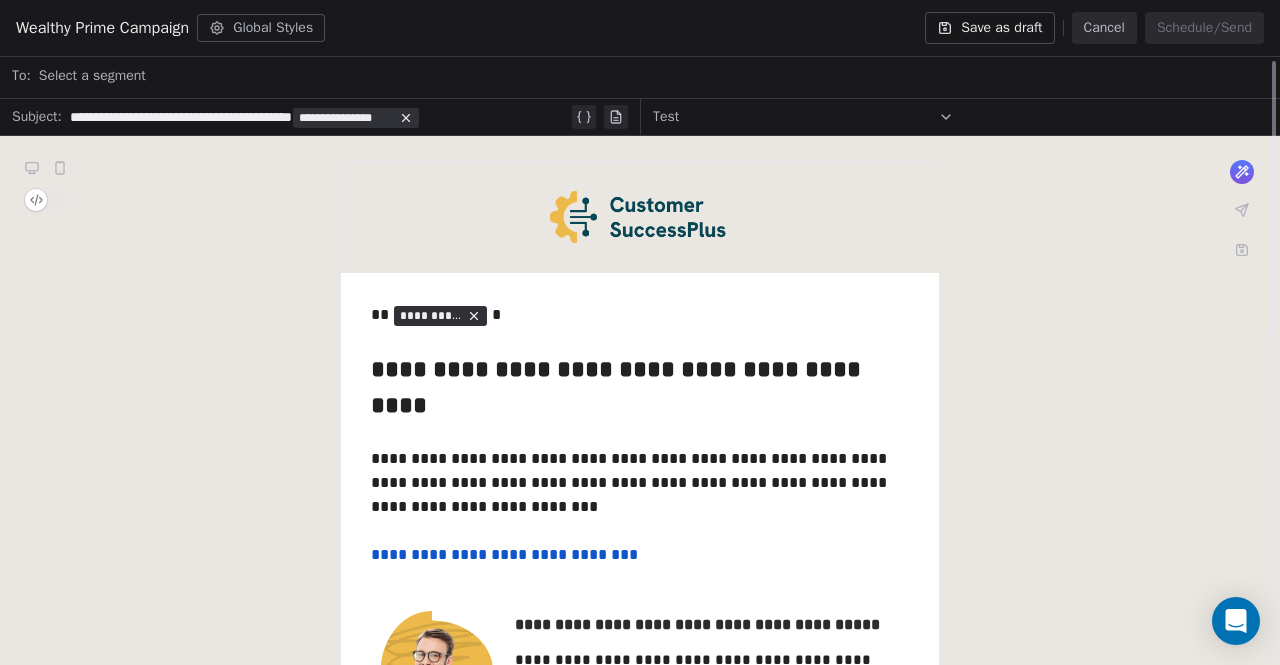 scroll, scrollTop: 0, scrollLeft: 0, axis: both 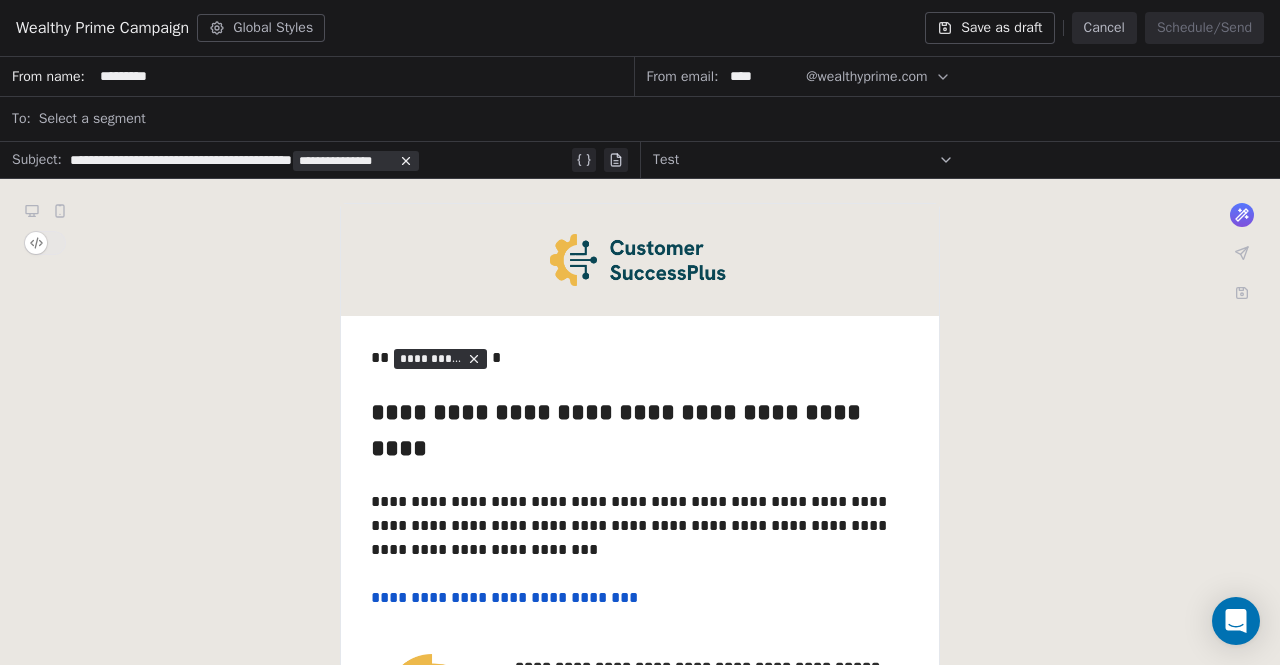 click on "*********" at bounding box center (363, 76) 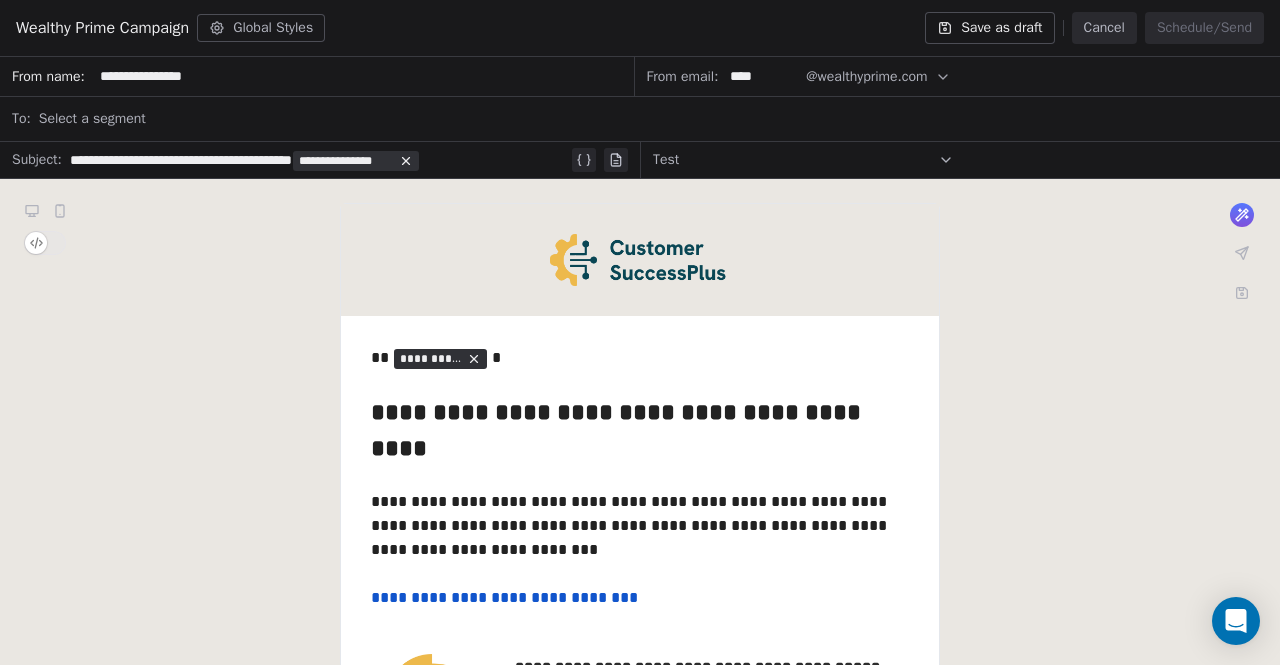 click on "**********" at bounding box center [640, 785] 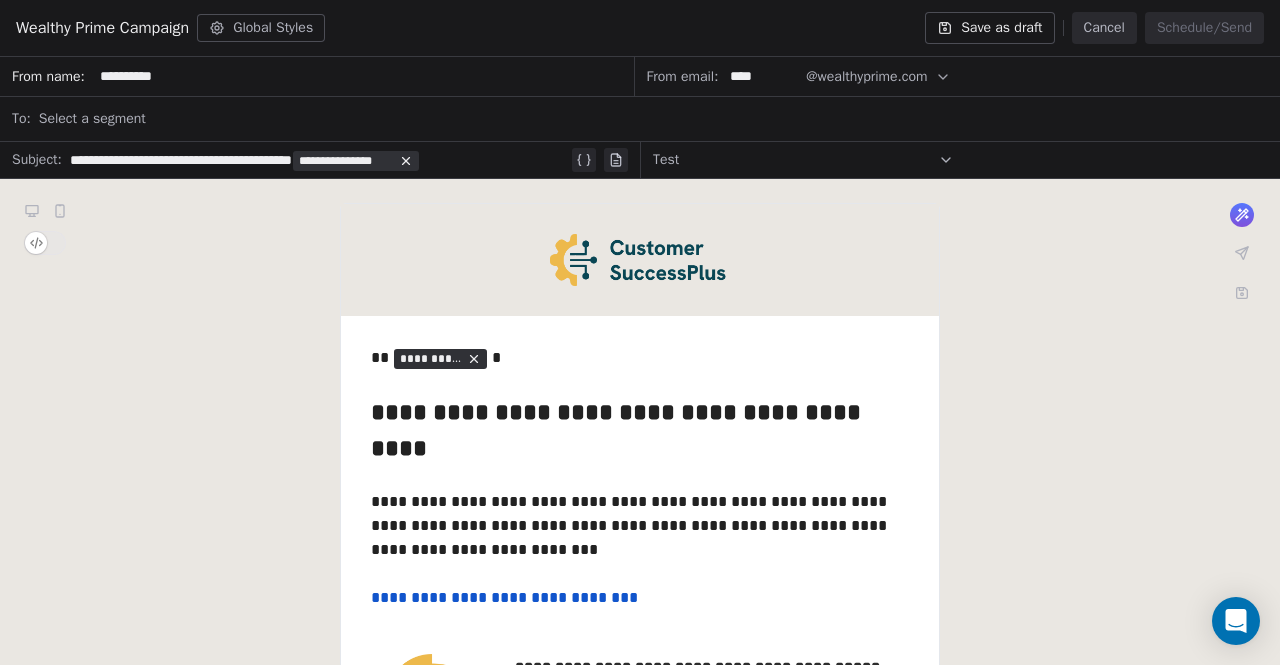type on "*********" 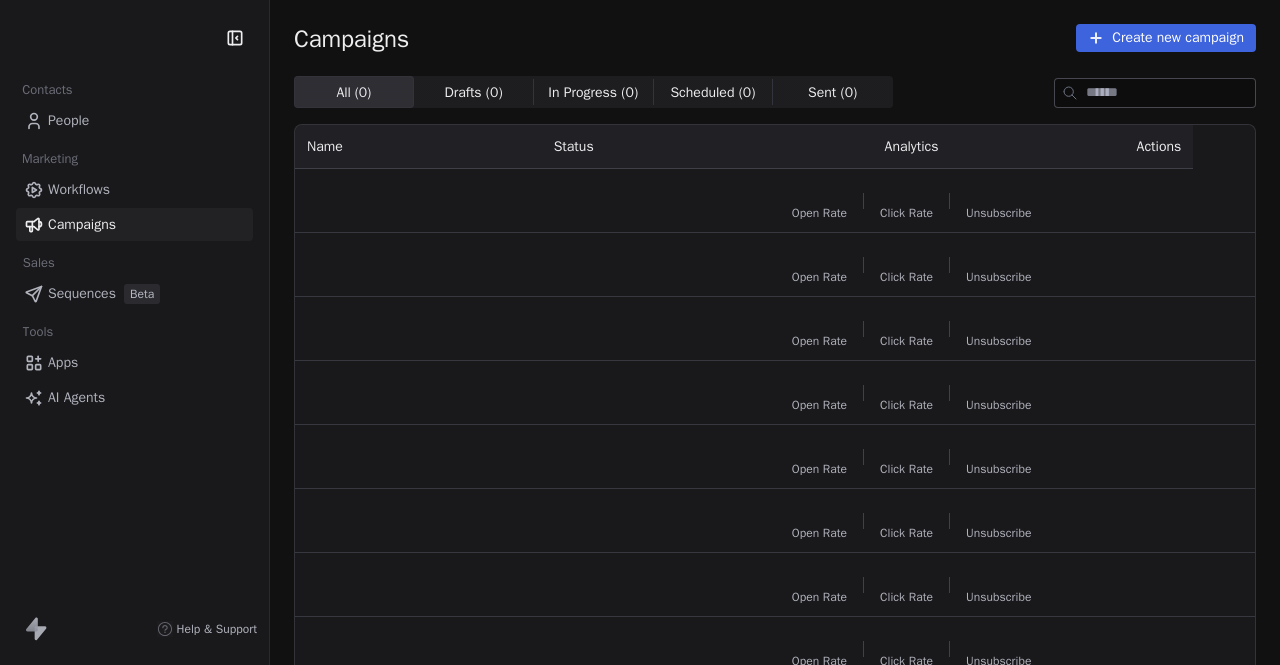 scroll, scrollTop: 0, scrollLeft: 0, axis: both 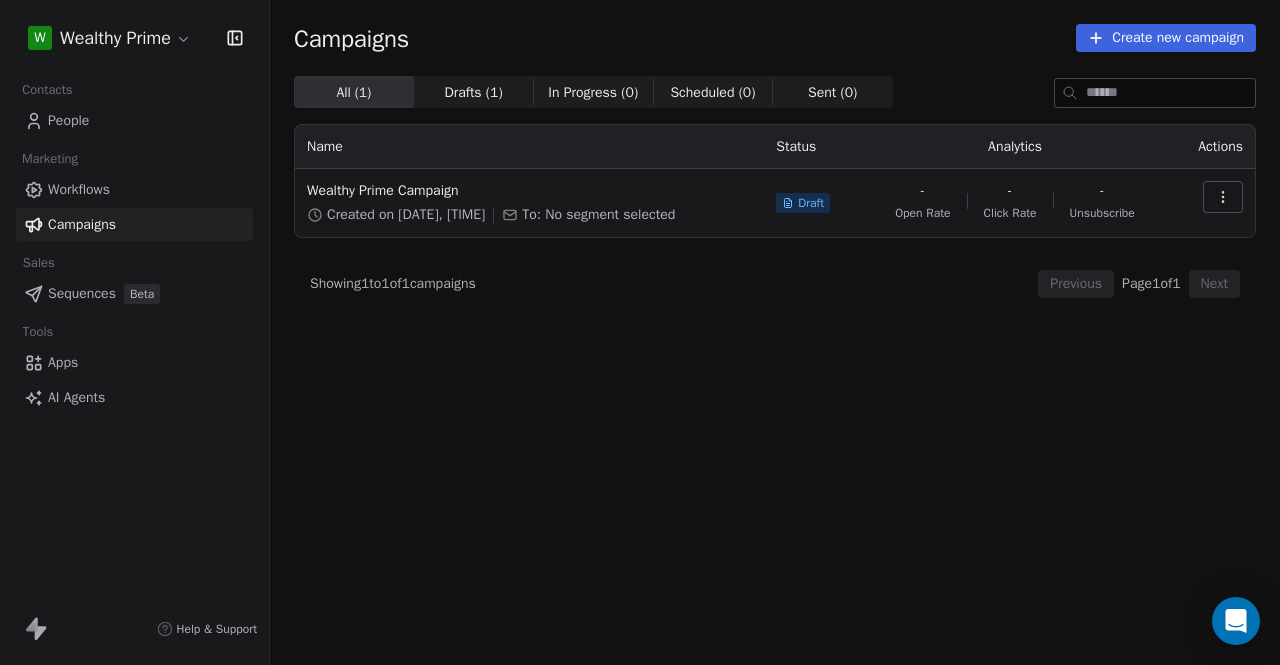 click at bounding box center (1223, 197) 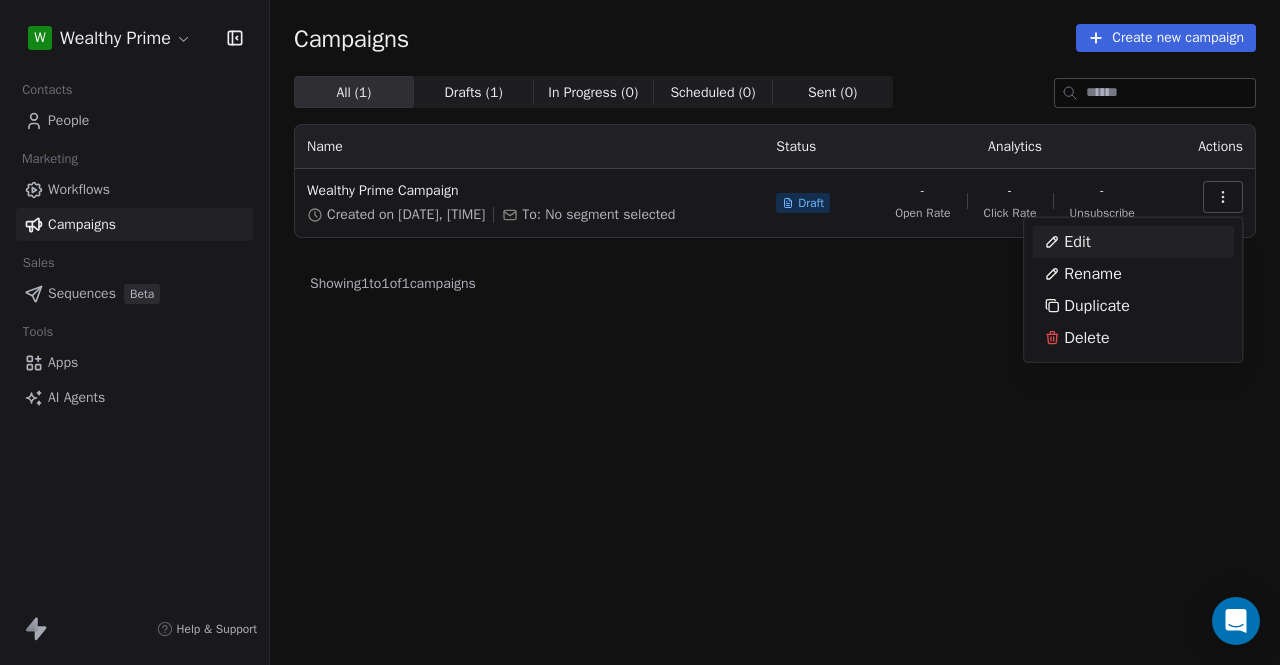 click on "W Wealthy Prime Contacts People Marketing Workflows Campaigns Sales Sequences Beta Tools Apps AI Agents Help & Support Campaigns Create new campaign All ( 1 ) All ( 1 ) Drafts ( 1 ) Drafts ( 1 ) In Progress ( 0 ) In Progress ( 0 ) Scheduled ( 0 ) Scheduled ( 0 ) Sent ( 0 ) Sent ( 0 ) Name Status Analytics Actions Wealthy Prime Campaign Created on [DATE], [TIME] To: No segment selected Draft - Open Rate - Click Rate - Unsubscribe Showing 1 to 1 of 1 campaigns Previous Page 1 of 1 Next
Edit Rename Duplicate Delete" at bounding box center [640, 332] 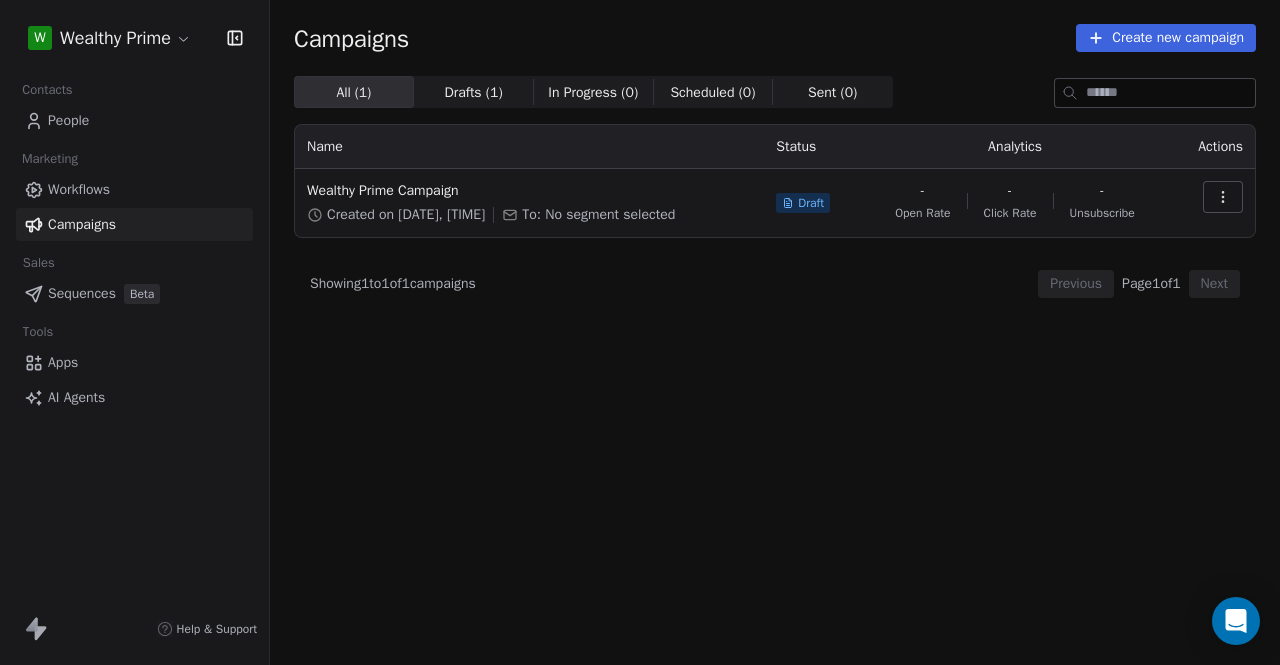 click on "To: No segment selected" at bounding box center (598, 215) 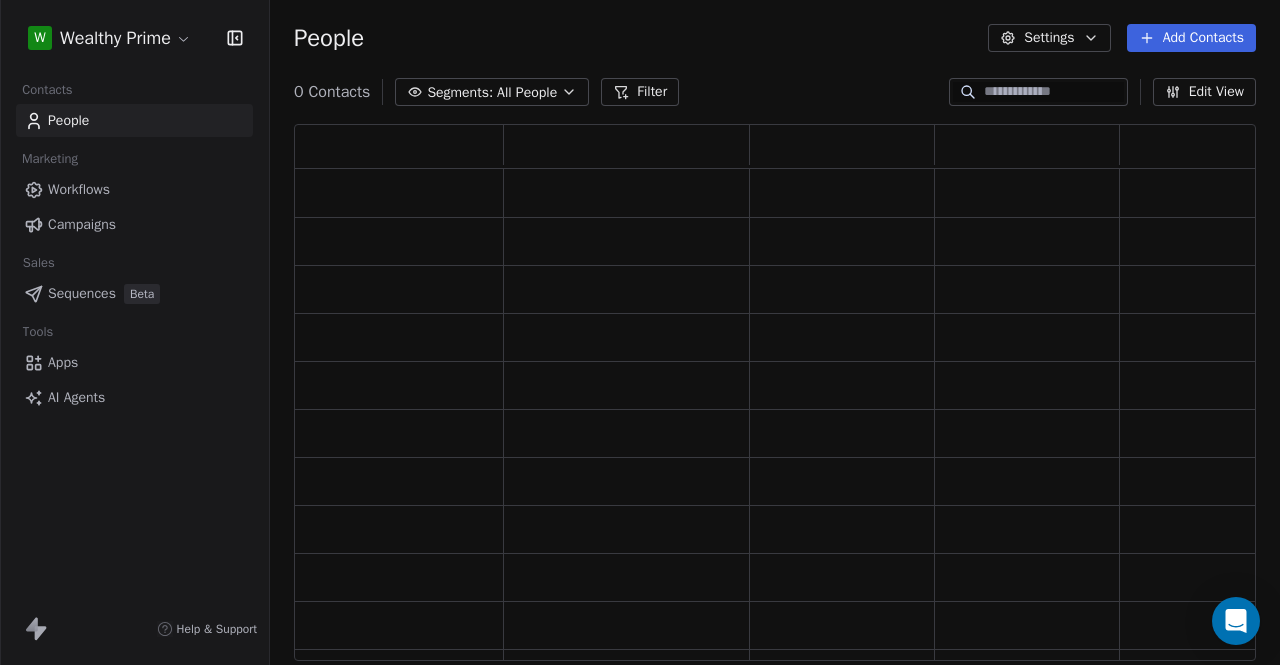 scroll, scrollTop: 16, scrollLeft: 16, axis: both 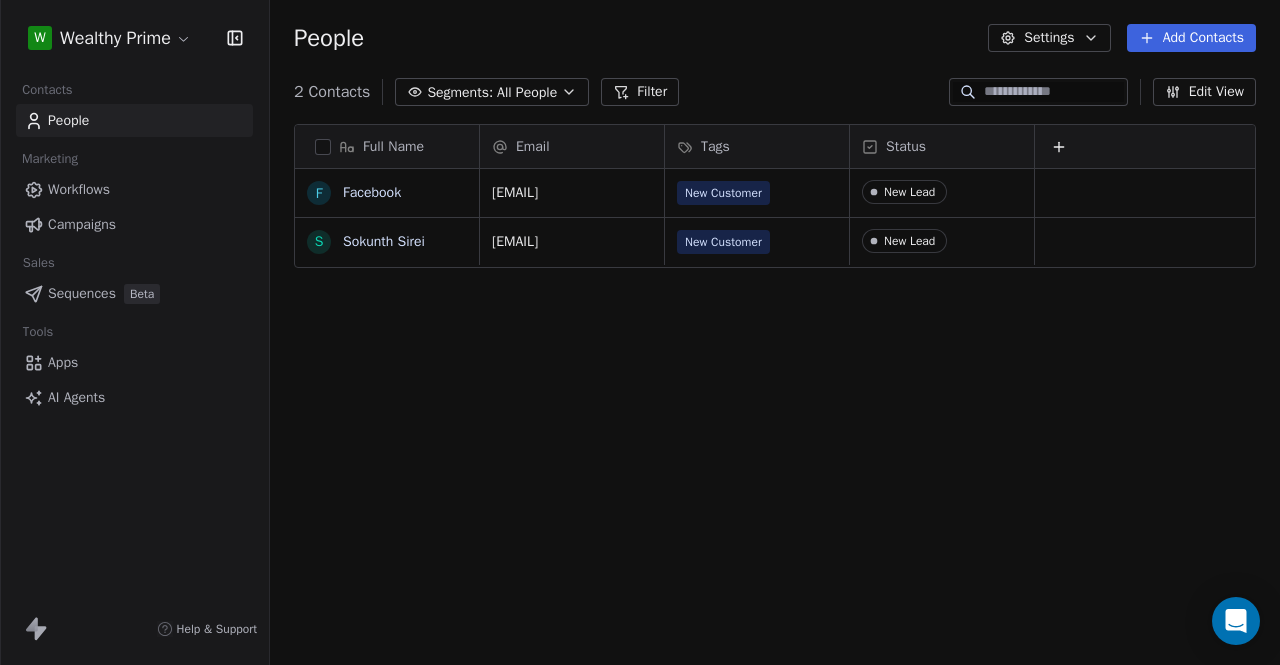 click on "Full Name F Facebook S Sokunth Sirei Email Tags Status [EMAIL] New Customer New Lead [EMAIL] New Customer New Lead
To pick up a draggable item, press the space bar.
While dragging, use the arrow keys to move the item.
Press space again to drop the item in its new position, or press escape to cancel." at bounding box center [775, 400] 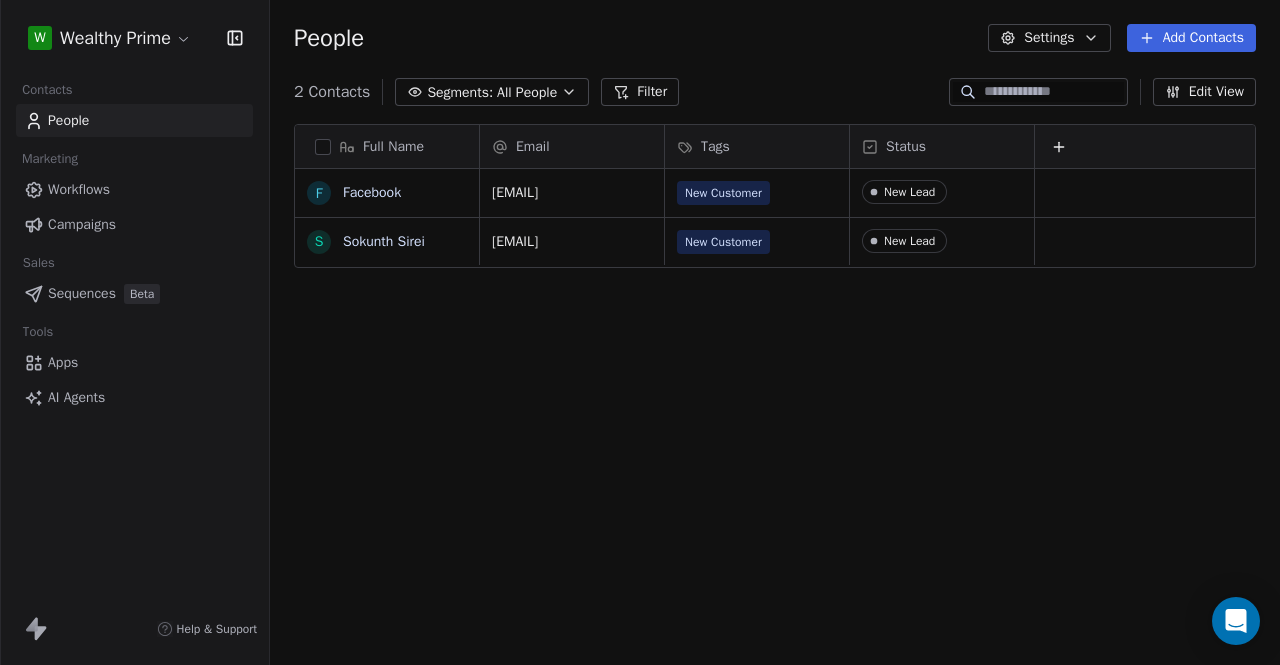 click on "All People" at bounding box center (527, 92) 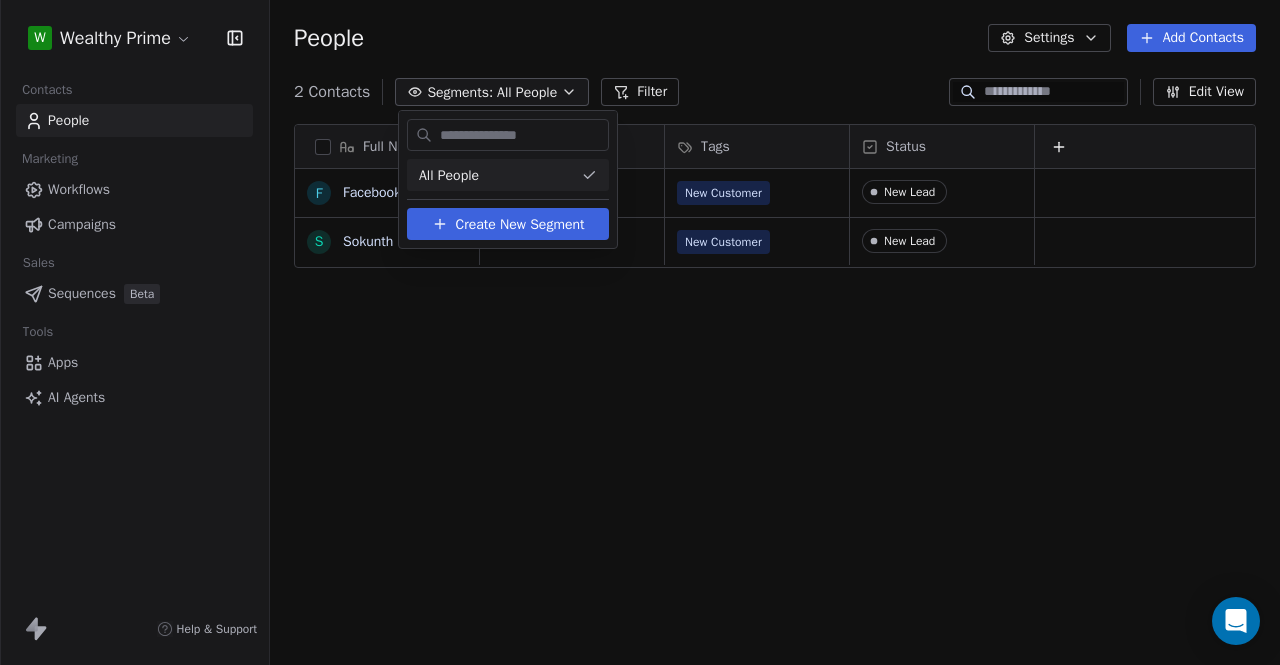 click on "Create New Segment" at bounding box center (520, 224) 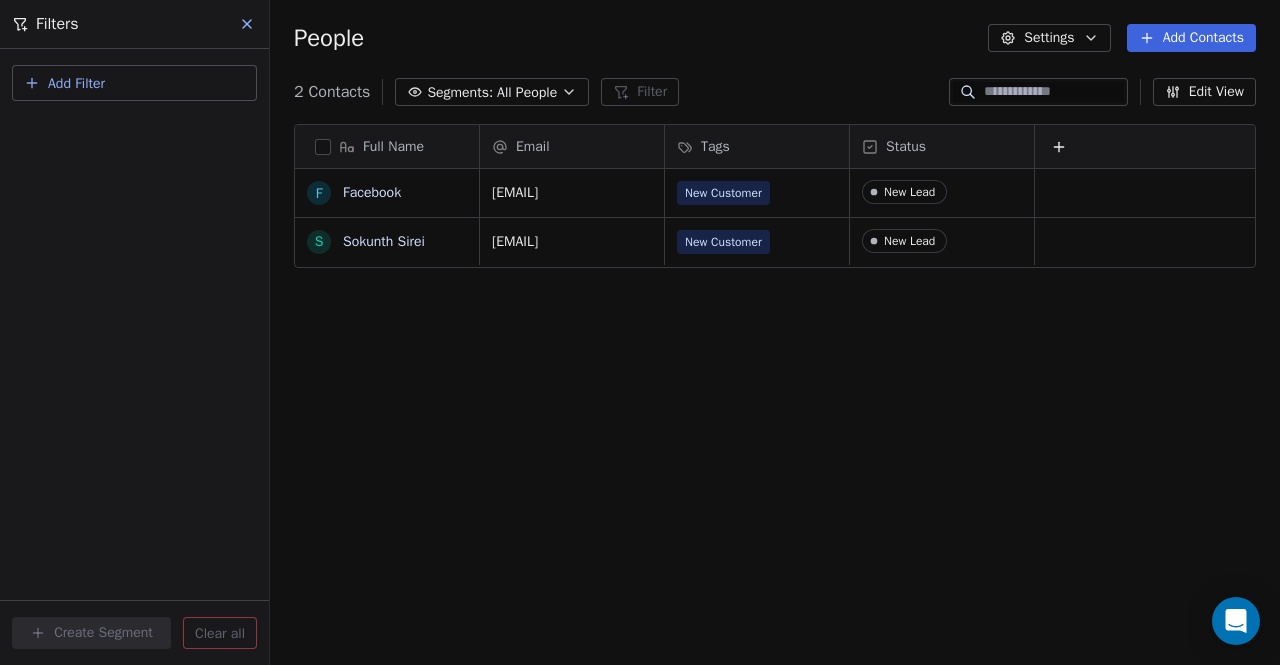 click on "Add Filter" at bounding box center (76, 83) 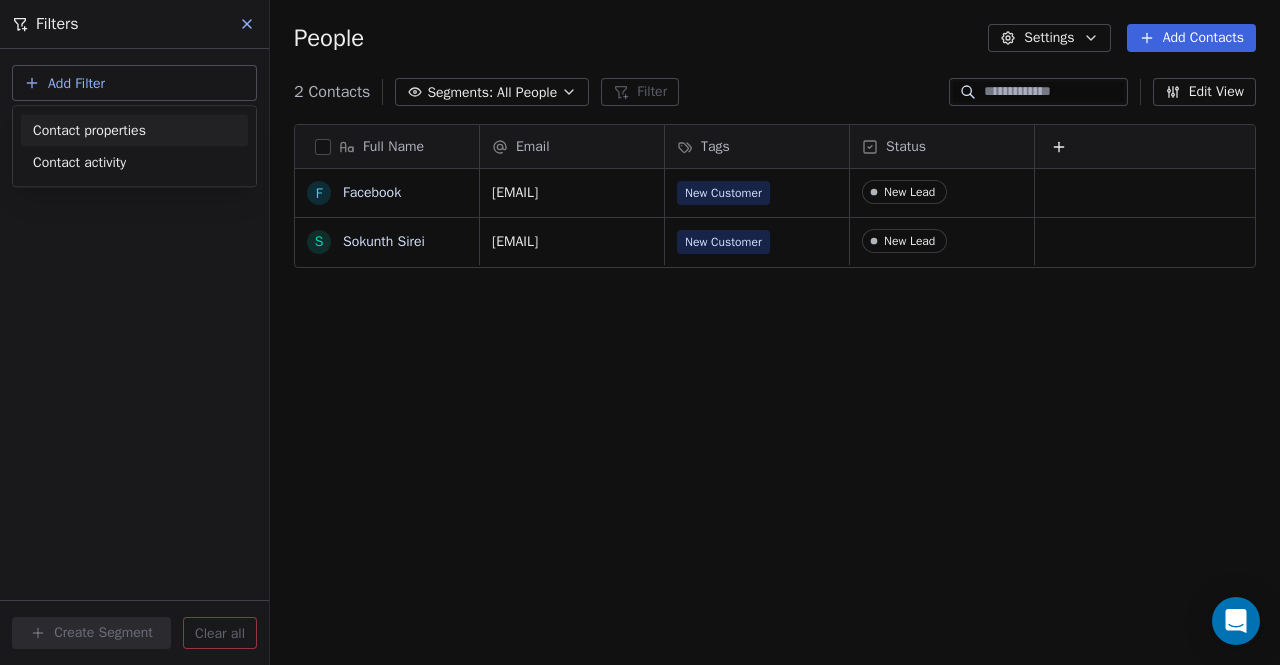 click on "Contact properties" at bounding box center [89, 130] 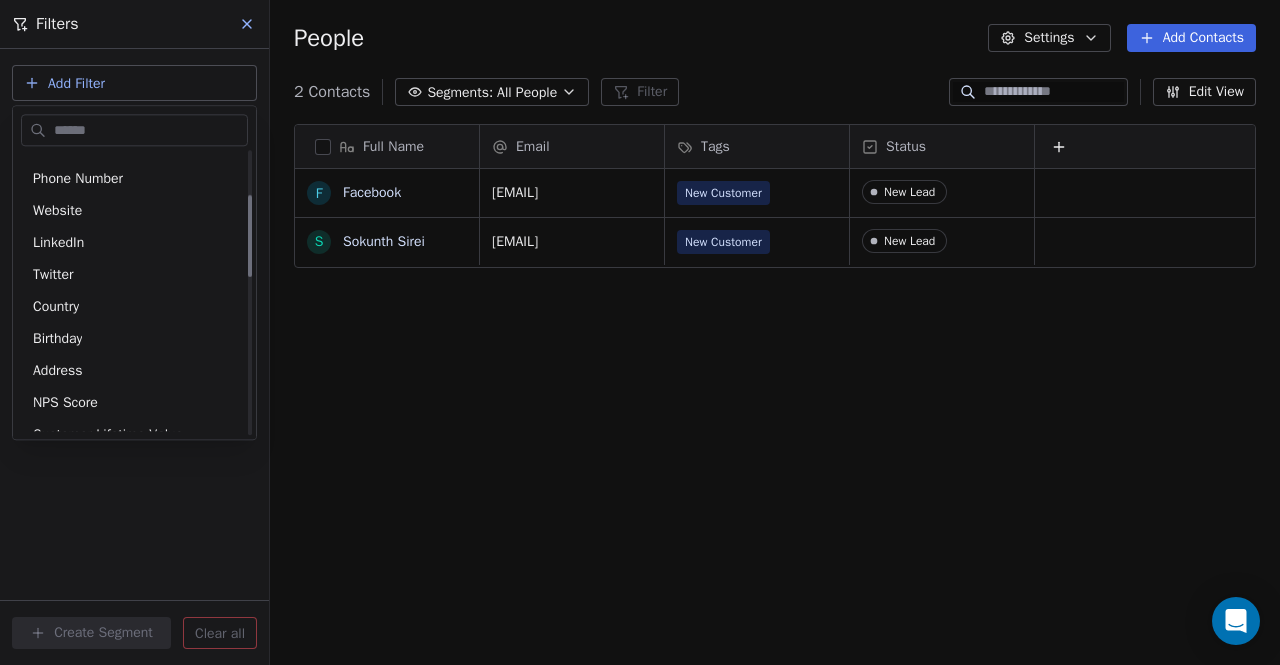 scroll, scrollTop: 151, scrollLeft: 0, axis: vertical 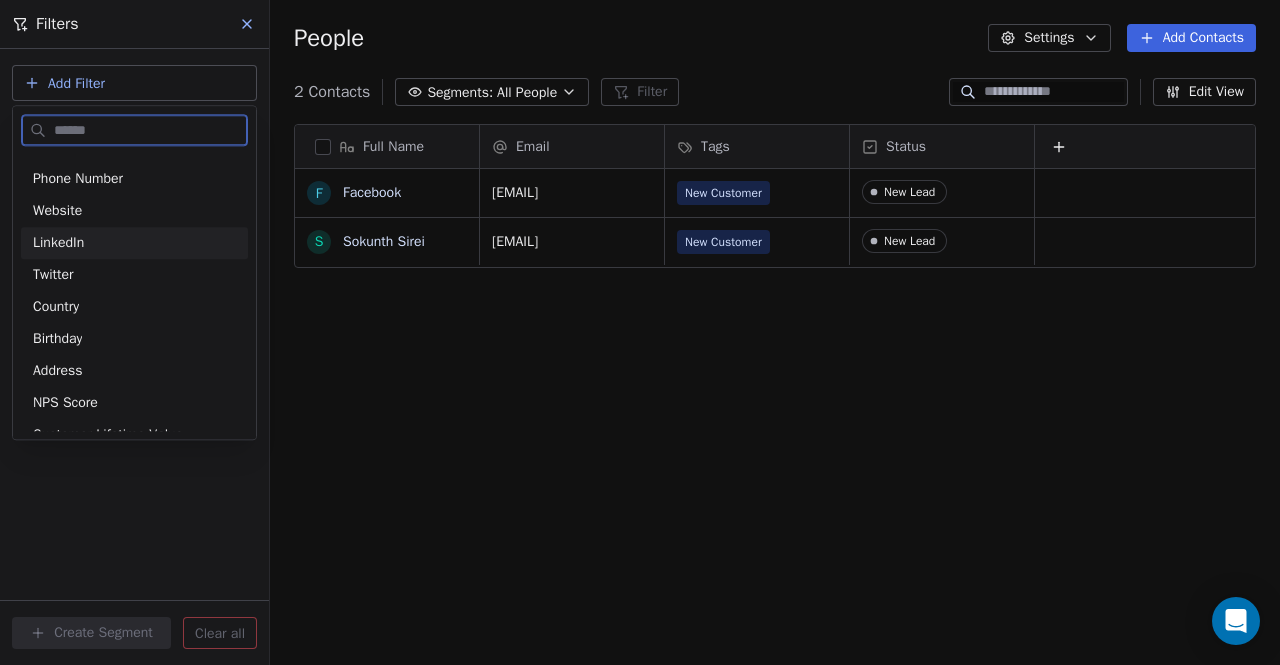 click on "LinkedIn" at bounding box center [58, 243] 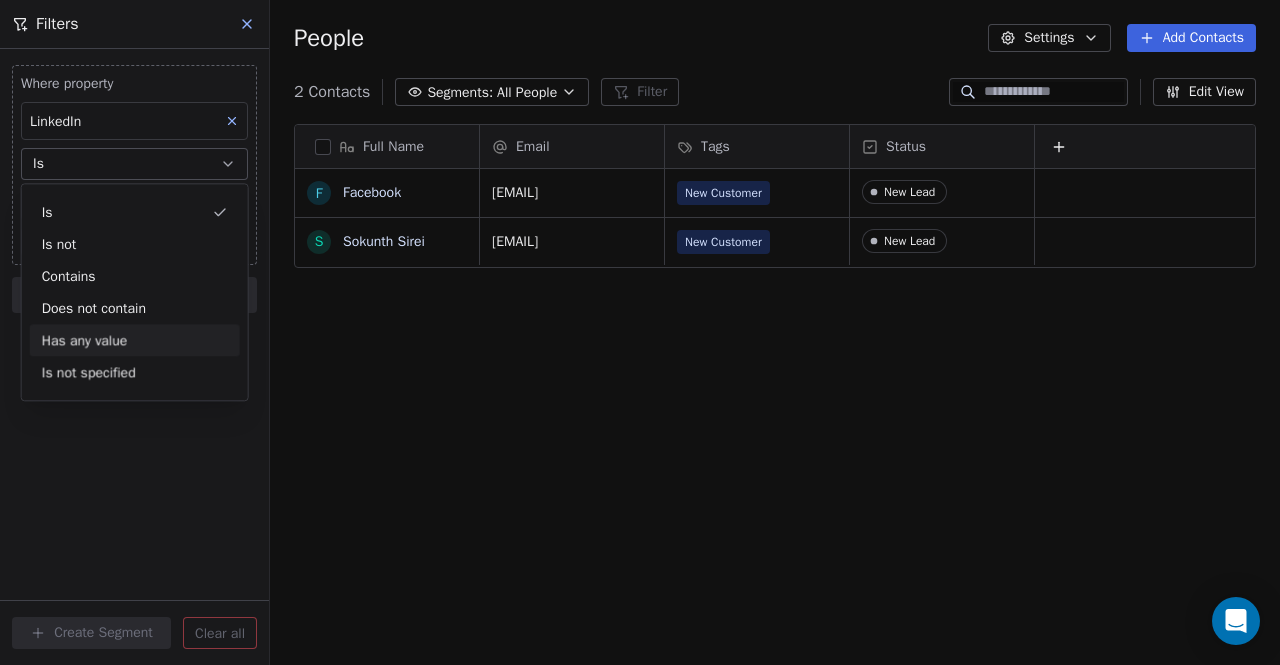 click on "Where property   LinkedIn   Is Add filter to this group Add another filter  Create Segment Clear all" at bounding box center [134, 357] 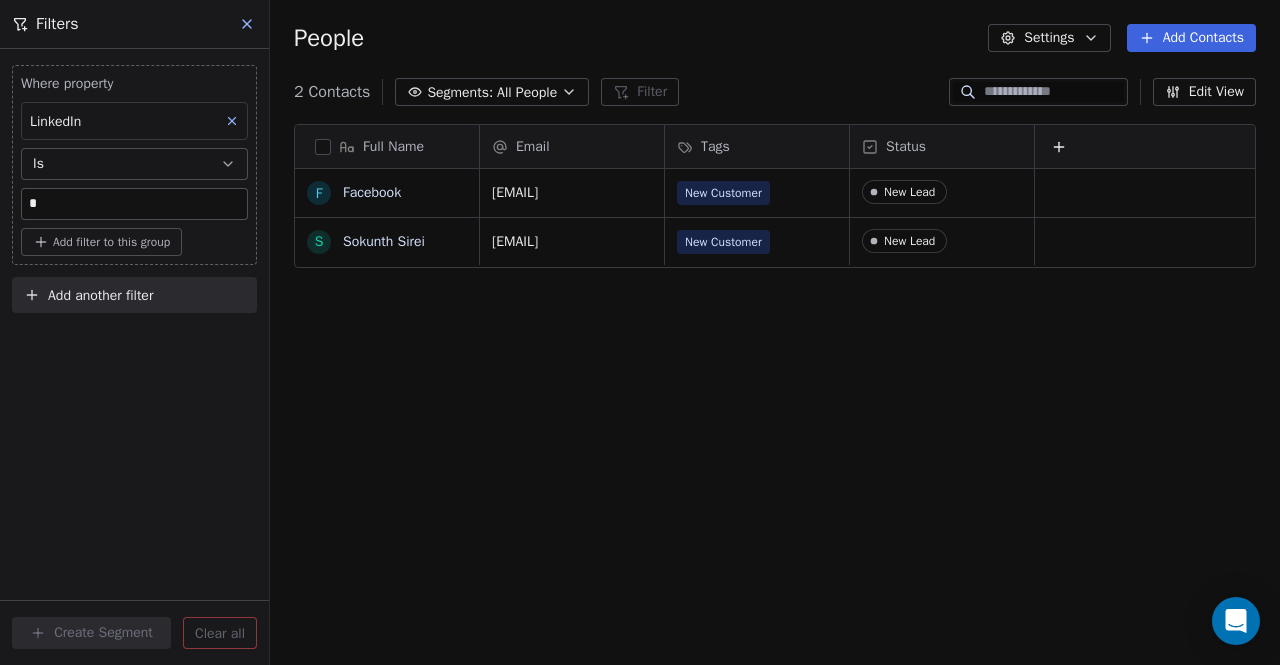 click on "*" at bounding box center (134, 204) 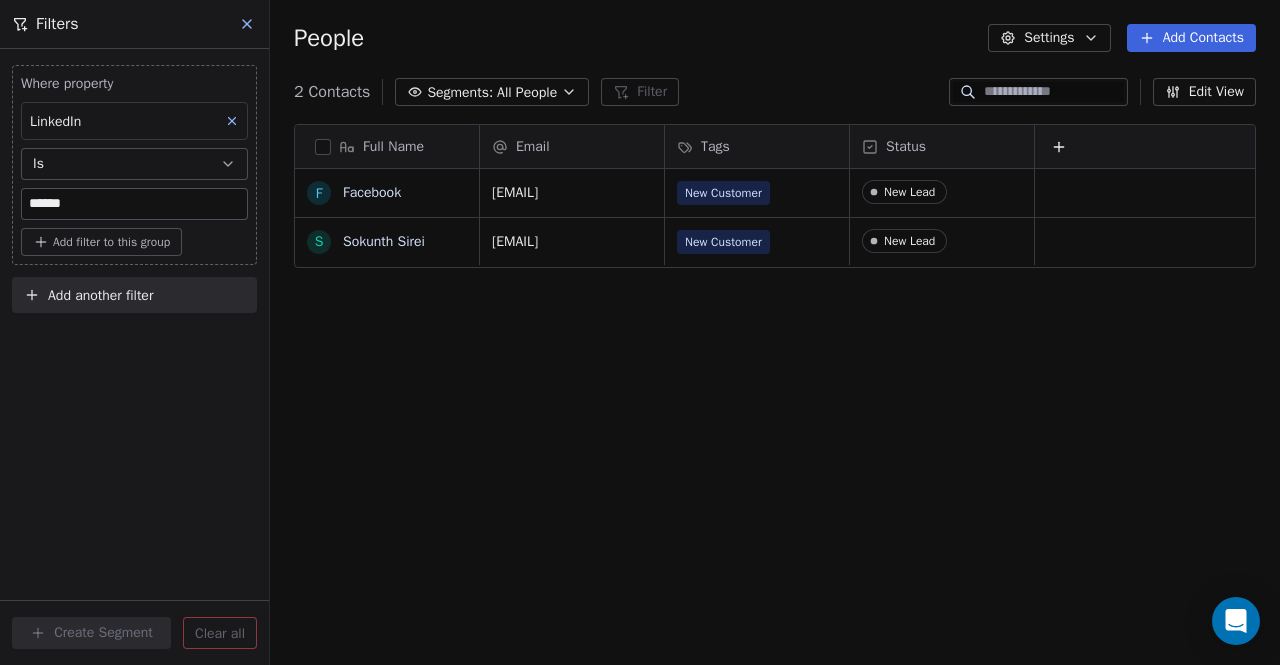 type on "******" 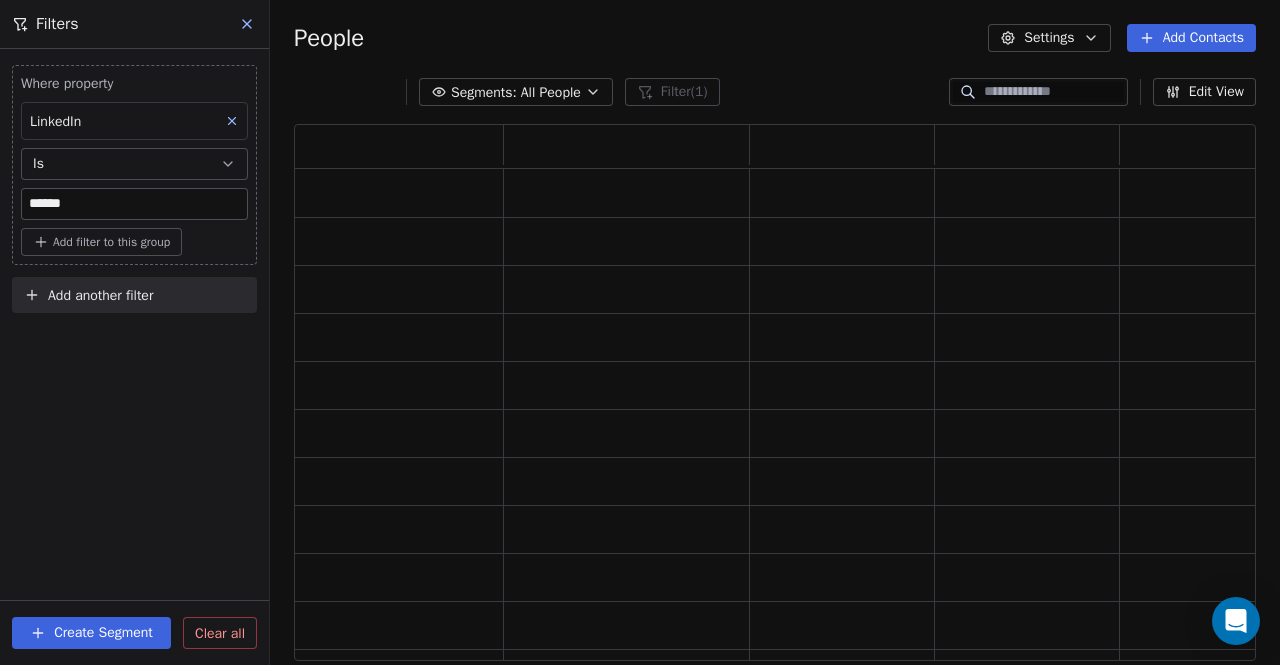 click 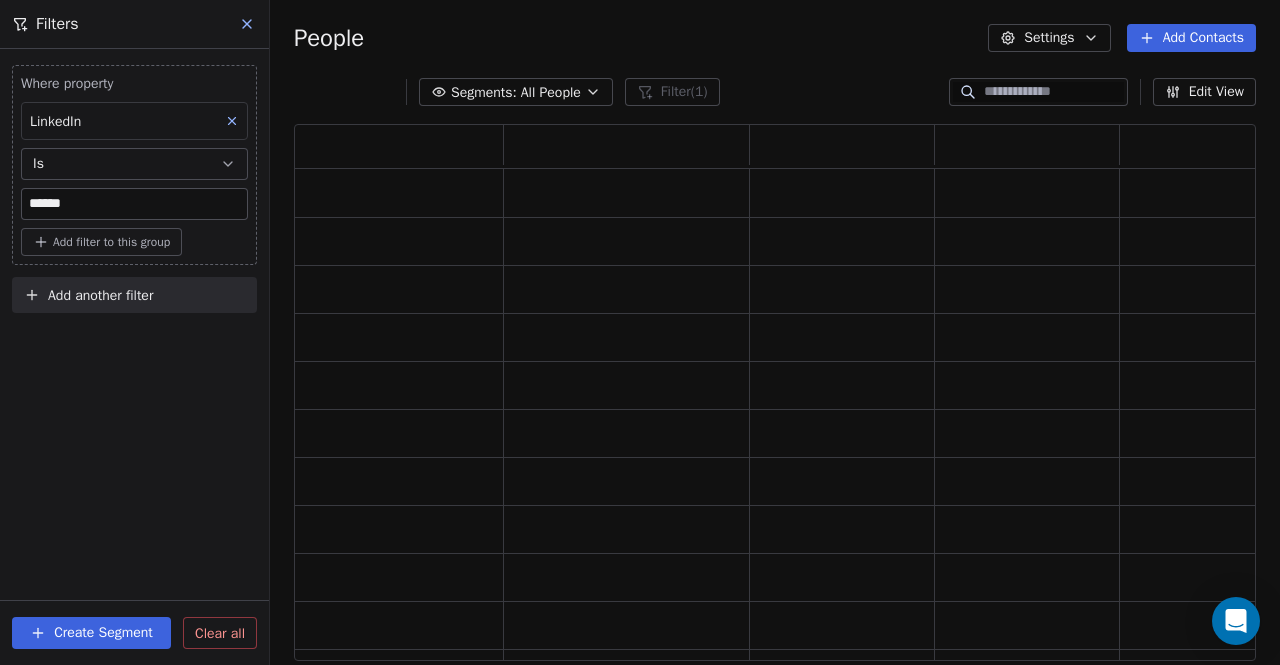 scroll, scrollTop: 16, scrollLeft: 16, axis: both 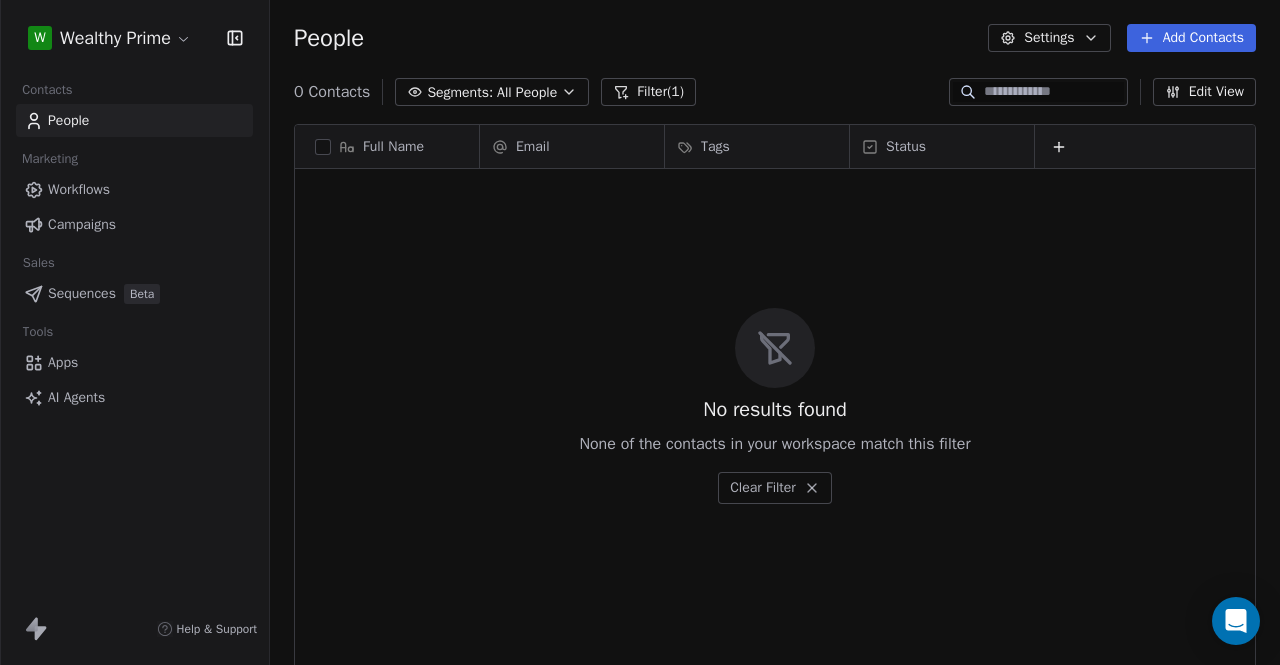 click on "Clear Filter" at bounding box center (775, 488) 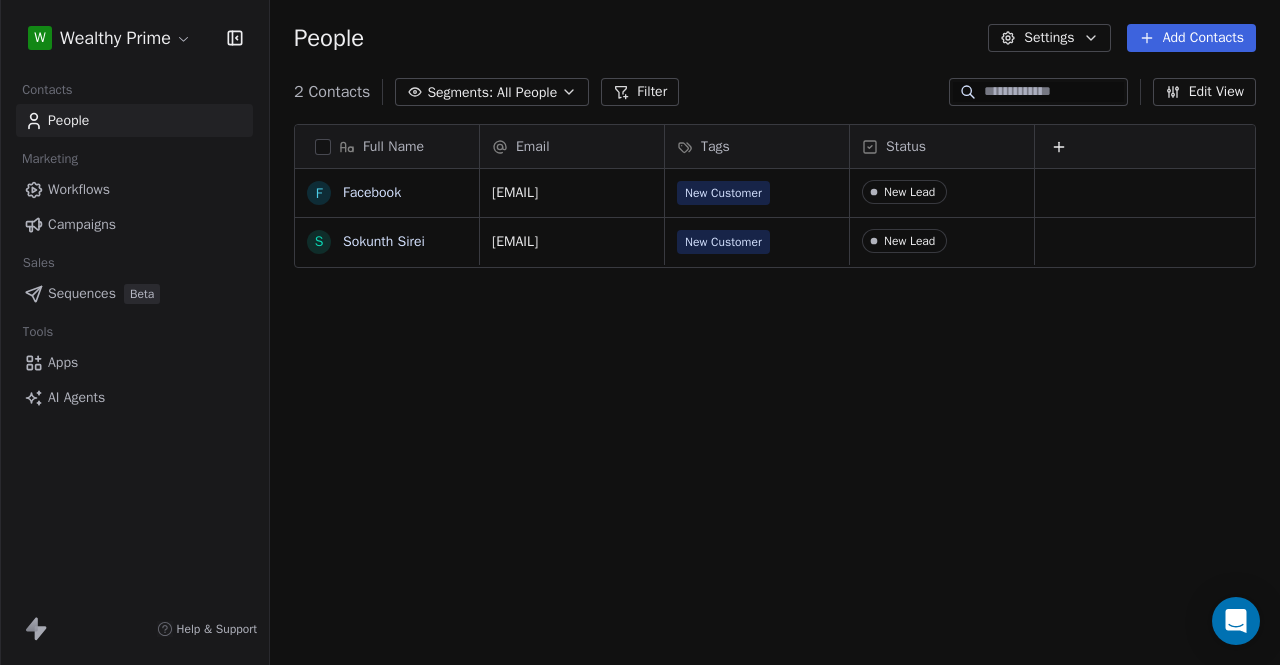 click on "Segments: All People" at bounding box center (492, 92) 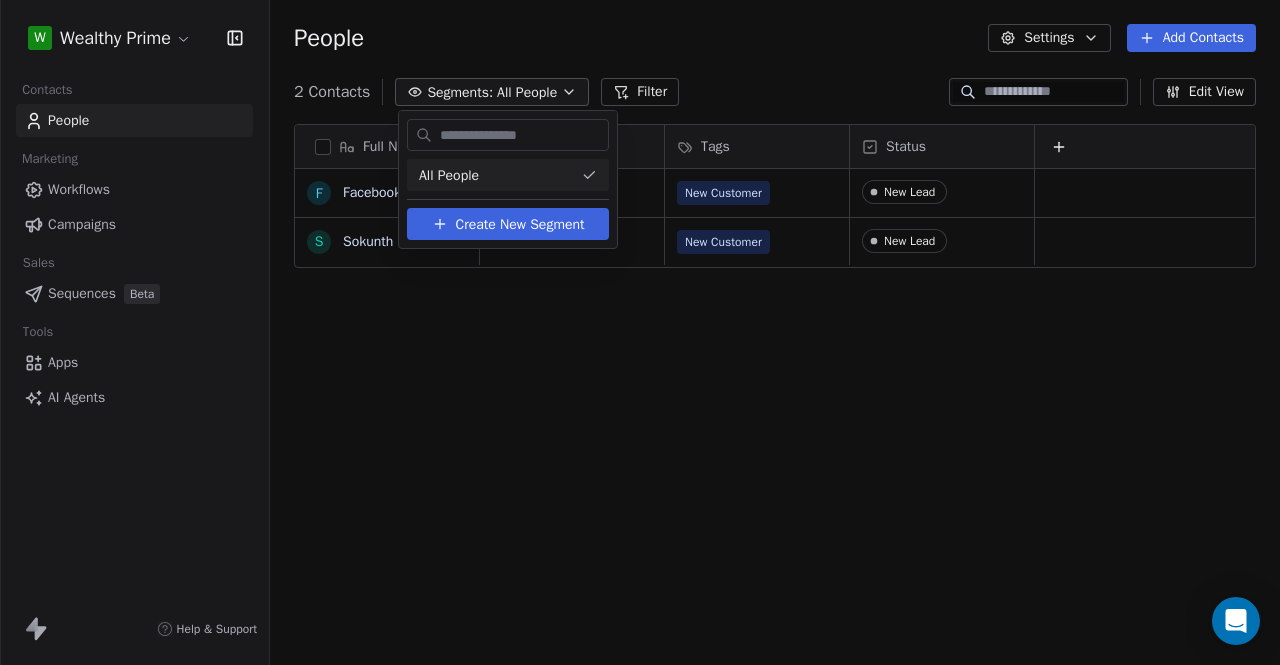 click on "Create New Segment" at bounding box center (520, 224) 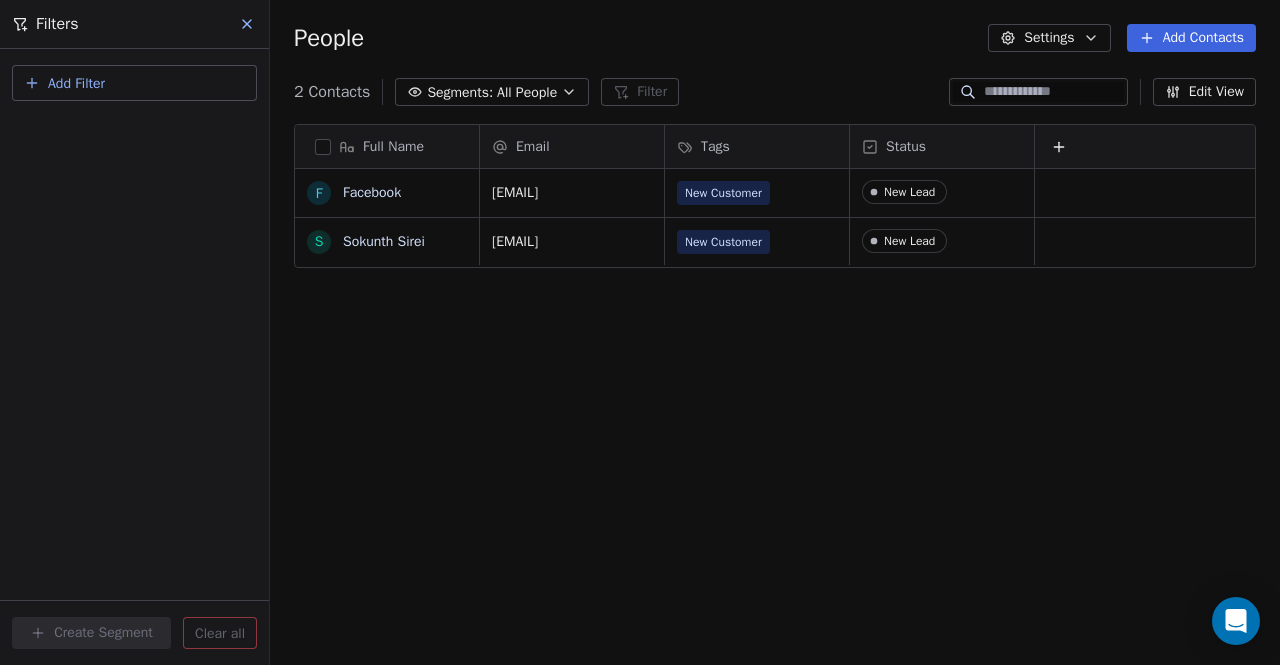 click on "Full Name F Facebook S Sokunth Sirei Email Tags Status [EMAIL] New Customer New Lead [EMAIL] New Customer New Lead
To pick up a draggable item, press the space bar.
While dragging, use the arrow keys to move the item.
Press space again to drop the item in its new position, or press escape to cancel." at bounding box center [775, 400] 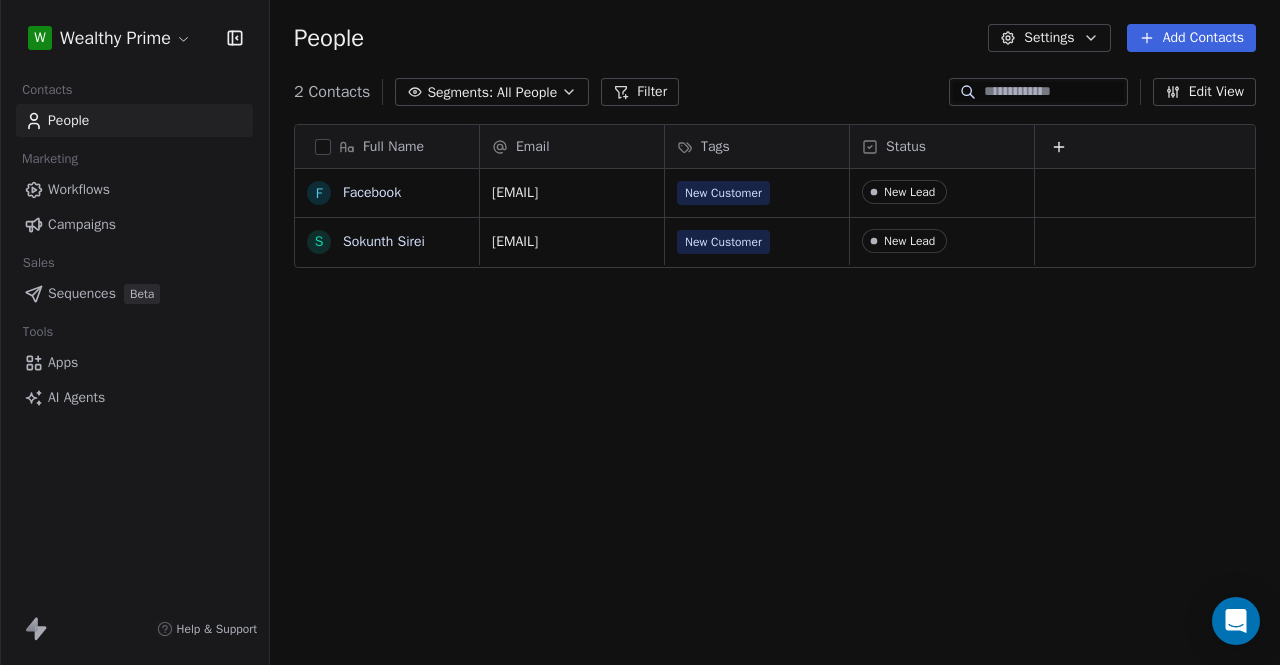 click on "Campaigns" at bounding box center [82, 224] 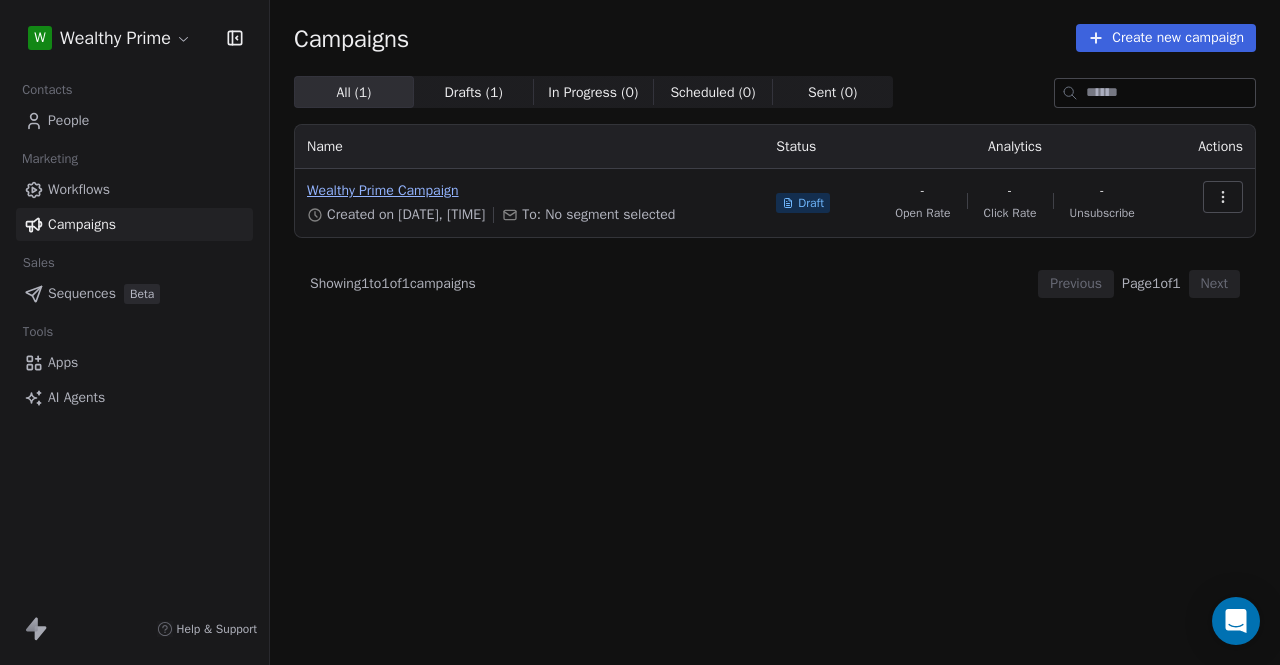 click on "Wealthy Prime Campaign" at bounding box center (529, 191) 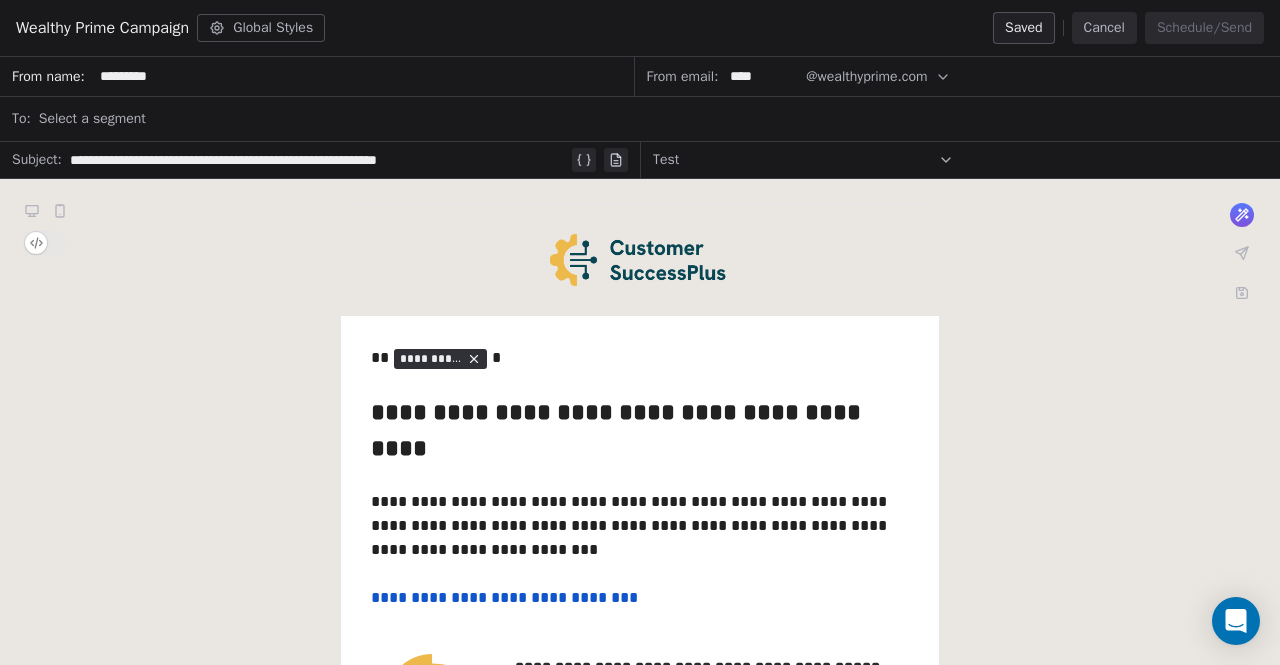 click on "Select a segment" at bounding box center (653, 119) 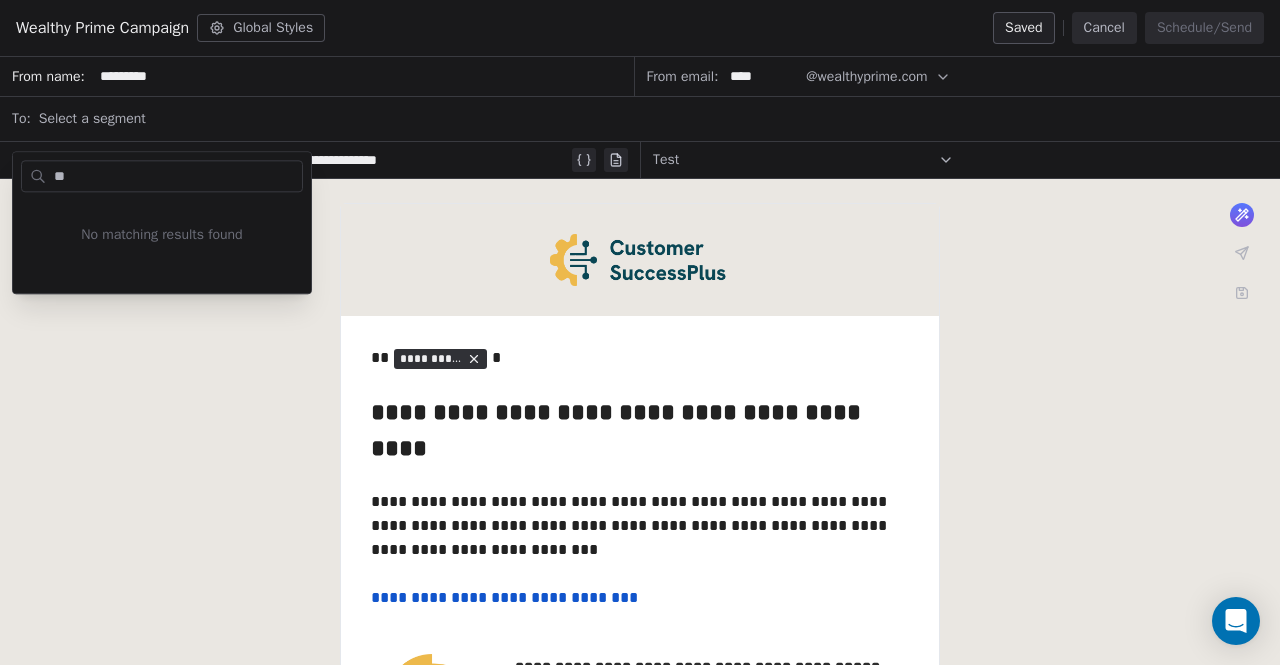 type on "*" 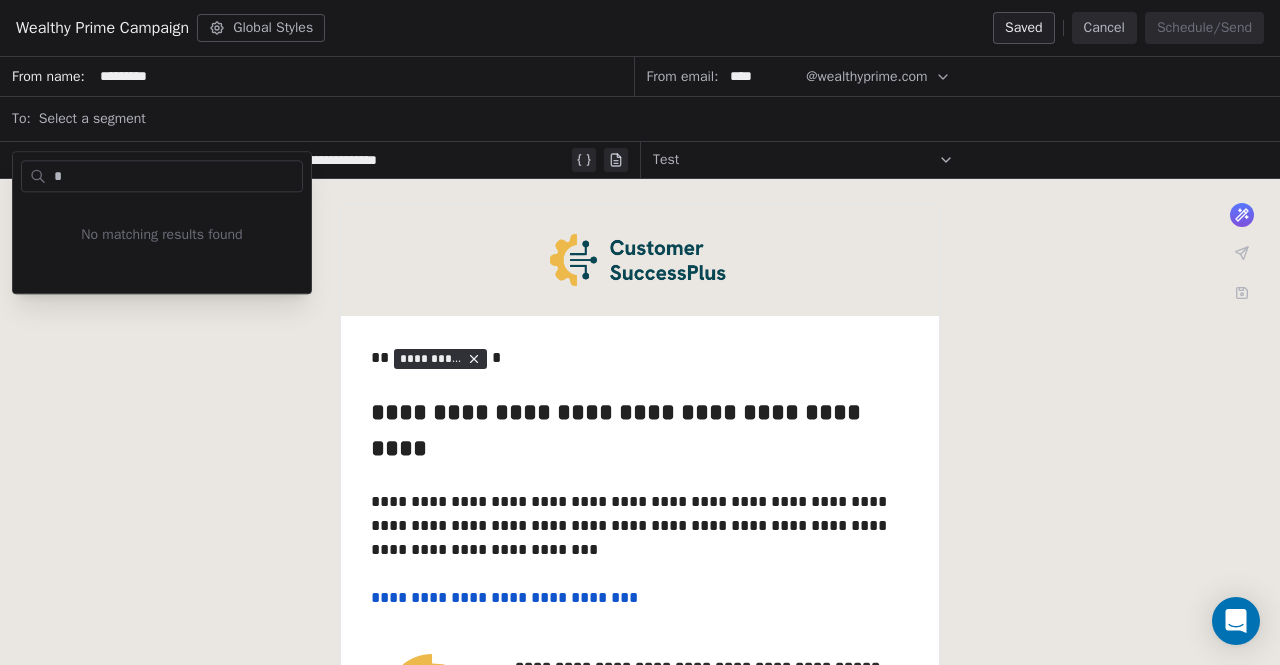 type 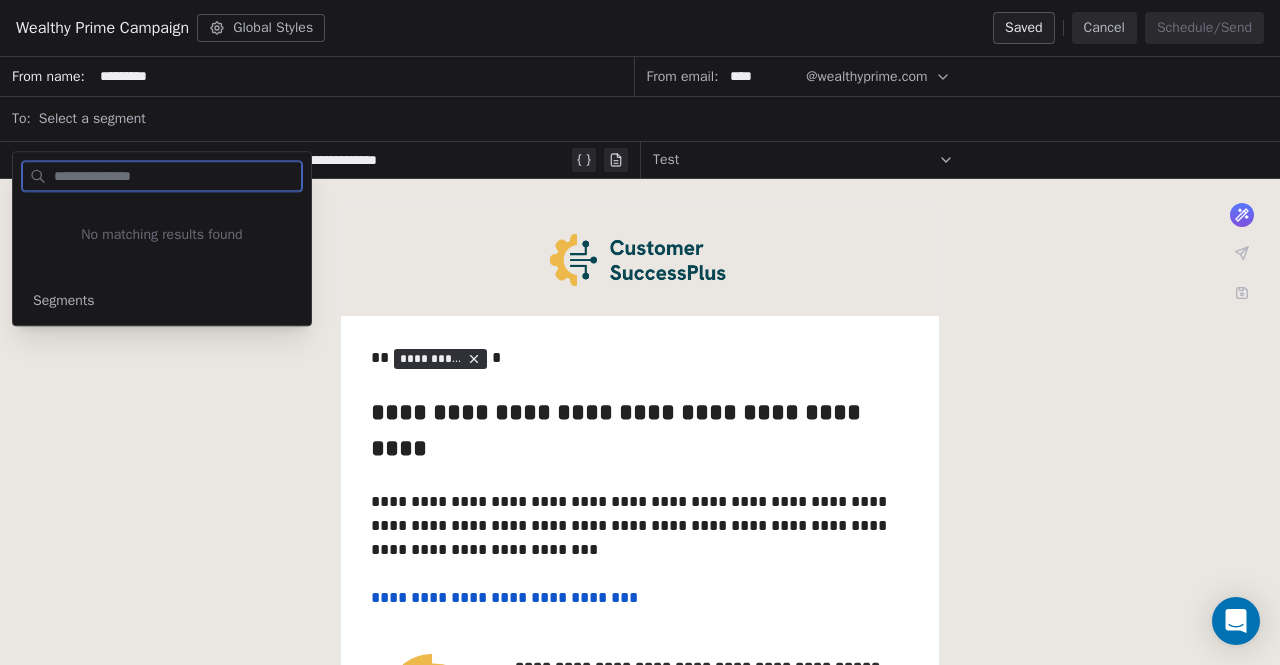 click on "Segments" at bounding box center [64, 301] 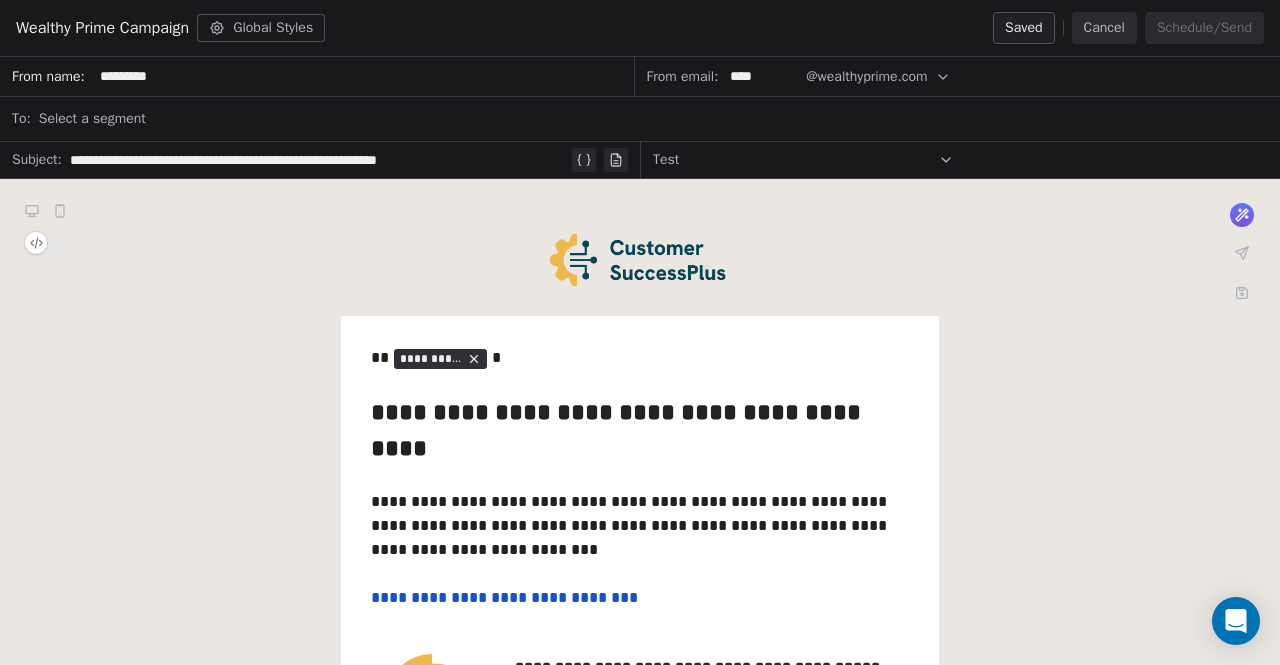 click on "To:" at bounding box center [21, 119] 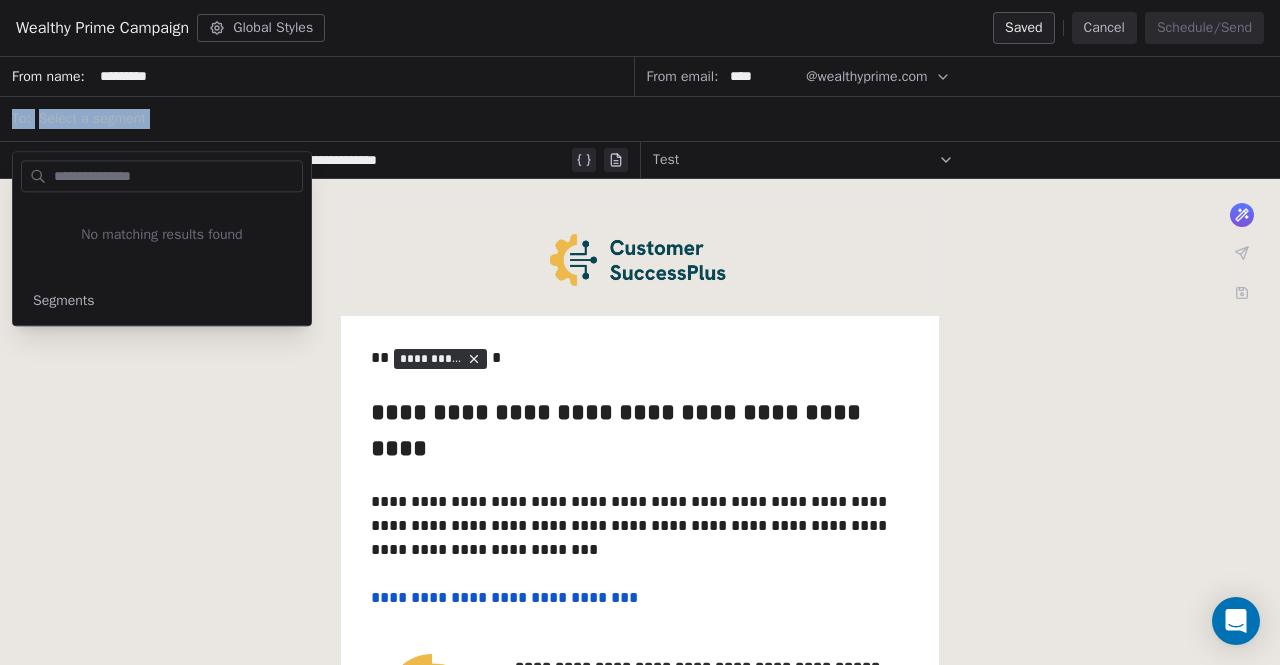 drag, startPoint x: 14, startPoint y: 120, endPoint x: 730, endPoint y: 117, distance: 716.0063 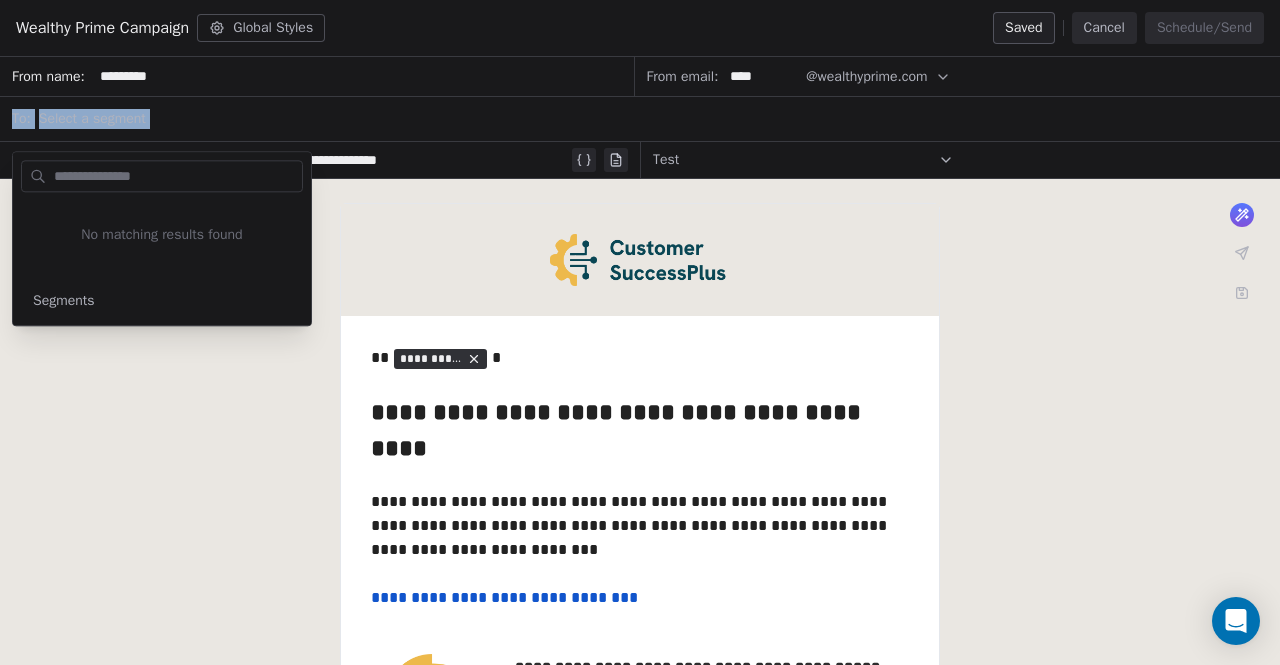 click on "To: Select a segment" at bounding box center (640, 119) 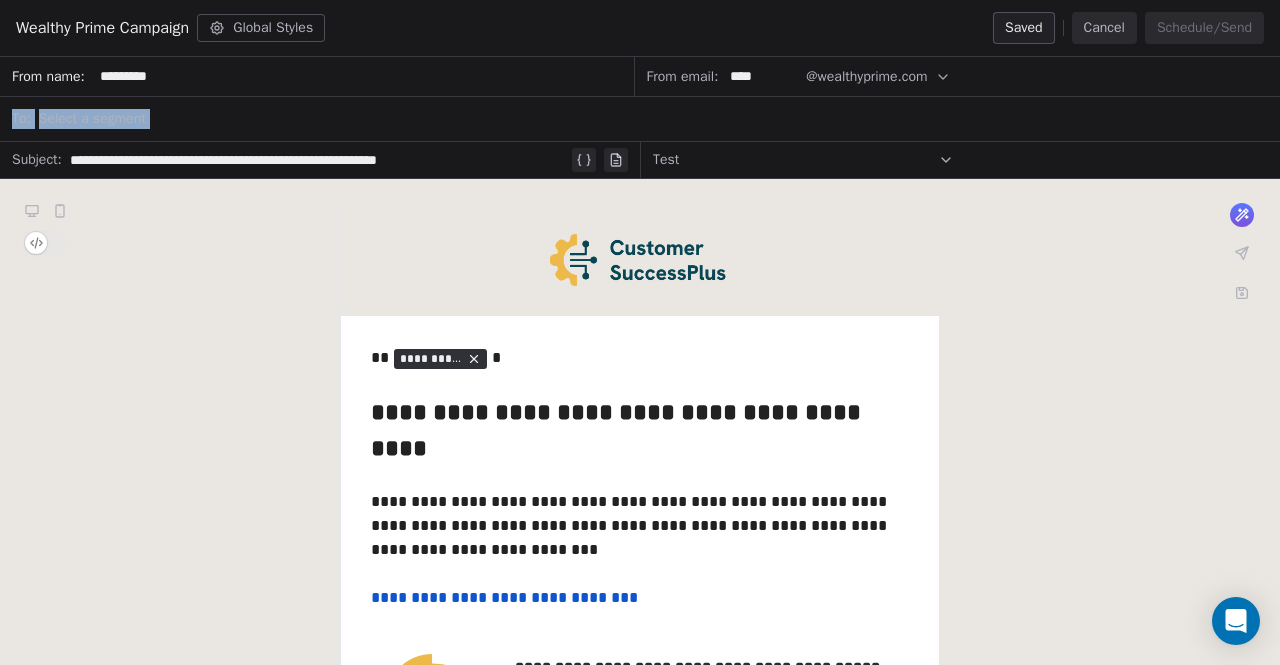 click on "Select a segment" at bounding box center [653, 119] 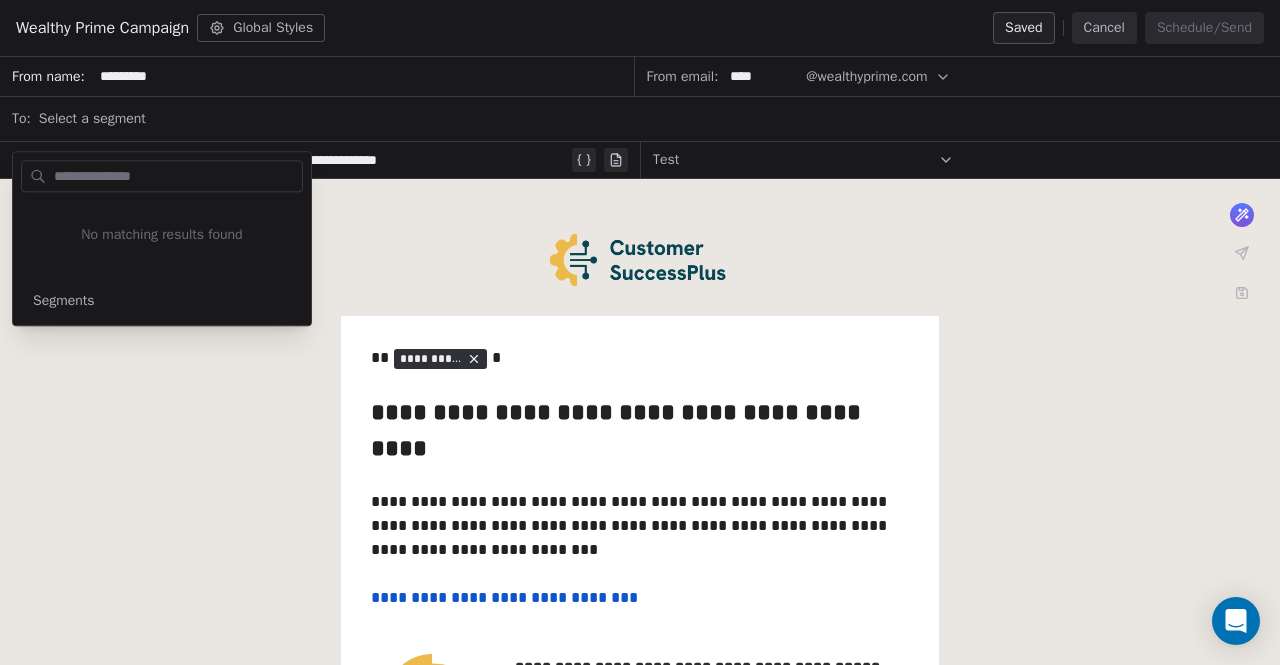 click on "Select a segment" at bounding box center (653, 119) 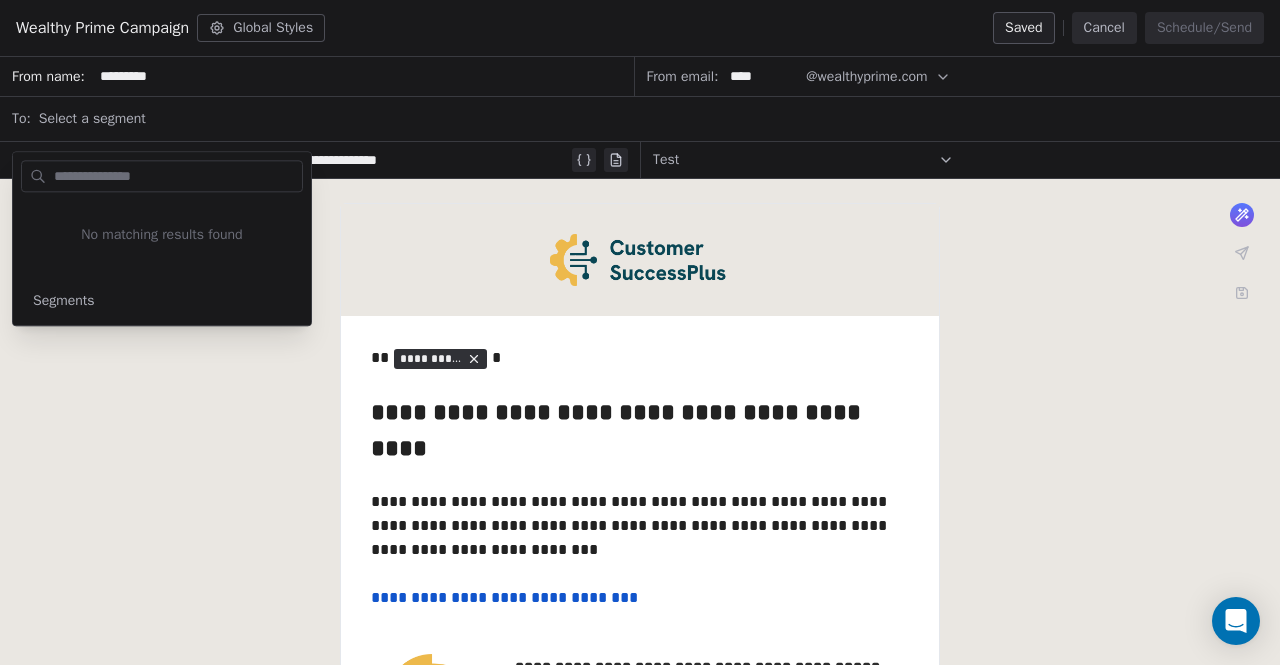 click on "Select a segment" at bounding box center (653, 119) 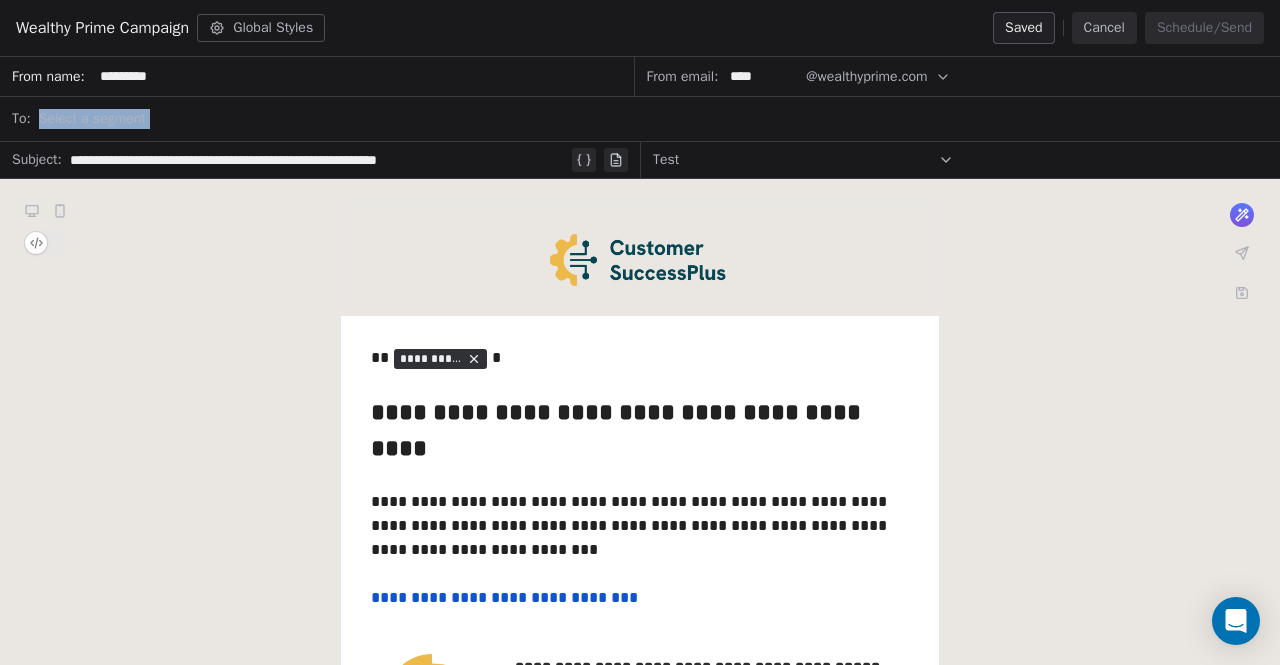 click on "Select a segment" at bounding box center (653, 119) 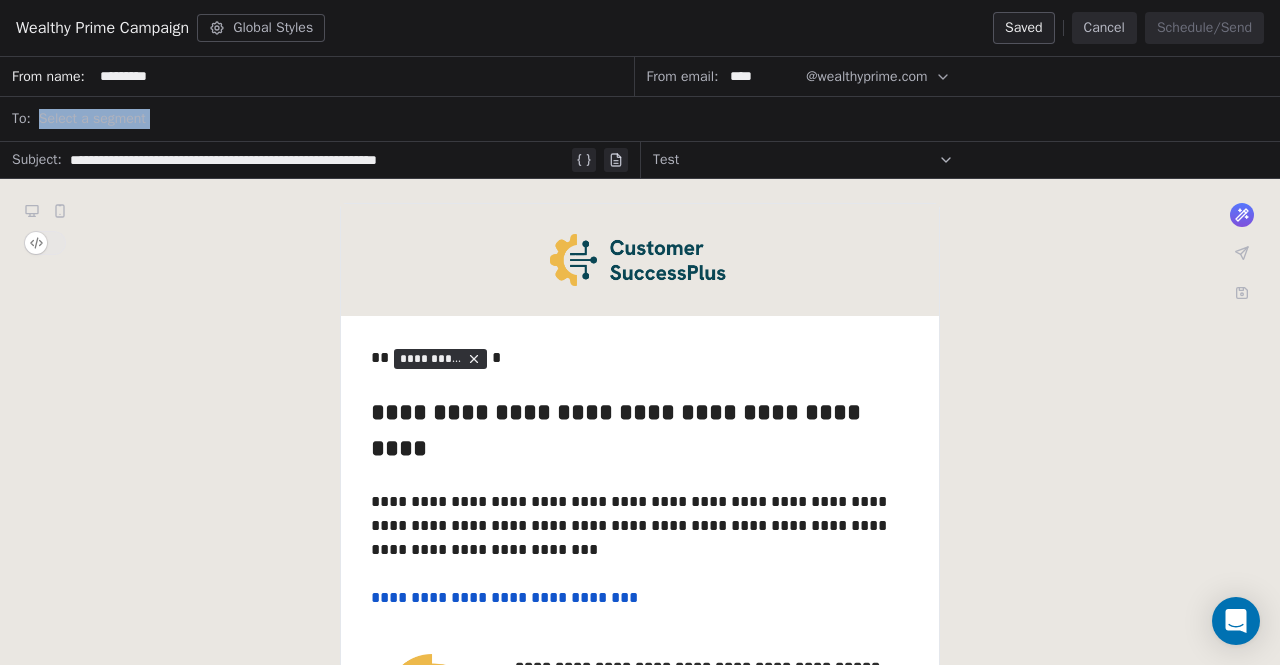 click on "Select a segment" at bounding box center (653, 119) 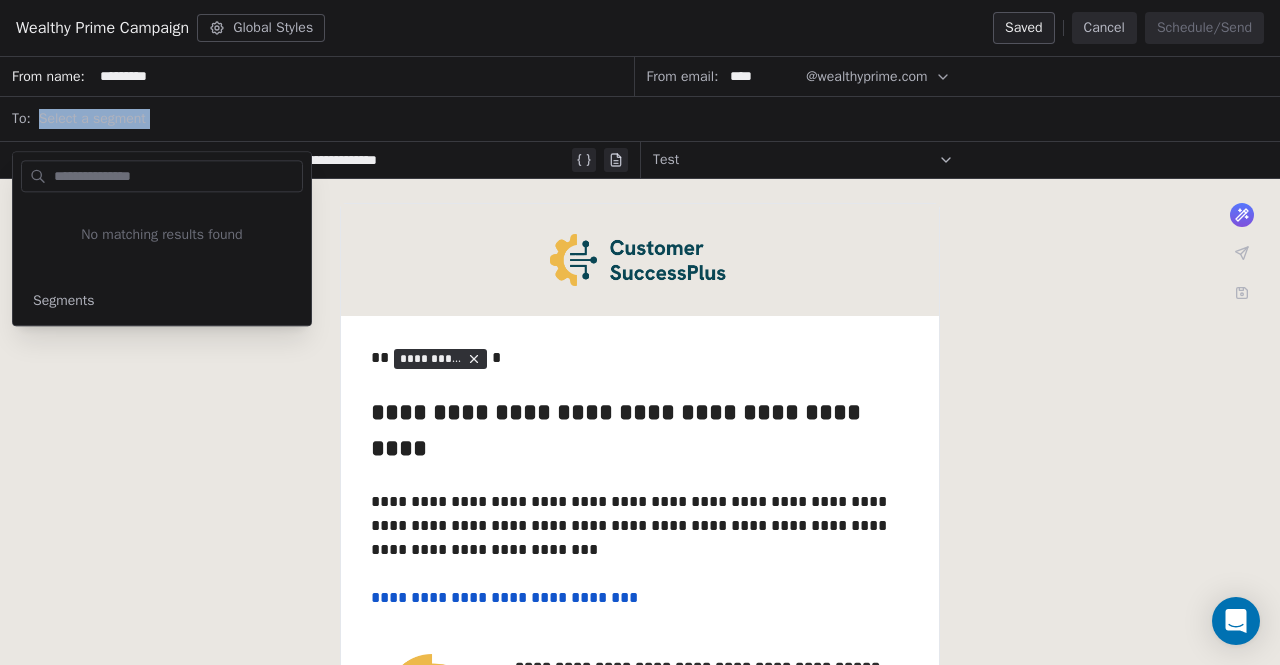 click on "Select a segment" at bounding box center (653, 119) 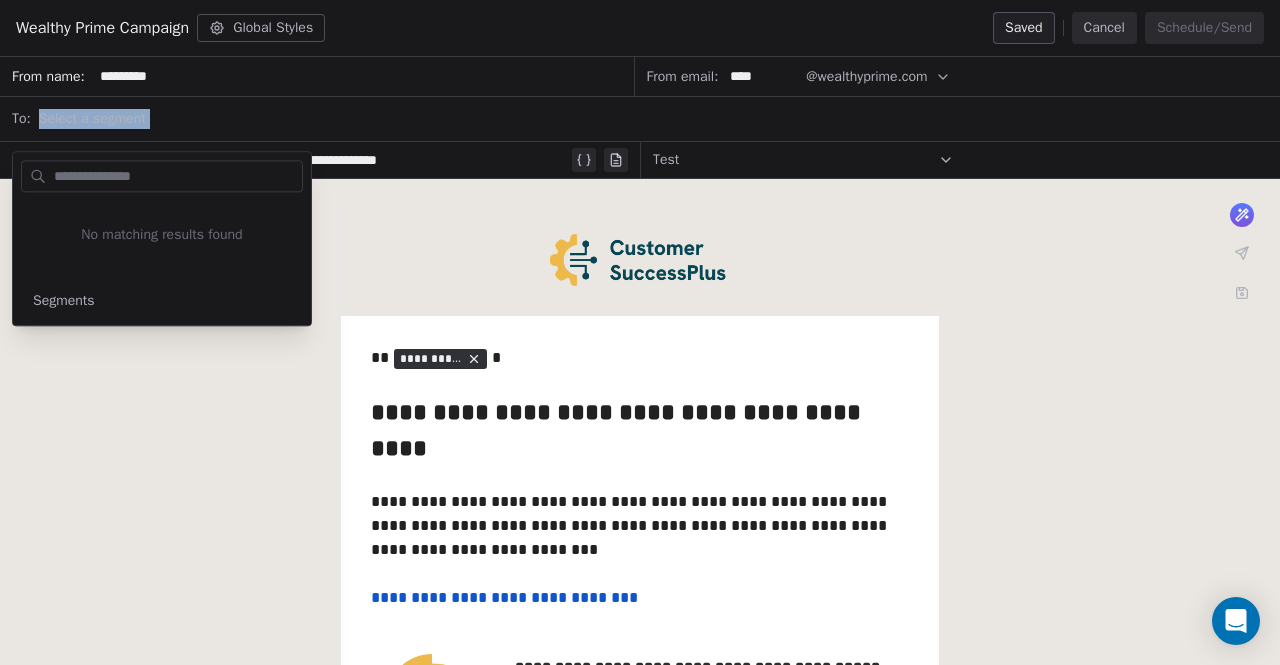 click on "Select a segment" at bounding box center (653, 119) 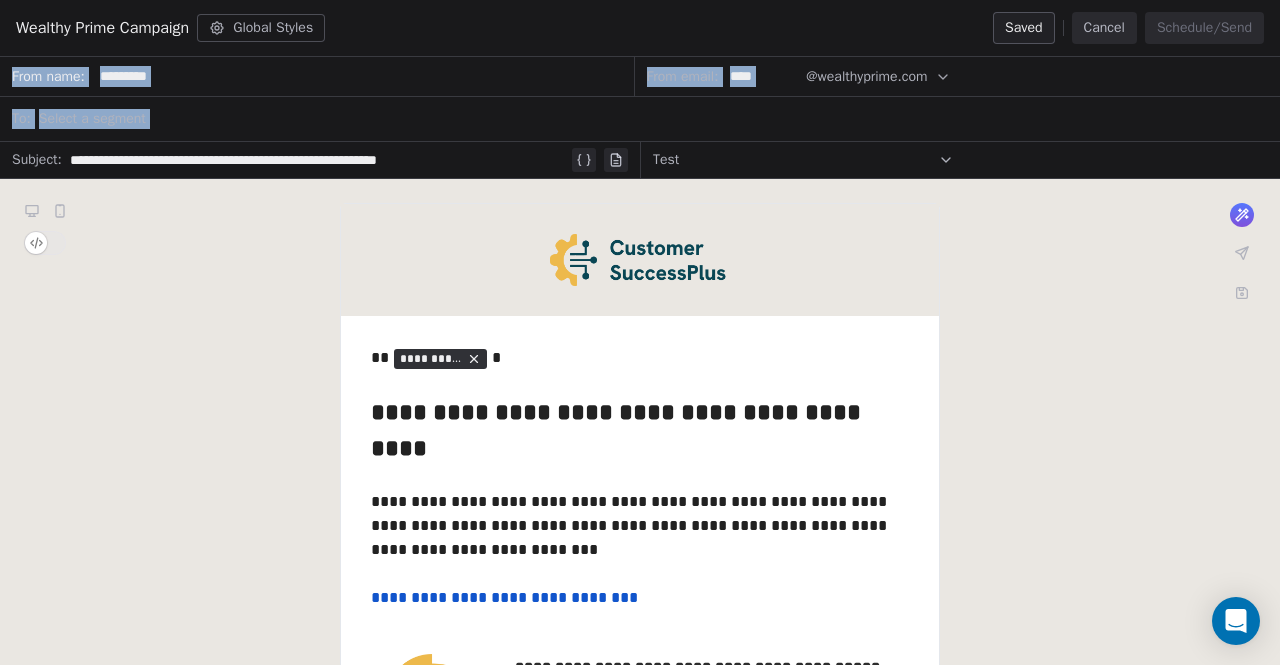 drag, startPoint x: 758, startPoint y: 114, endPoint x: 464, endPoint y: 53, distance: 300.26157 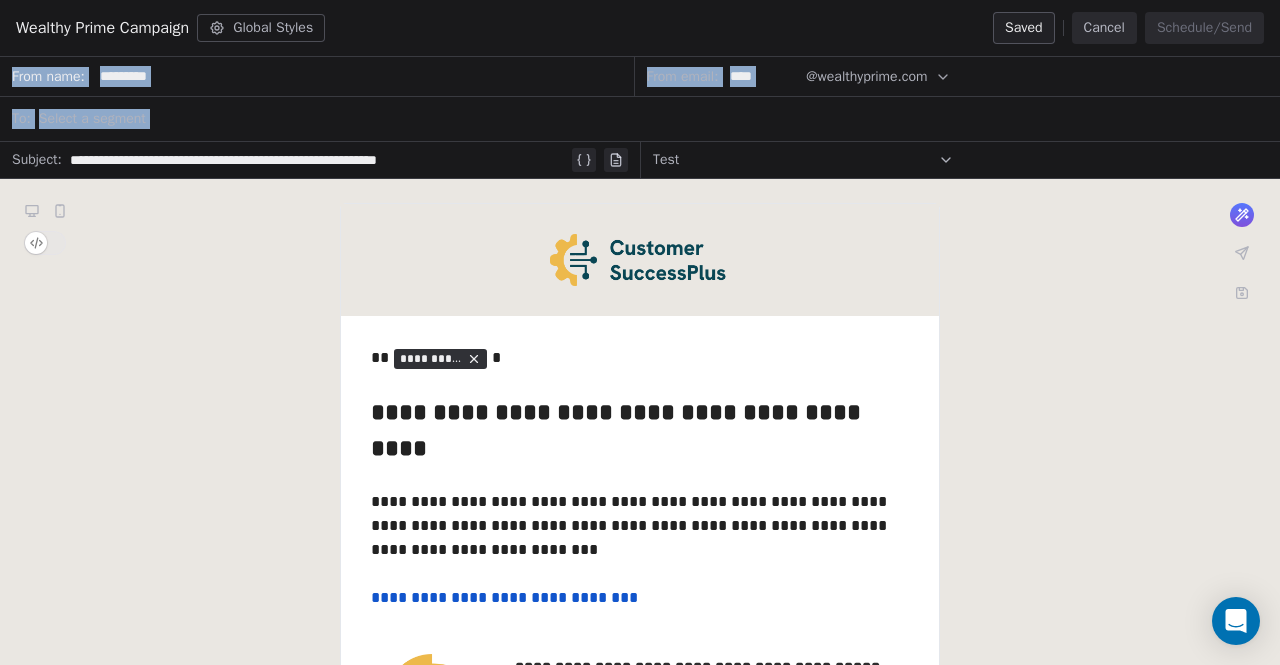 click on "**********" at bounding box center [640, 332] 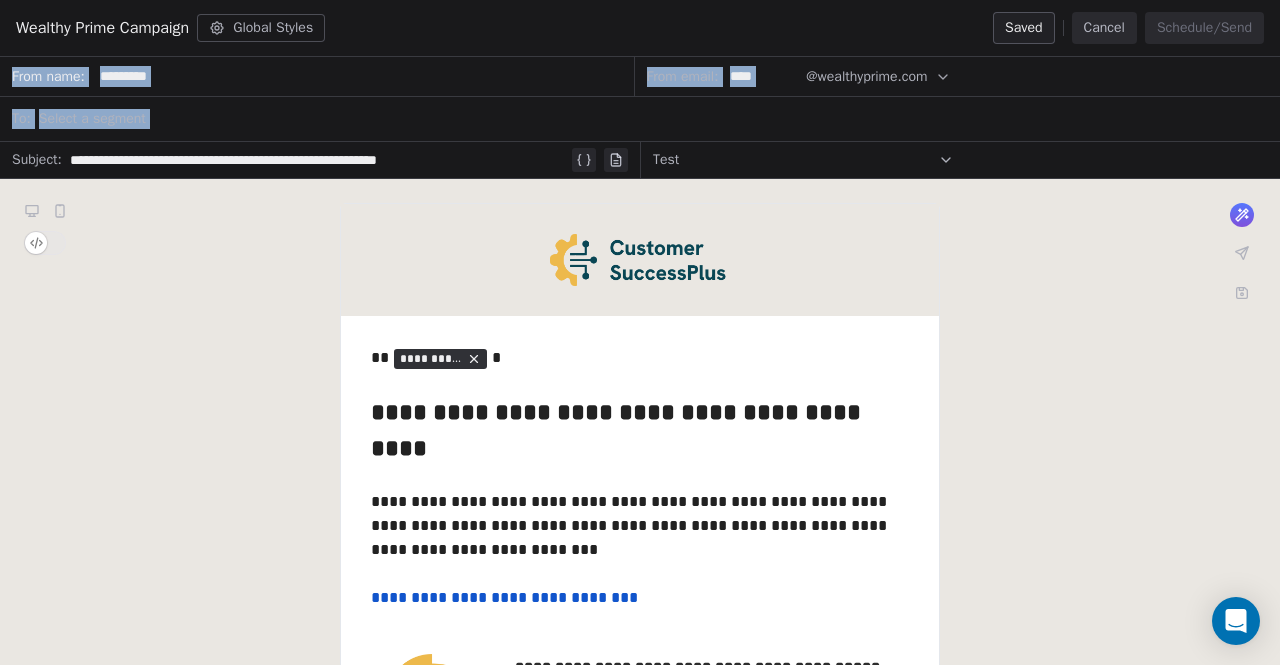 click on "Cancel" at bounding box center [1104, 28] 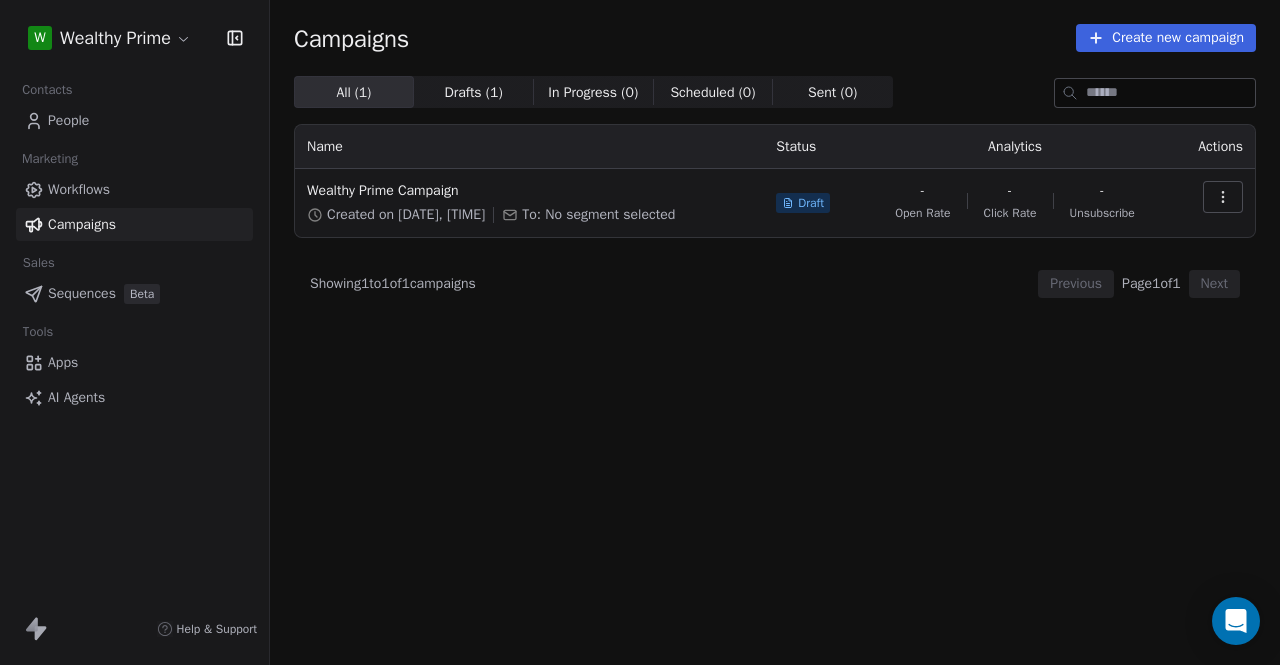 click on "People" at bounding box center [68, 120] 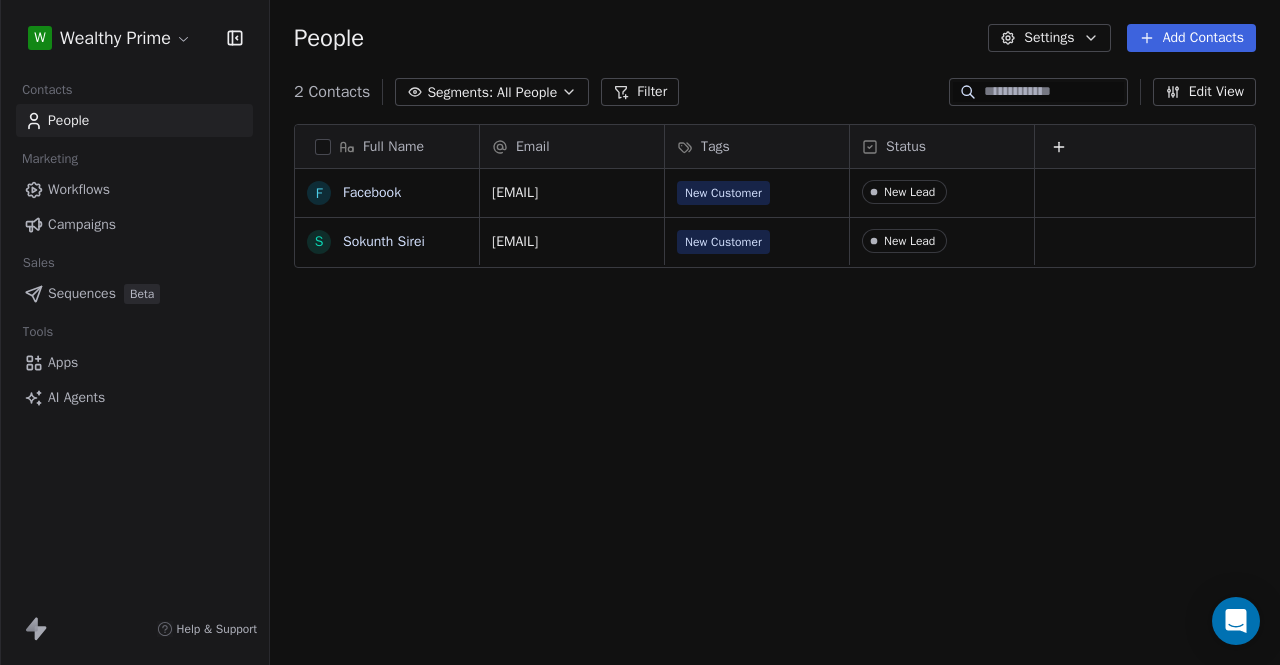 scroll, scrollTop: 16, scrollLeft: 16, axis: both 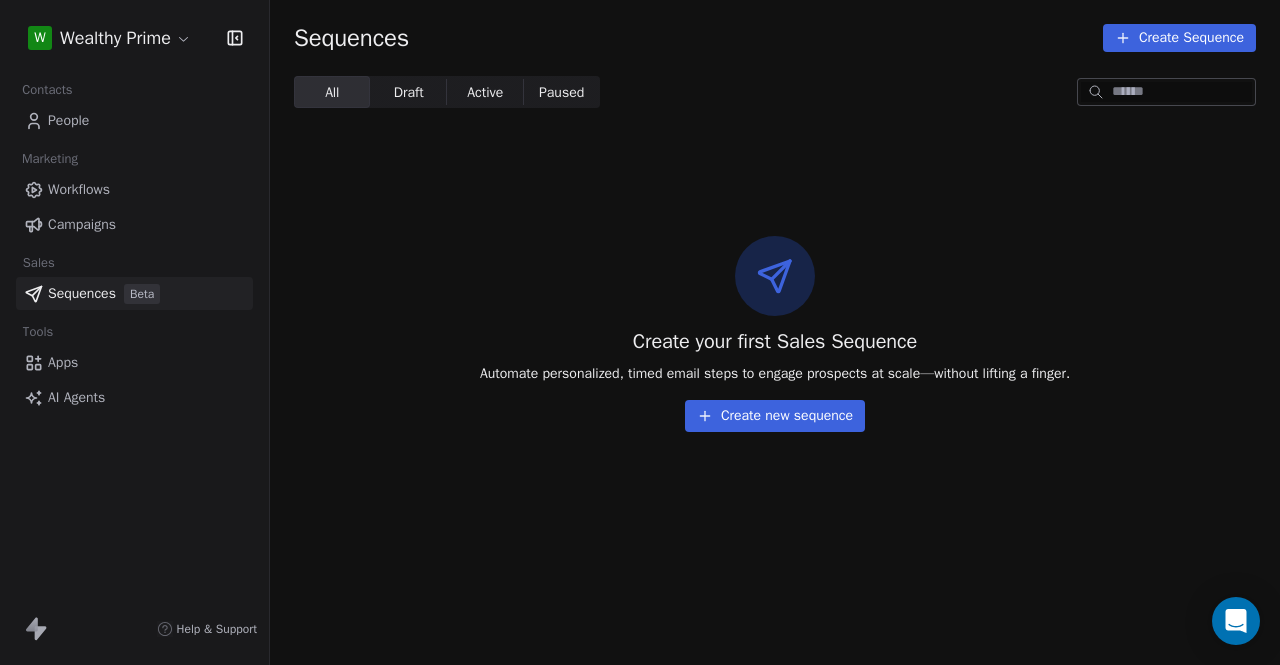 click on "People" at bounding box center [68, 120] 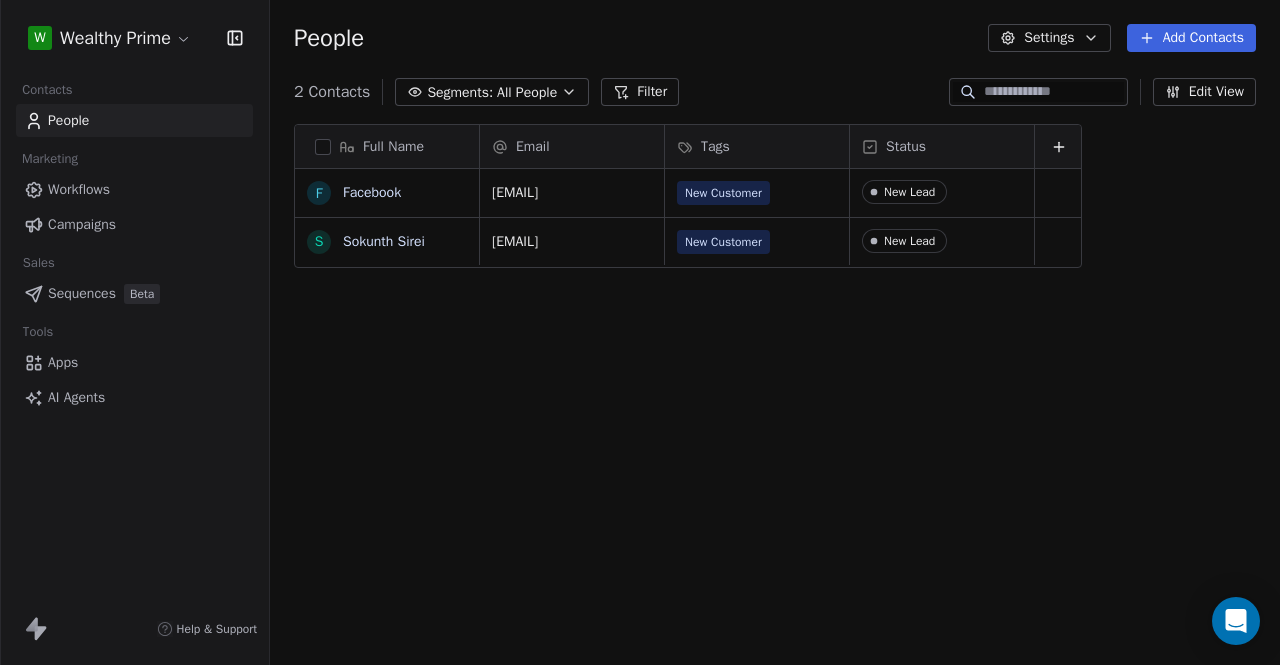 scroll, scrollTop: 16, scrollLeft: 16, axis: both 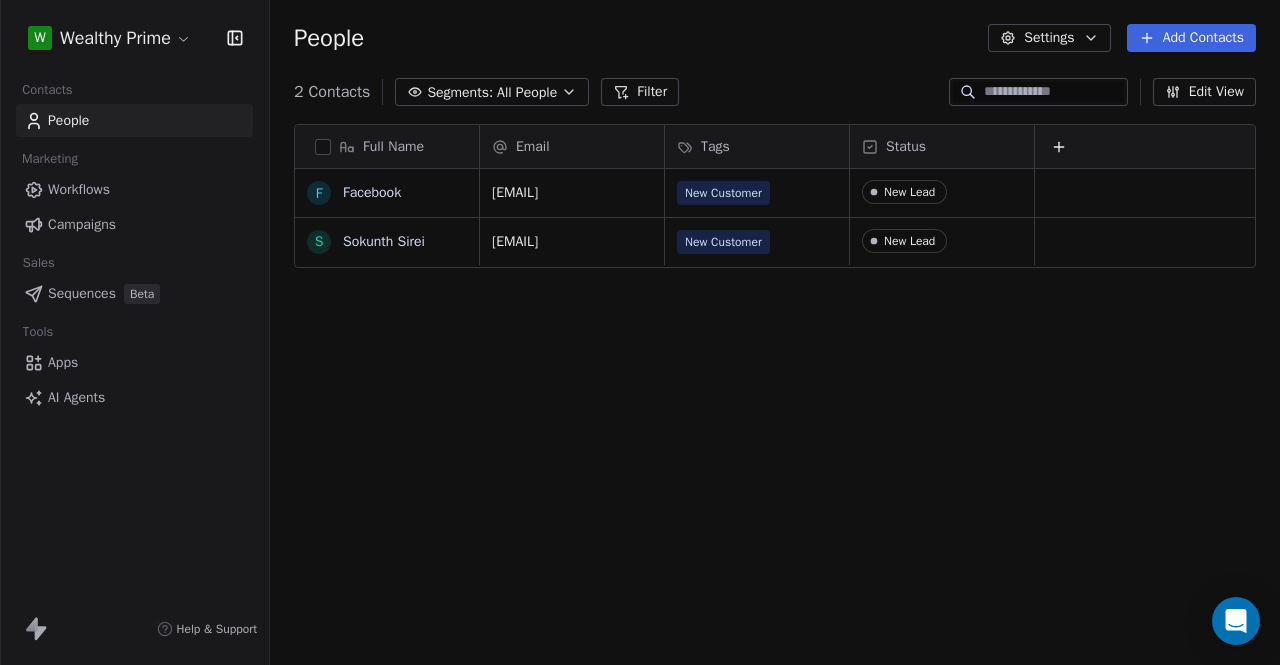 click on "Settings" at bounding box center (1049, 38) 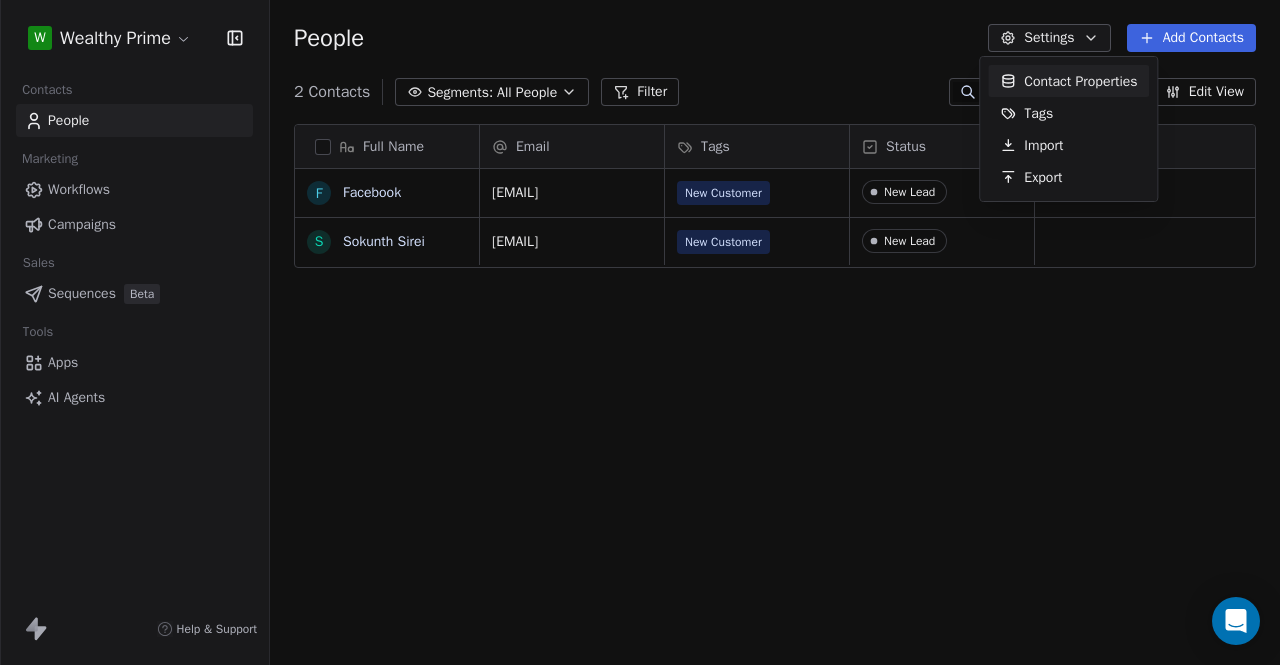 click on "Contact Properties" at bounding box center [1080, 81] 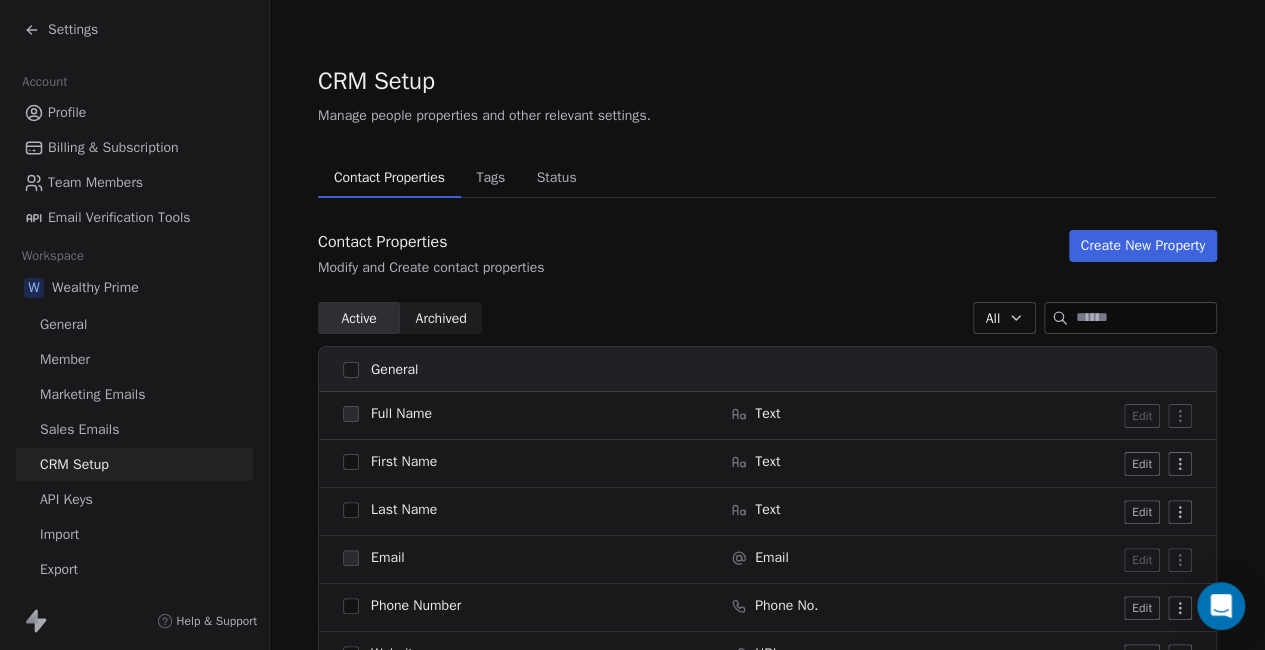 click on "Billing & Subscription" at bounding box center (113, 147) 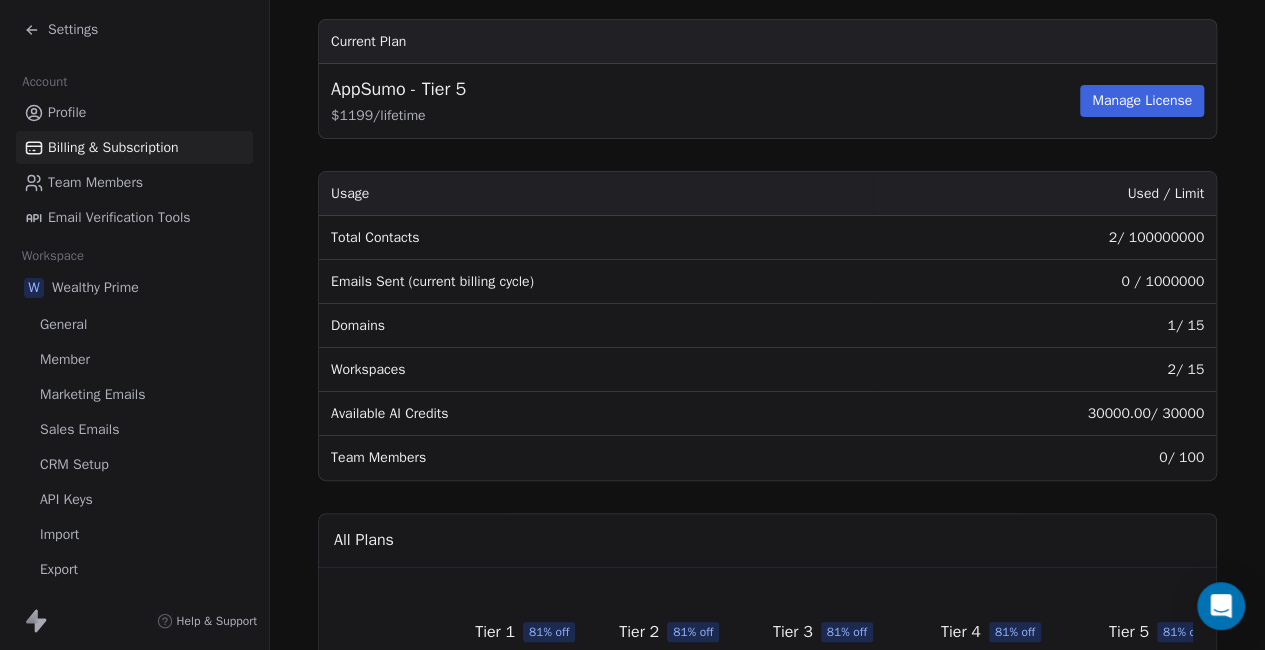 scroll, scrollTop: 157, scrollLeft: 0, axis: vertical 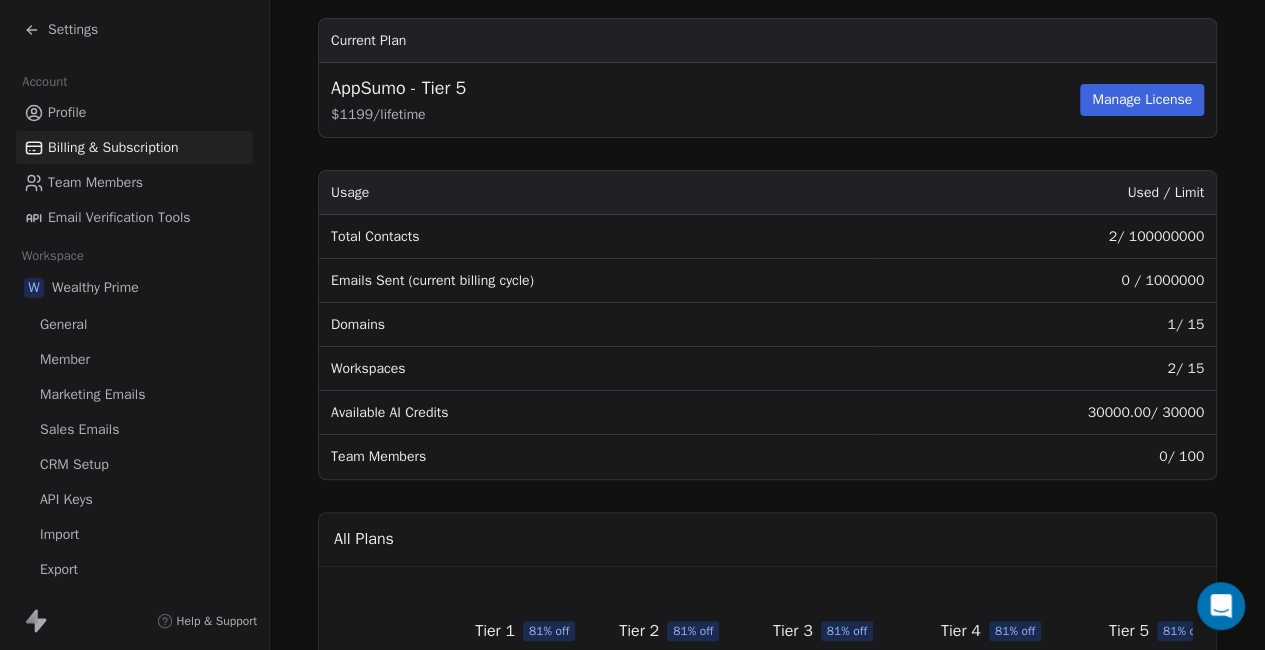 click on "Manage License" at bounding box center (1142, 100) 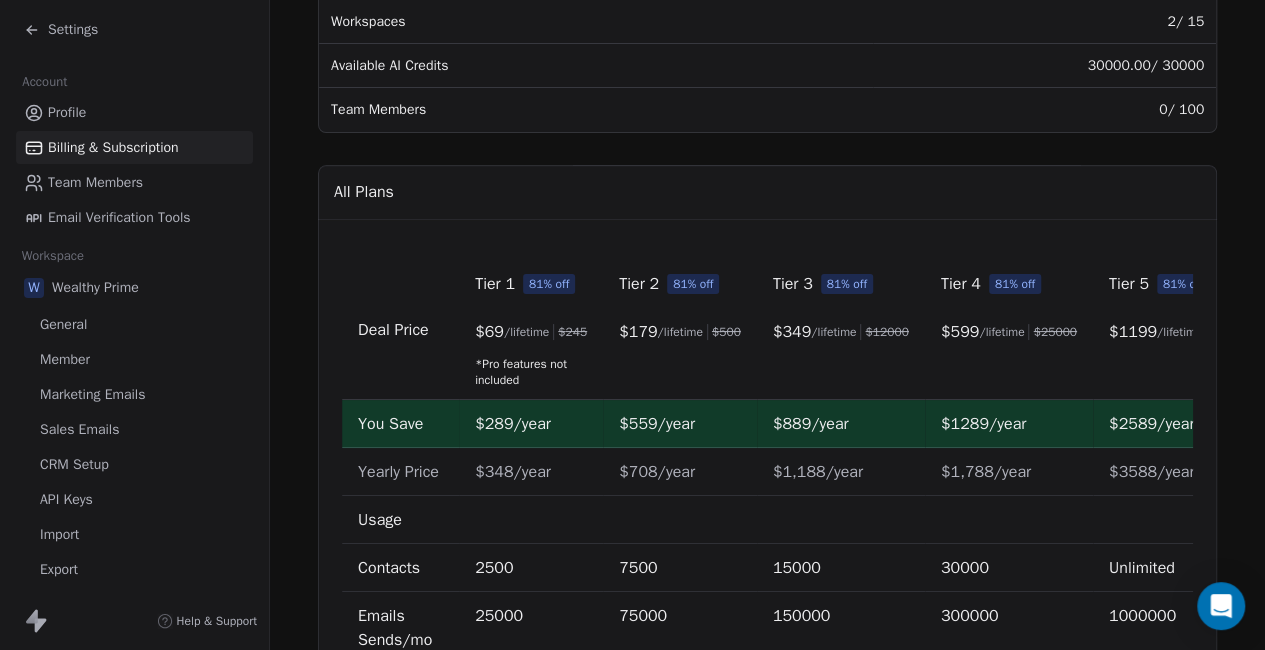 scroll, scrollTop: 522, scrollLeft: 0, axis: vertical 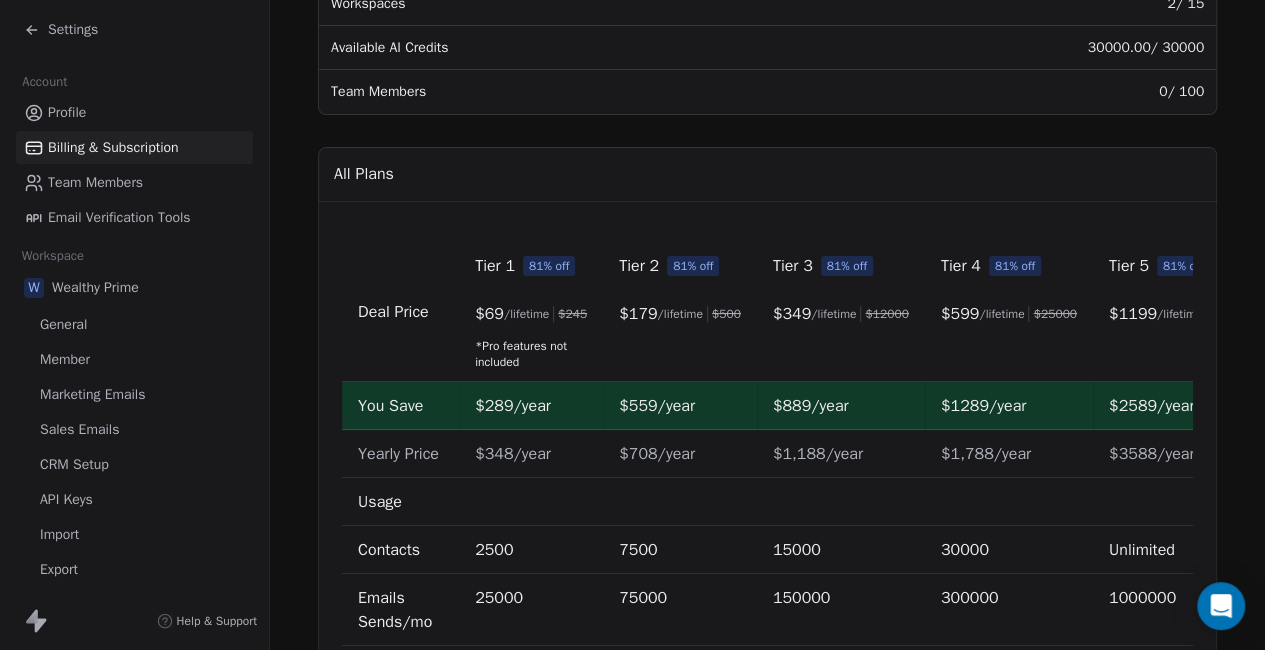click on "Profile" at bounding box center (67, 112) 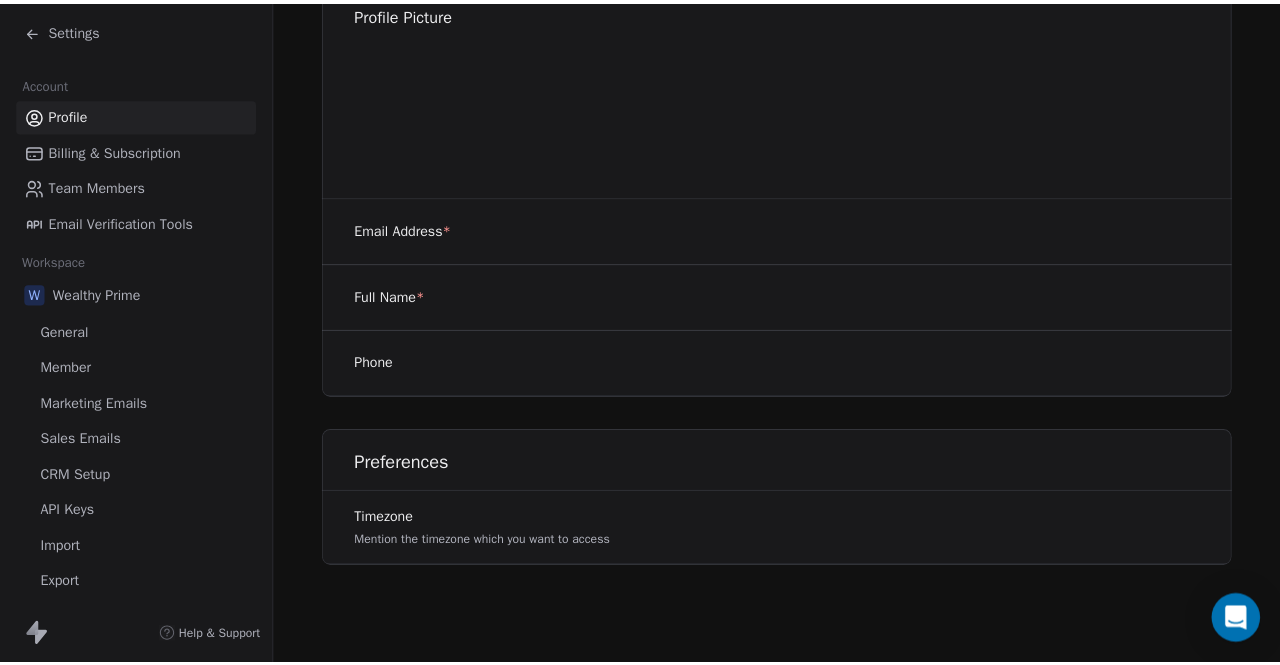 scroll, scrollTop: 0, scrollLeft: 0, axis: both 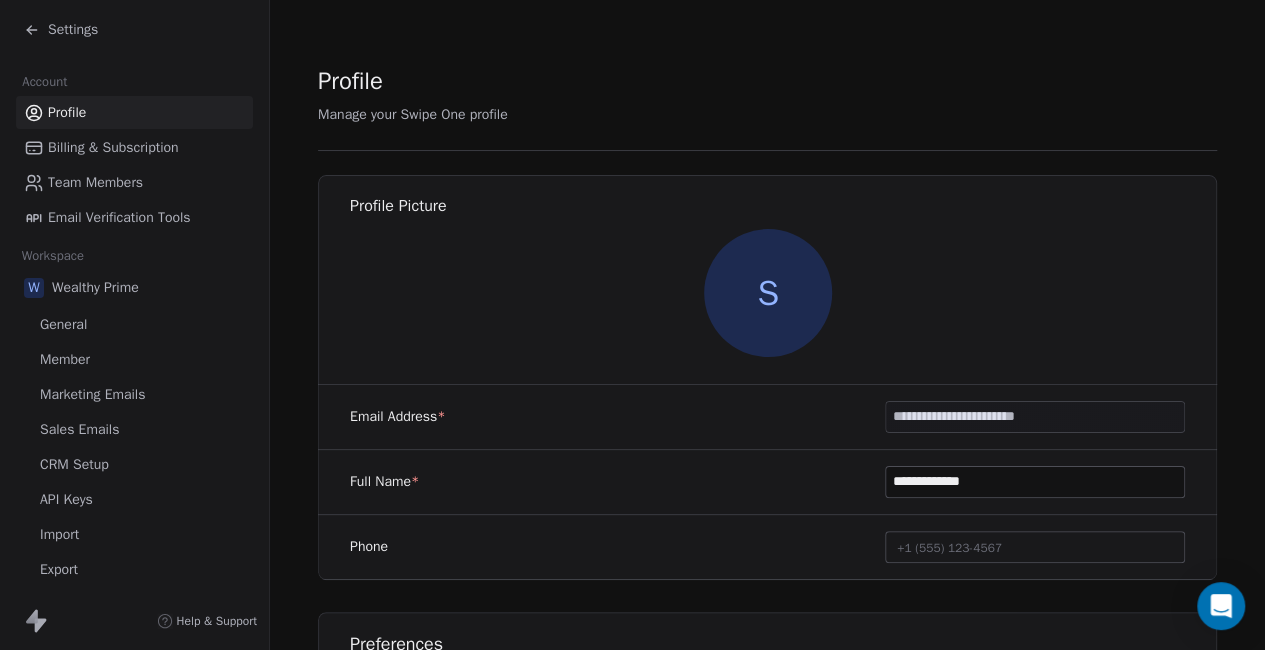 click 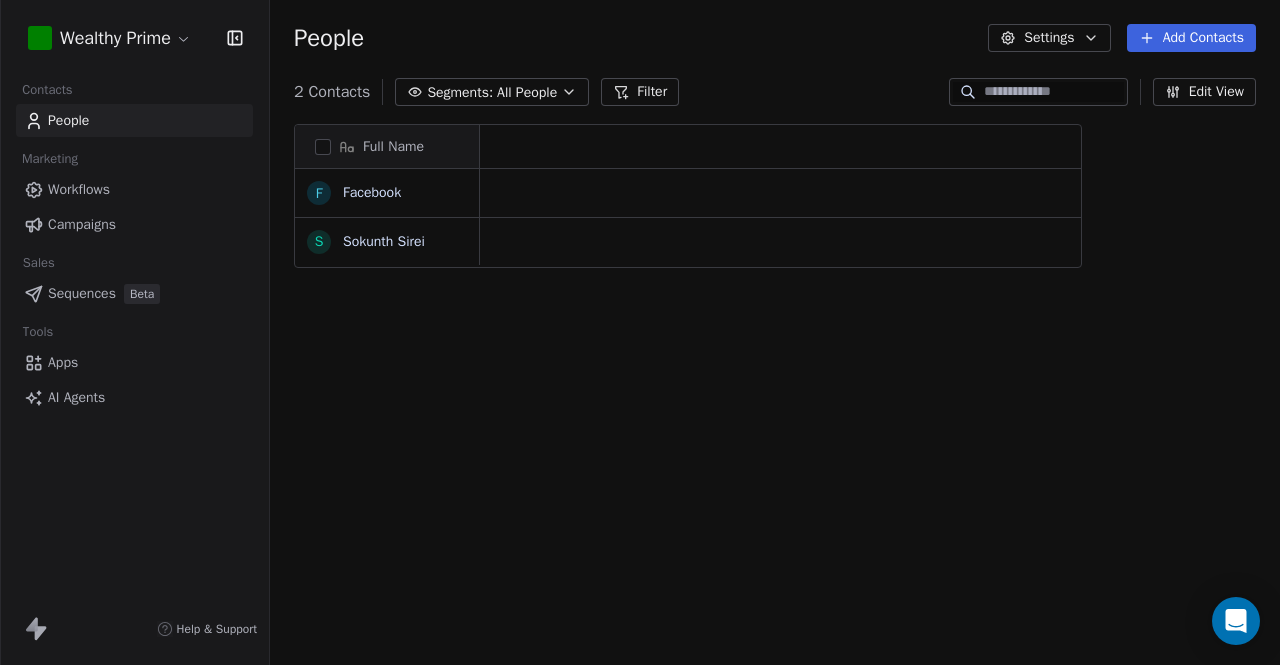 scroll, scrollTop: 16, scrollLeft: 16, axis: both 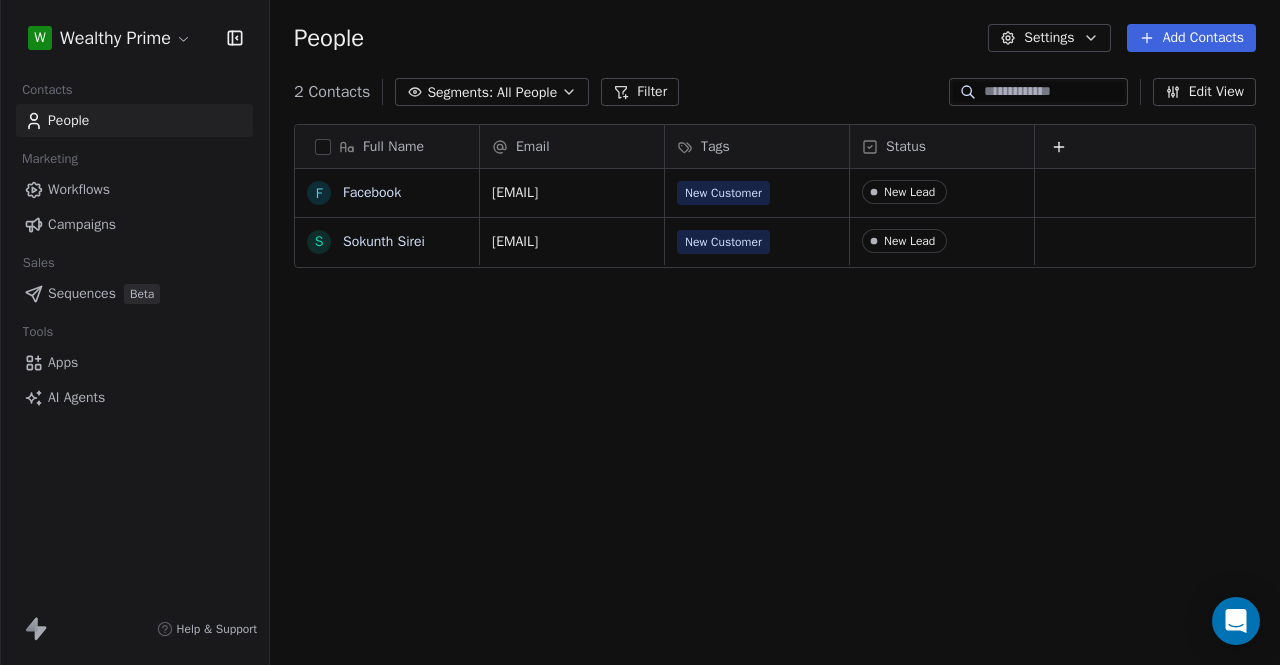 click on "Full Name F Facebook S Sokunth Sirei Email Tags Status [EMAIL] New Customer New Lead [EMAIL] New Customer New Lead
To pick up a draggable item, press the space bar.
While dragging, use the arrow keys to move the item.
Press space again to drop the item in its new position, or press escape to cancel." at bounding box center [775, 400] 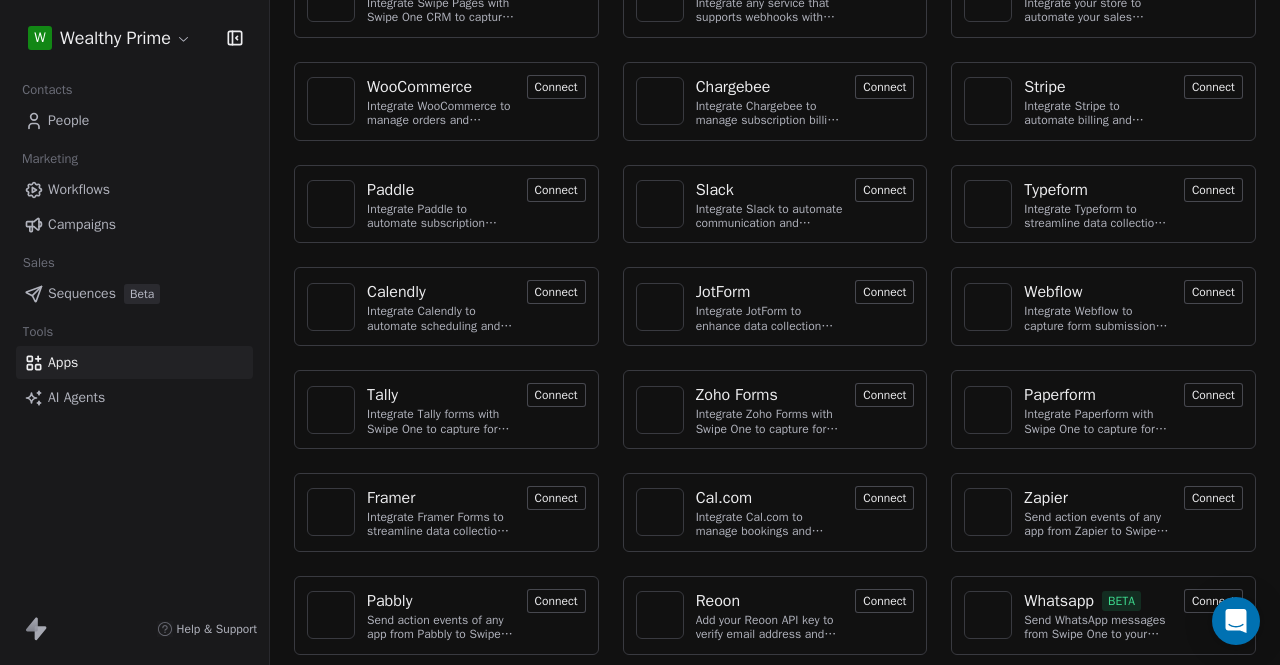 scroll, scrollTop: 0, scrollLeft: 0, axis: both 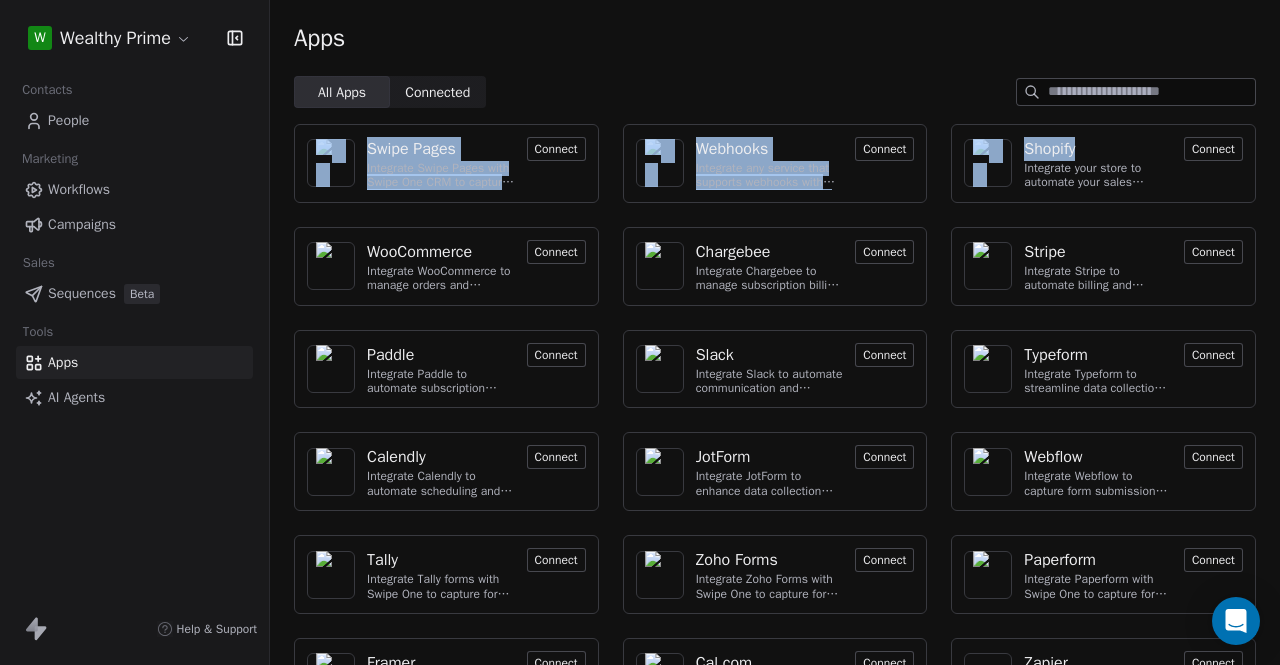 drag, startPoint x: 1078, startPoint y: 109, endPoint x: 1101, endPoint y: 95, distance: 26.925823 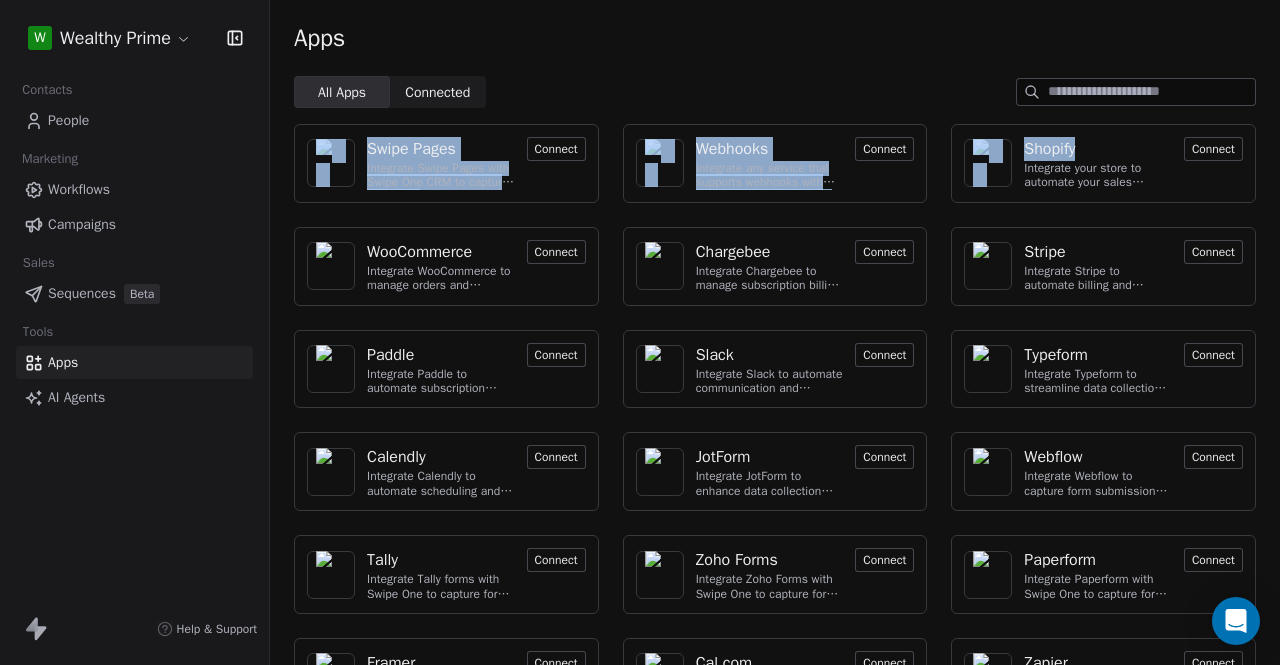 click on "Apps All Apps All Apps Connected Connected Swipe Pages Integrate Swipe Pages with Swipe One CRM to capture lead data. Connect Webhooks Integrate any service that supports webhooks with Swipe One to capture and automate data workflows. Connect Shopify Integrate your store to automate your sales process Connect WooCommerce Integrate WooCommerce to manage orders and customer data Connect Chargebee Integrate Chargebee to manage subscription billing and customer data. Connect Stripe Integrate Stripe to automate billing and payments. Connect Paddle Integrate Paddle to automate subscription management and customer engagement. Connect Slack Integrate Slack to automate communication and collaboration. Connect Typeform Integrate Typeform to streamline data collection and customer engagement. Connect Calendly Integrate Calendly to automate scheduling and event management. Connect JotForm Integrate JotForm to enhance data collection and improve customer engagement. Connect Webflow Connect Tally Connect Zoho Forms Connect" at bounding box center [775, 418] 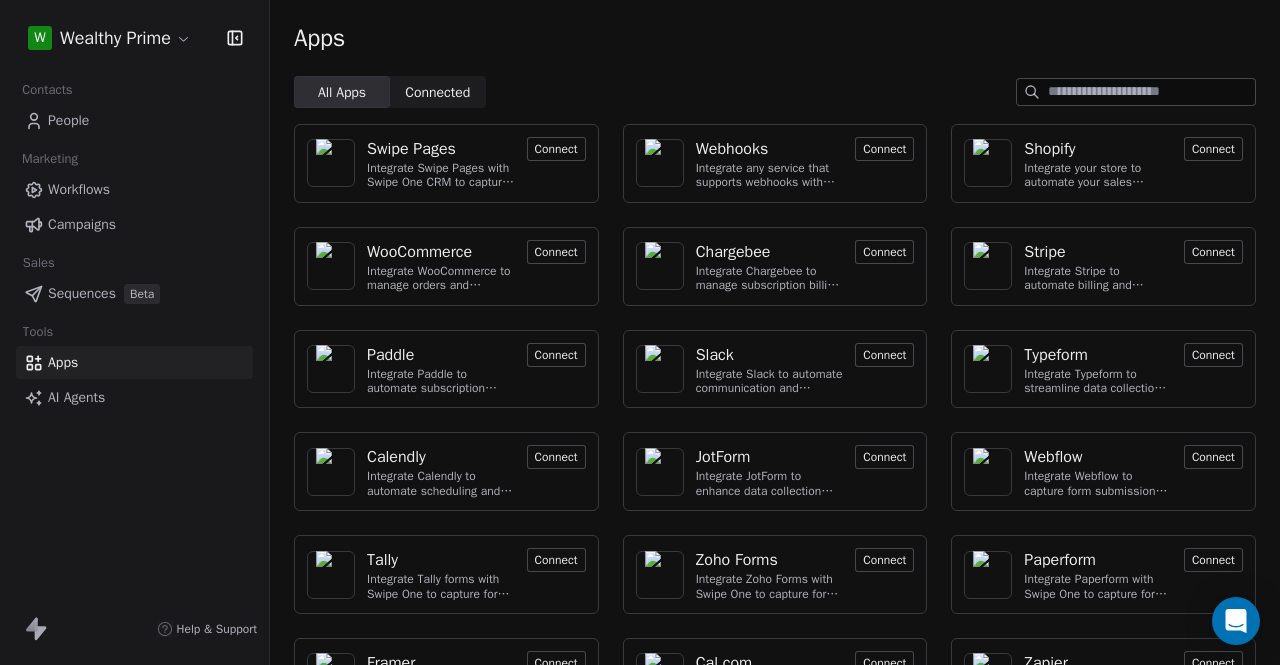 scroll, scrollTop: 165, scrollLeft: 0, axis: vertical 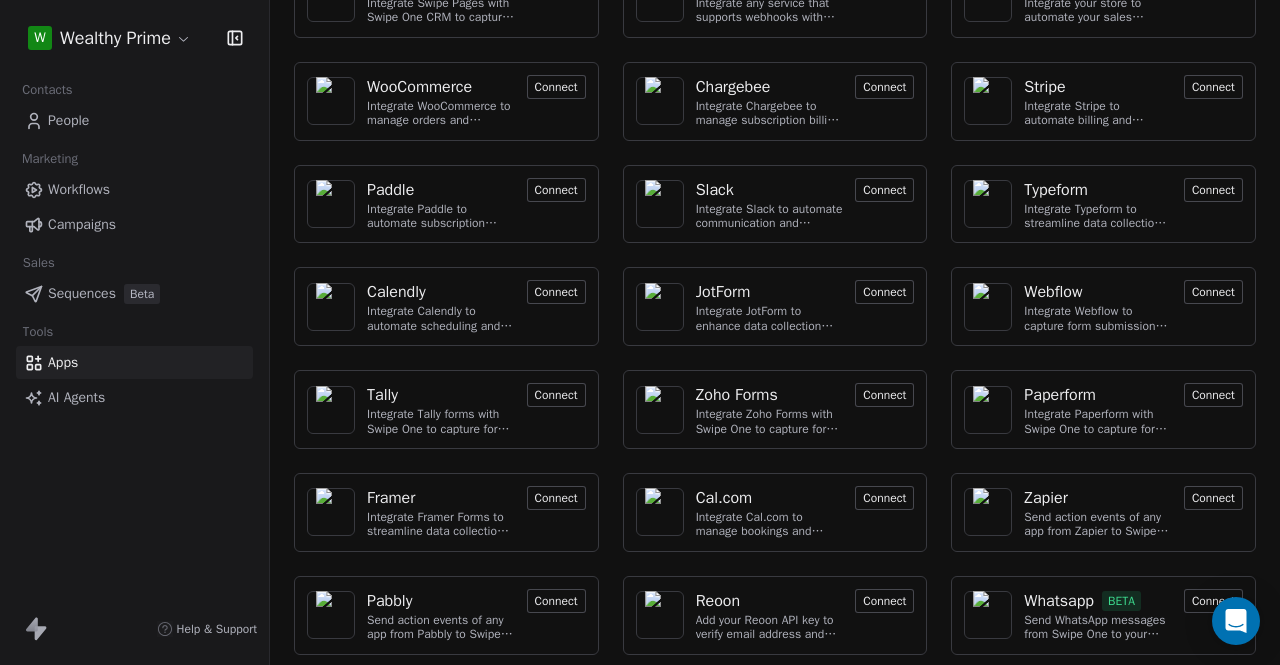 click on "Connect" at bounding box center [556, 601] 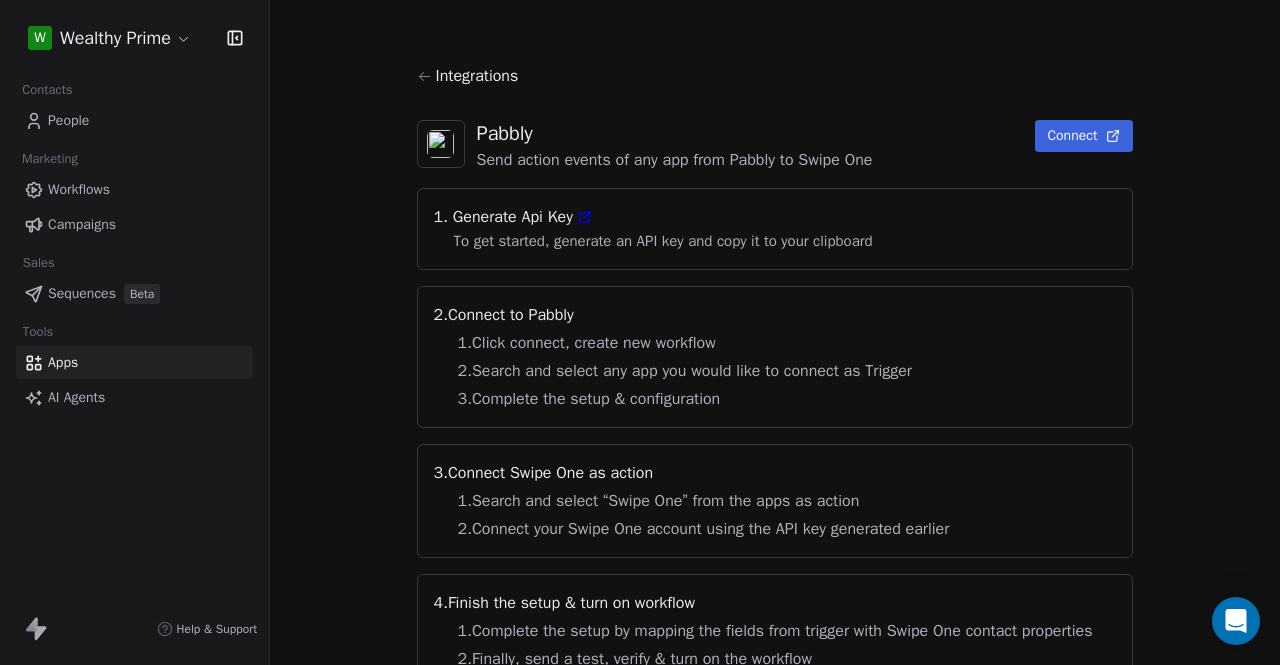 click on "Connect" at bounding box center (1084, 136) 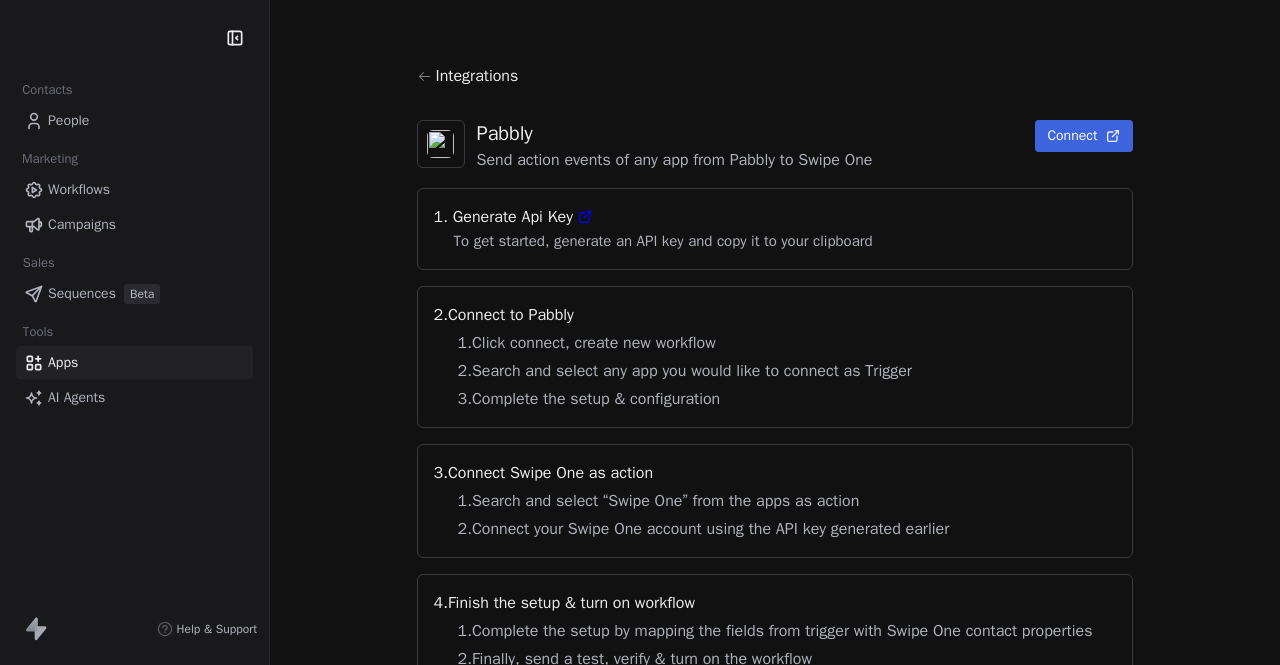 scroll, scrollTop: 0, scrollLeft: 0, axis: both 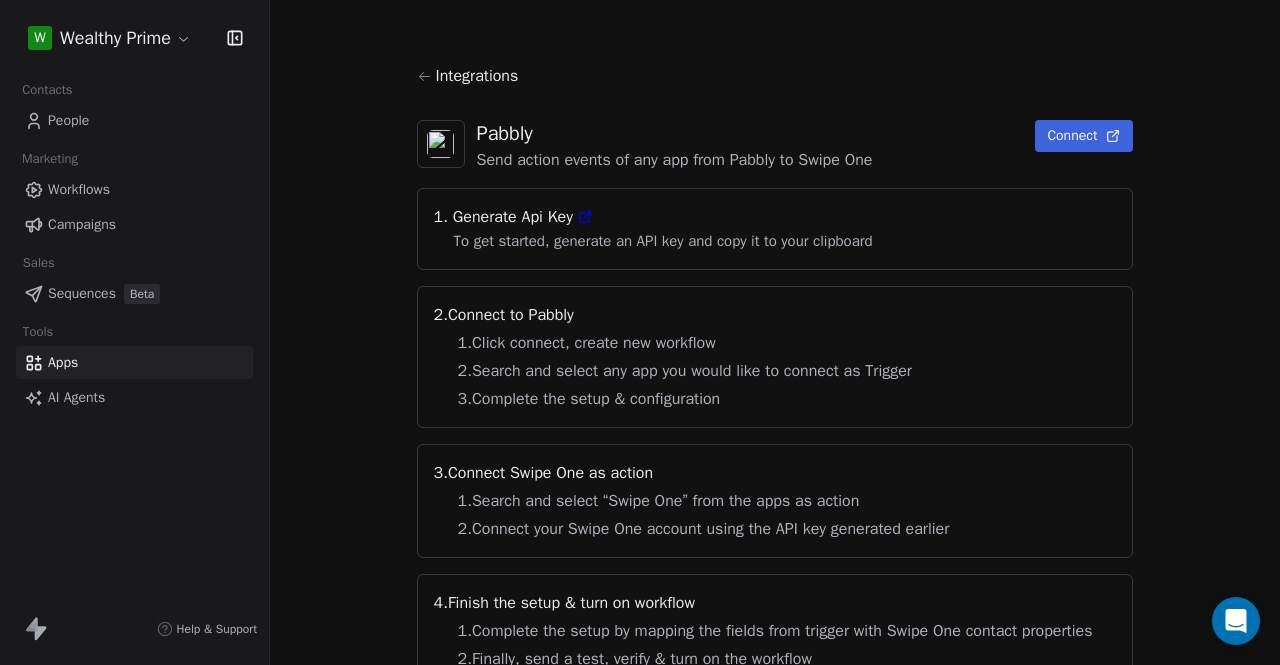 click 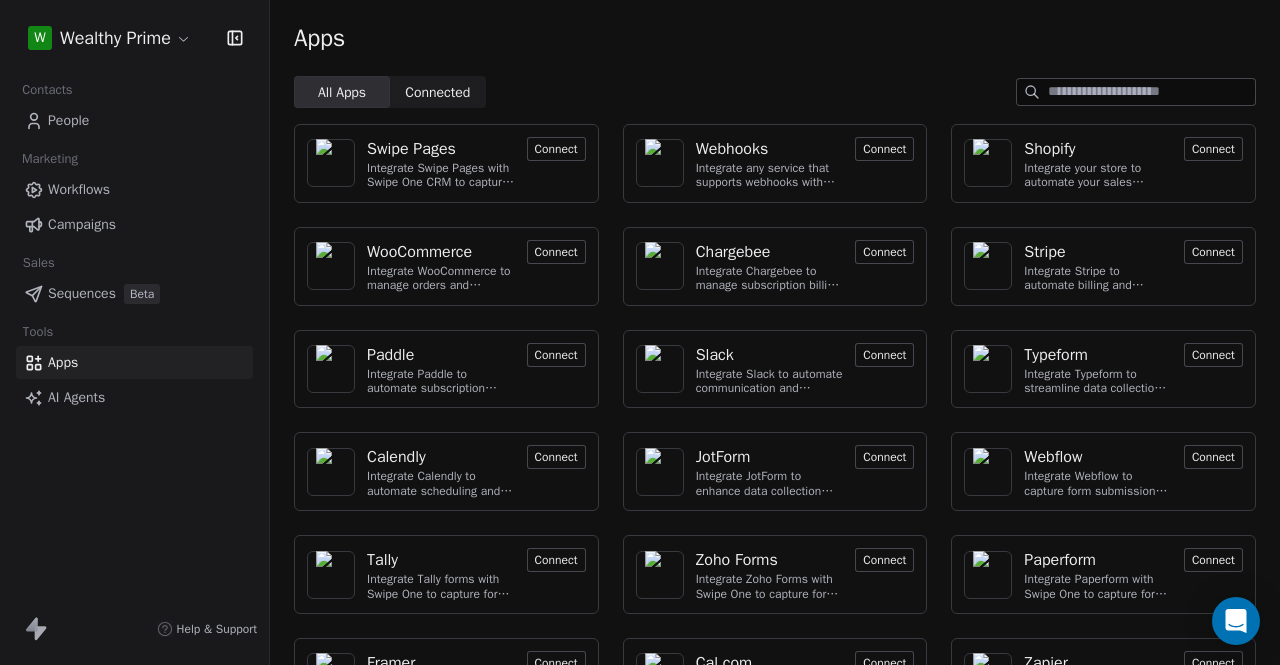 click on "Connect" at bounding box center (884, 149) 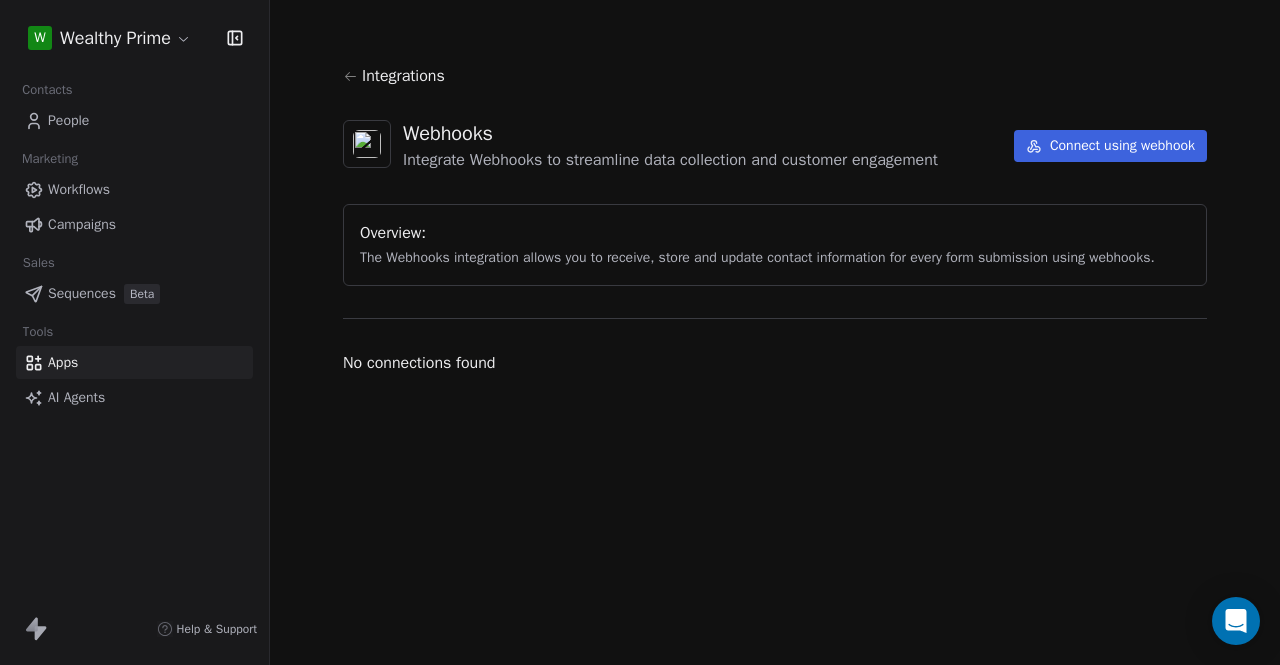 click on "Connect using webhook" at bounding box center [1110, 146] 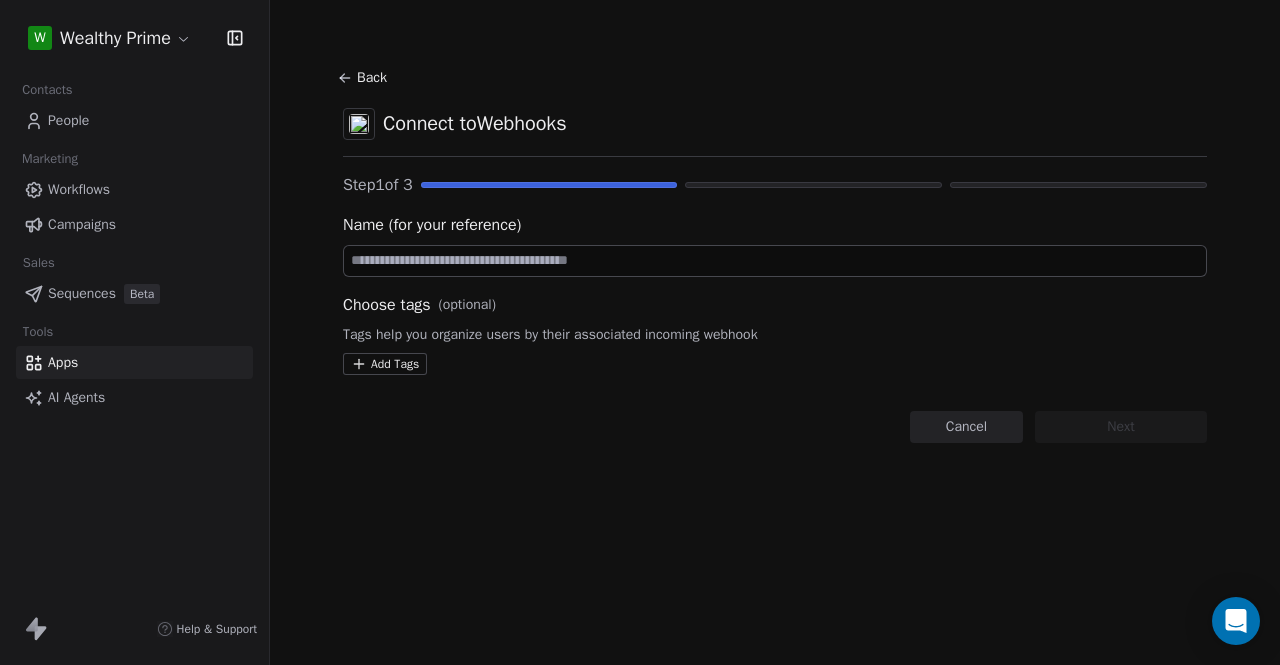 click at bounding box center (775, 261) 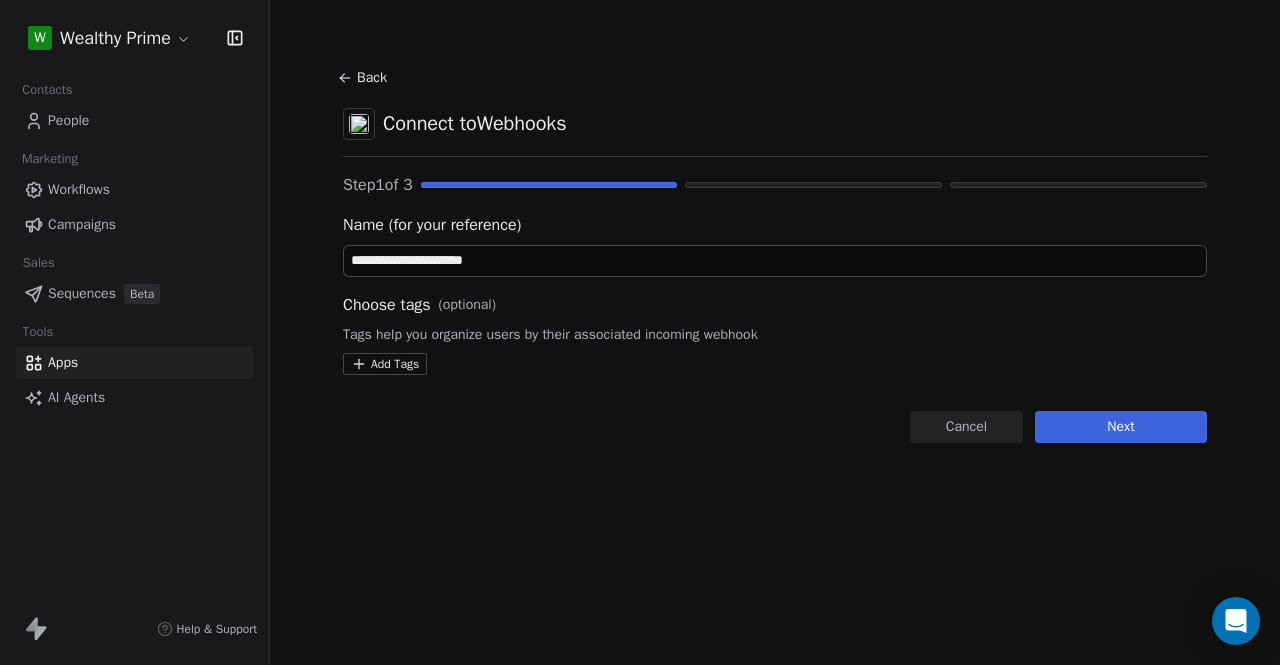 type on "**********" 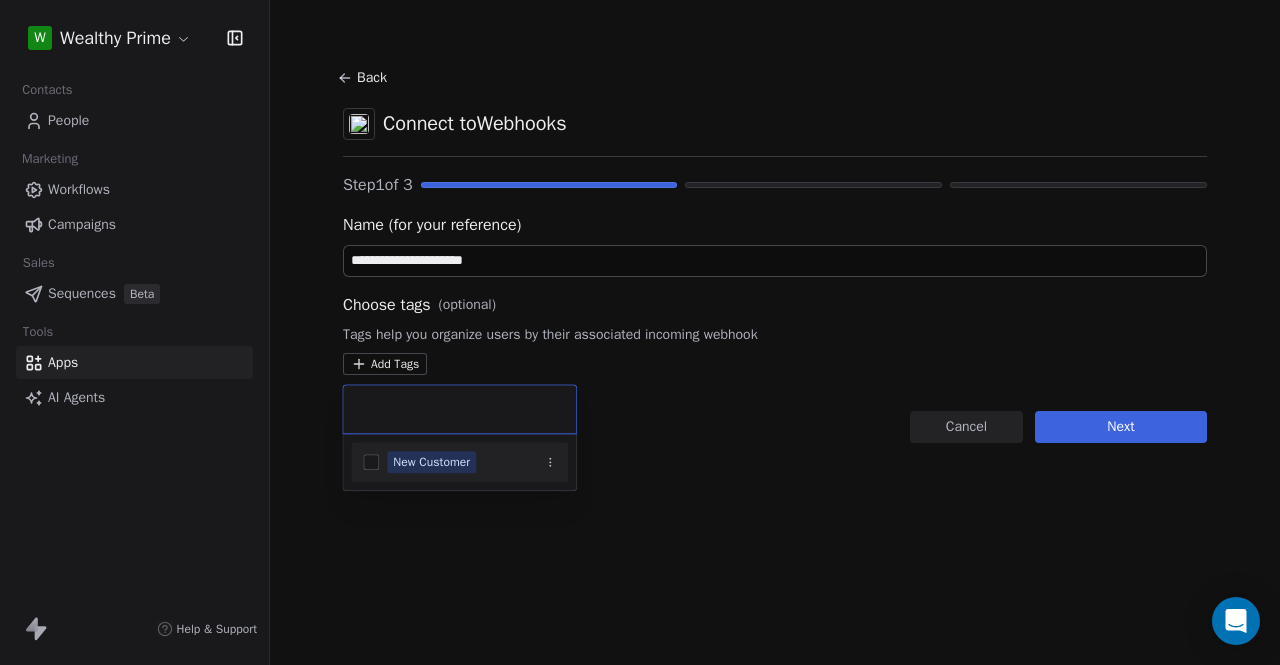 click at bounding box center [459, 409] 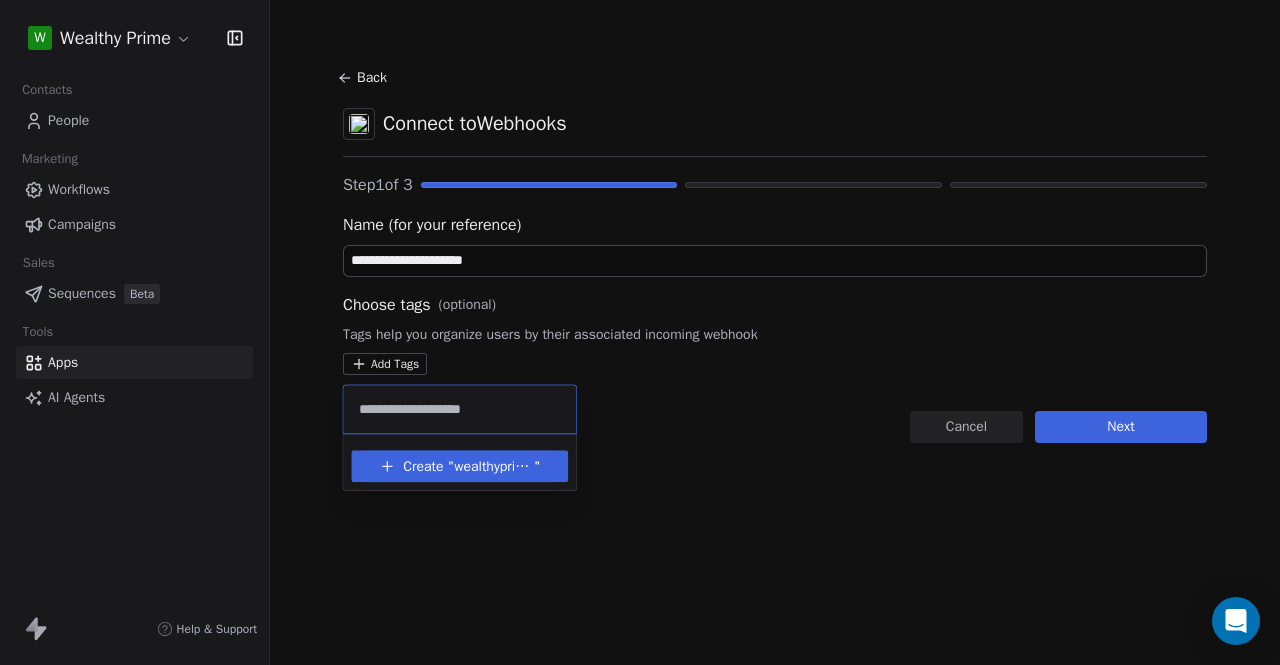 type on "**********" 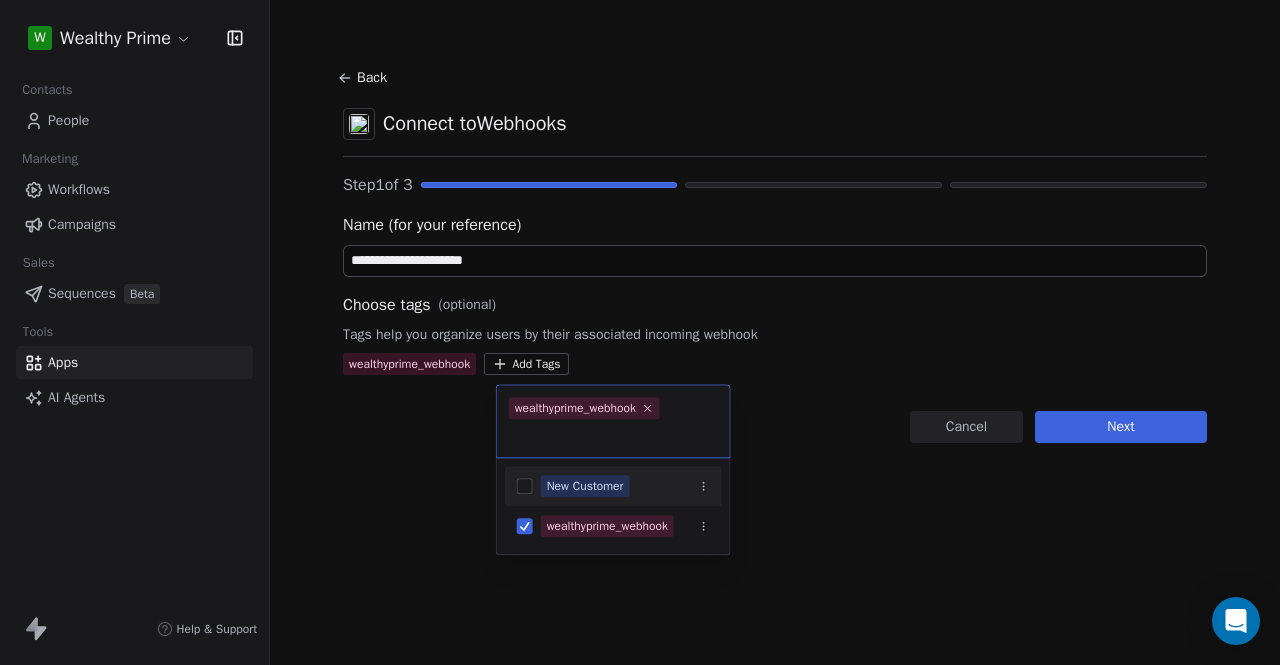 click on "**********" at bounding box center [640, 332] 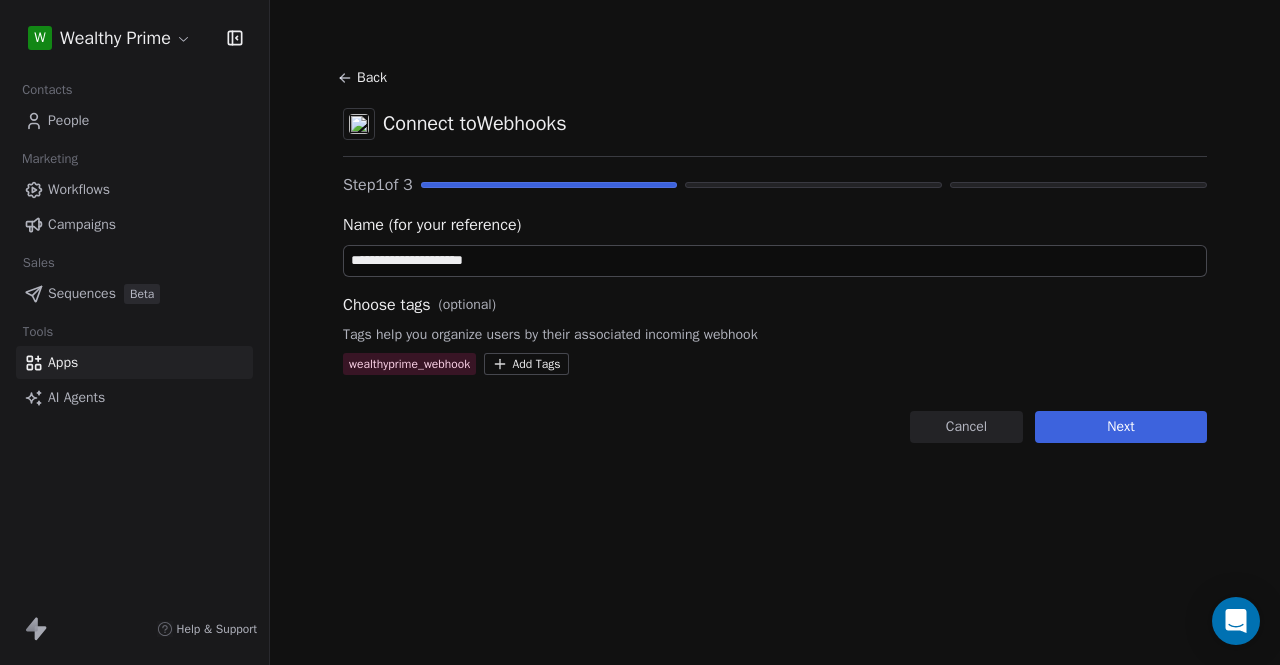 click on "Next" at bounding box center (1121, 427) 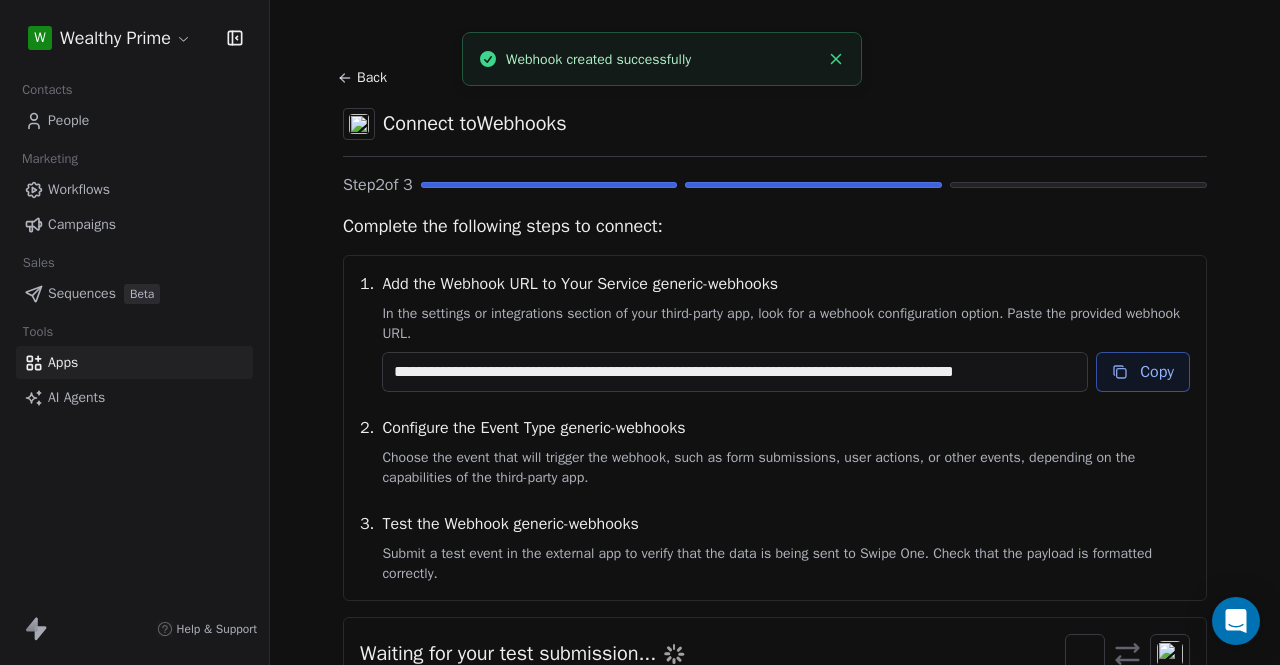 scroll, scrollTop: 60, scrollLeft: 0, axis: vertical 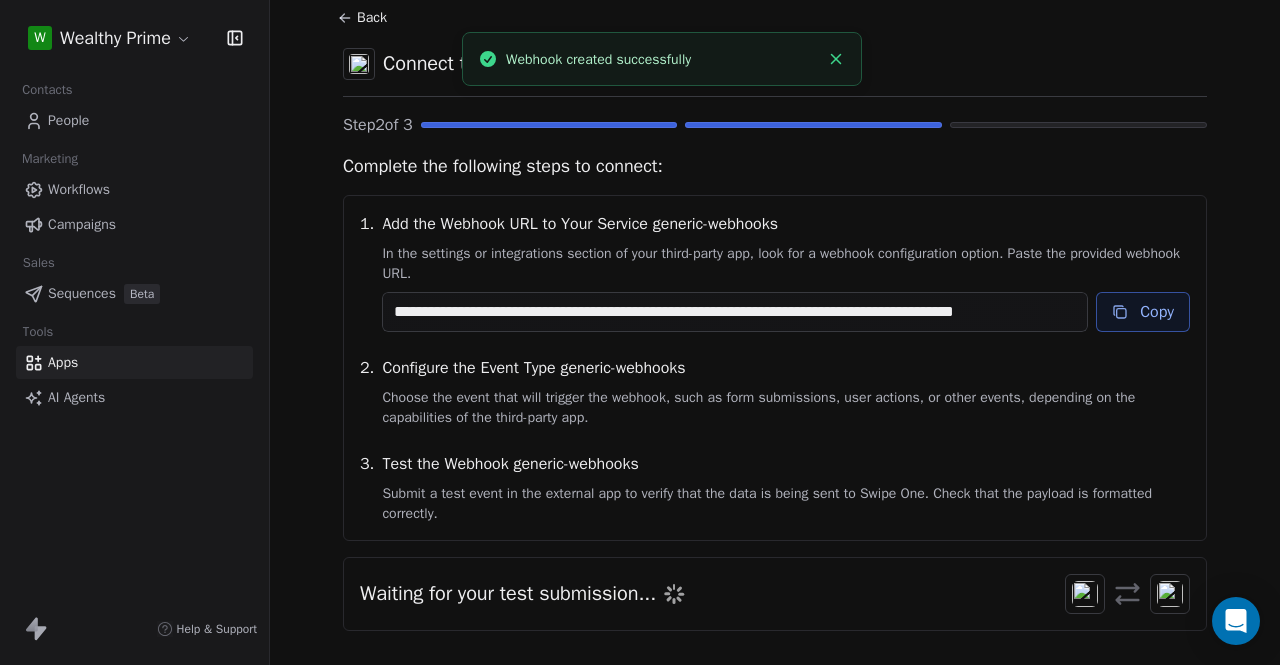 click 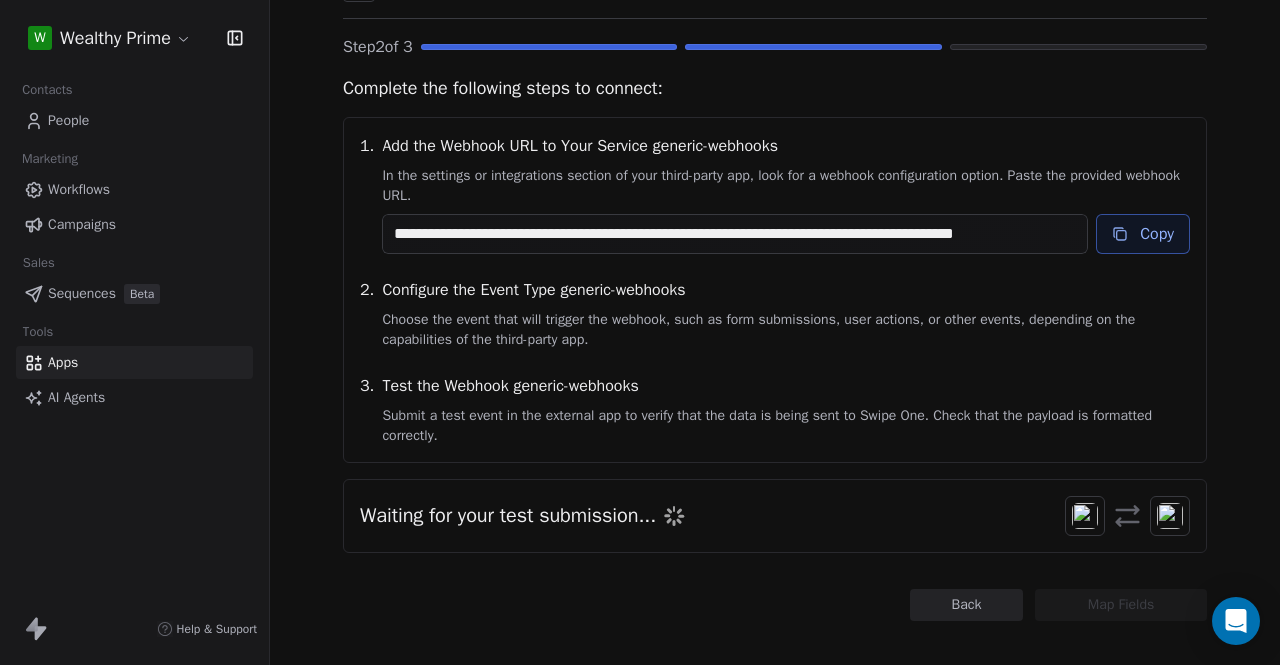 scroll, scrollTop: 156, scrollLeft: 0, axis: vertical 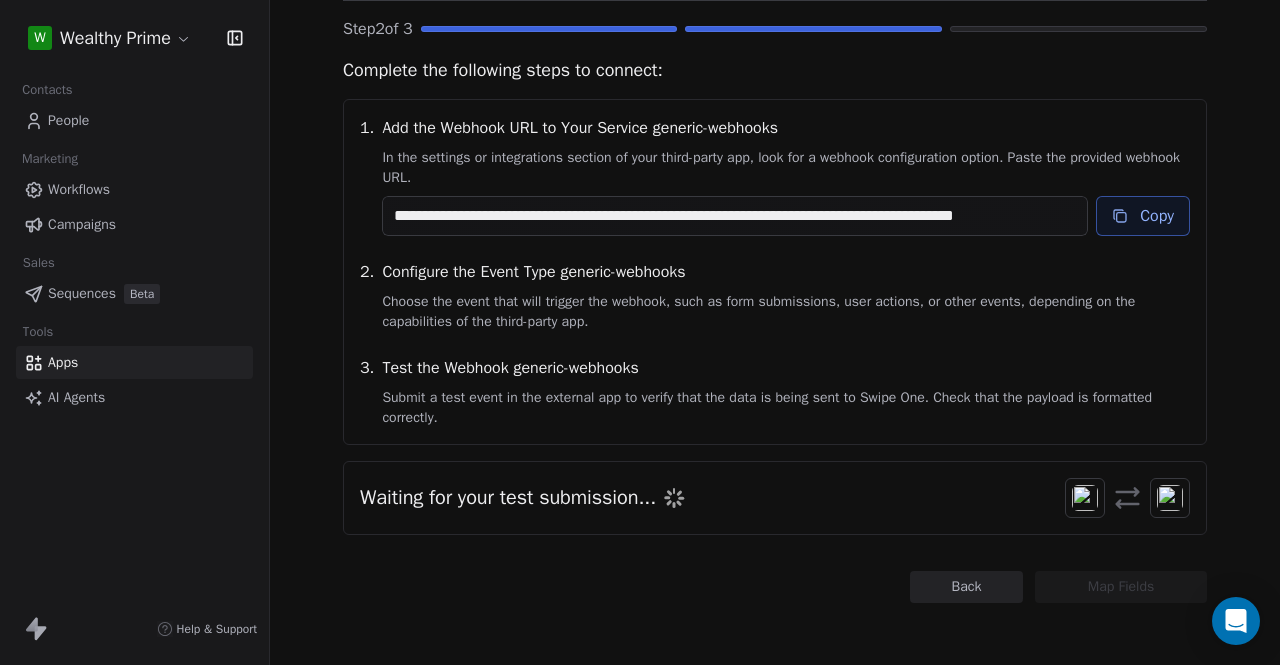 click 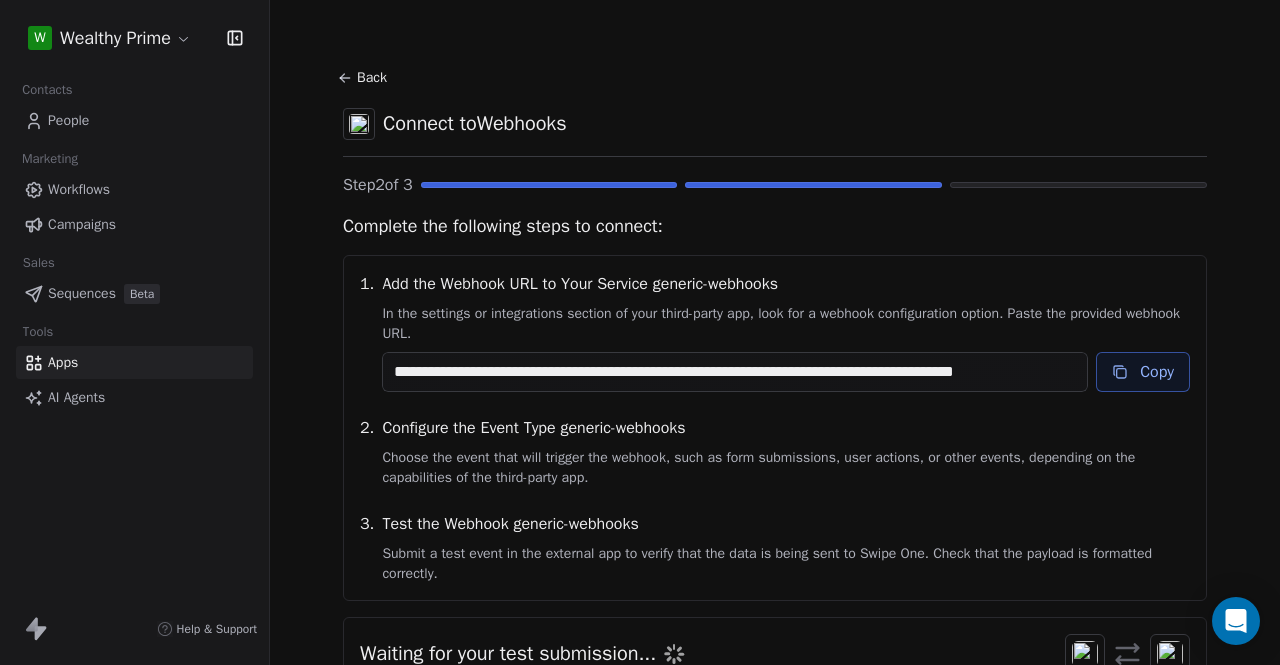 scroll, scrollTop: 156, scrollLeft: 0, axis: vertical 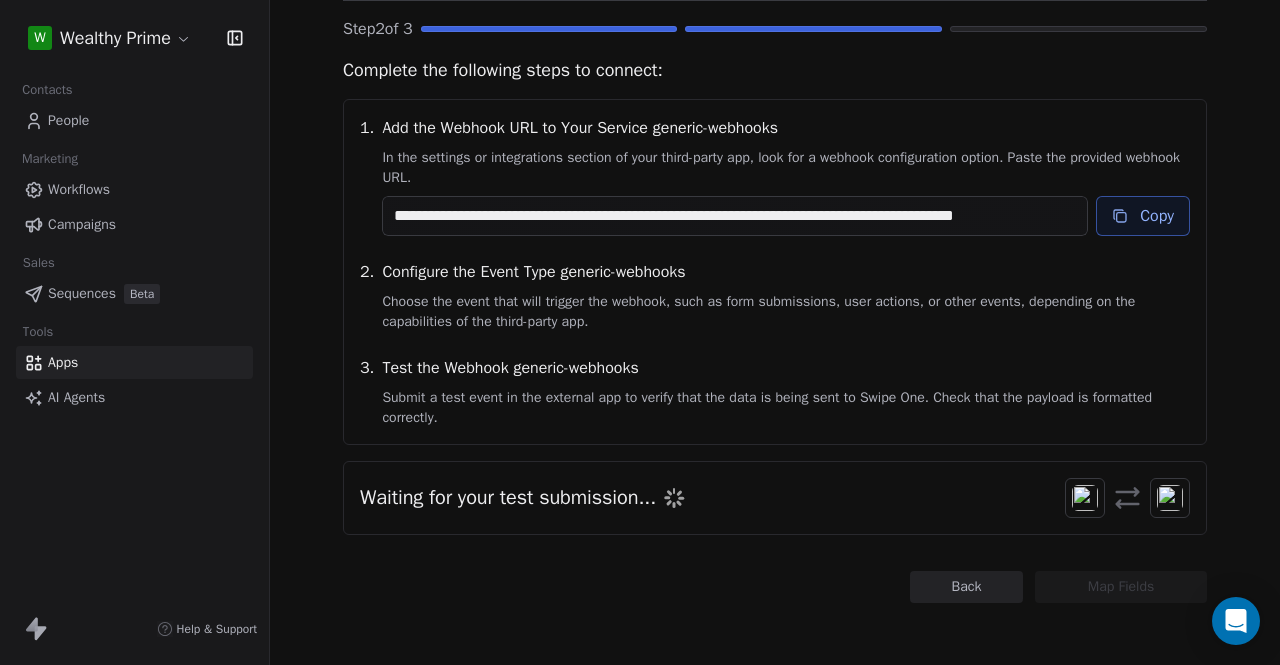 click on "Back" at bounding box center [966, 587] 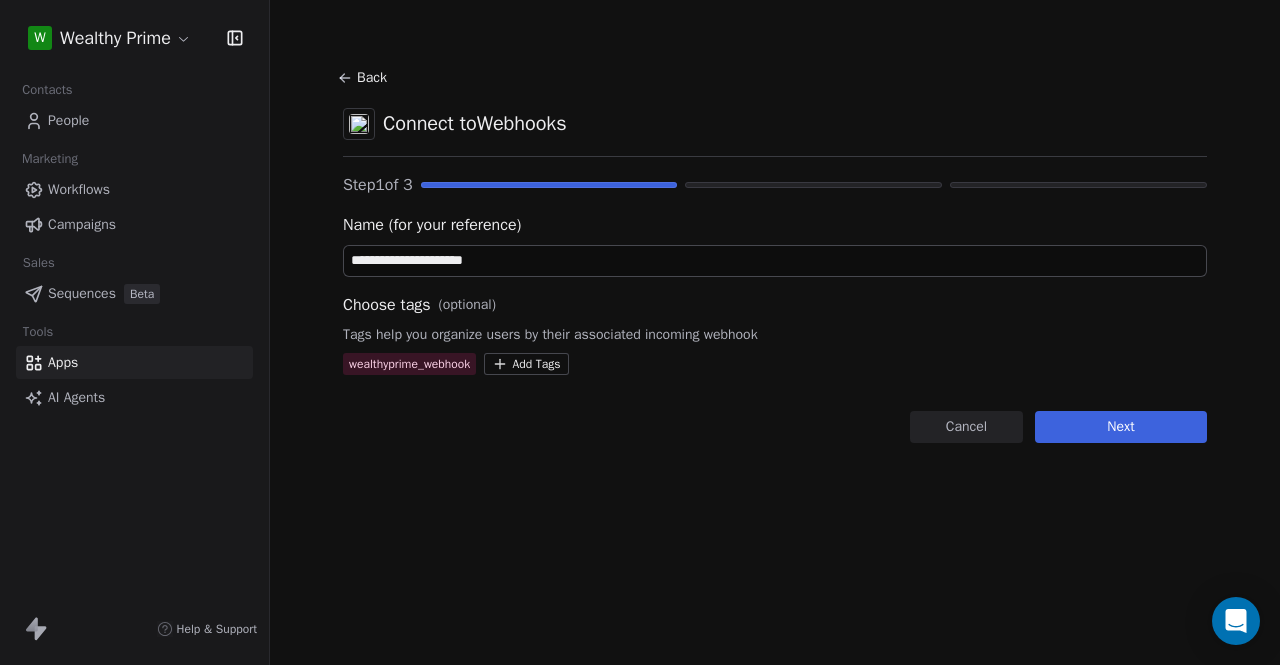 scroll, scrollTop: 0, scrollLeft: 0, axis: both 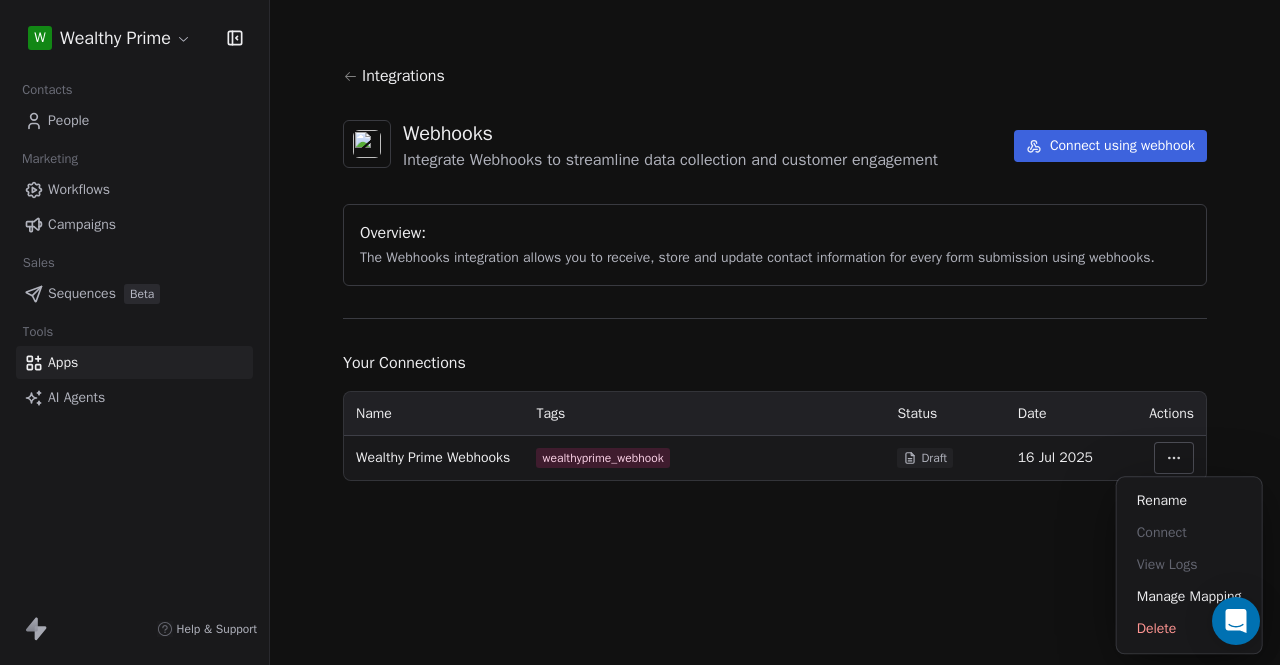 click on "W Wealthy Prime Contacts People Marketing Workflows Campaigns Sales Sequences Beta Tools Apps AI Agents Help & Support Integrations Webhooks Integrate Webhooks to streamline data collection and customer engagement Connect using webhook Overview: The Webhooks integration allows you to receive, store and update contact information for every form submission using webhooks. Your Connections Name Tags Status Date Actions Wealthy Prime Webhooks wealthyprime_webhook Draft 16 Jul 2025
Rename Connect View Logs Manage Mapping Delete" at bounding box center [640, 332] 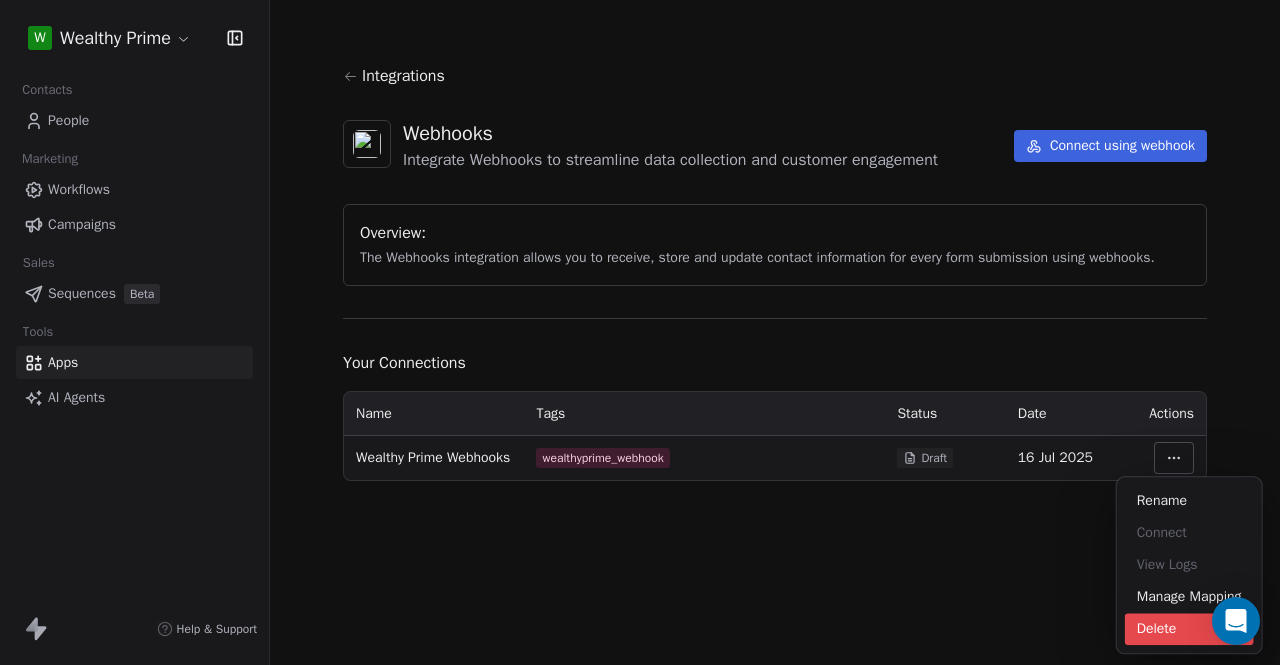 click on "Delete" at bounding box center [1189, 629] 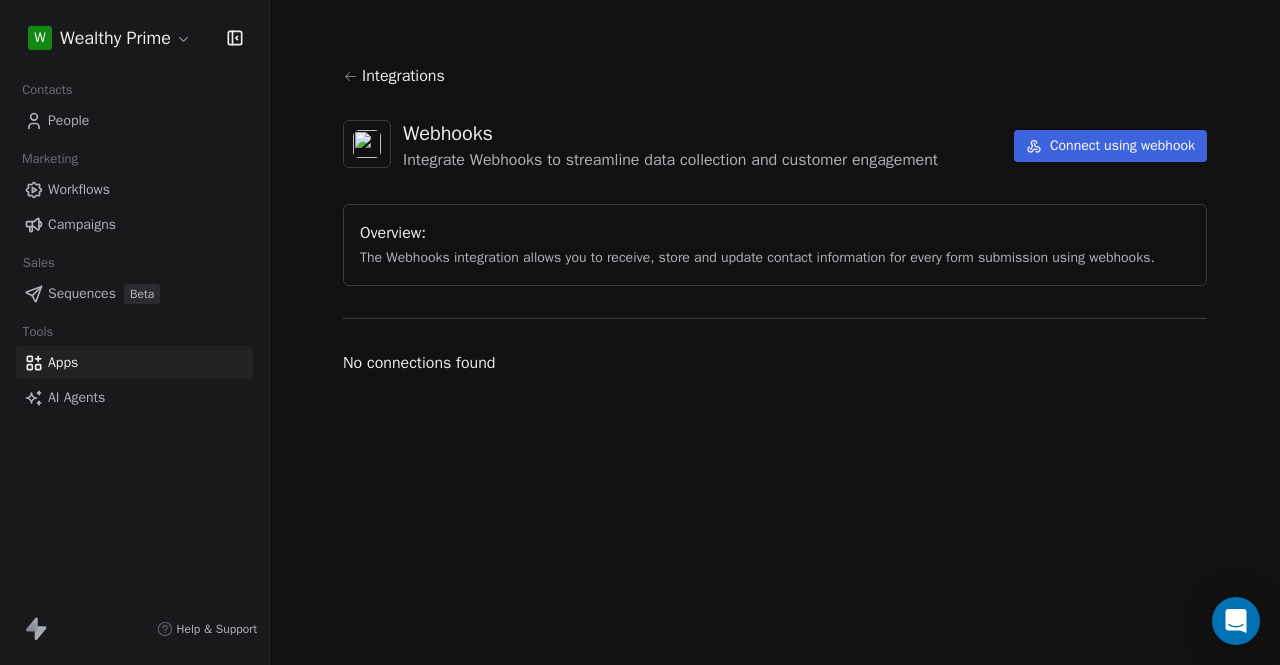 click on "Workflows" at bounding box center (79, 189) 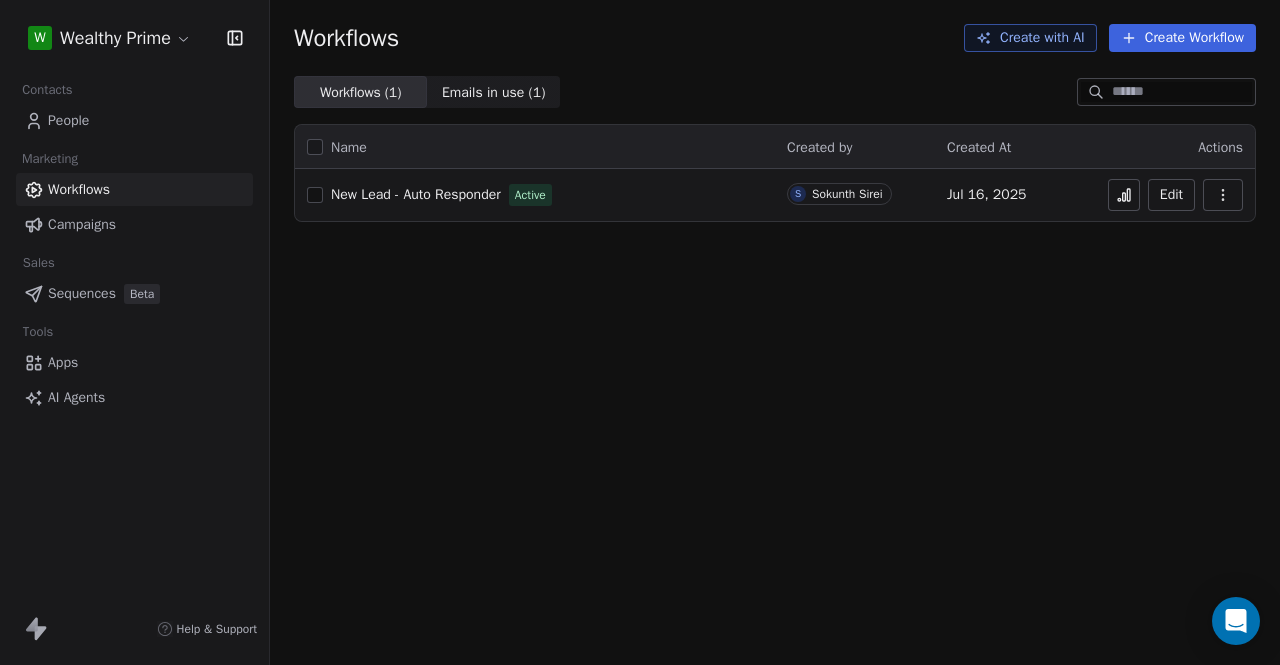 click on "People" at bounding box center [68, 120] 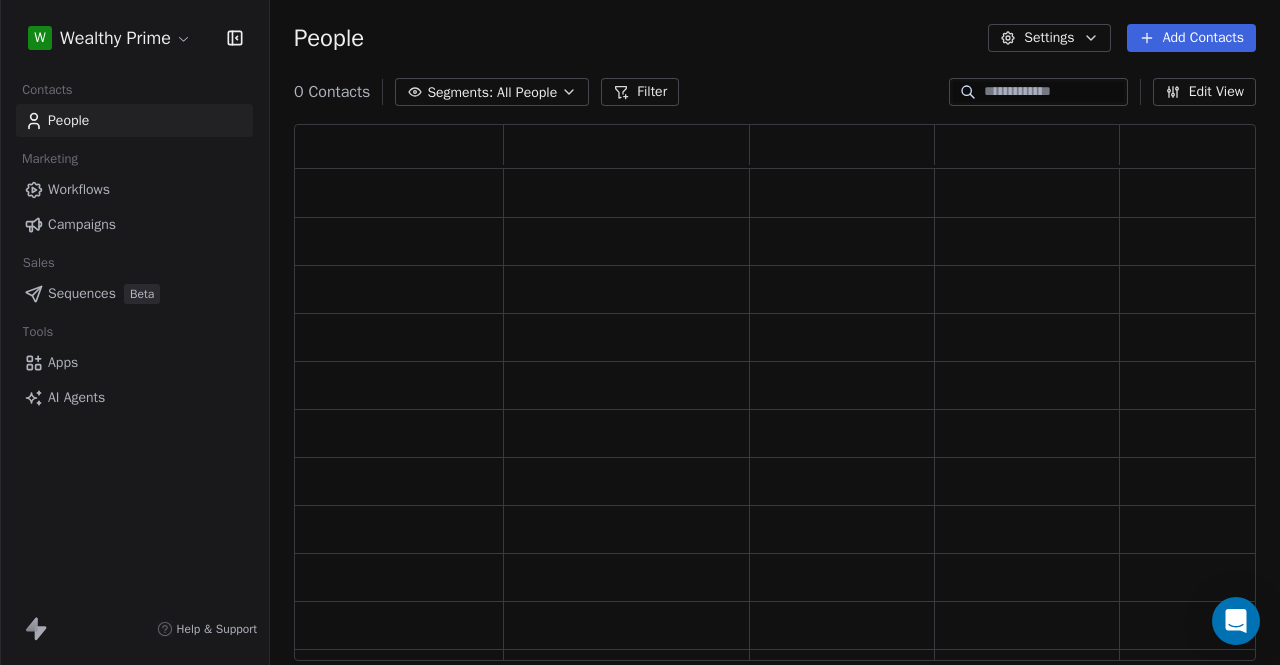 scroll, scrollTop: 16, scrollLeft: 16, axis: both 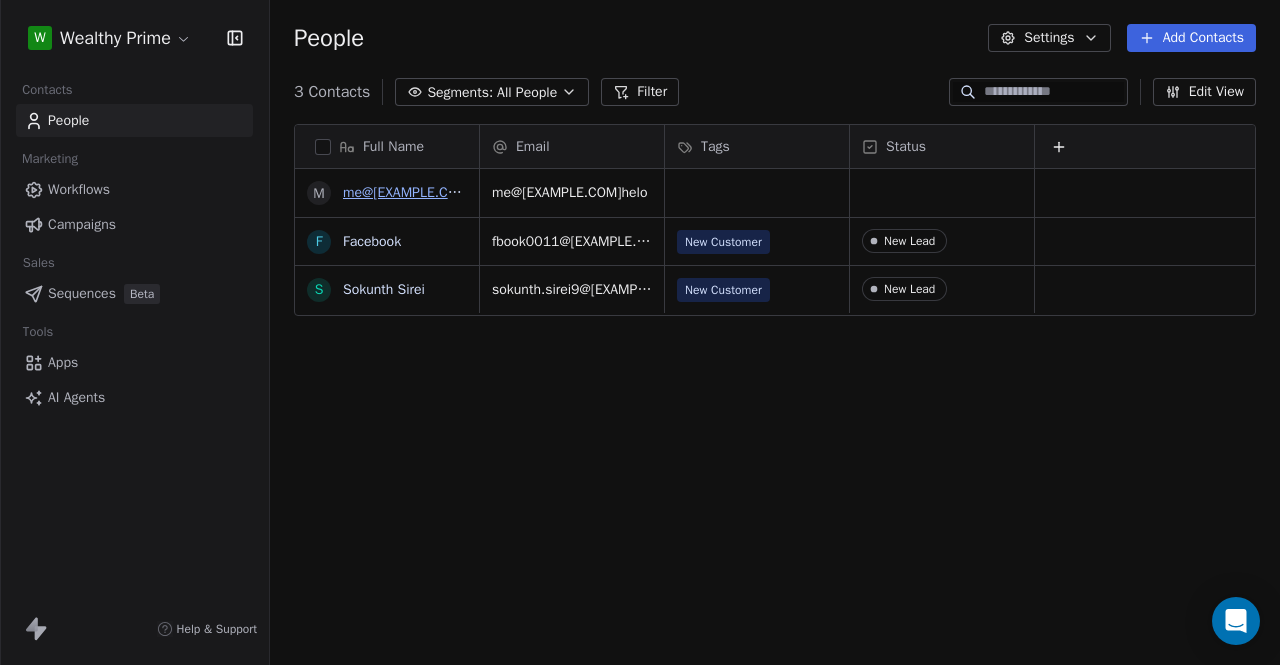 click on "me@gmail.comhelo" at bounding box center (421, 192) 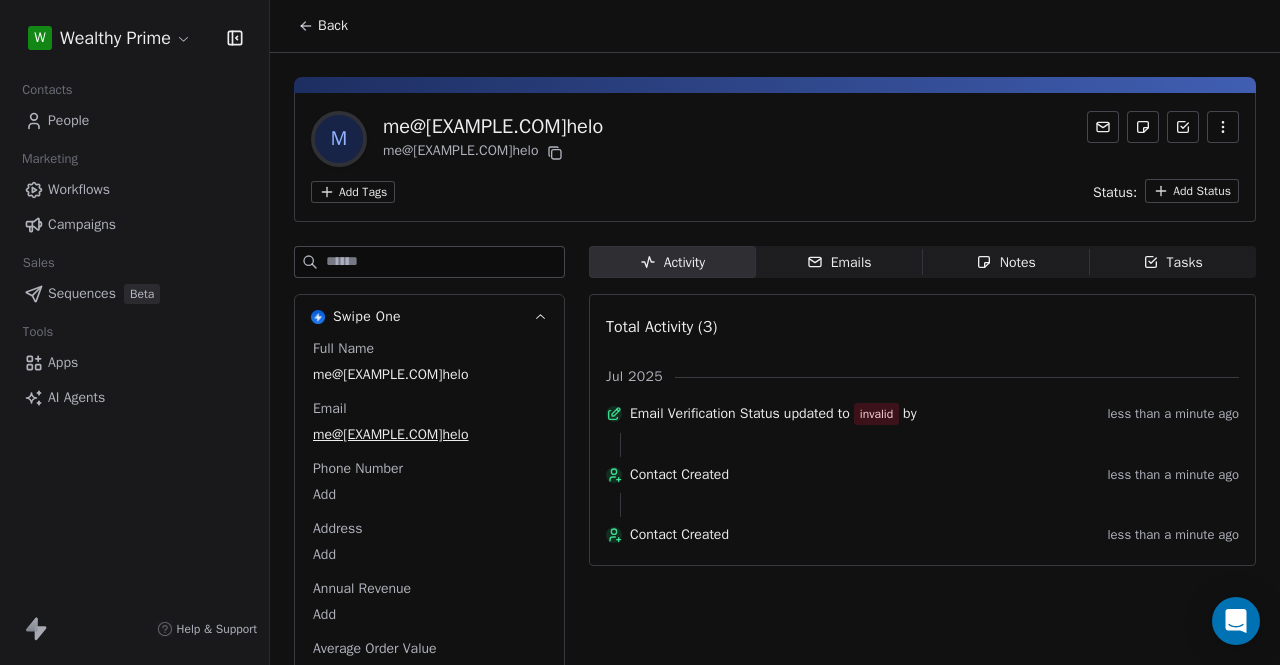 click 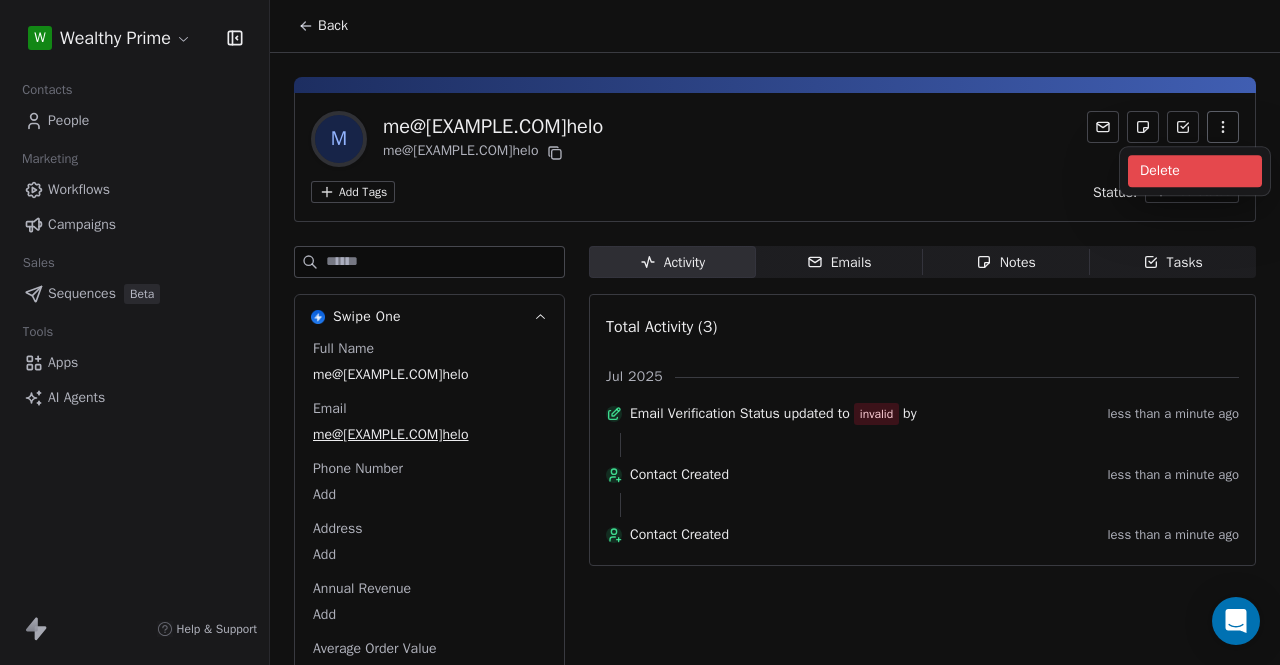 click on "Delete" at bounding box center (1195, 171) 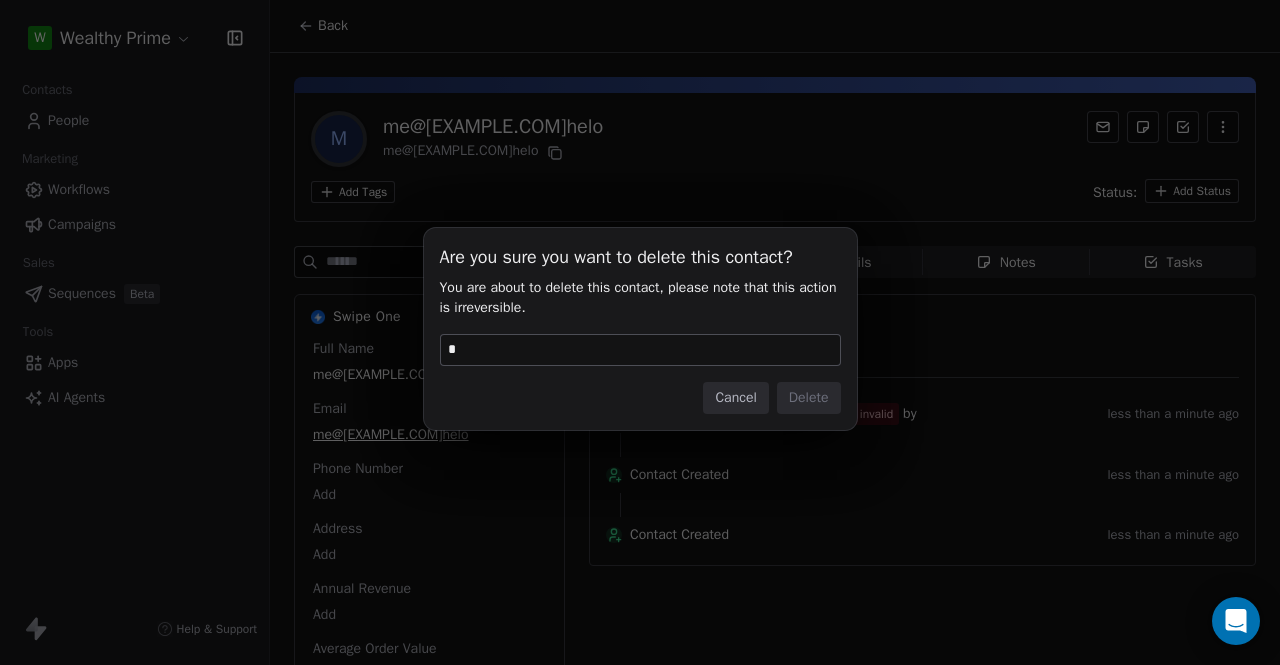 type on "*" 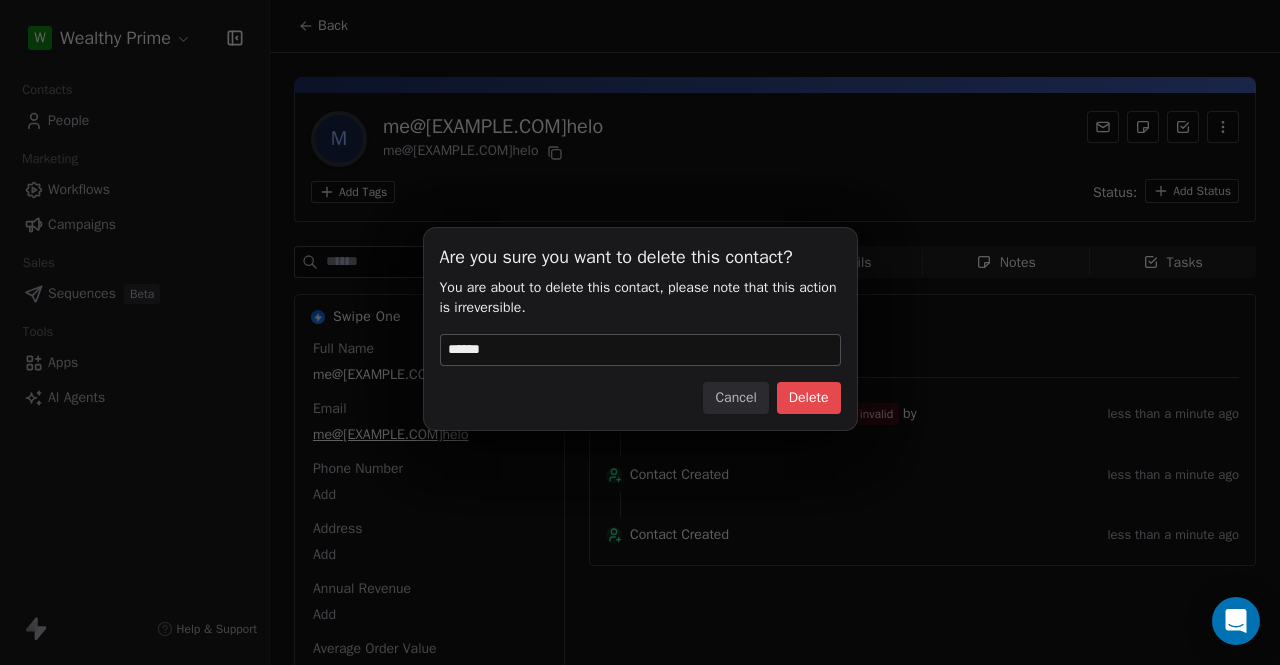 type on "******" 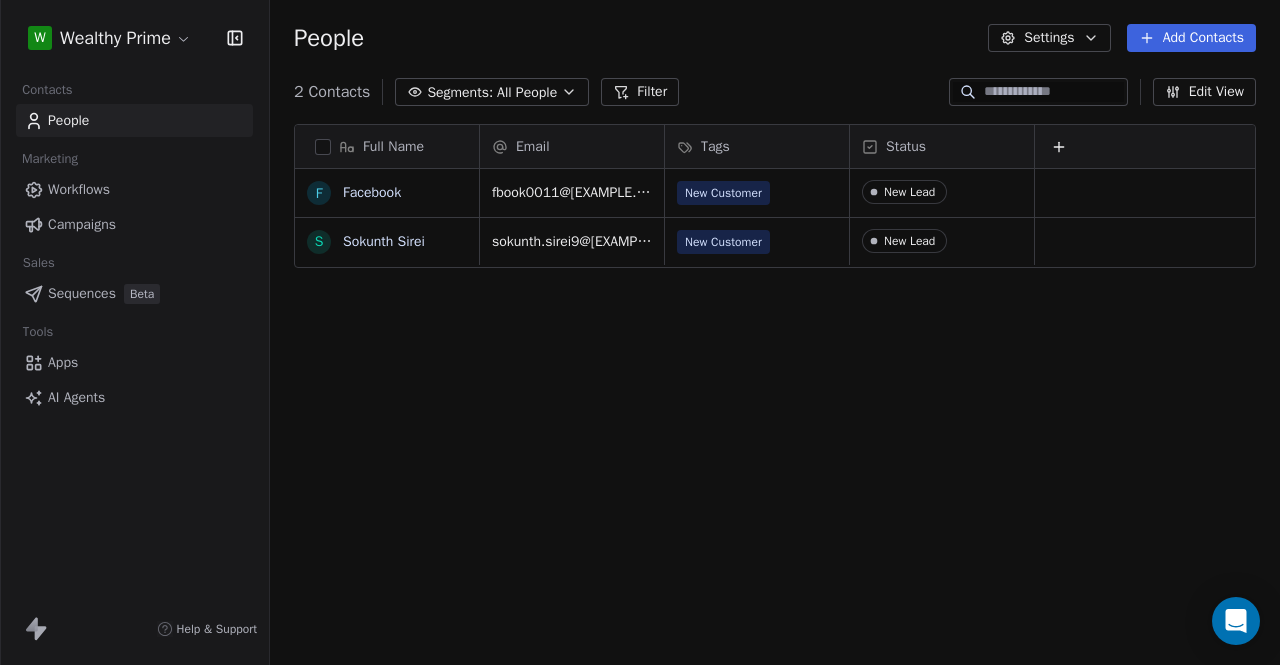 scroll, scrollTop: 570, scrollLeft: 994, axis: both 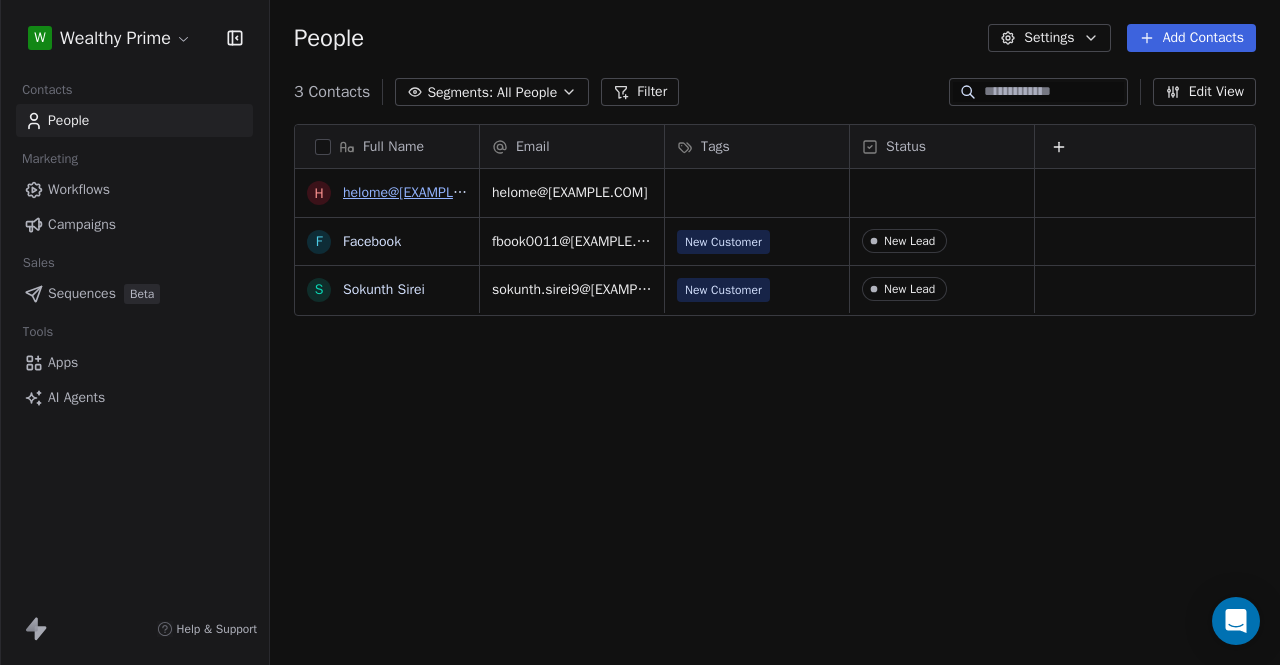 click on "helome@gmail.com" at bounding box center (421, 192) 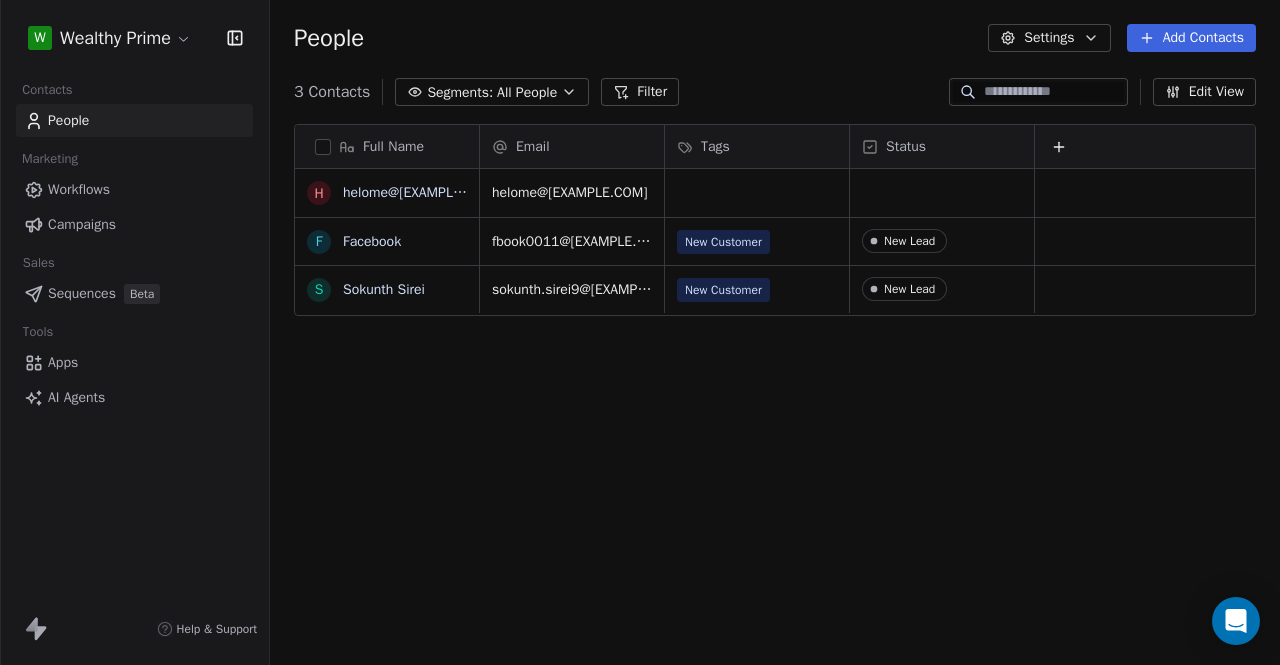 scroll, scrollTop: 16, scrollLeft: 16, axis: both 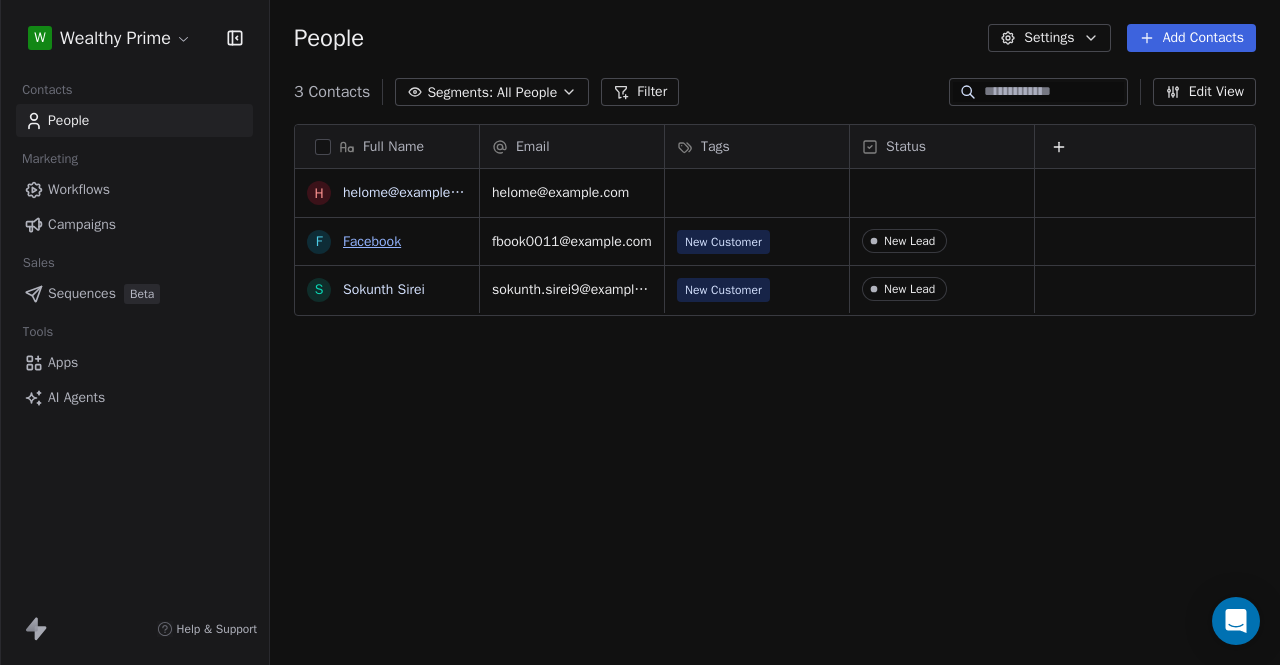click on "Facebook" at bounding box center [372, 241] 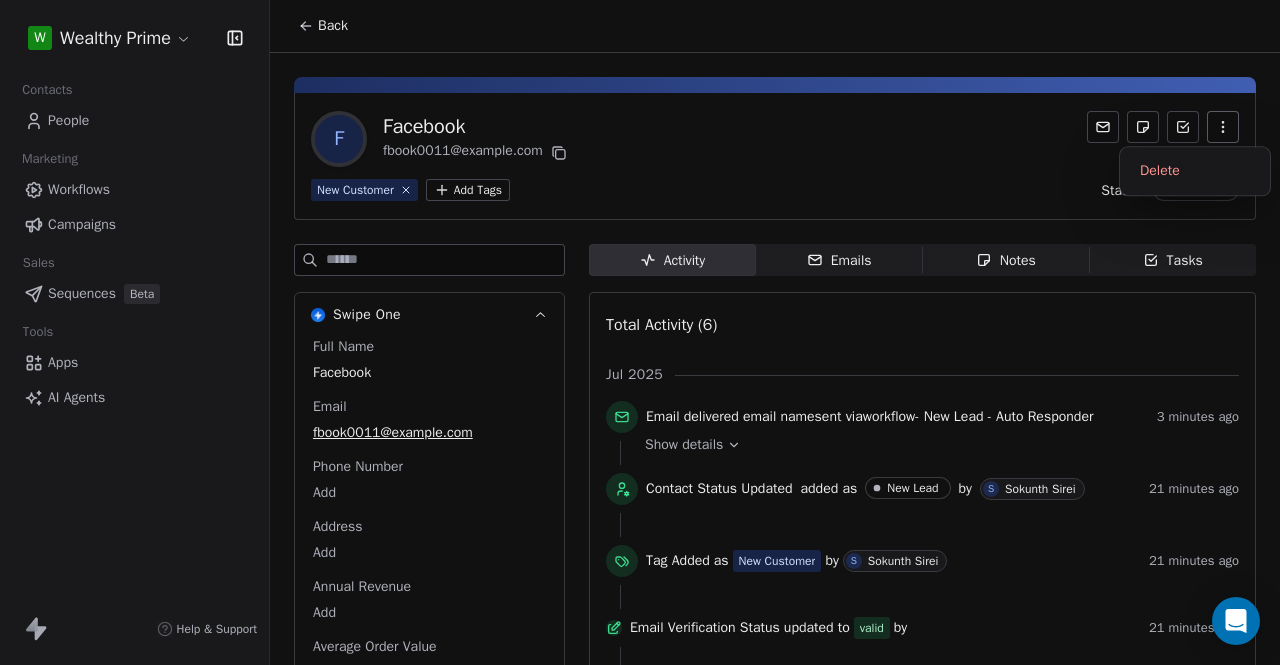 click at bounding box center (1223, 127) 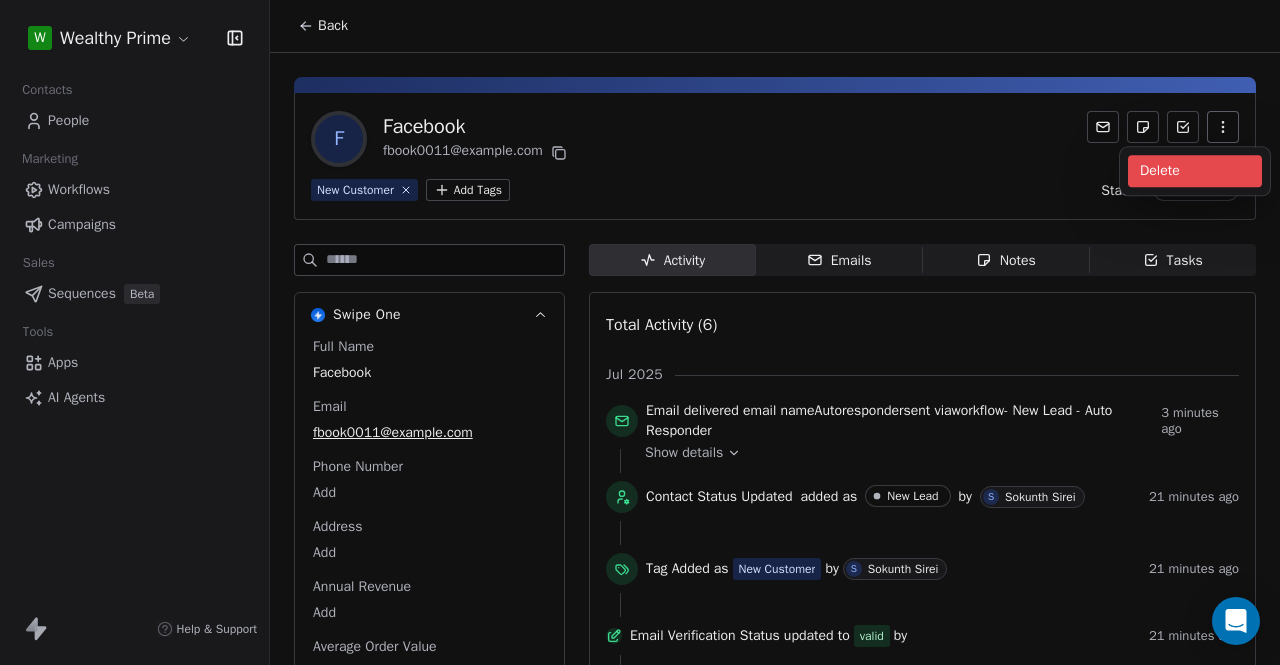click on "Delete" at bounding box center (1195, 171) 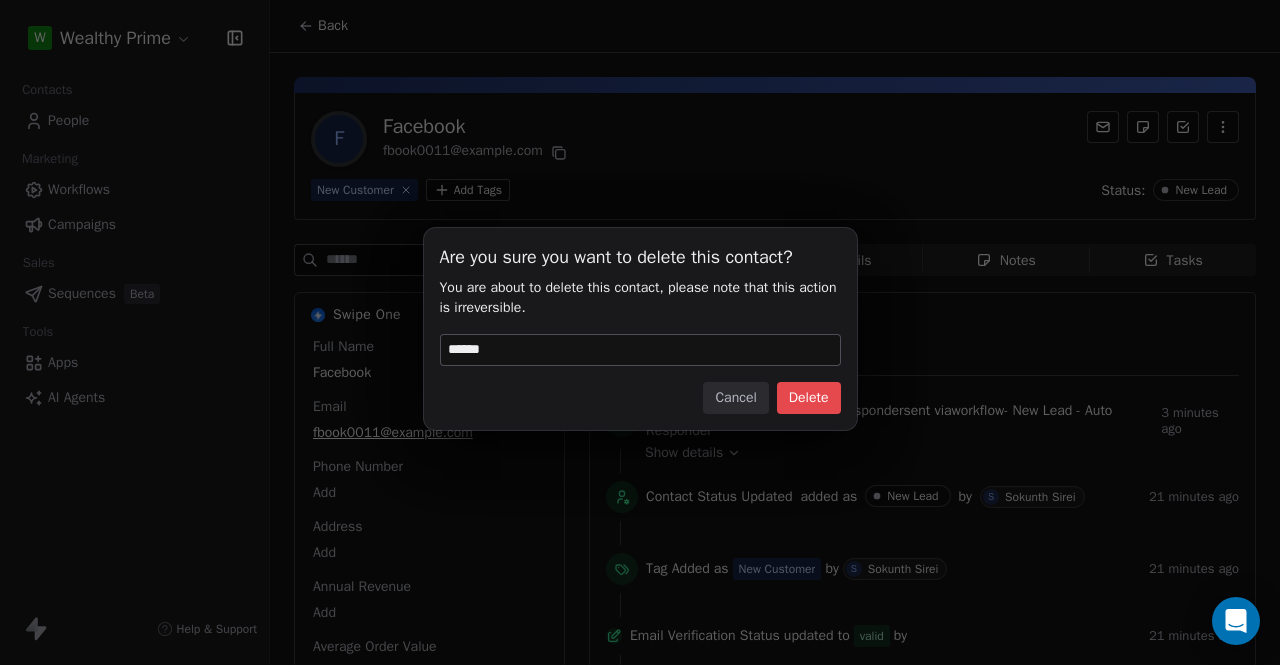 type on "******" 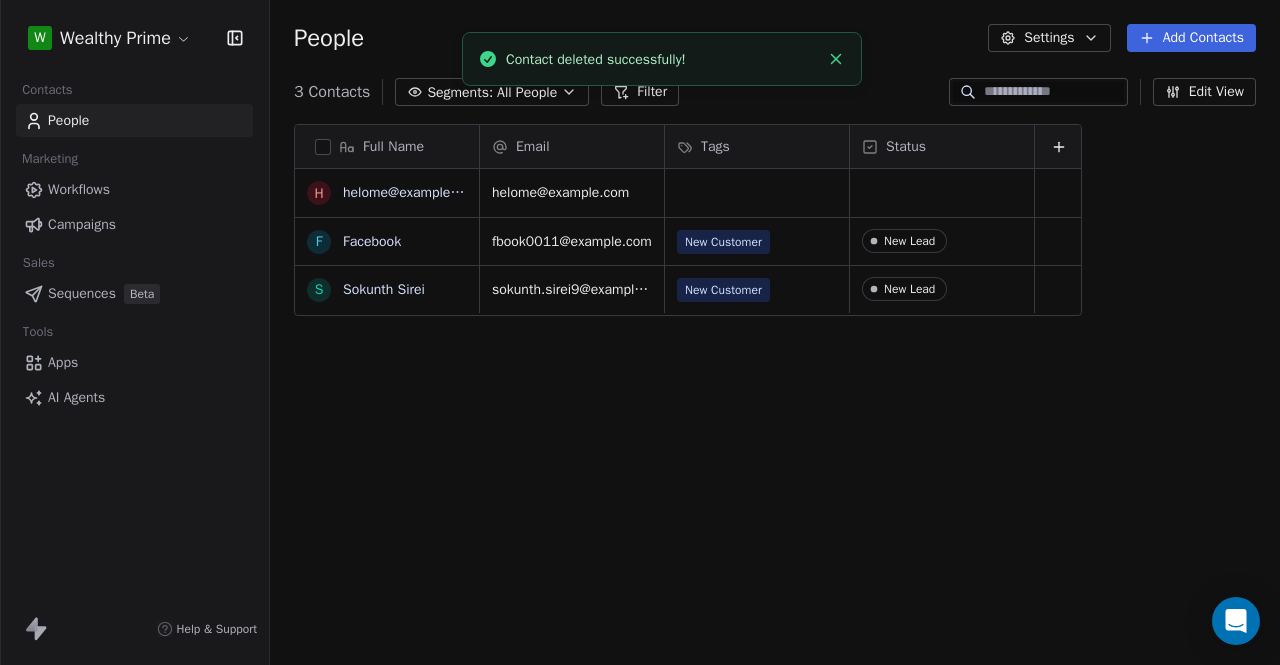 scroll, scrollTop: 16, scrollLeft: 16, axis: both 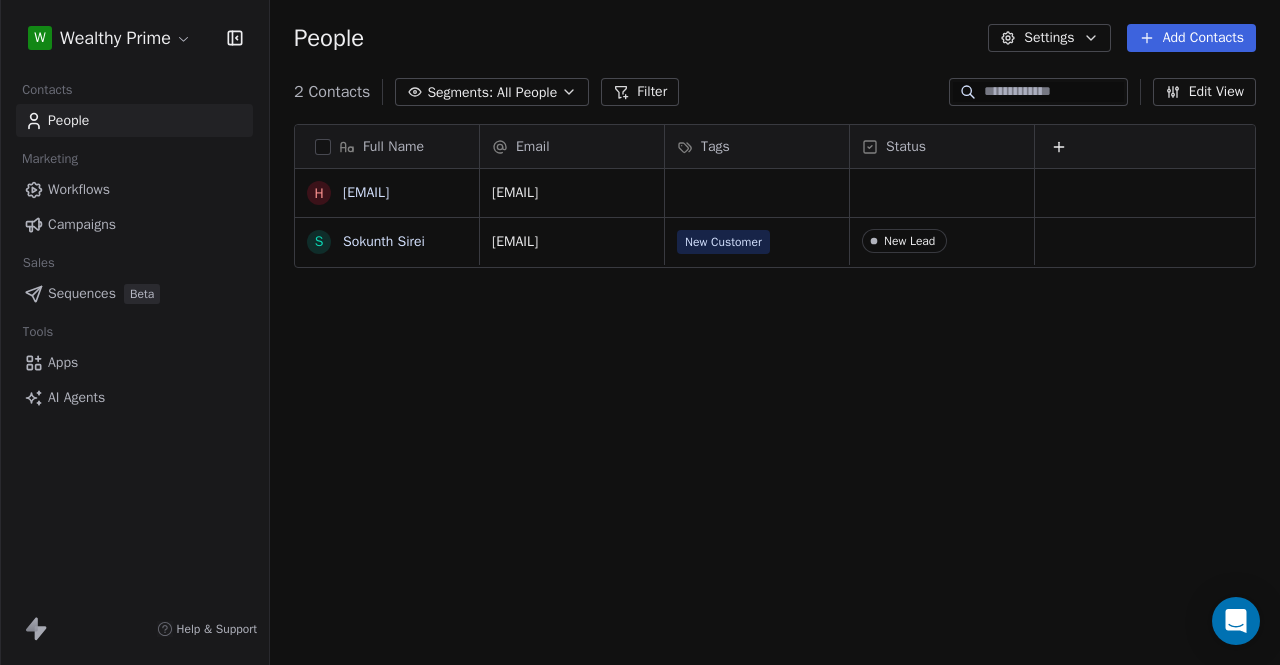 click on "Full Name" at bounding box center [387, 146] 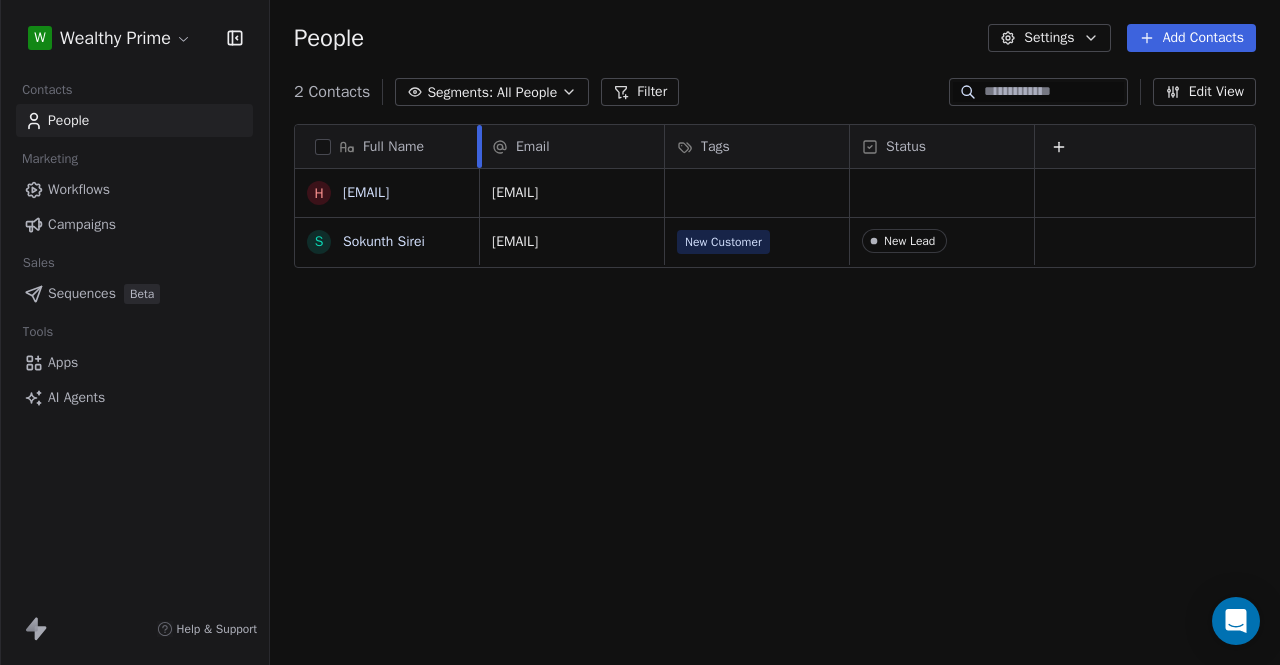 click at bounding box center [479, 146] 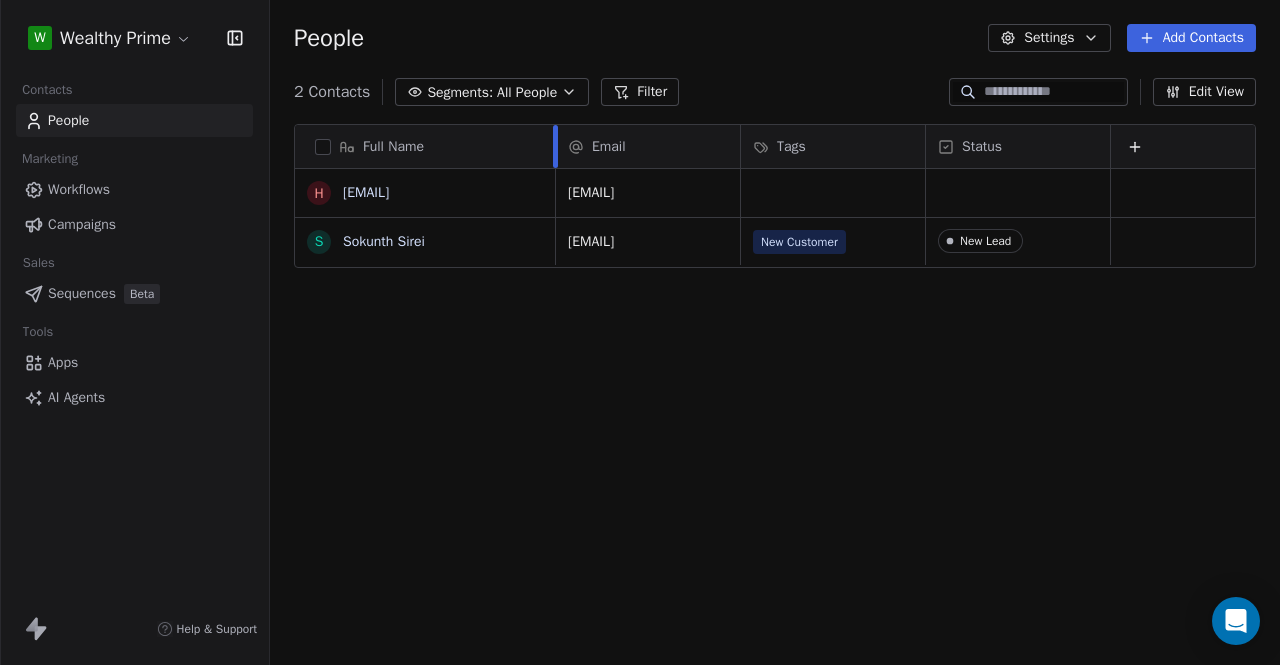 drag, startPoint x: 480, startPoint y: 141, endPoint x: 556, endPoint y: 139, distance: 76.02631 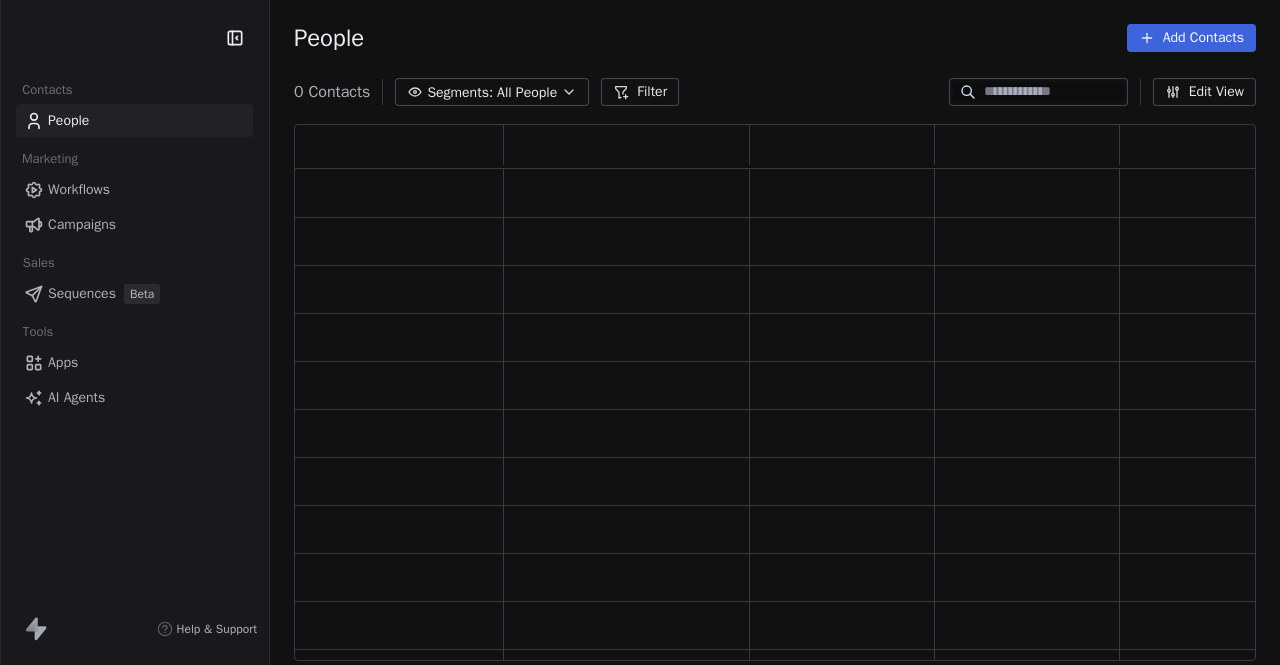 scroll, scrollTop: 0, scrollLeft: 0, axis: both 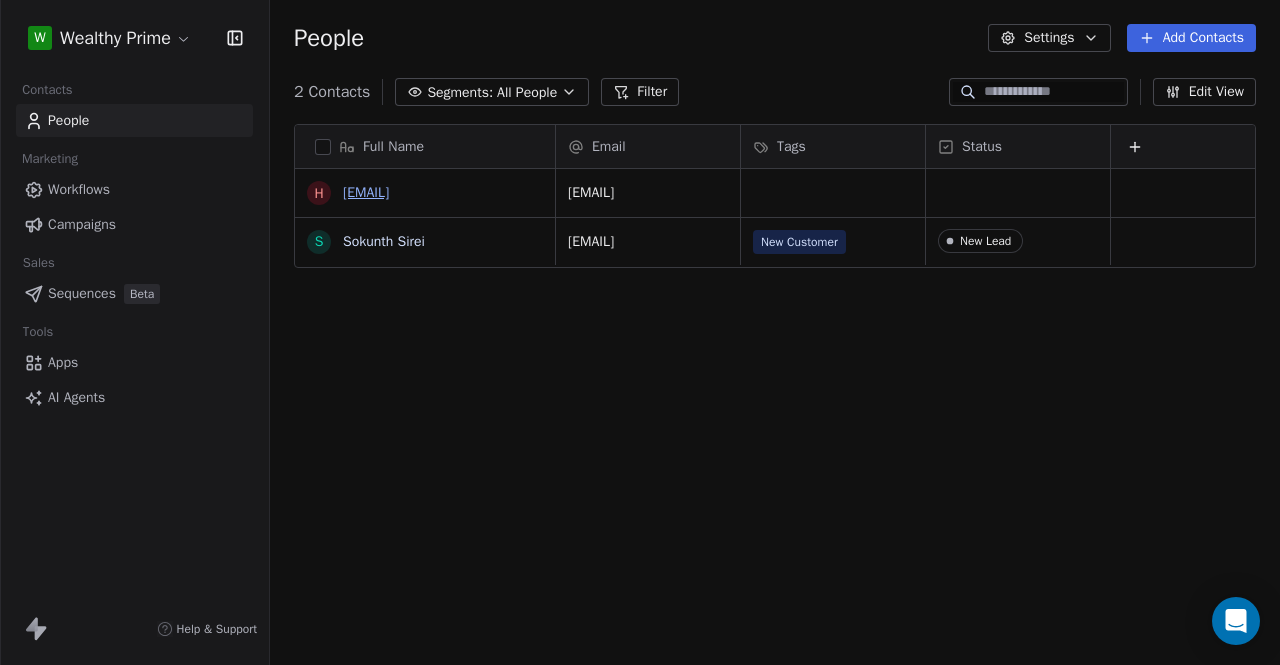 click on "[EMAIL]" at bounding box center [366, 192] 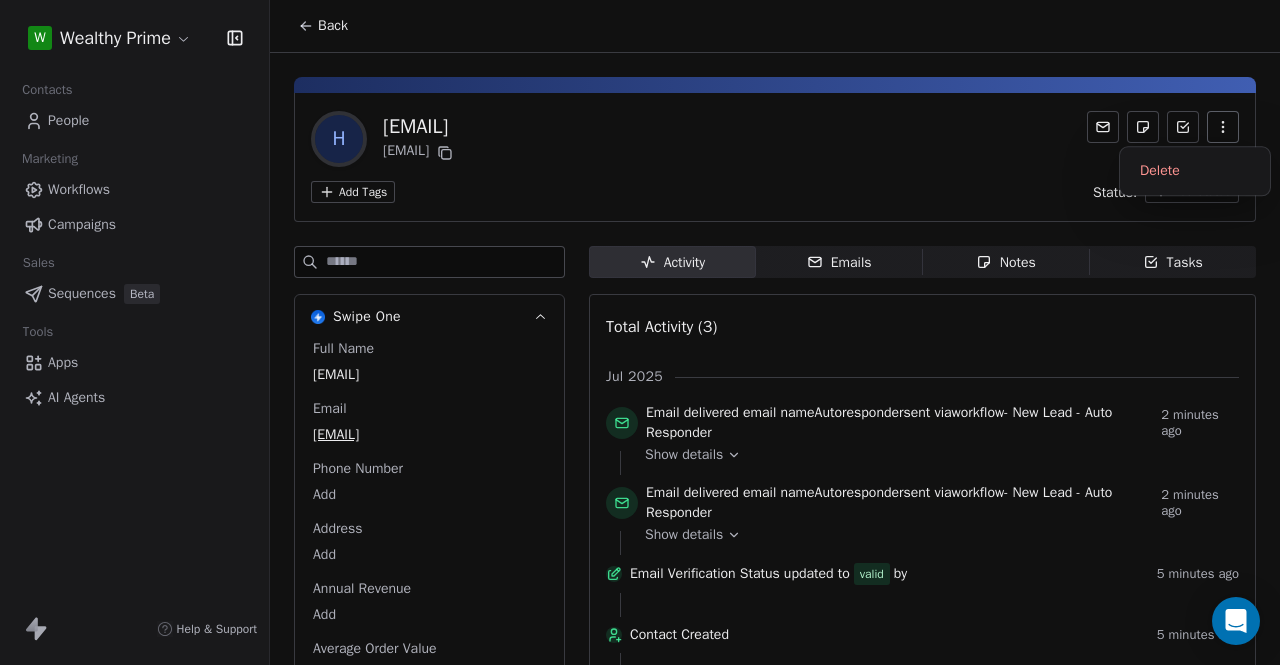 click at bounding box center (1223, 127) 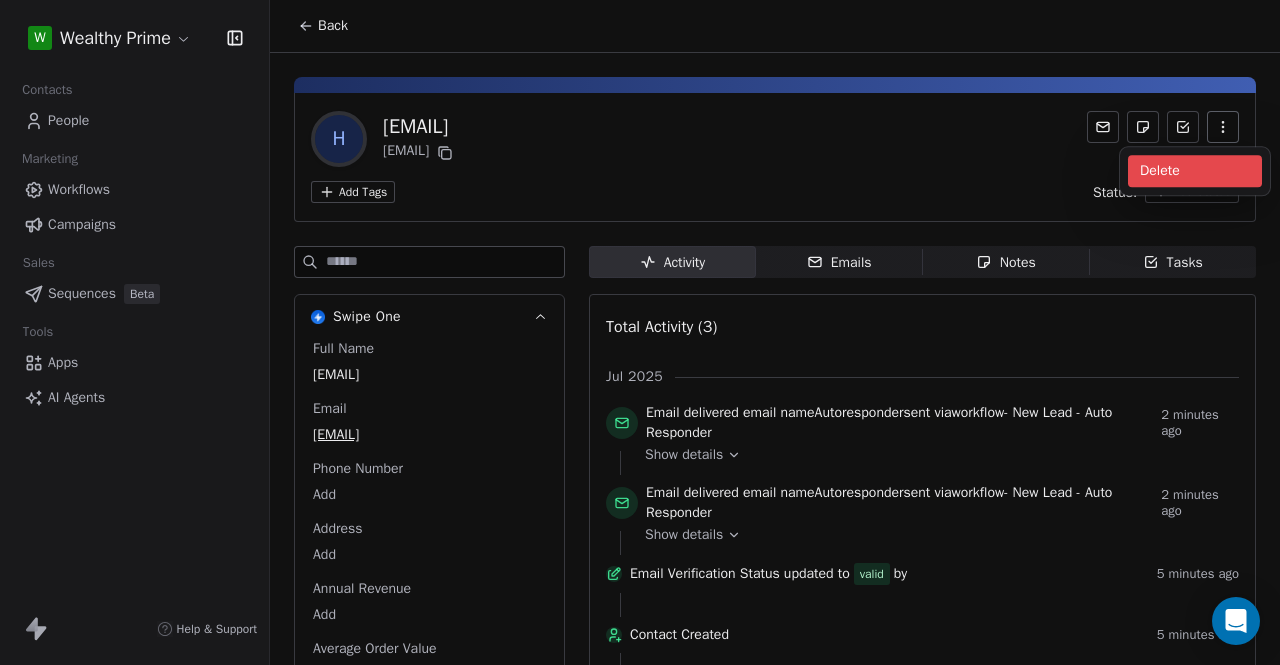 click on "Delete" at bounding box center [1195, 171] 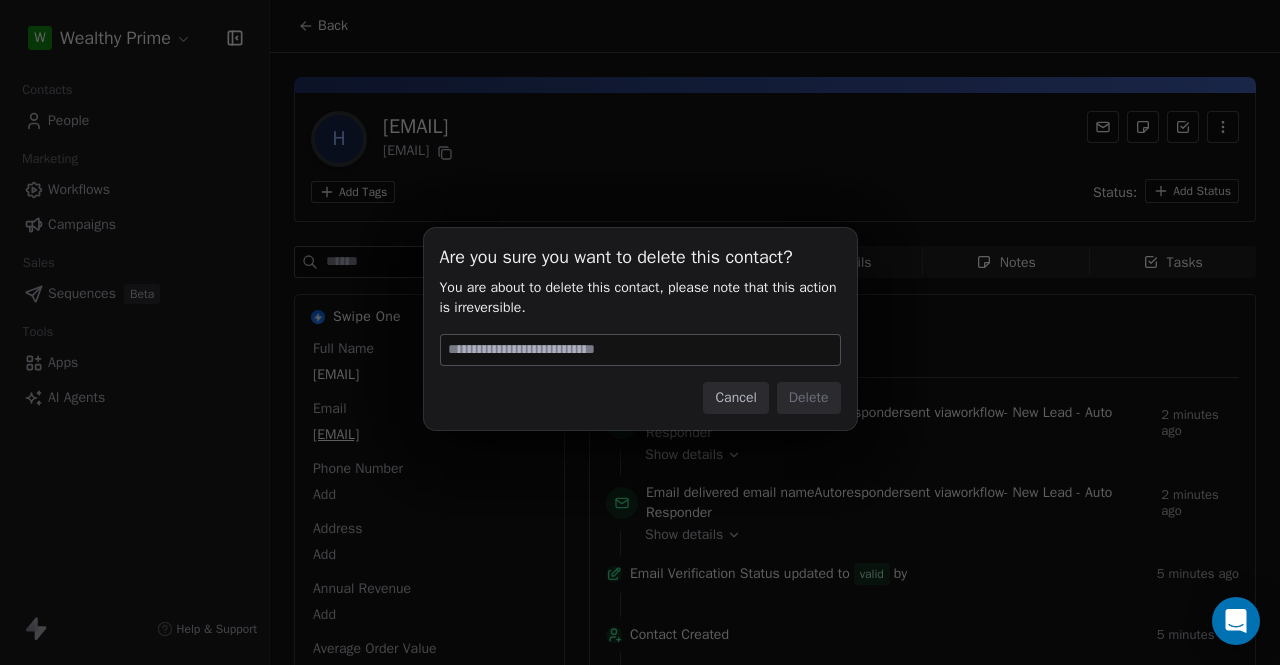 click on "Are you sure you want to delete this contact? You are about to delete this contact, please note that this action is irreversible. Cancel Delete" at bounding box center [640, 329] 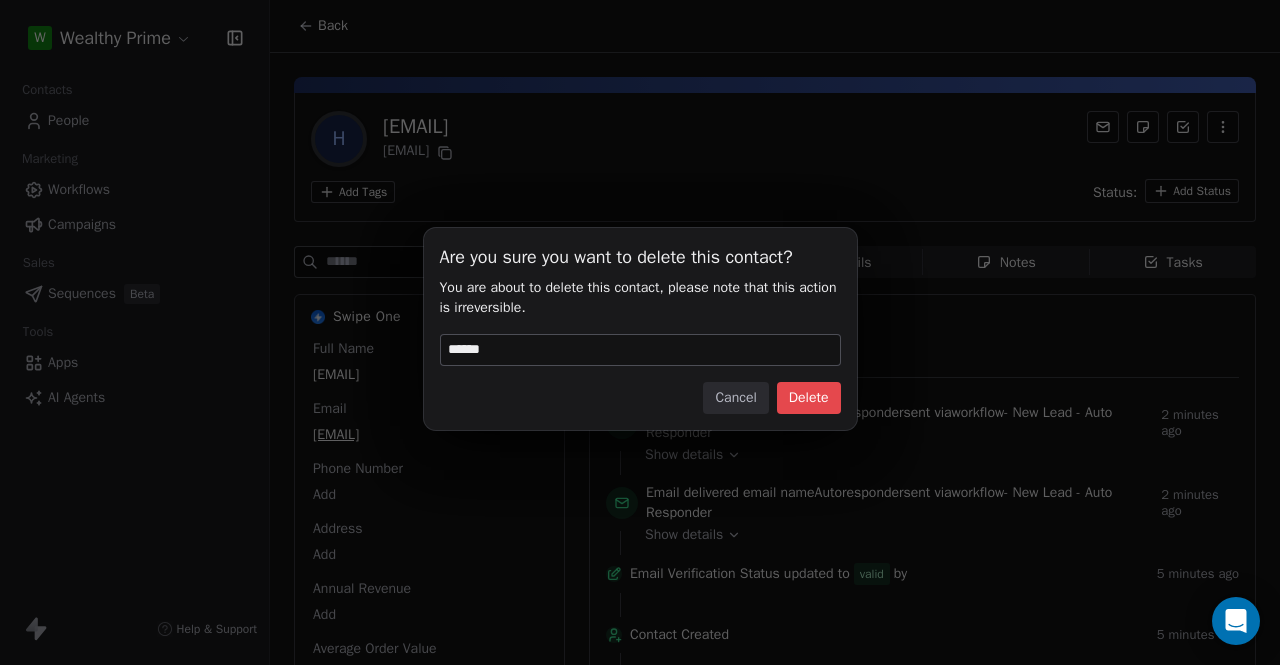 type on "******" 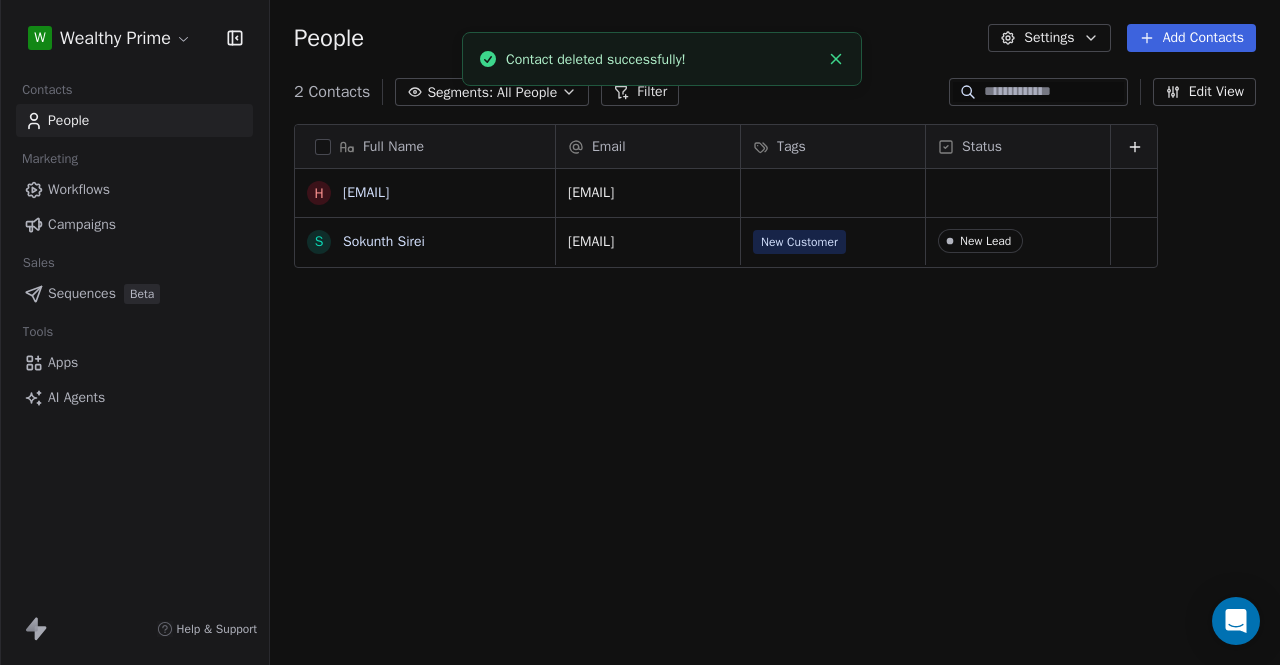scroll, scrollTop: 16, scrollLeft: 16, axis: both 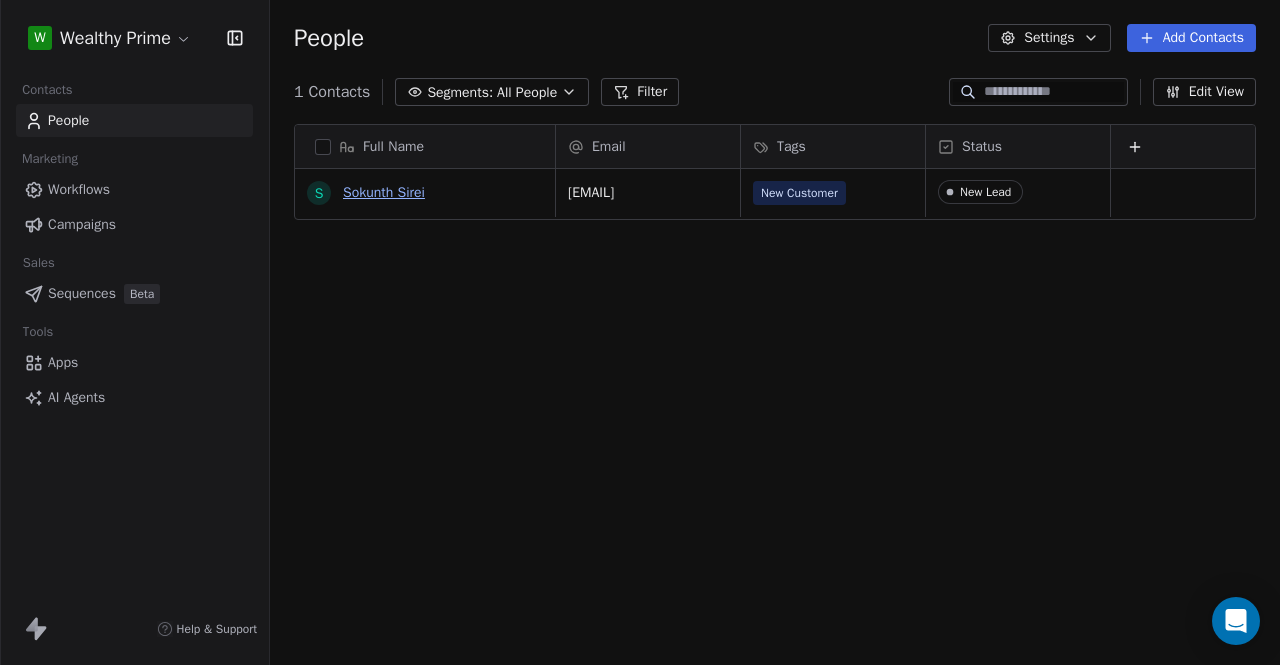 click on "Sokunth Sirei" at bounding box center [384, 192] 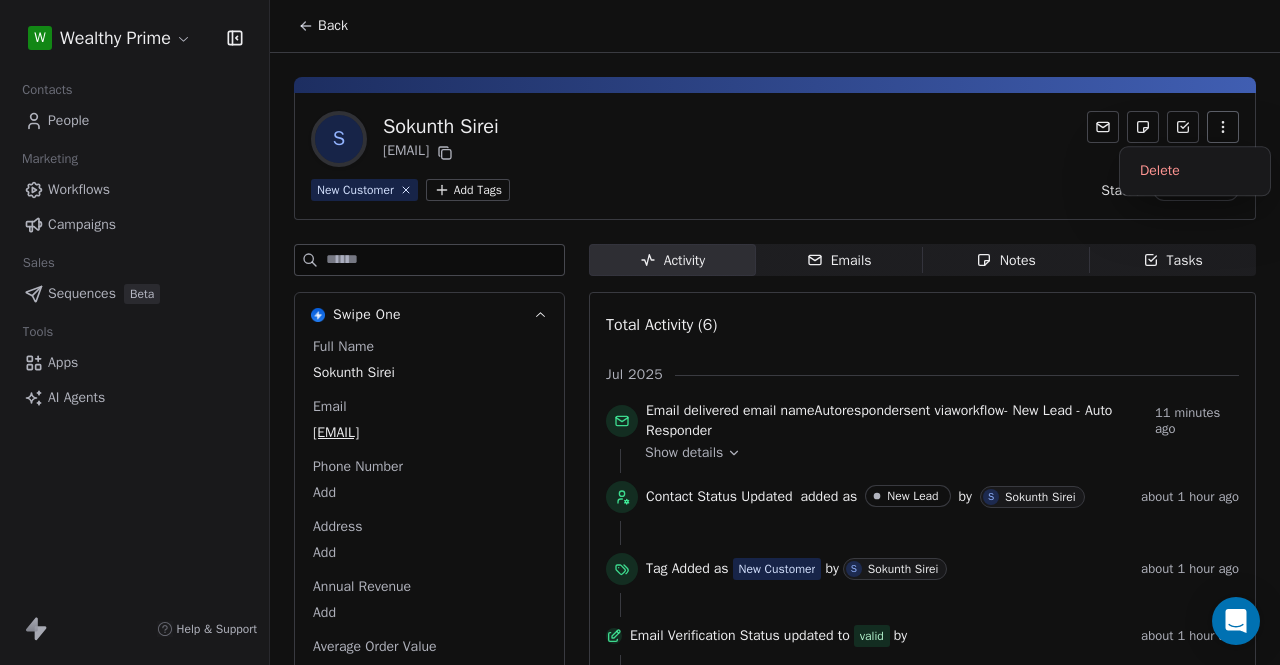 click at bounding box center (1223, 127) 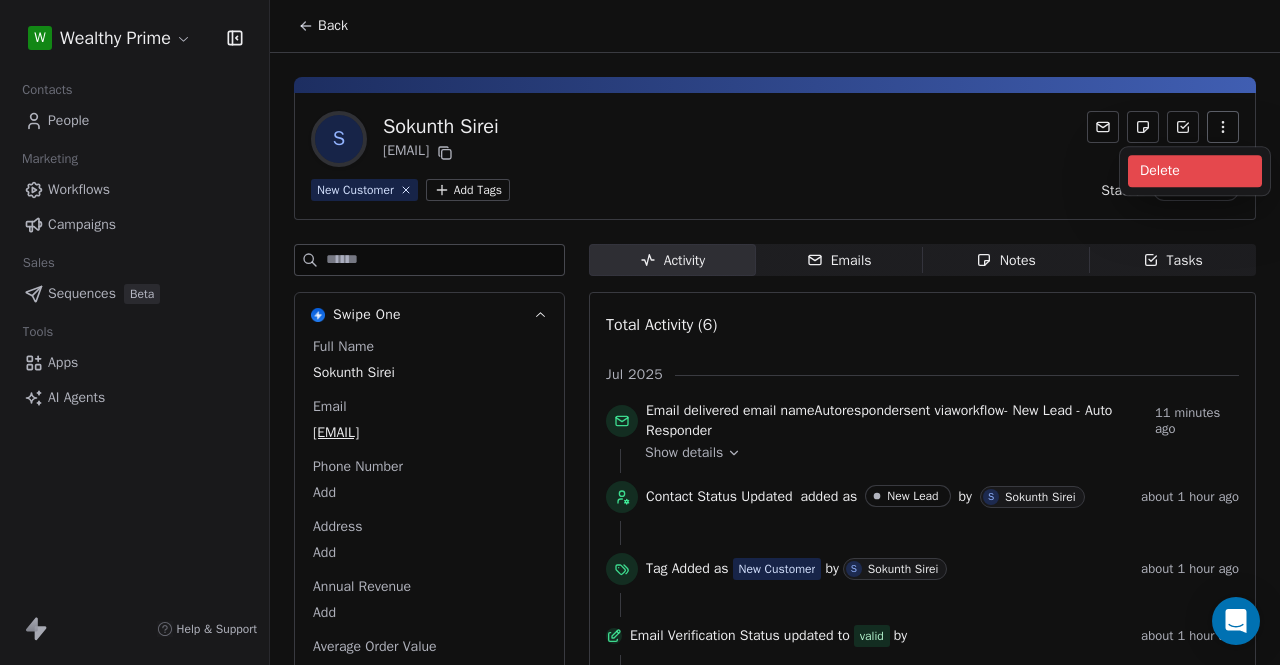 click on "Delete" at bounding box center [1195, 171] 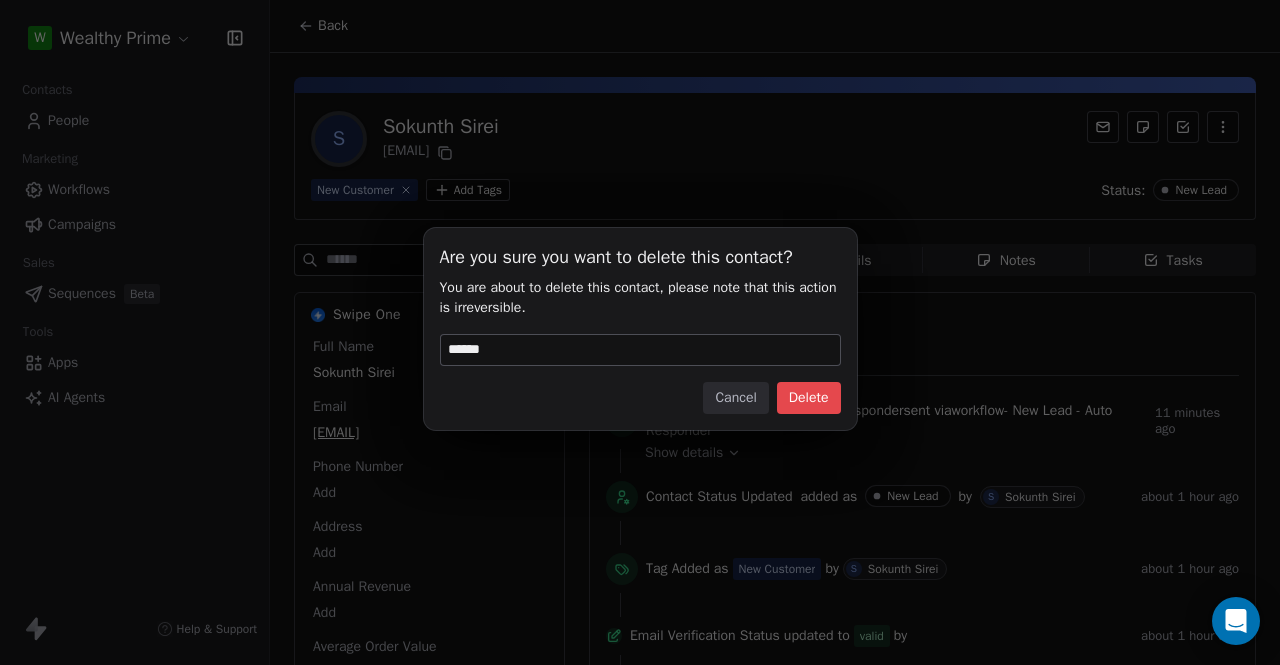 type on "******" 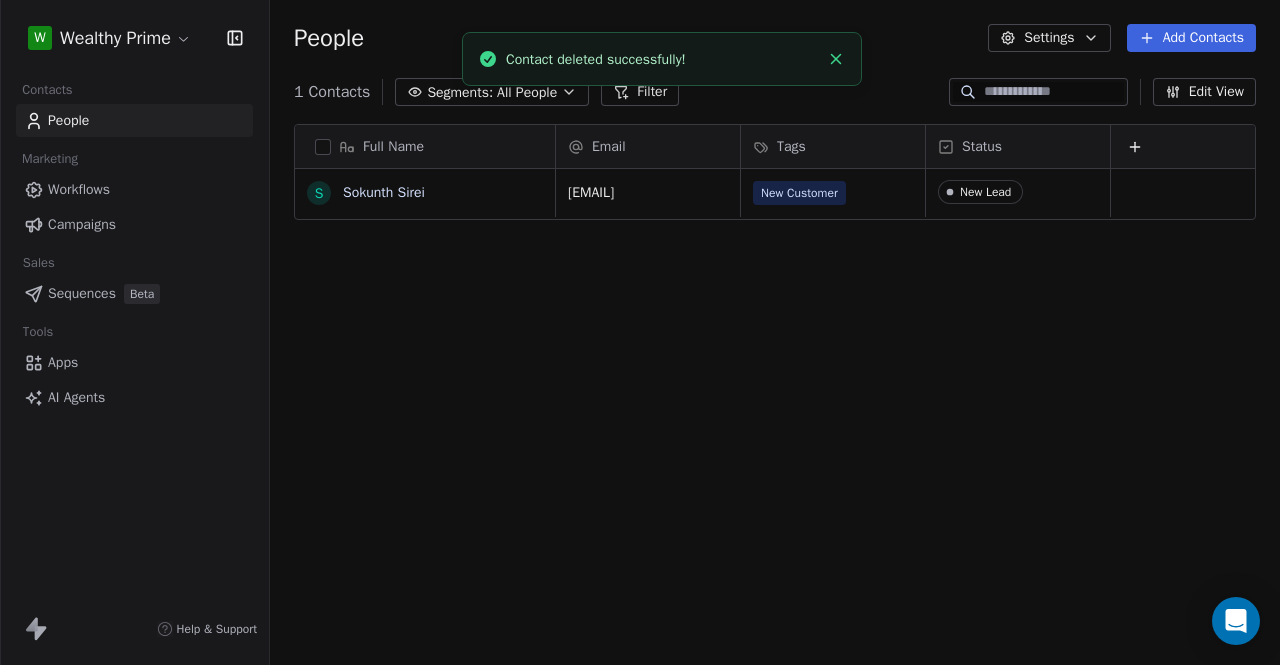 scroll, scrollTop: 16, scrollLeft: 16, axis: both 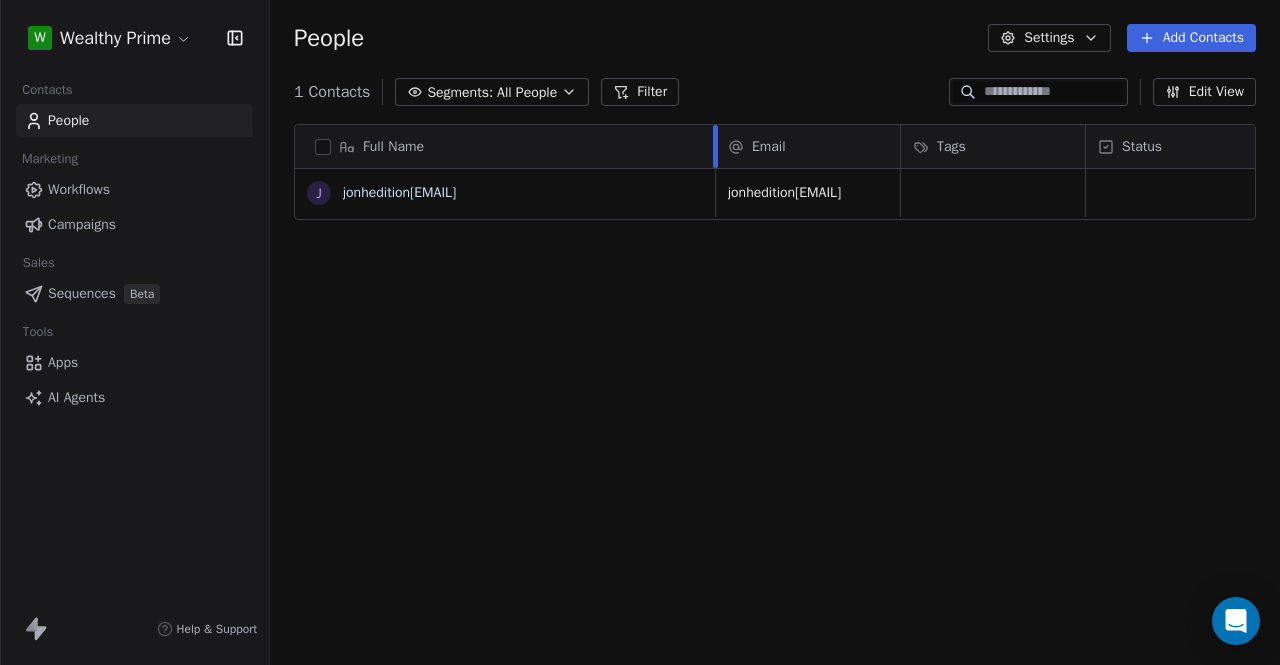 drag, startPoint x: 555, startPoint y: 139, endPoint x: 714, endPoint y: 153, distance: 159.61516 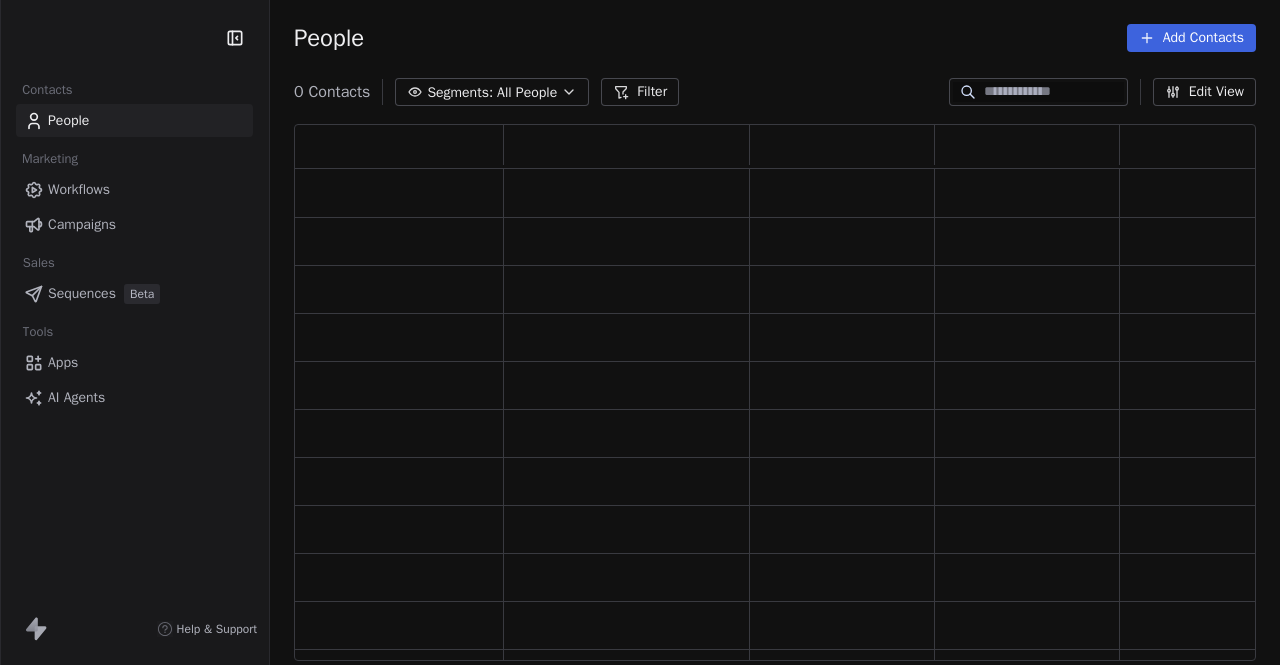 scroll, scrollTop: 0, scrollLeft: 0, axis: both 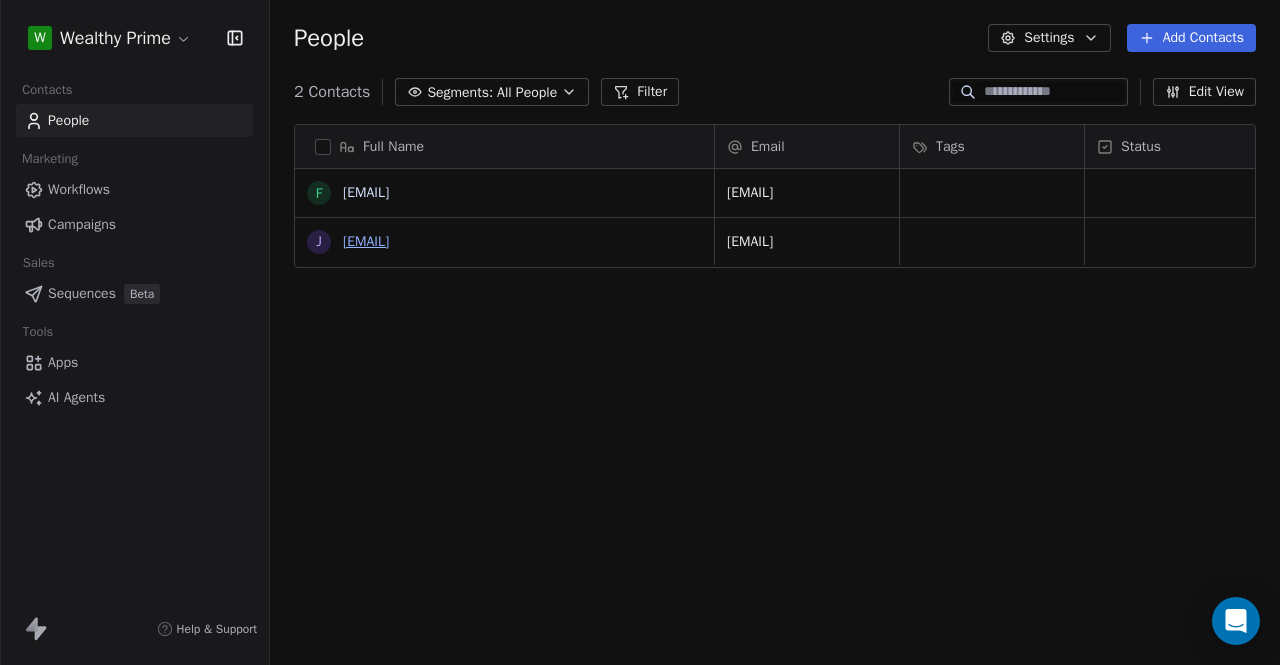 click on "jonheditionfbook0011@gmail.com" at bounding box center [366, 241] 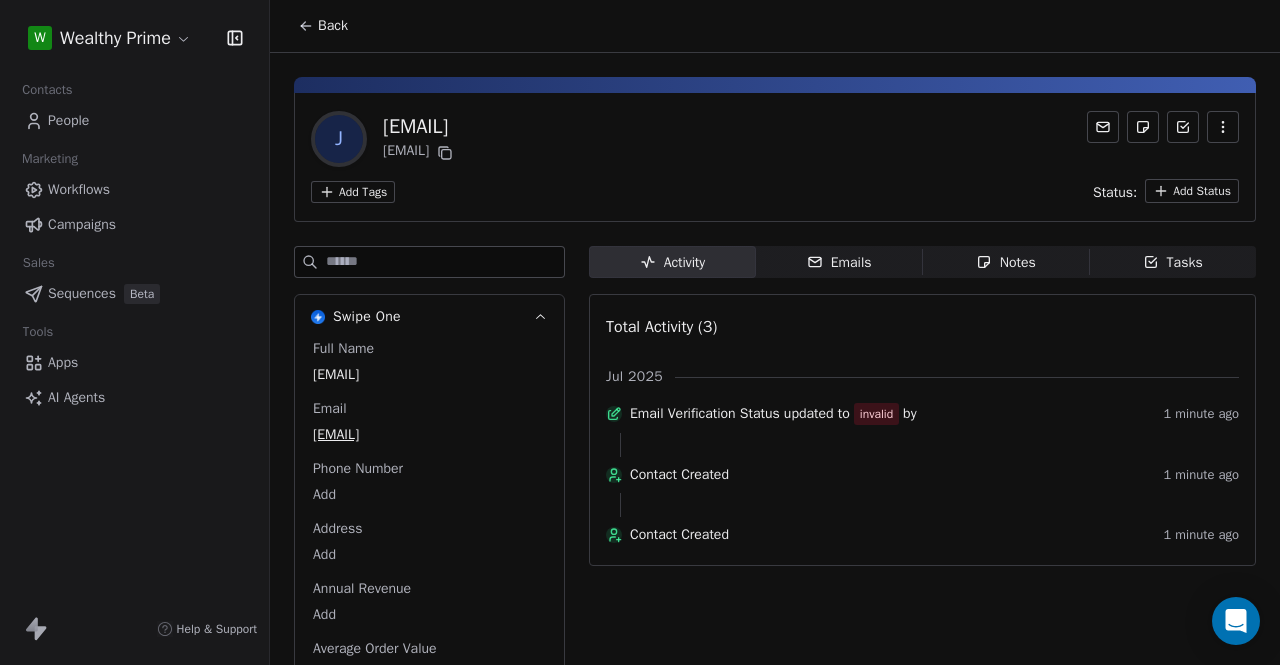 click 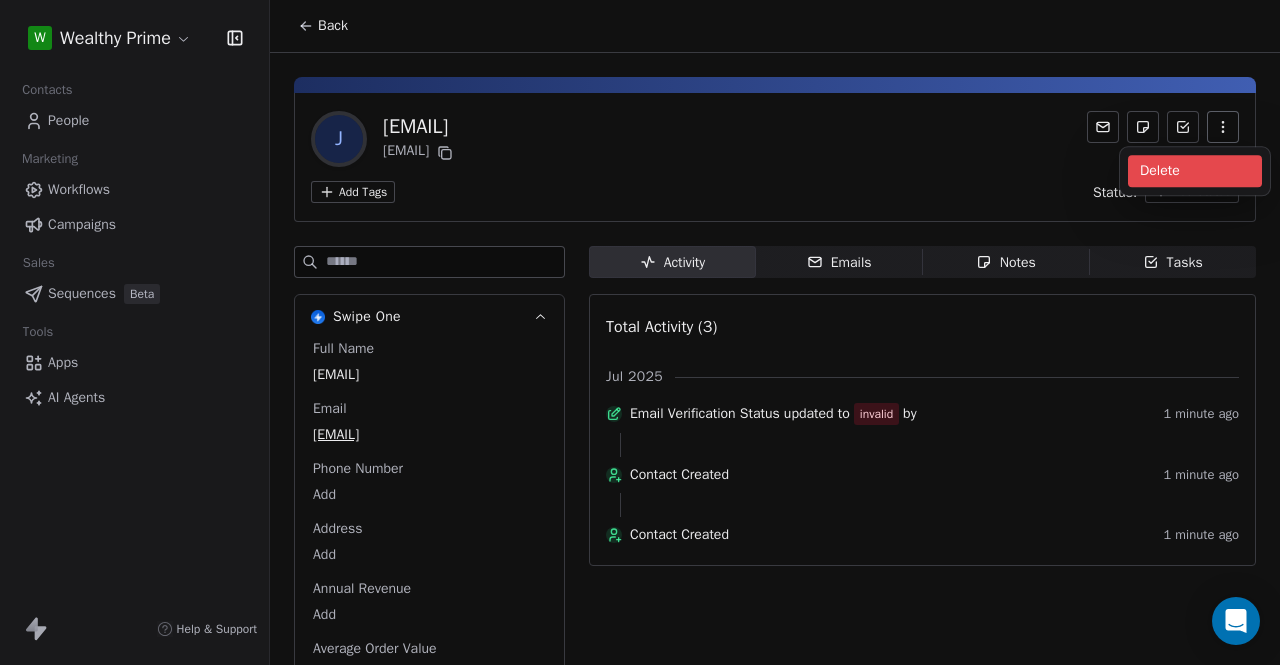 click on "Delete" at bounding box center [1195, 171] 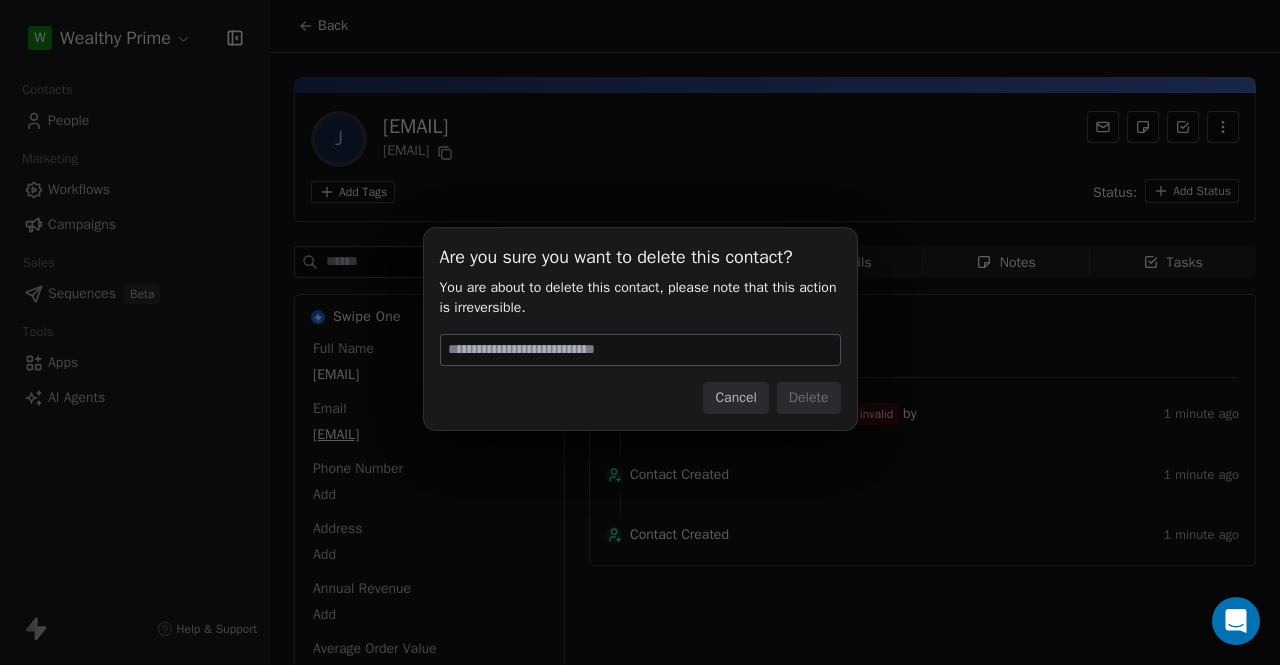 click at bounding box center [640, 350] 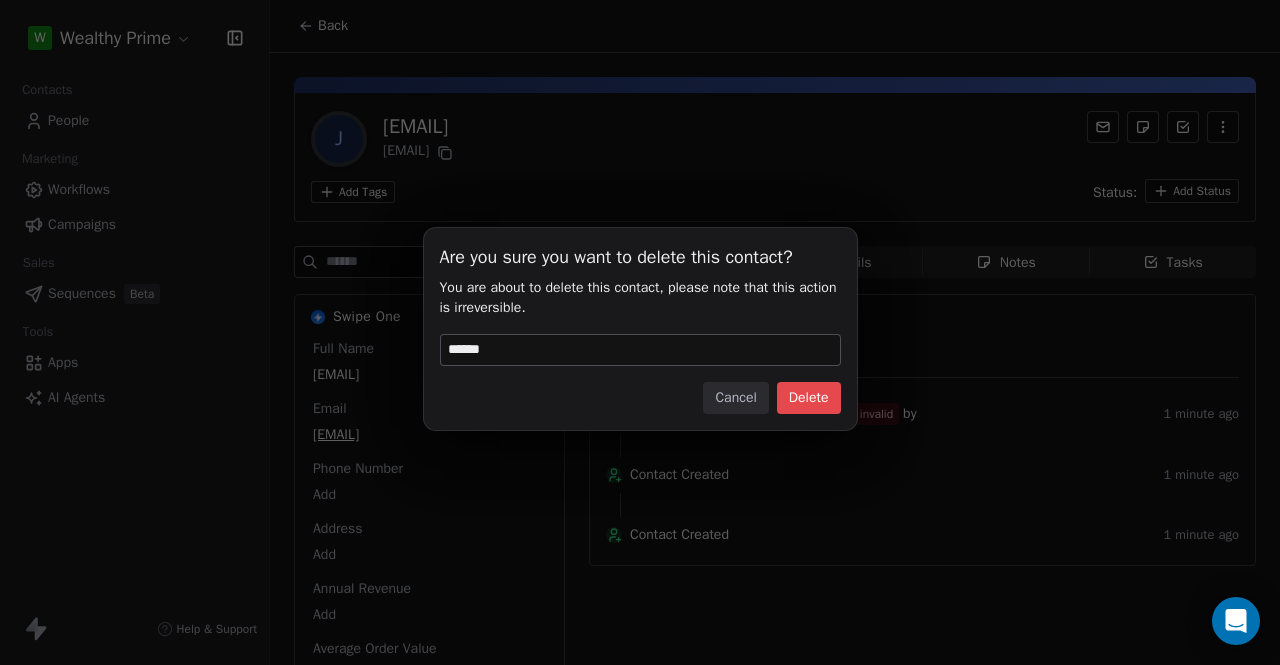 type on "******" 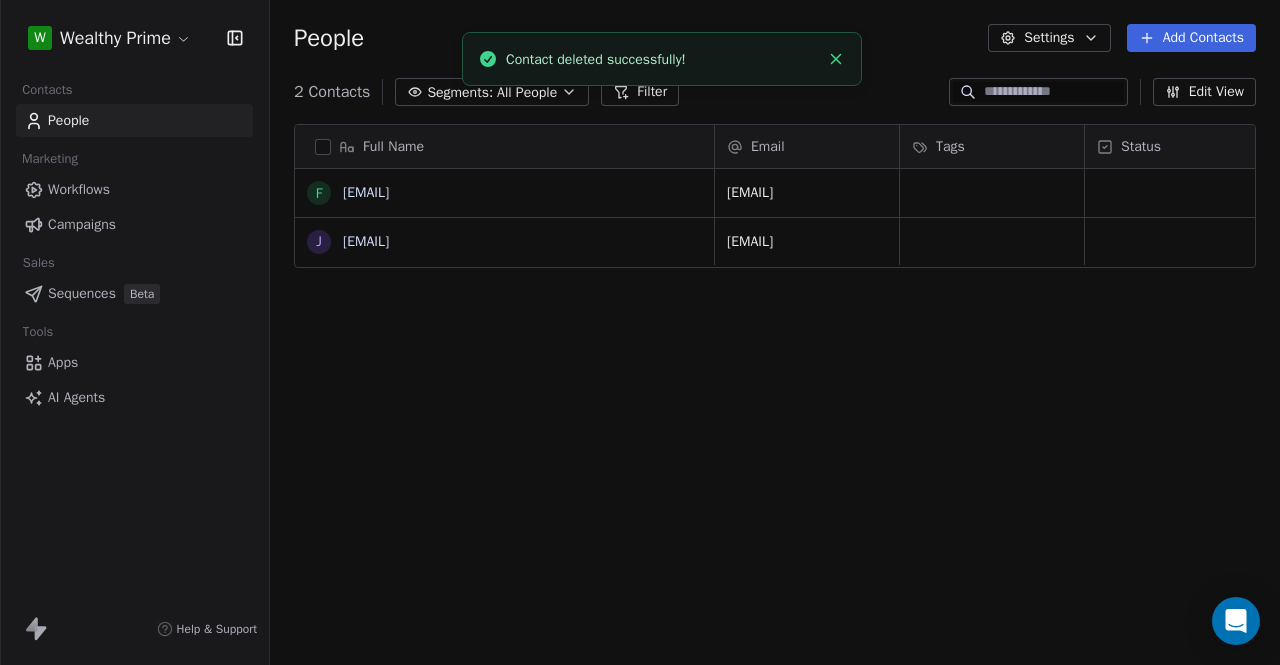 scroll, scrollTop: 16, scrollLeft: 16, axis: both 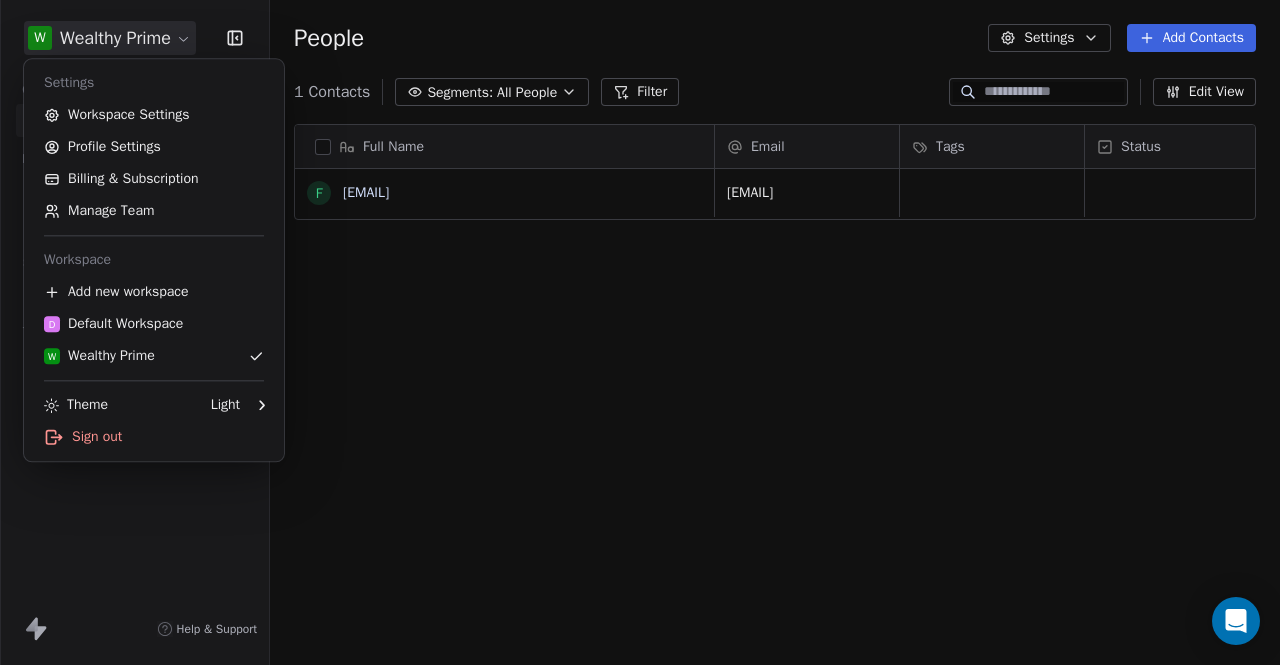 click on "W Wealthy Prime Contacts People Marketing Workflows Campaigns Sales Sequences Beta Tools Apps AI Agents Help & Support People Settings  Add Contacts 1 Contacts Segments: All People Filter  Edit View Tag Add to Sequence Export Full Name f fbook0011@gmail.com Email Tags Status fbook0011@gmail.com
To pick up a draggable item, press the space bar.
While dragging, use the arrow keys to move the item.
Press space again to drop the item in its new position, or press escape to cancel.
Settings Workspace Settings Profile Settings Billing & Subscription Manage Team   Workspace Add new workspace D Default Workspace W Wealthy Prime Theme Light Sign out" at bounding box center [640, 332] 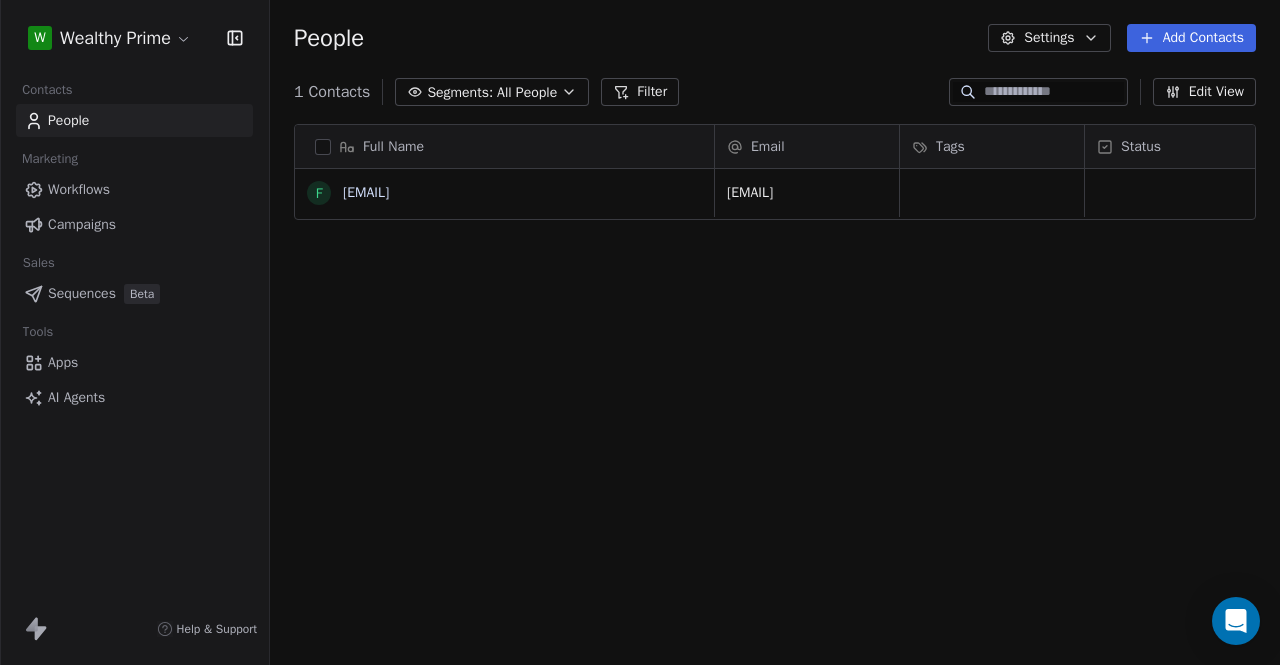 click on "W Wealthy Prime Contacts People Marketing Workflows Campaigns Sales Sequences Beta Tools Apps AI Agents Help & Support People Settings  Add Contacts 1 Contacts Segments: All People Filter  Edit View Tag Add to Sequence Export Full Name f fbook0011@gmail.com Email Tags Status fbook0011@gmail.com
To pick up a draggable item, press the space bar.
While dragging, use the arrow keys to move the item.
Press space again to drop the item in its new position, or press escape to cancel.
Settings Workspace Settings Profile Settings Billing & Subscription Manage Team   Workspace Add new workspace D Default Workspace W Wealthy Prime Theme Light Sign out" at bounding box center (640, 332) 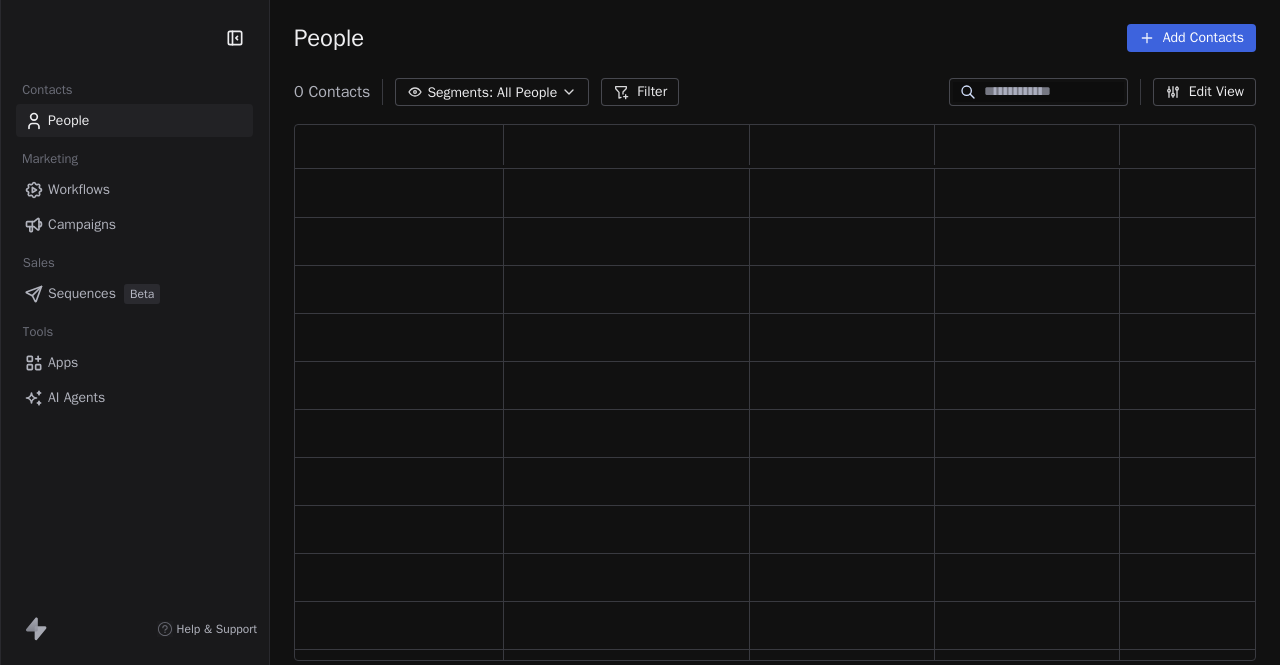scroll, scrollTop: 0, scrollLeft: 0, axis: both 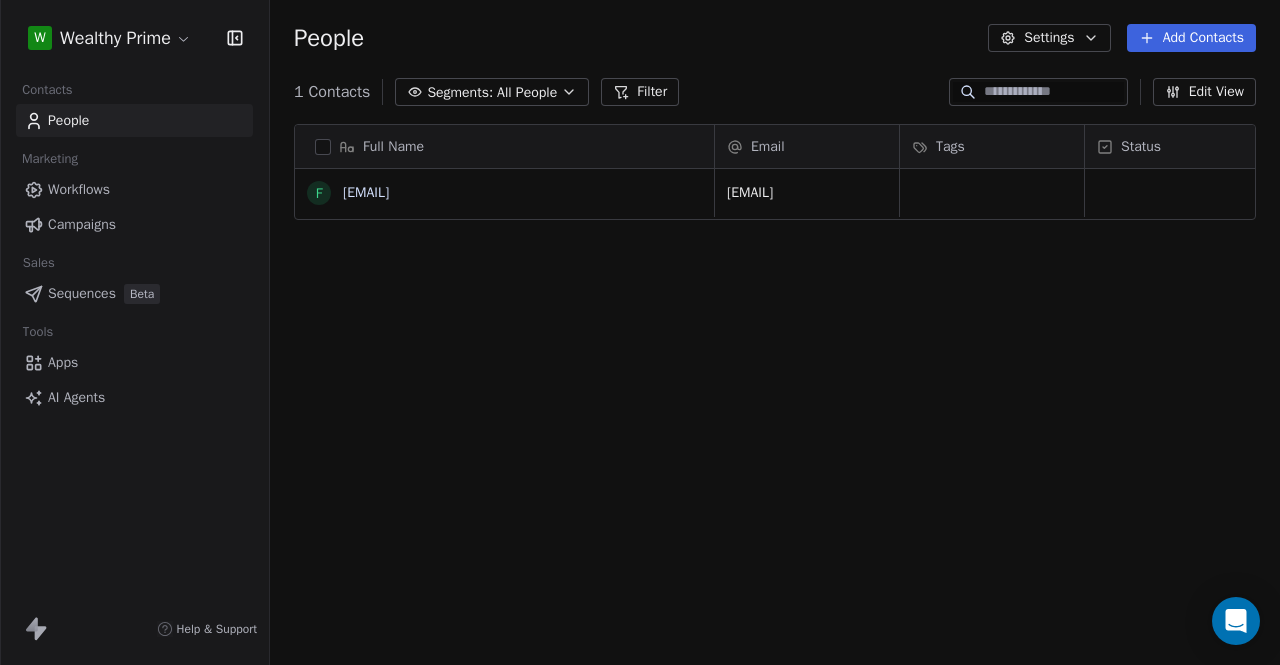 click on "Workflows" at bounding box center [79, 189] 